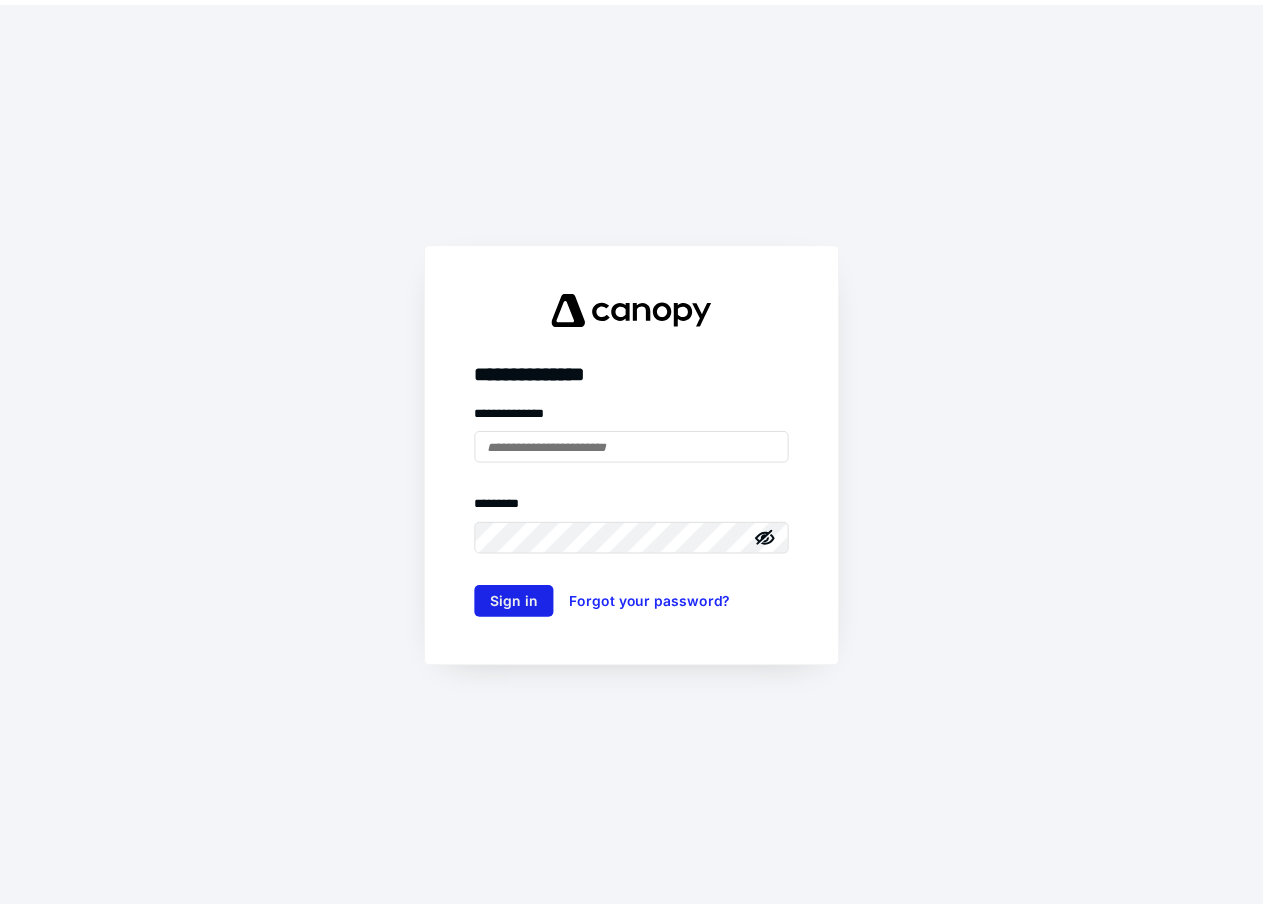 scroll, scrollTop: 0, scrollLeft: 0, axis: both 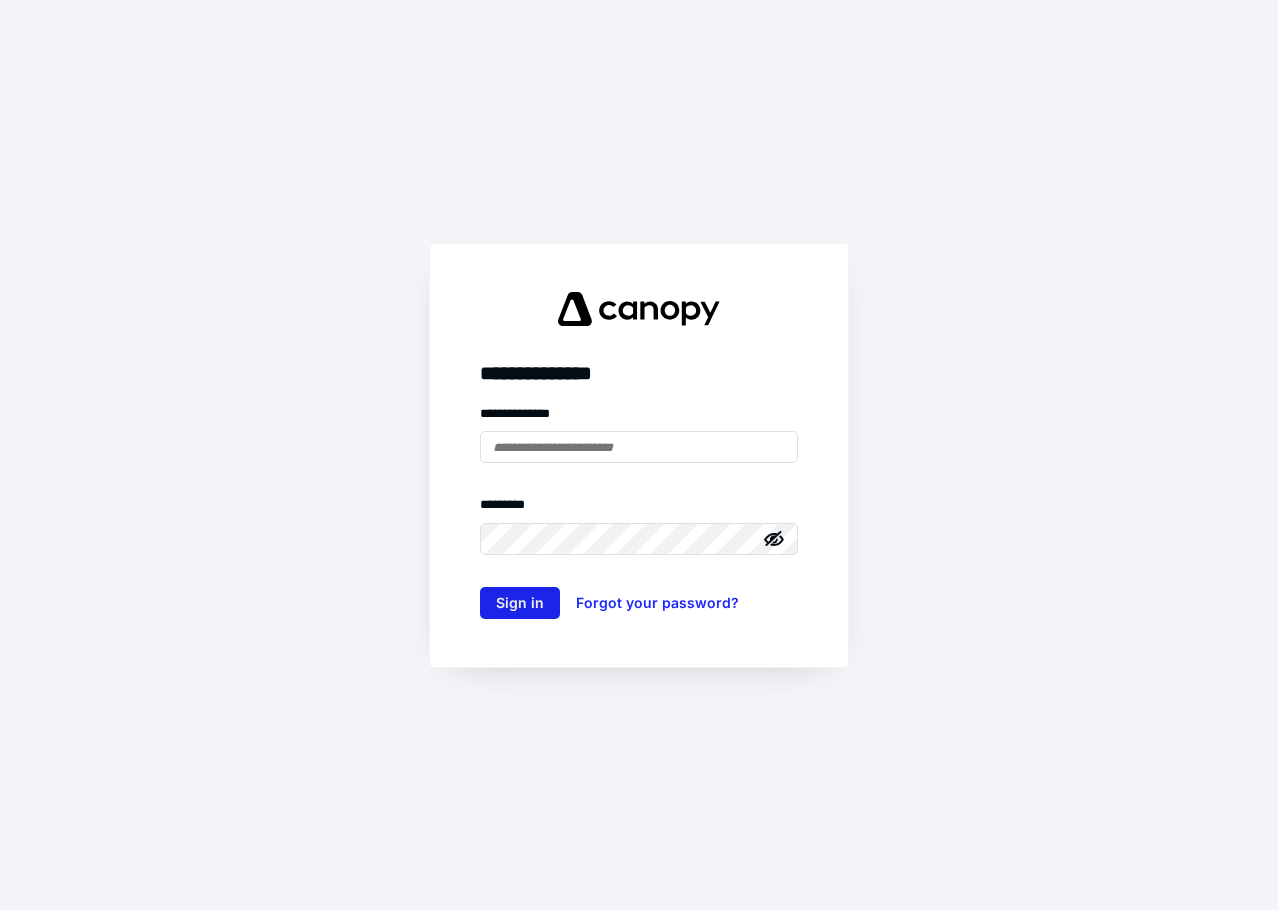 type on "**********" 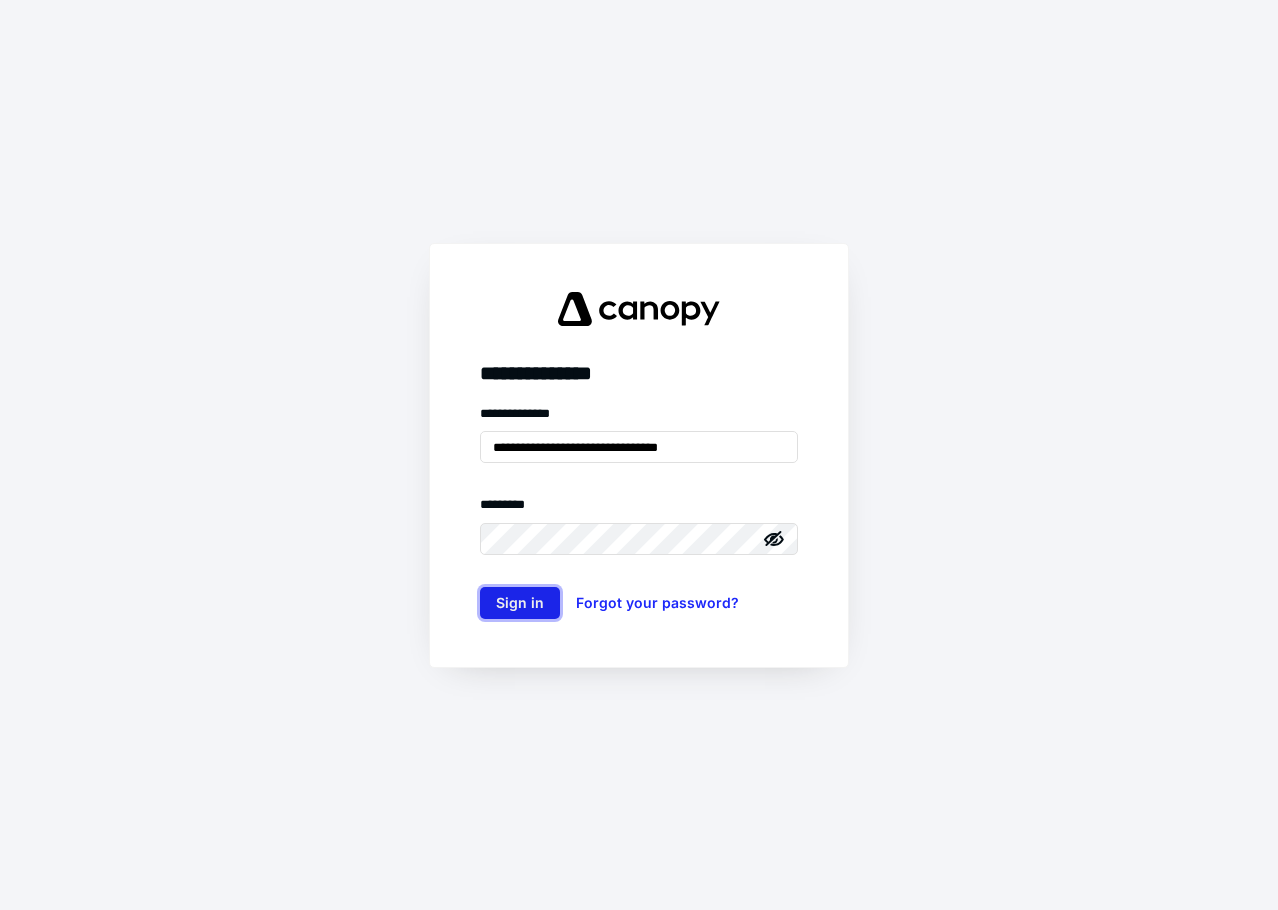 click on "Sign in" at bounding box center (520, 603) 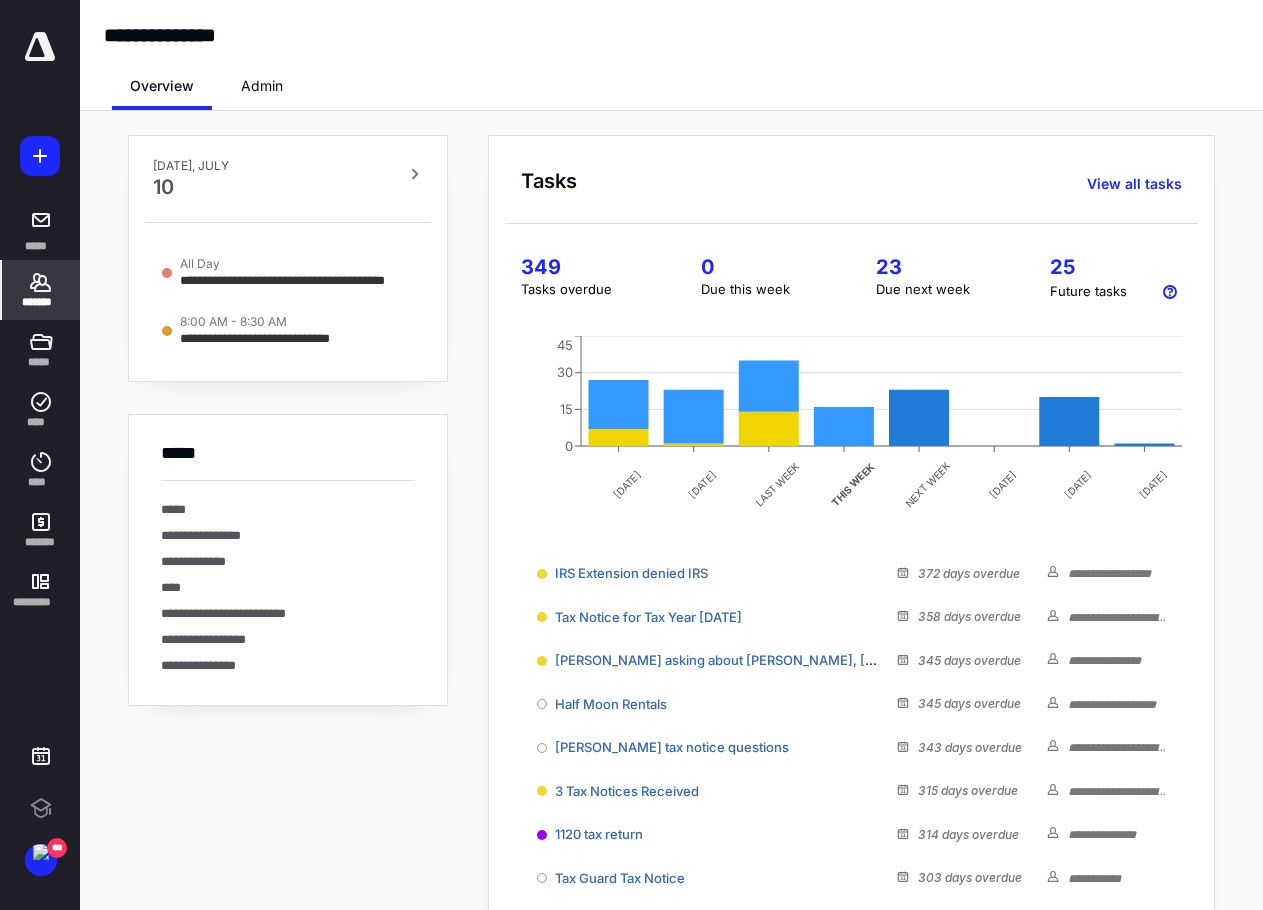 scroll, scrollTop: 0, scrollLeft: 0, axis: both 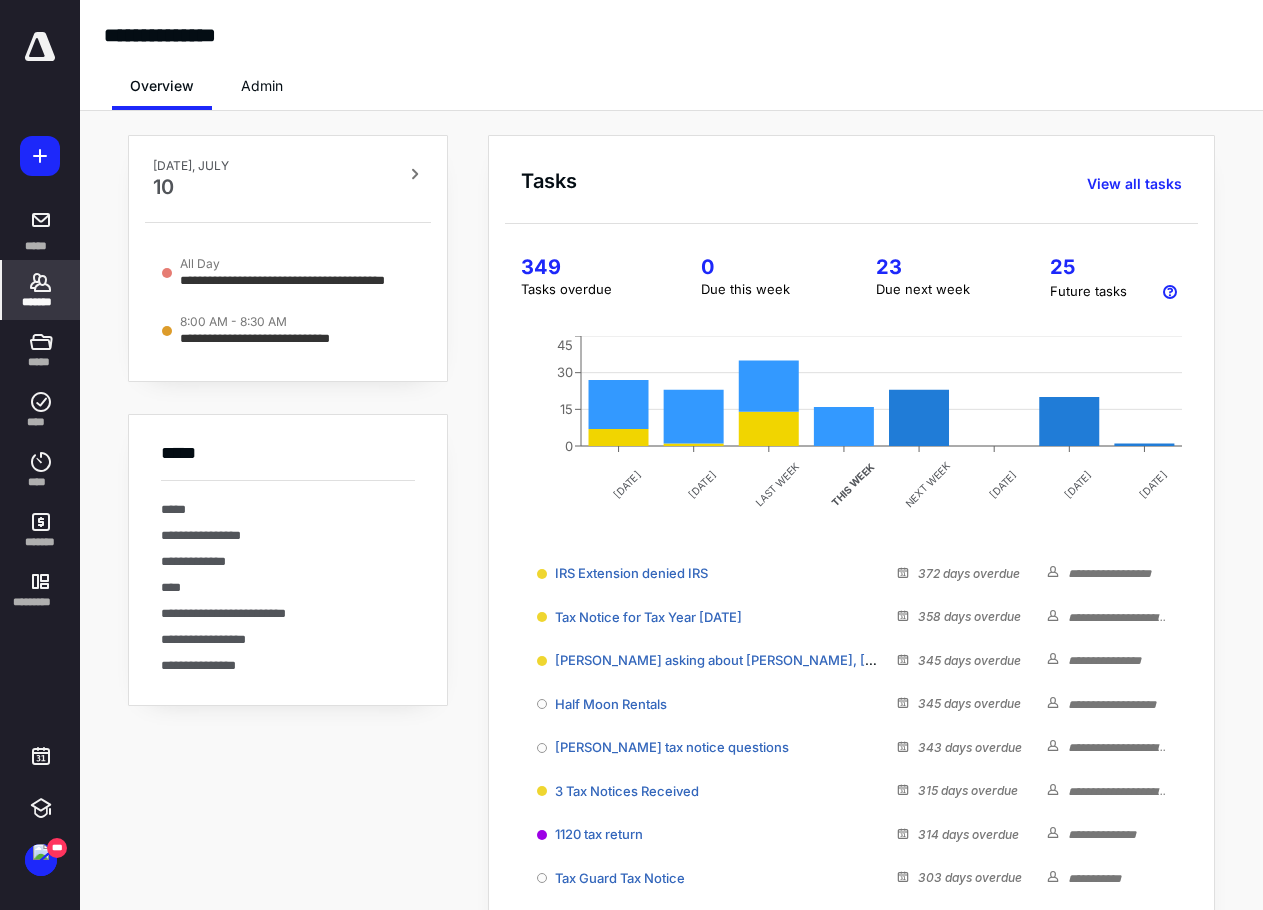 click on "*******" at bounding box center [41, 302] 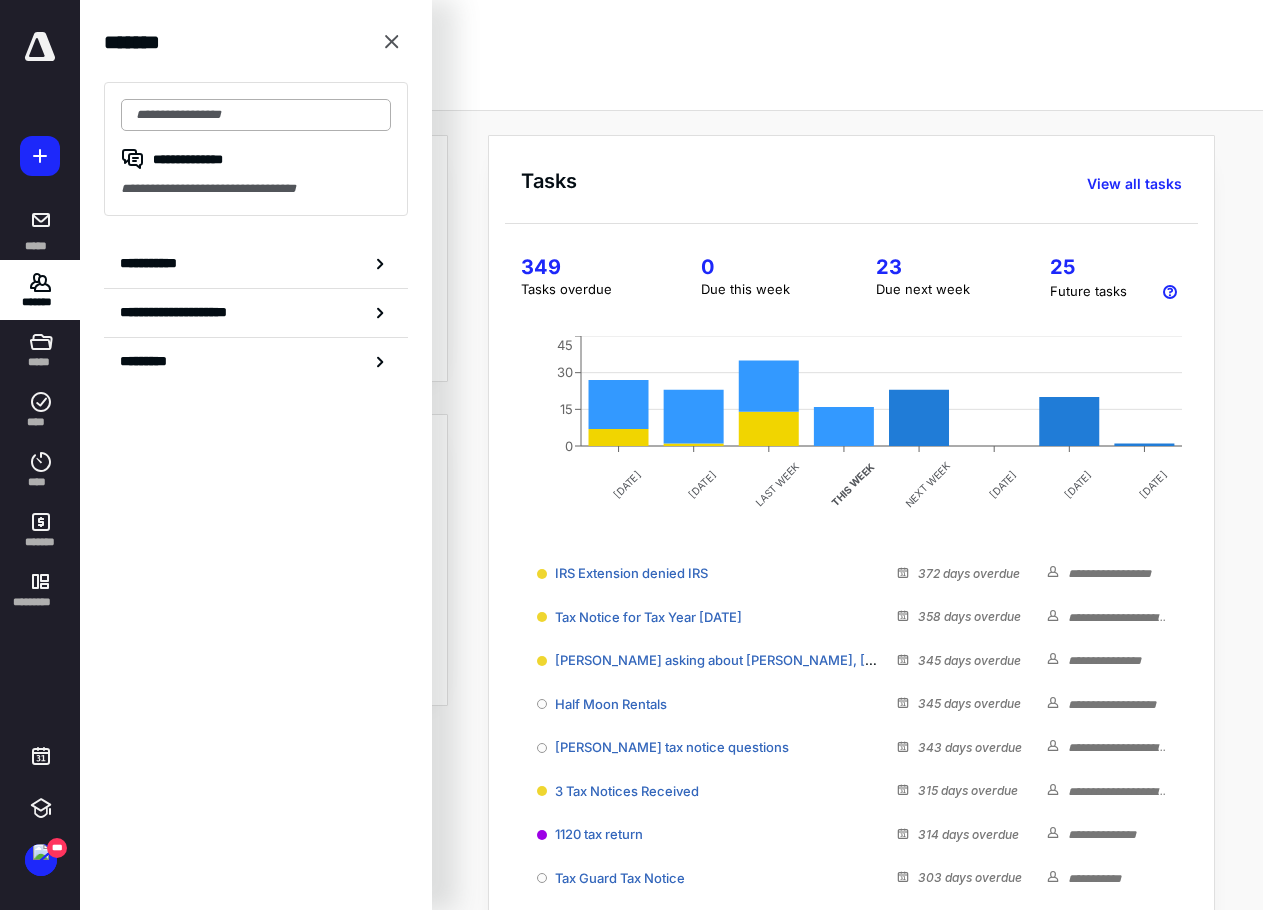 click at bounding box center [256, 115] 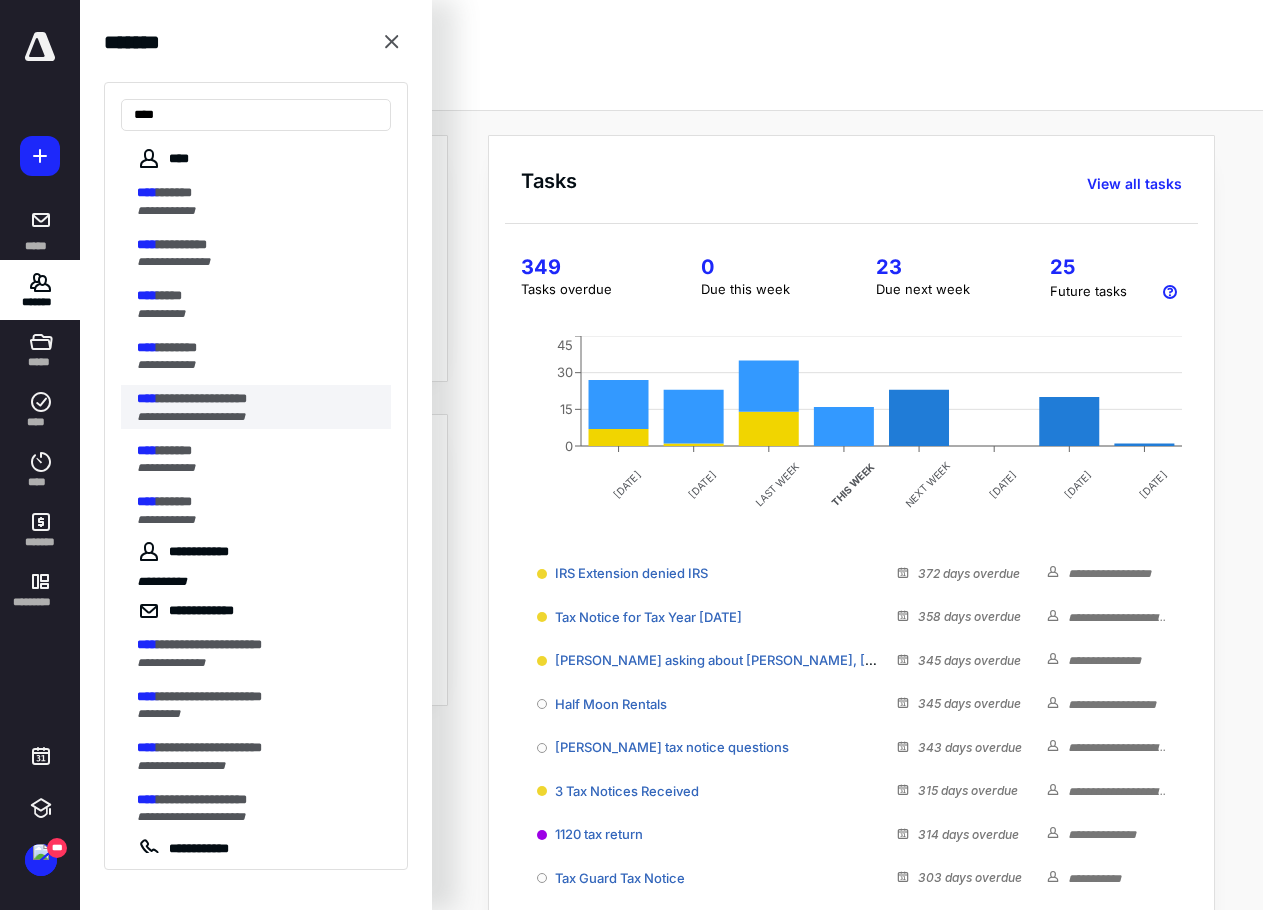 type on "****" 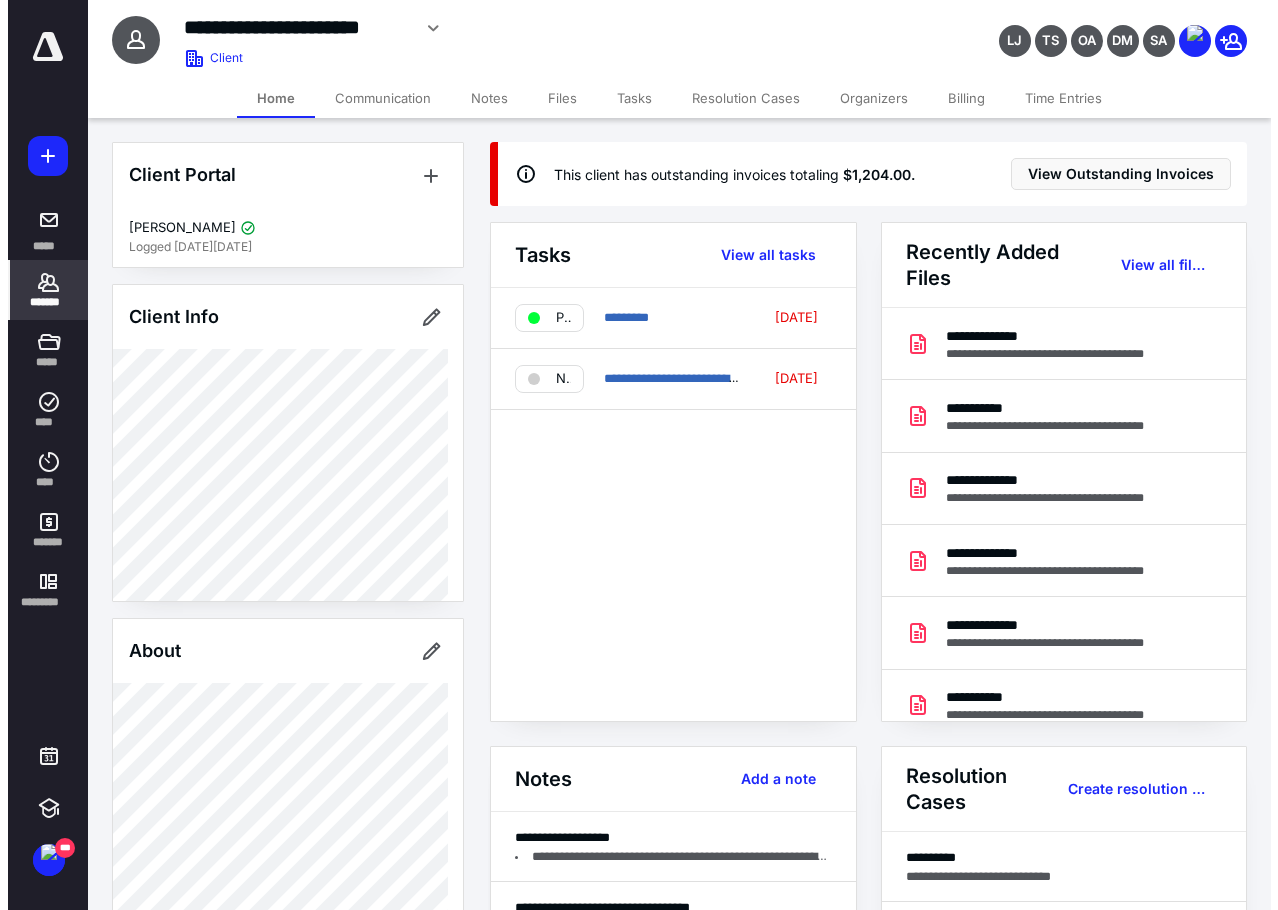 scroll, scrollTop: 100, scrollLeft: 0, axis: vertical 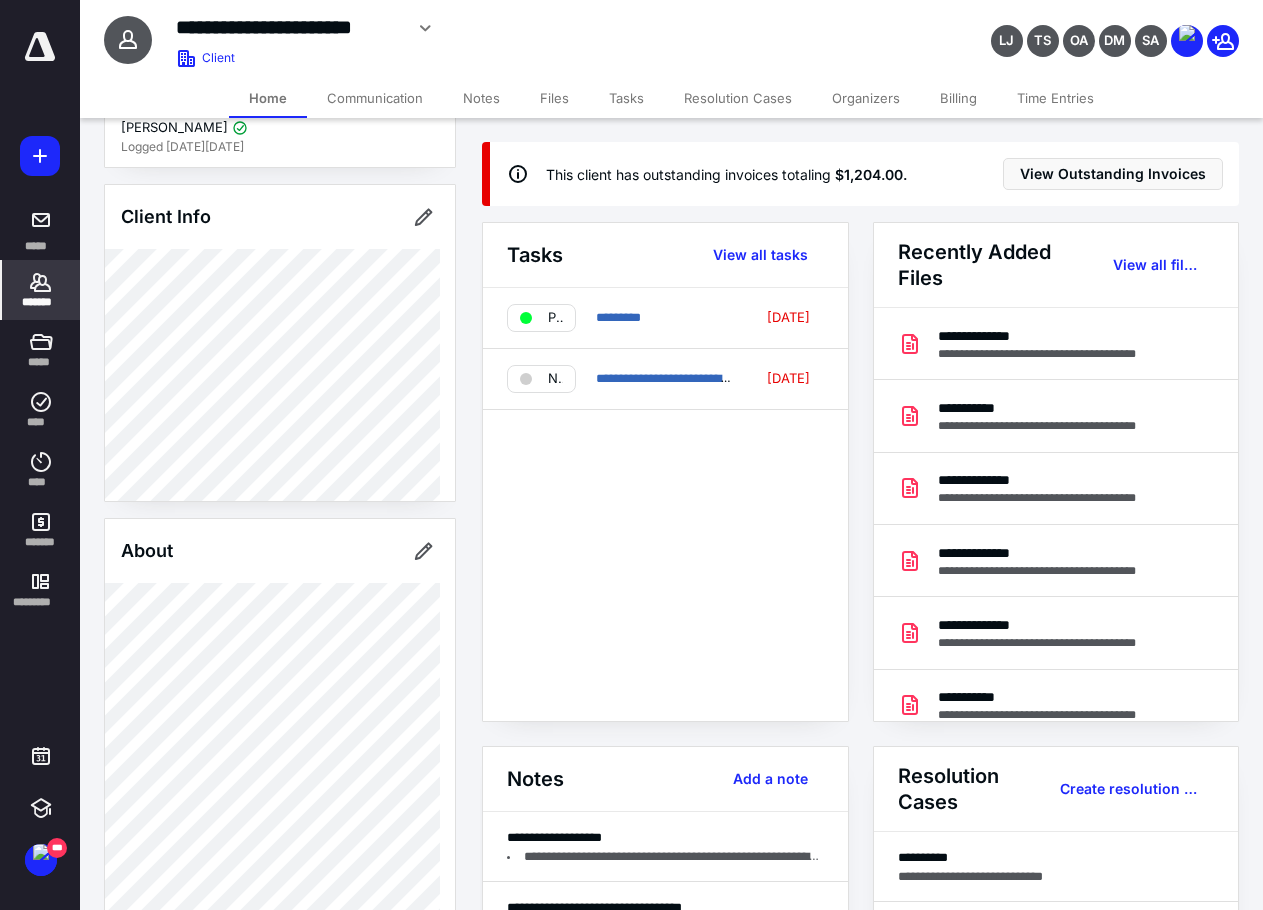 click on "Files" at bounding box center [554, 98] 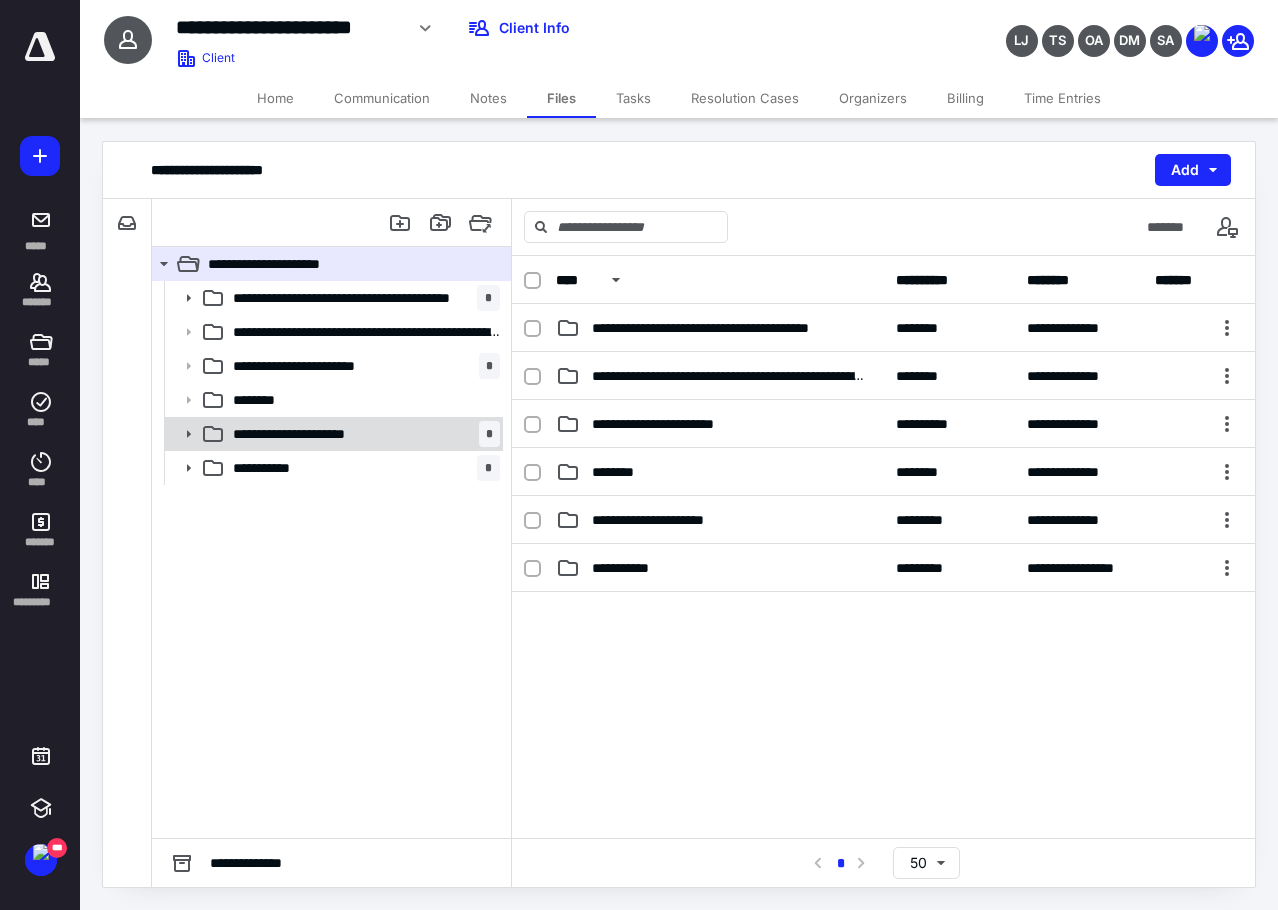 click 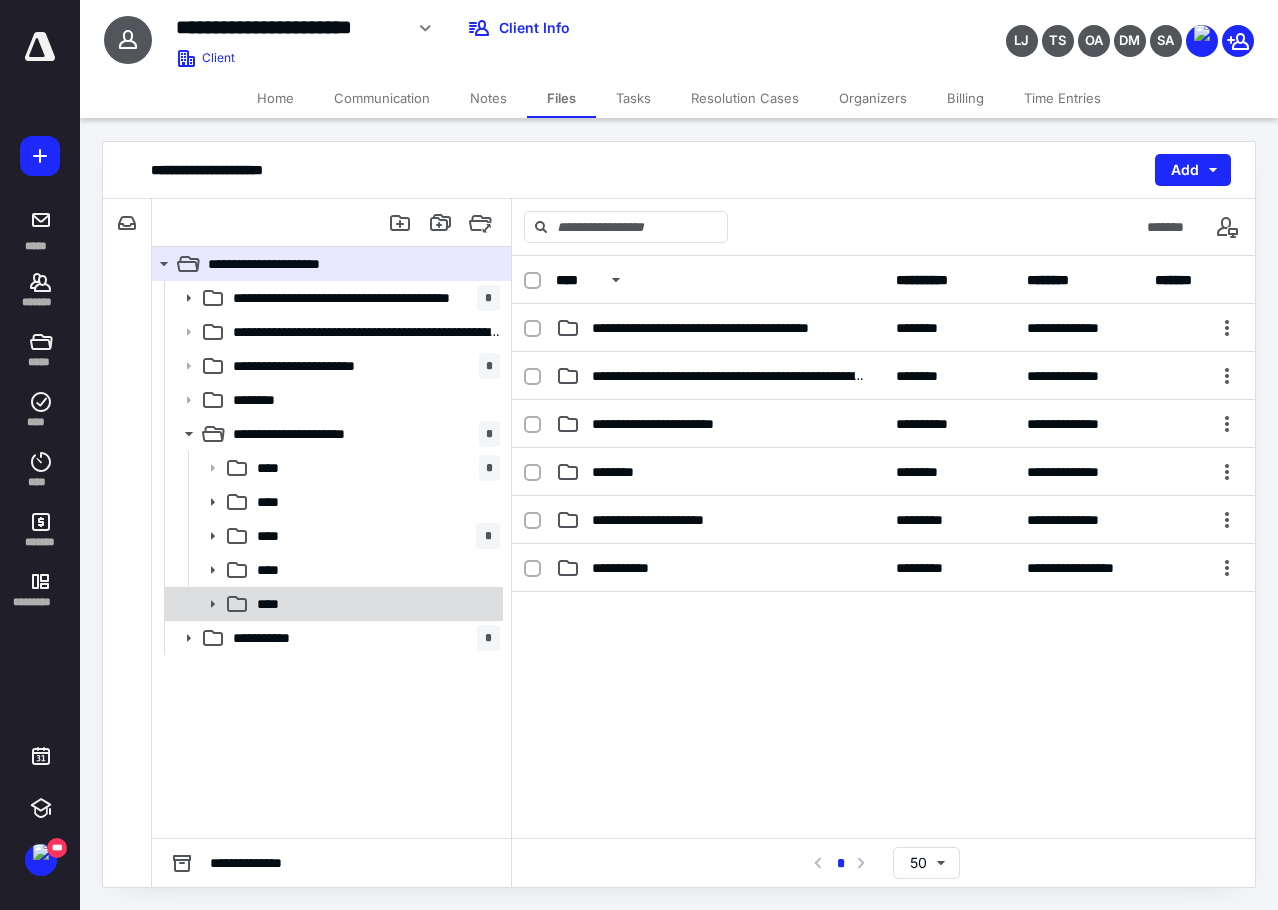 click 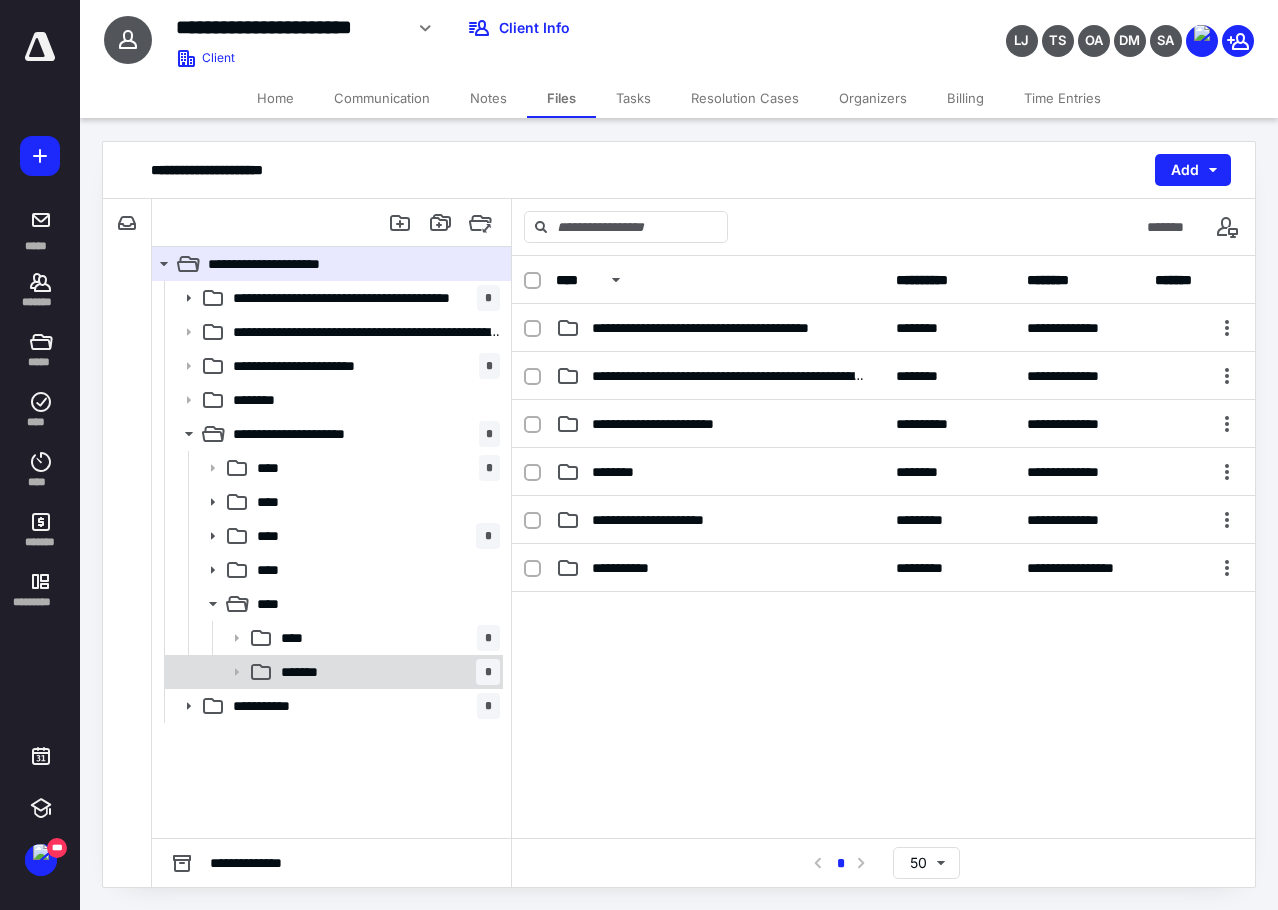 click on "******* *" at bounding box center [386, 672] 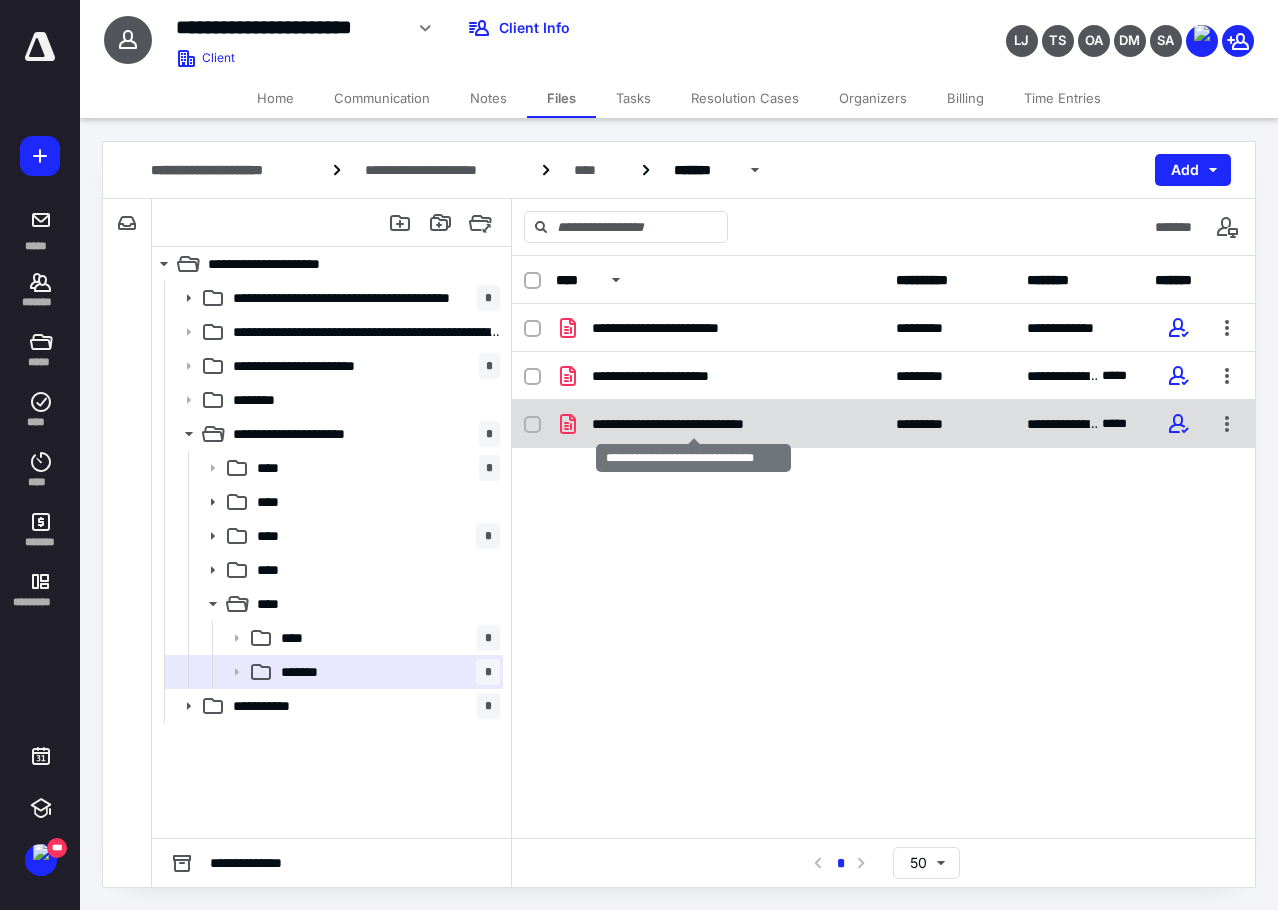 click on "**********" at bounding box center [693, 424] 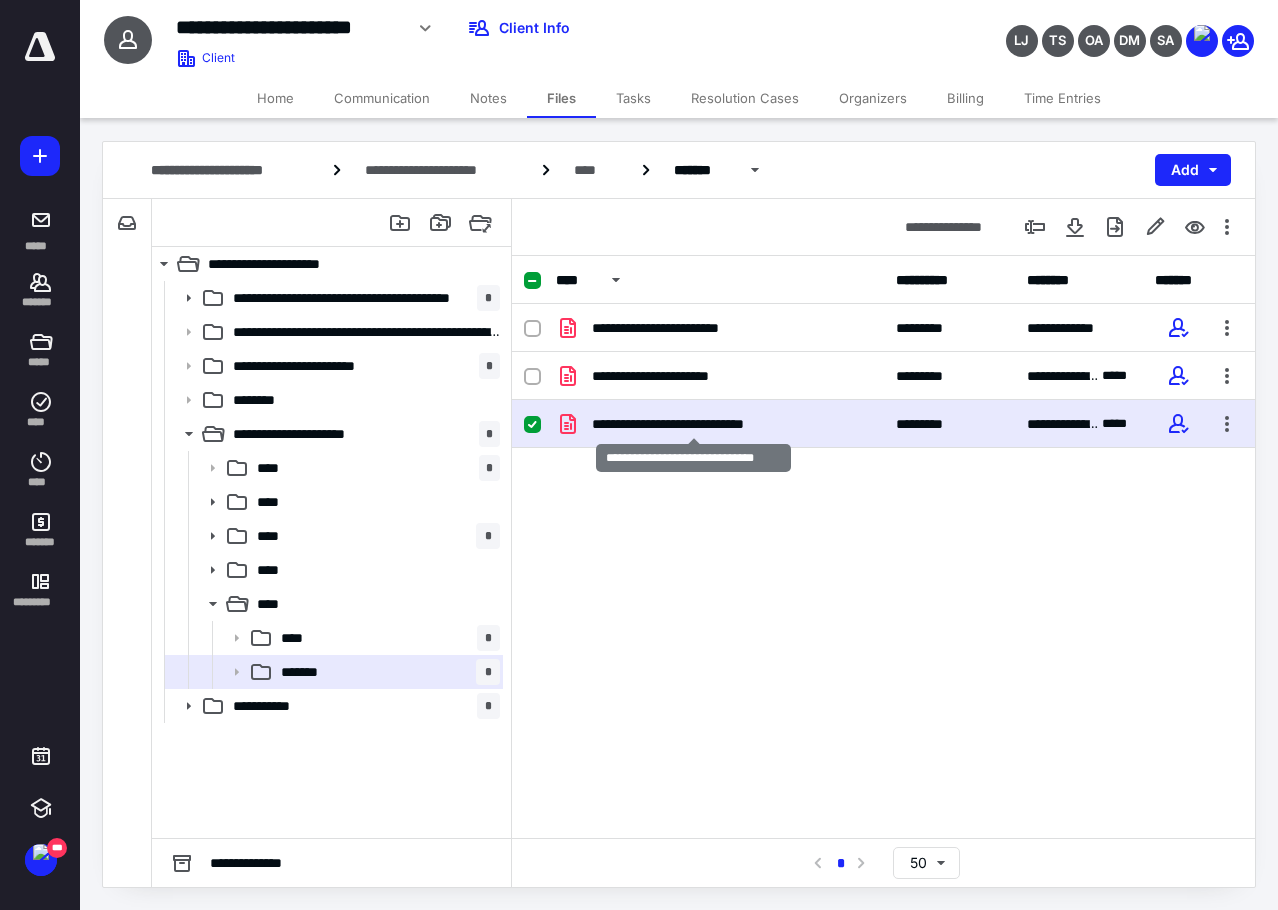 drag, startPoint x: 621, startPoint y: 420, endPoint x: 633, endPoint y: 432, distance: 16.970562 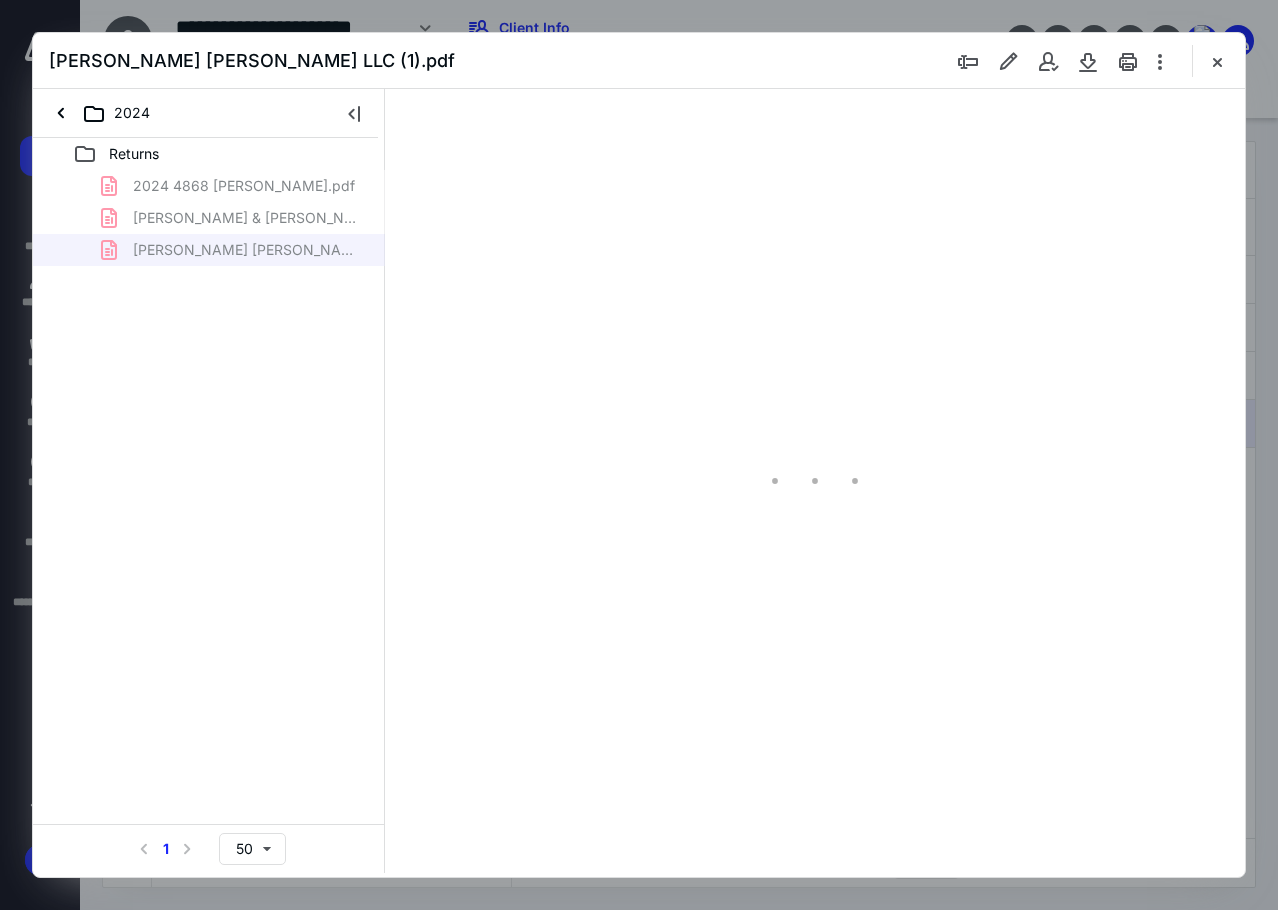 scroll, scrollTop: 0, scrollLeft: 0, axis: both 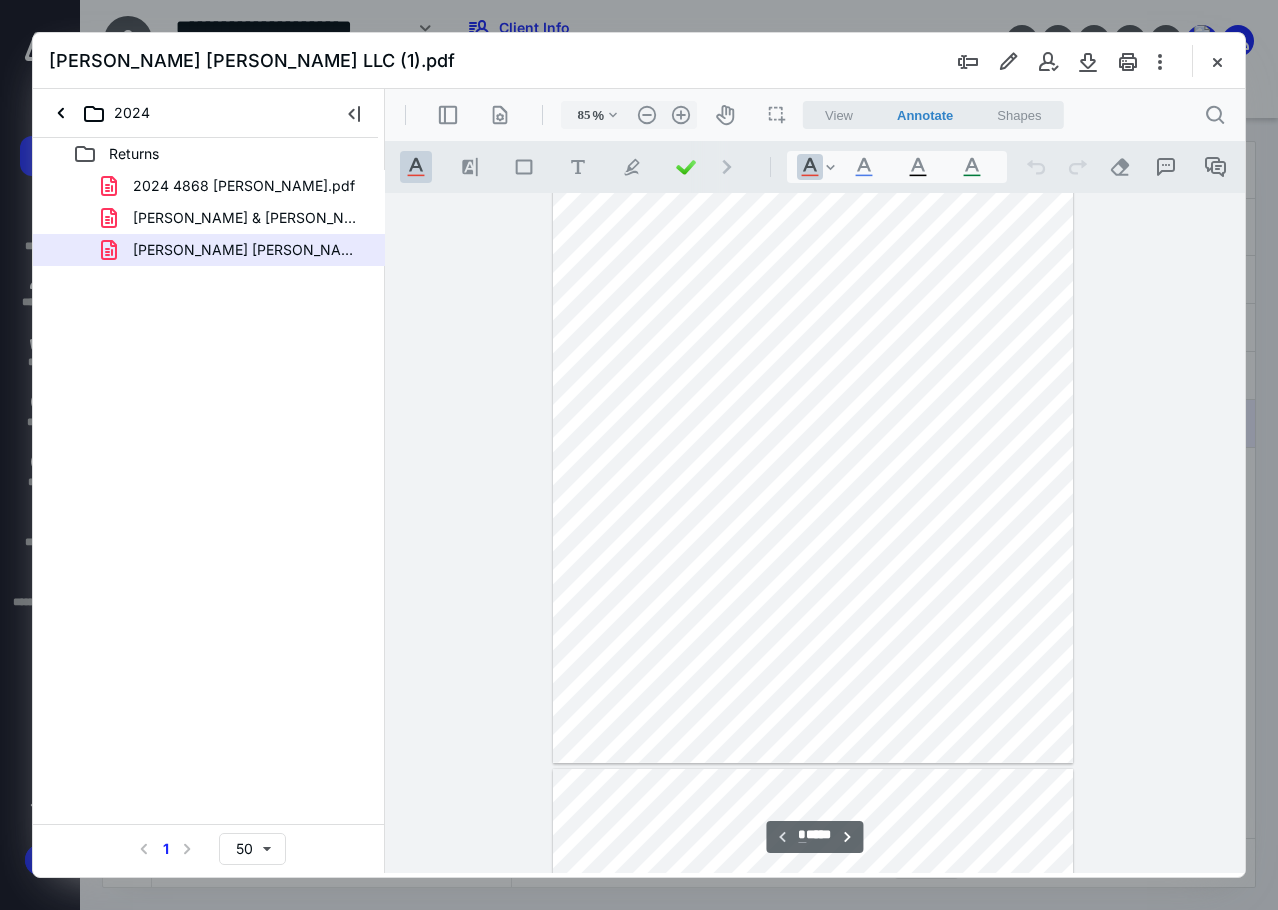 type on "86" 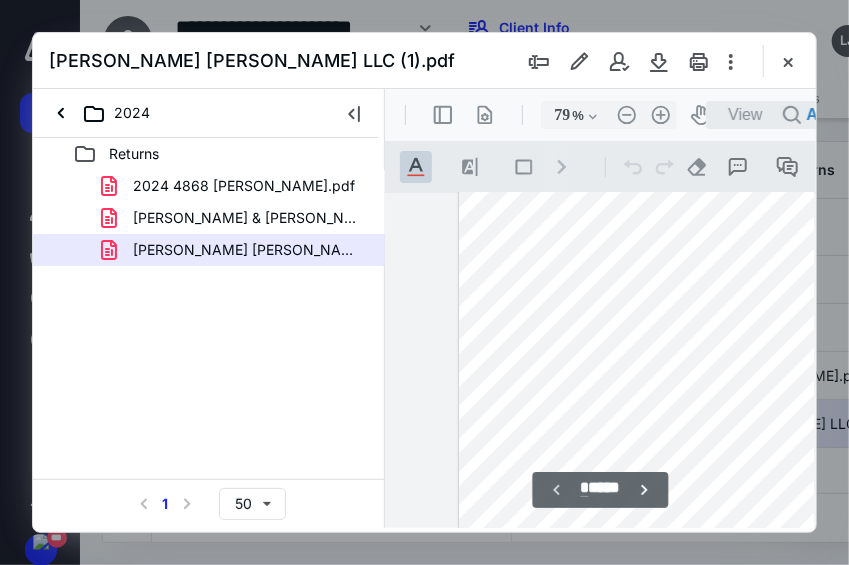 type on "80" 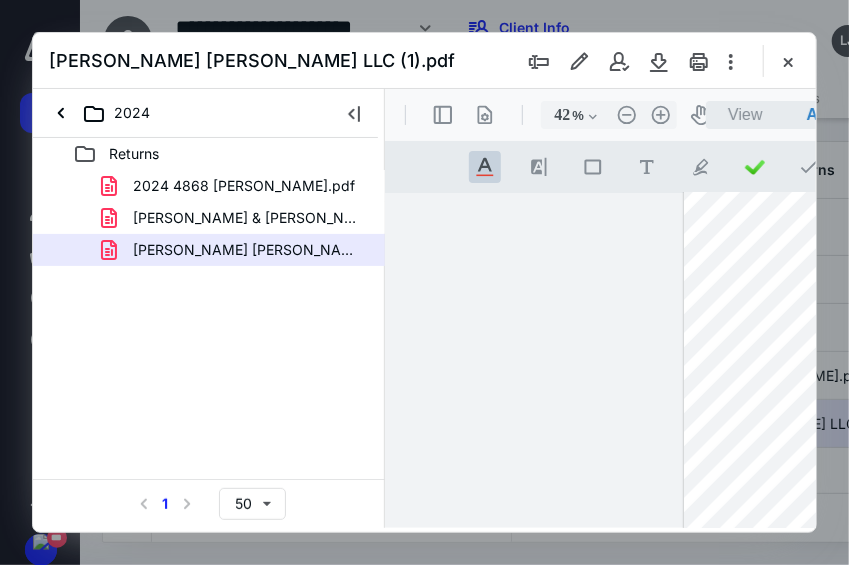 scroll, scrollTop: 107, scrollLeft: 0, axis: vertical 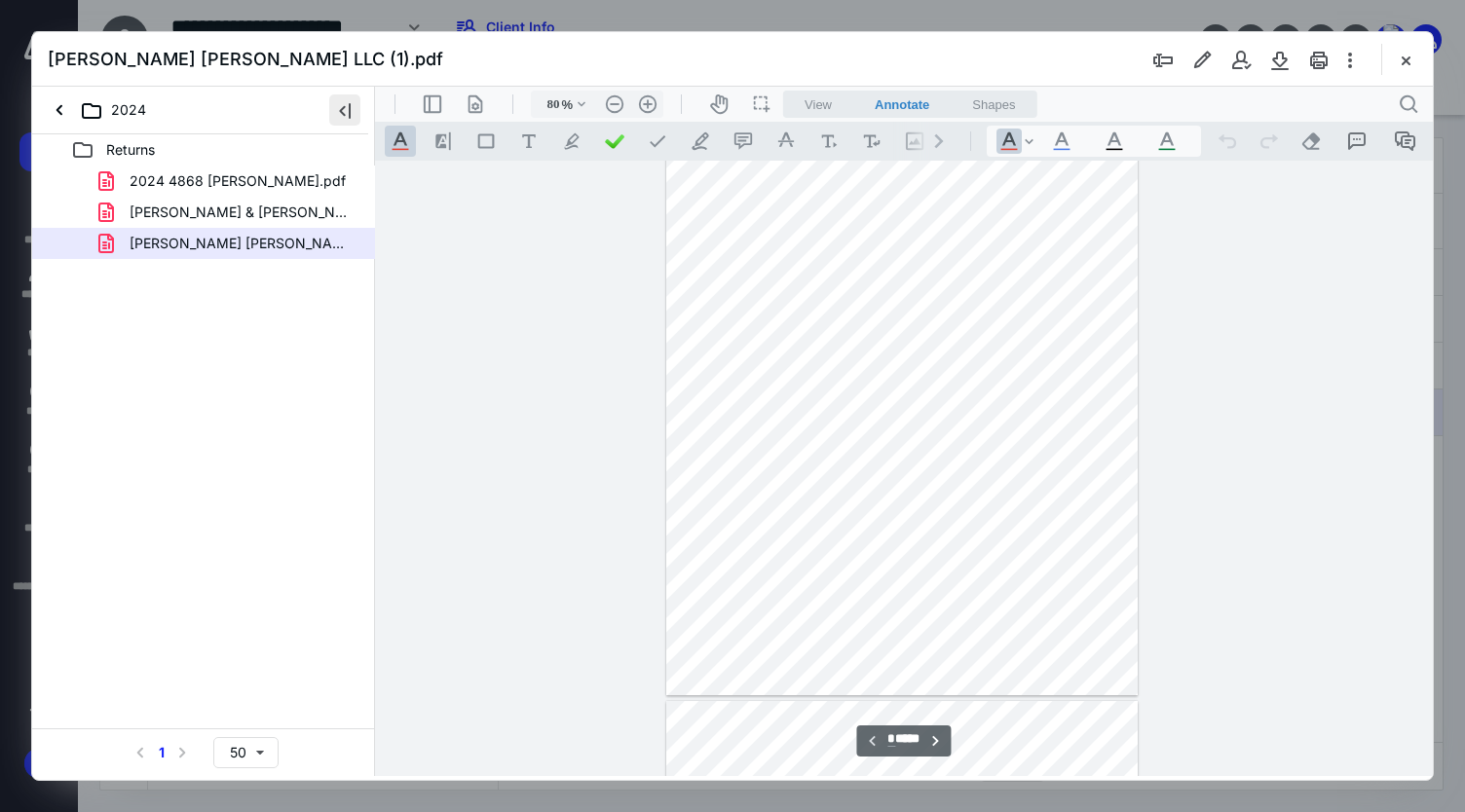 click at bounding box center (345, 110) 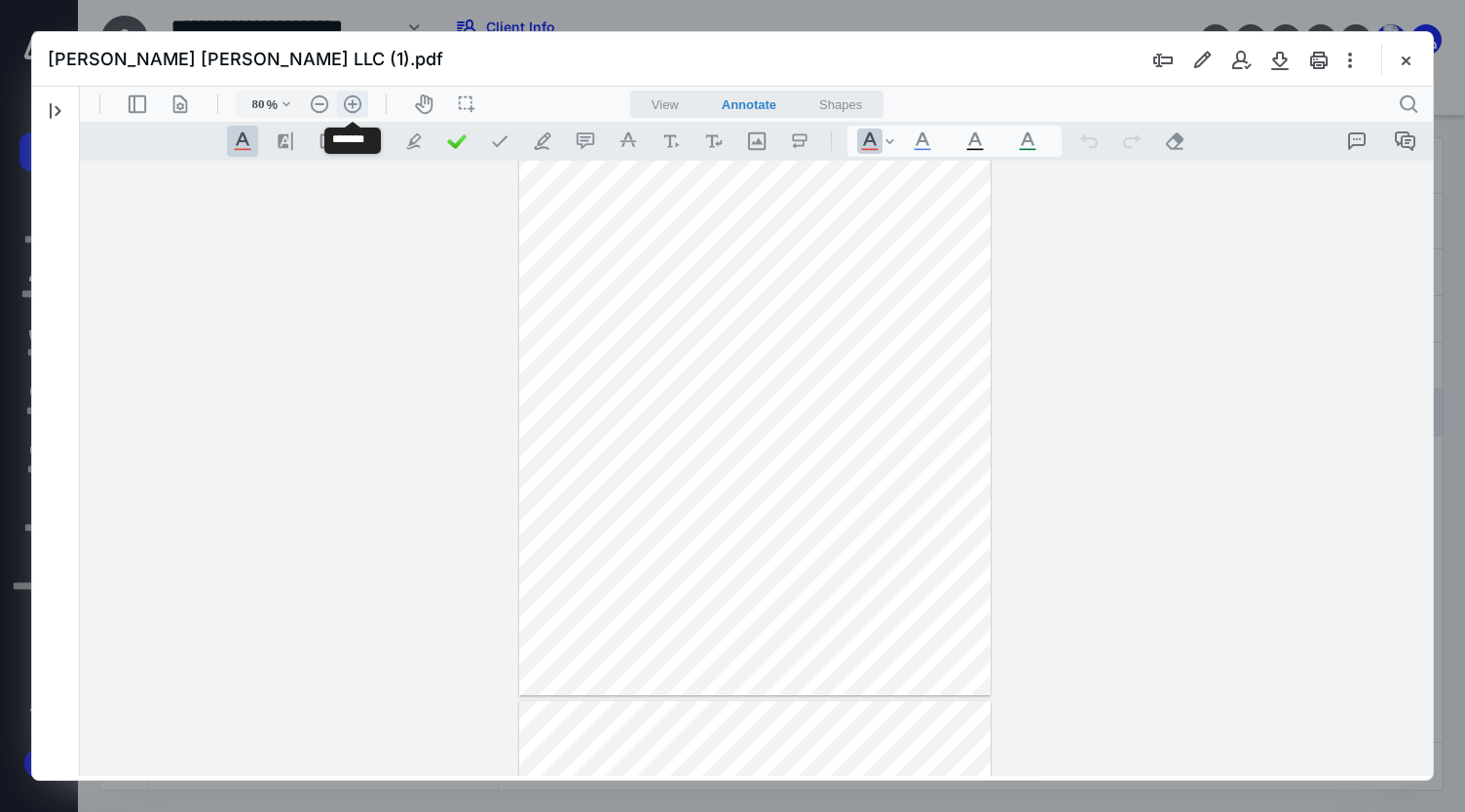 click on ".cls-1{fill:#abb0c4;} icon - header - zoom - in - line" at bounding box center (353, 104) 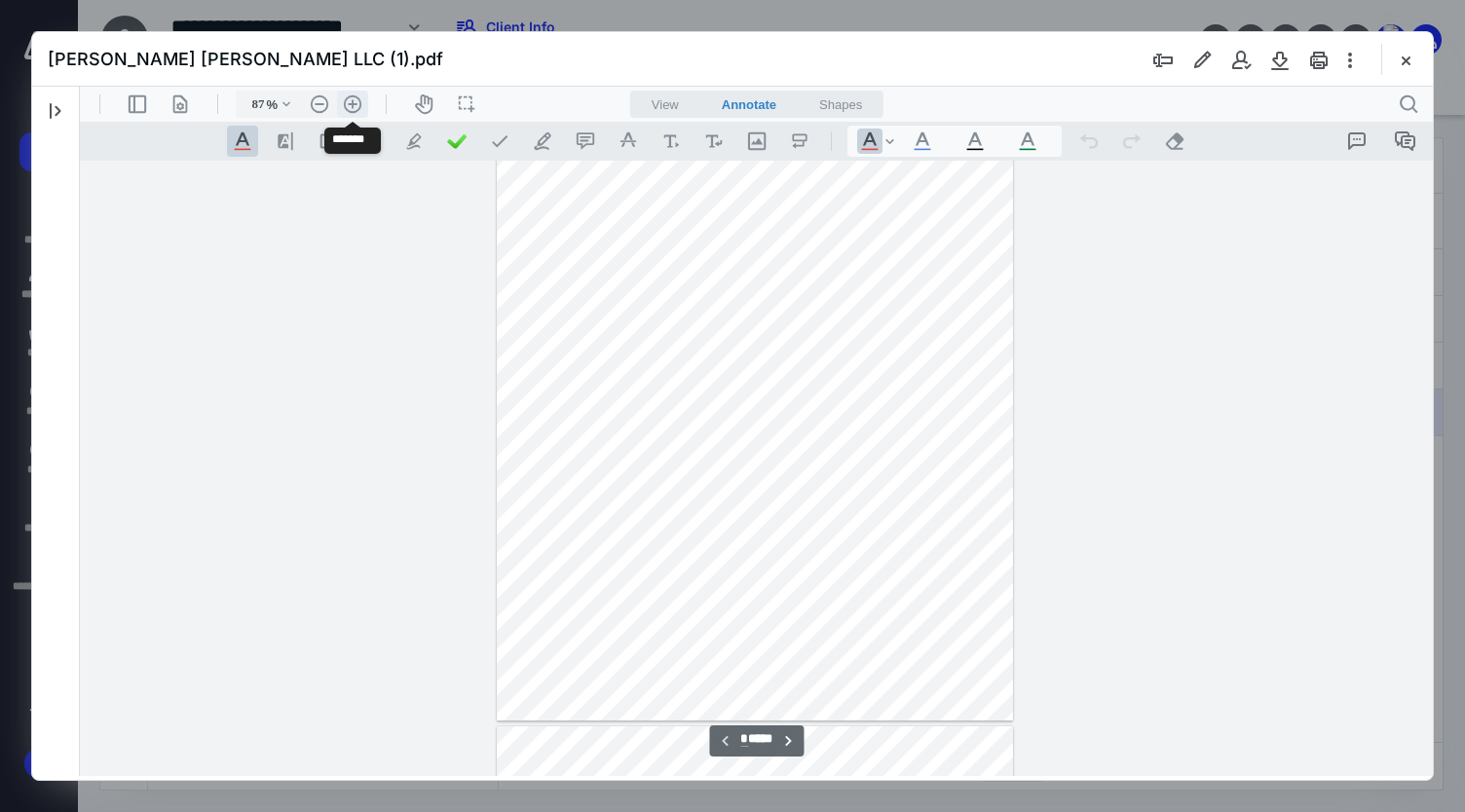 click on ".cls-1{fill:#abb0c4;} icon - header - zoom - in - line" at bounding box center [353, 104] 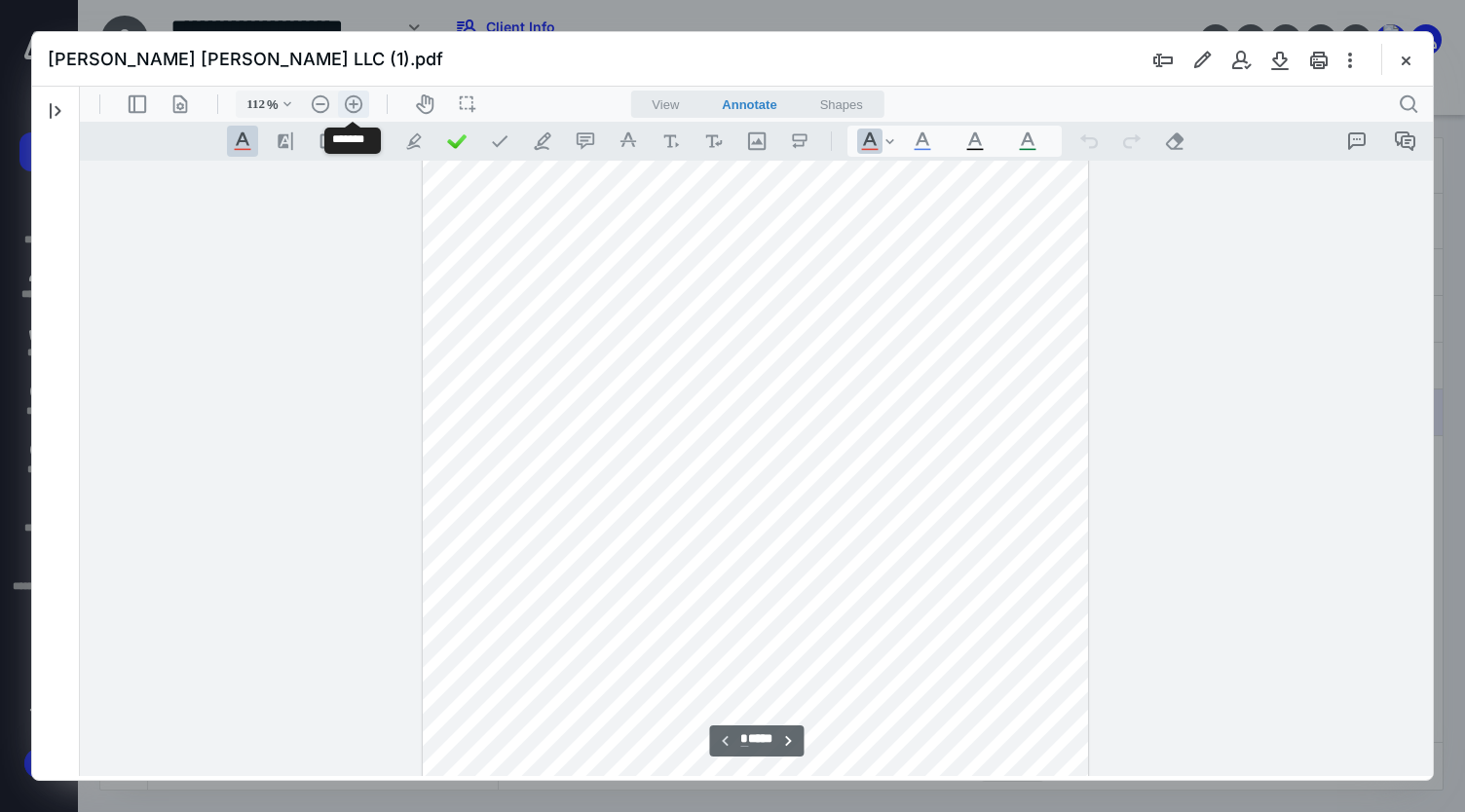 click on ".cls-1{fill:#abb0c4;} icon - header - zoom - in - line" at bounding box center [354, 104] 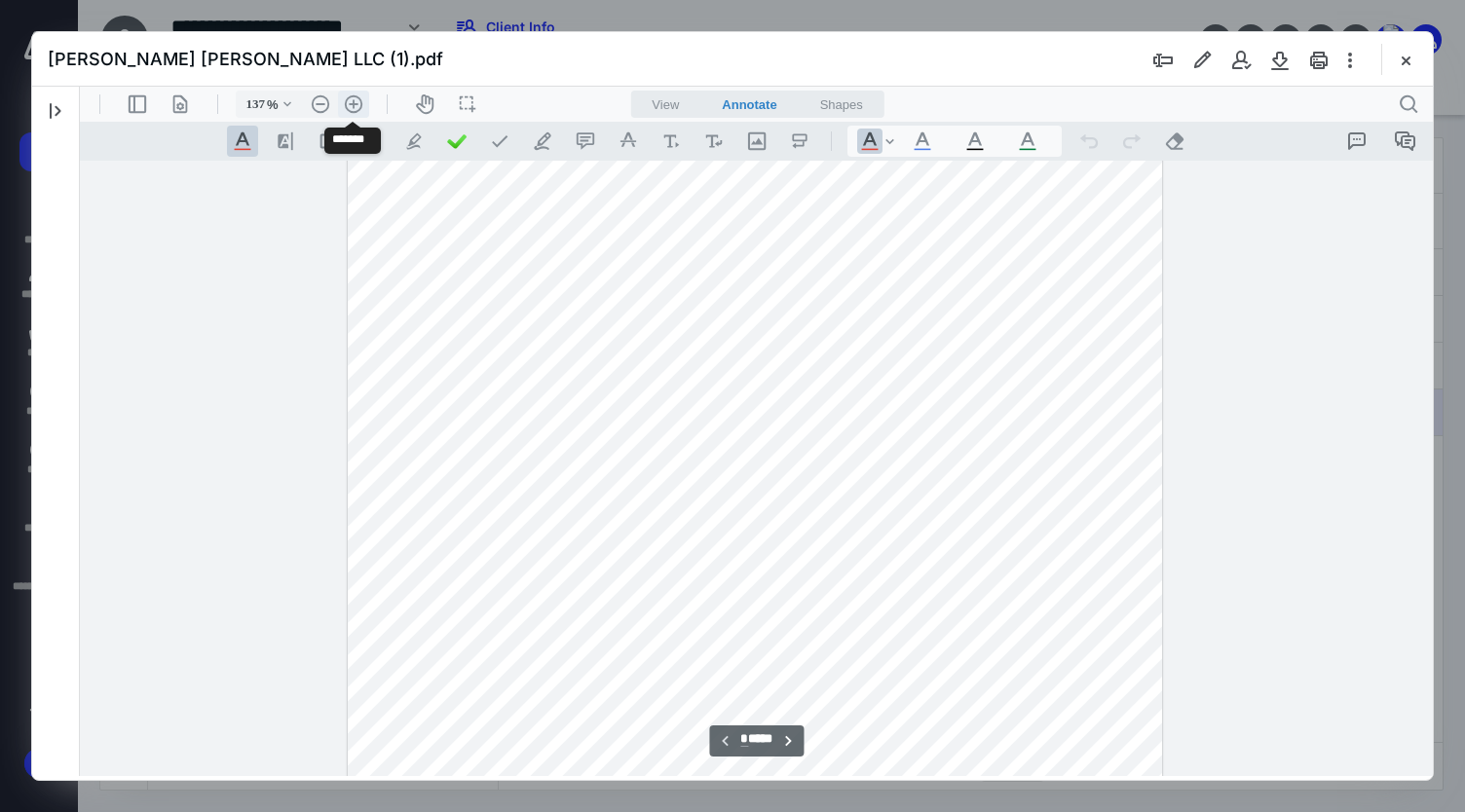 click on ".cls-1{fill:#abb0c4;} icon - header - zoom - in - line" at bounding box center [354, 104] 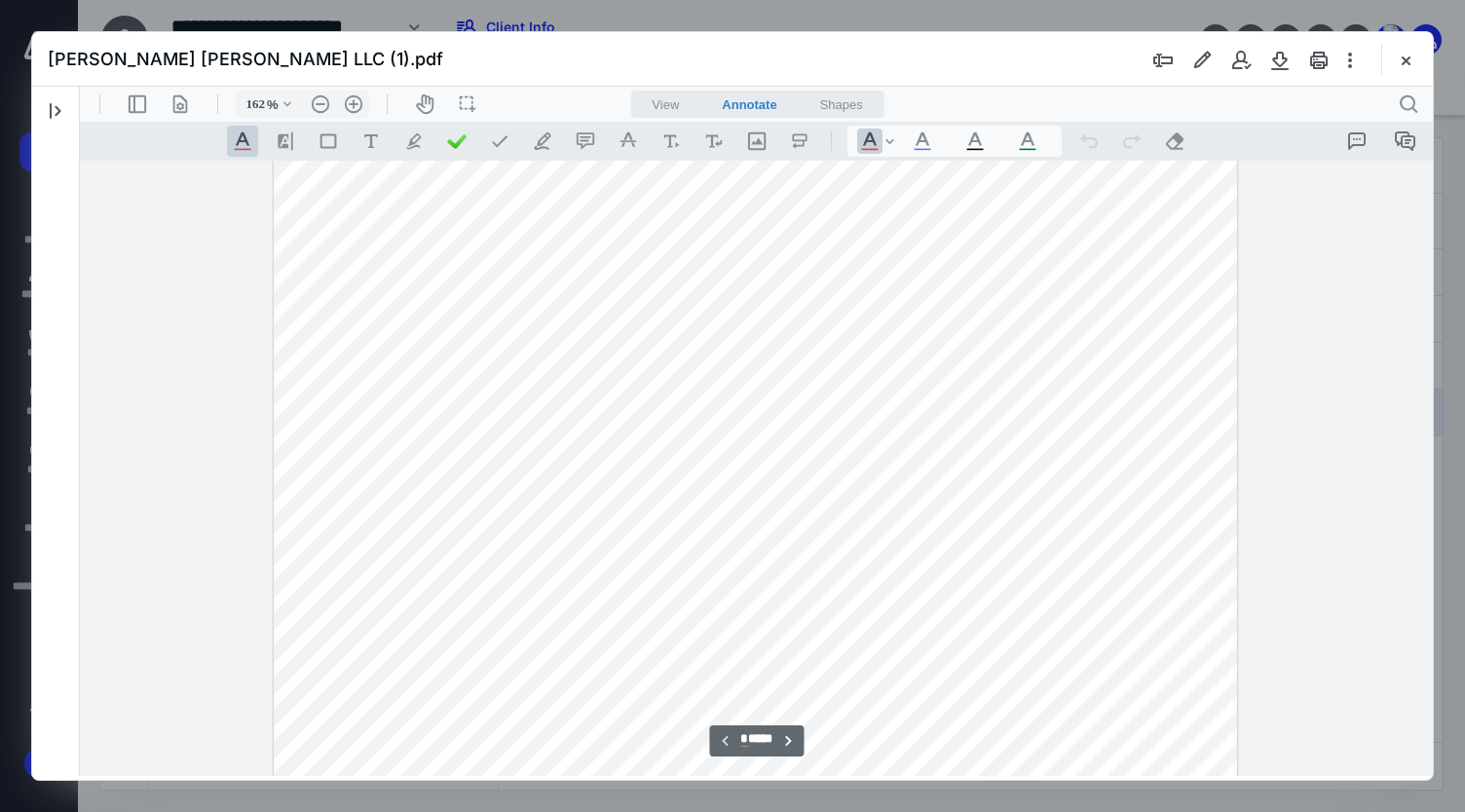 scroll, scrollTop: 195, scrollLeft: 0, axis: vertical 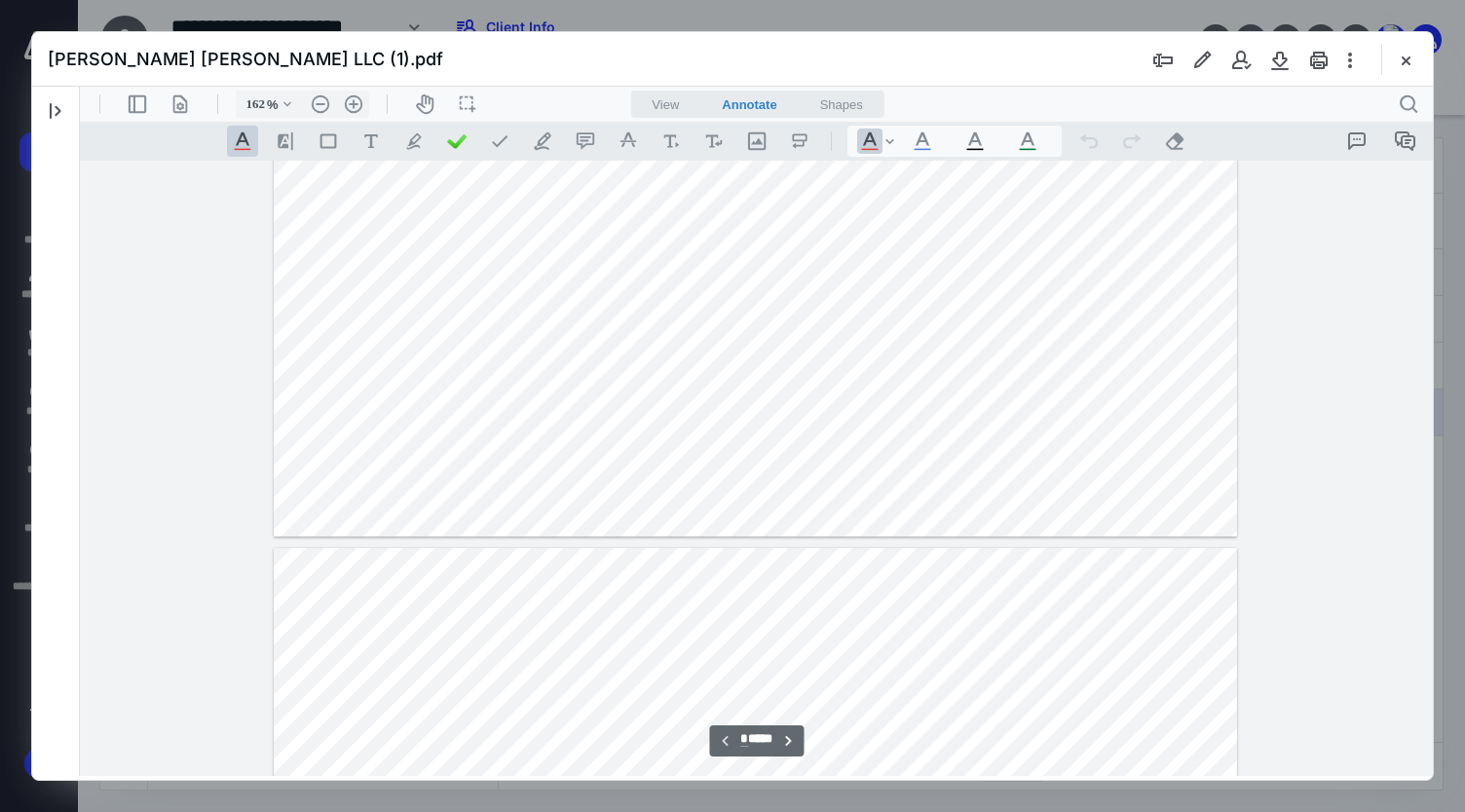 type on "*" 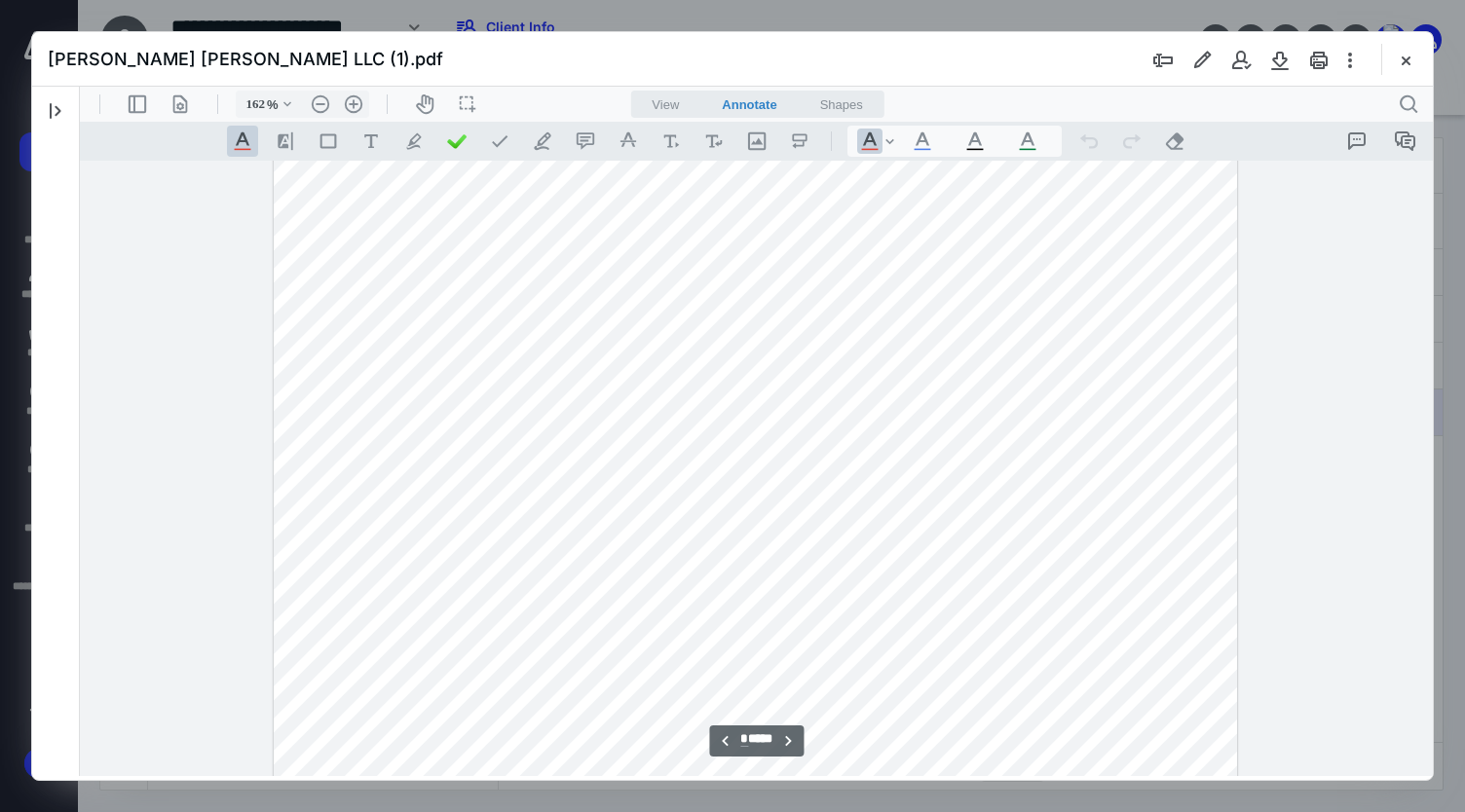 scroll, scrollTop: 1460, scrollLeft: 0, axis: vertical 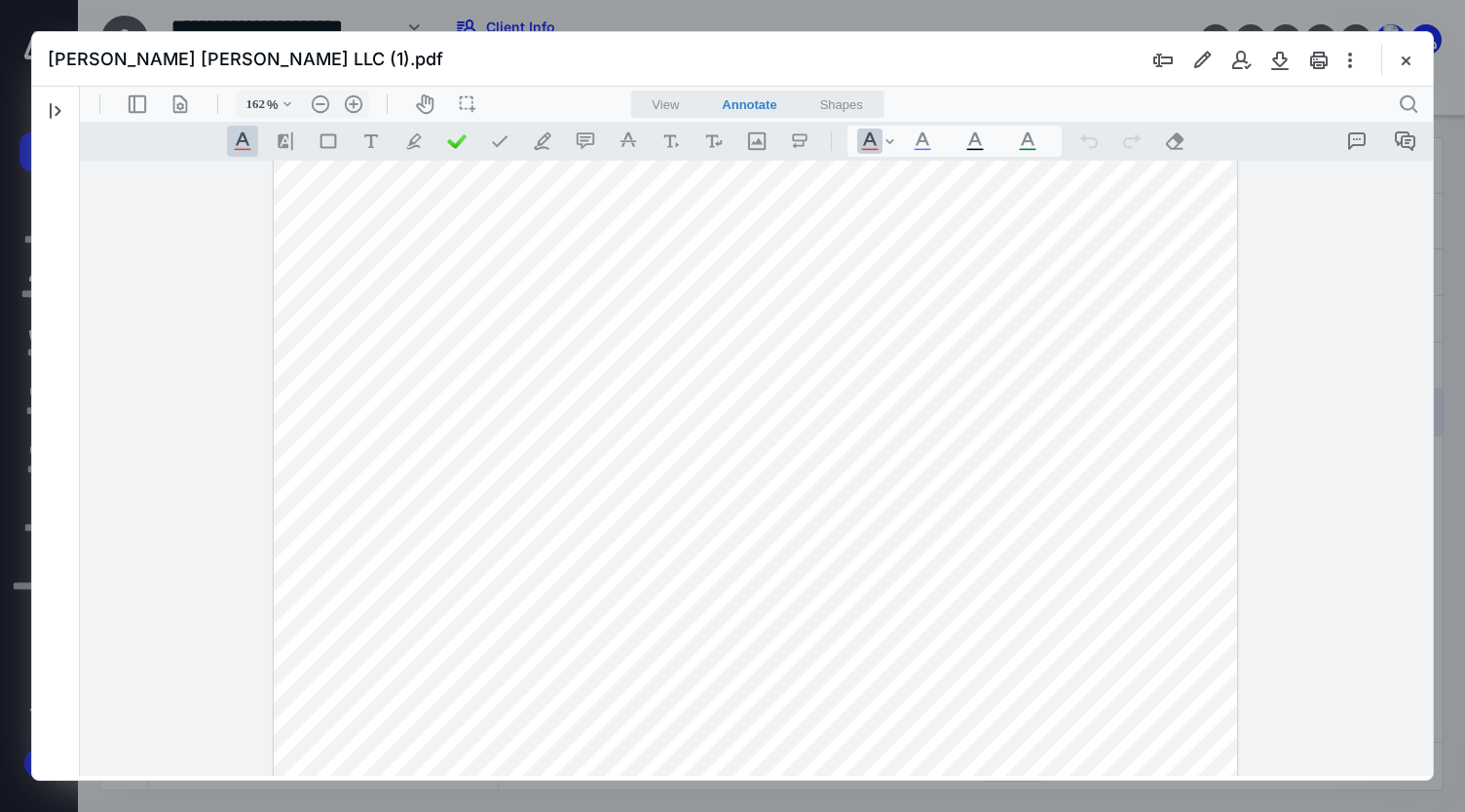click at bounding box center (755, 587) 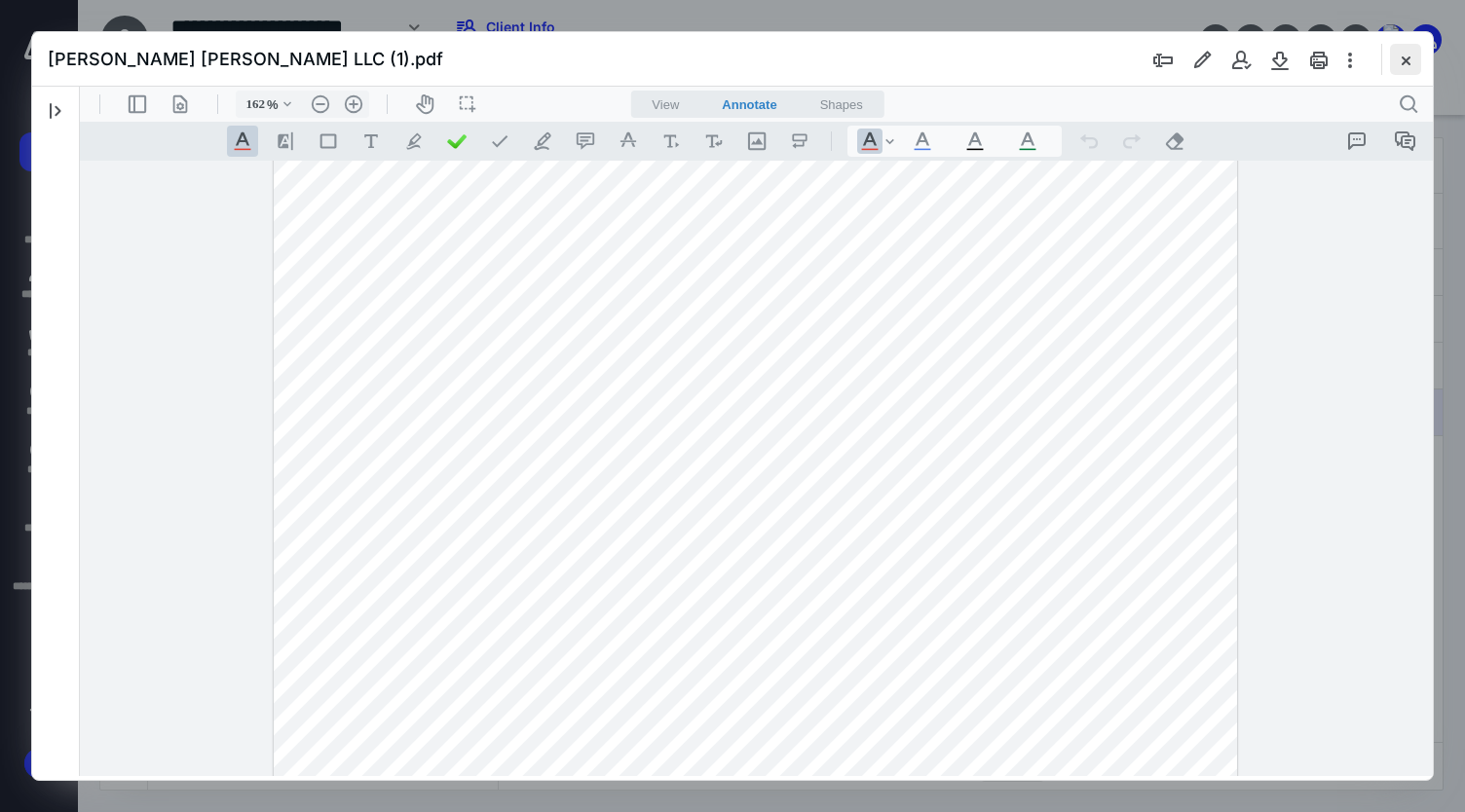 click at bounding box center (1406, 59) 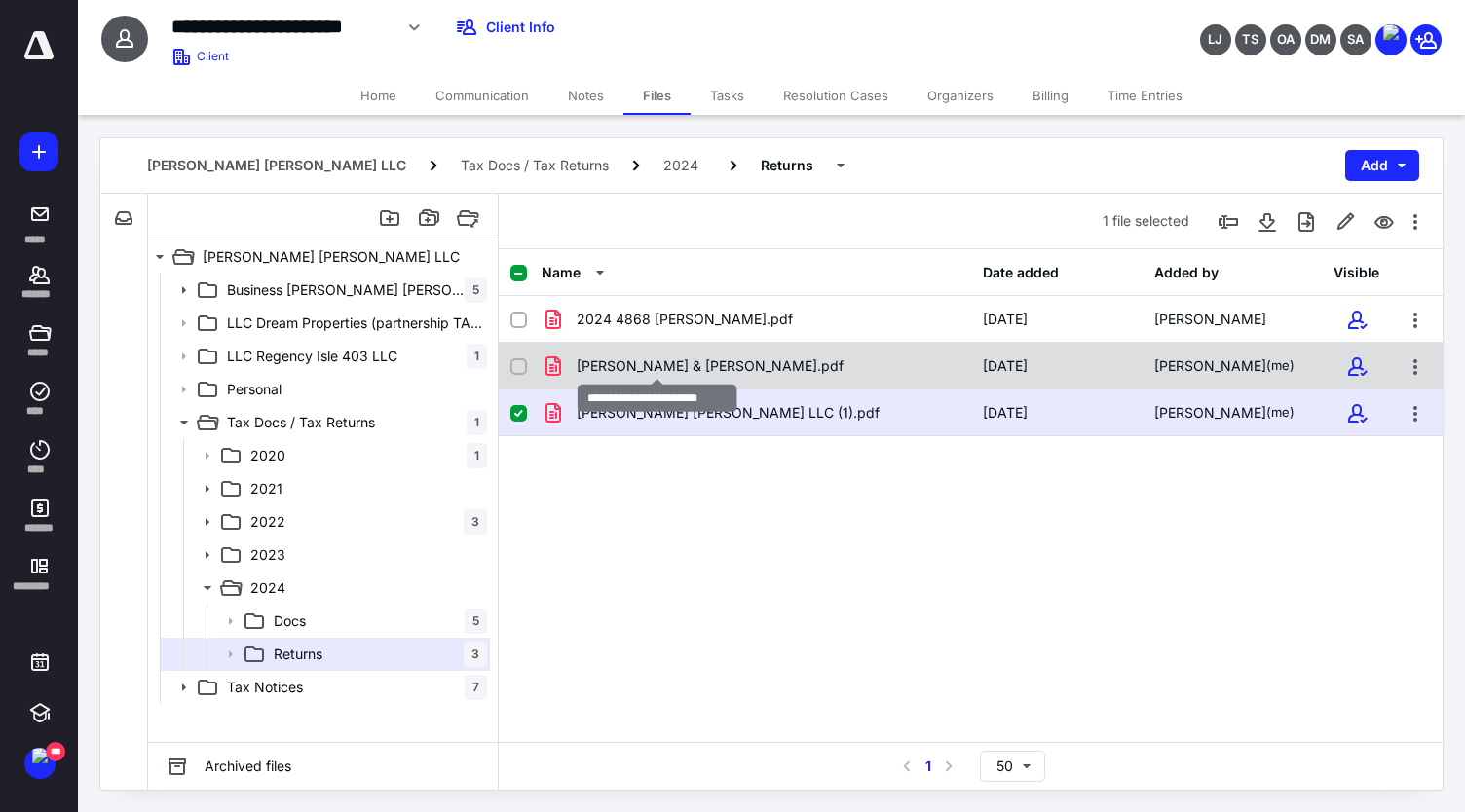 click on "[PERSON_NAME] & [PERSON_NAME].pdf" at bounding box center [710, 366] 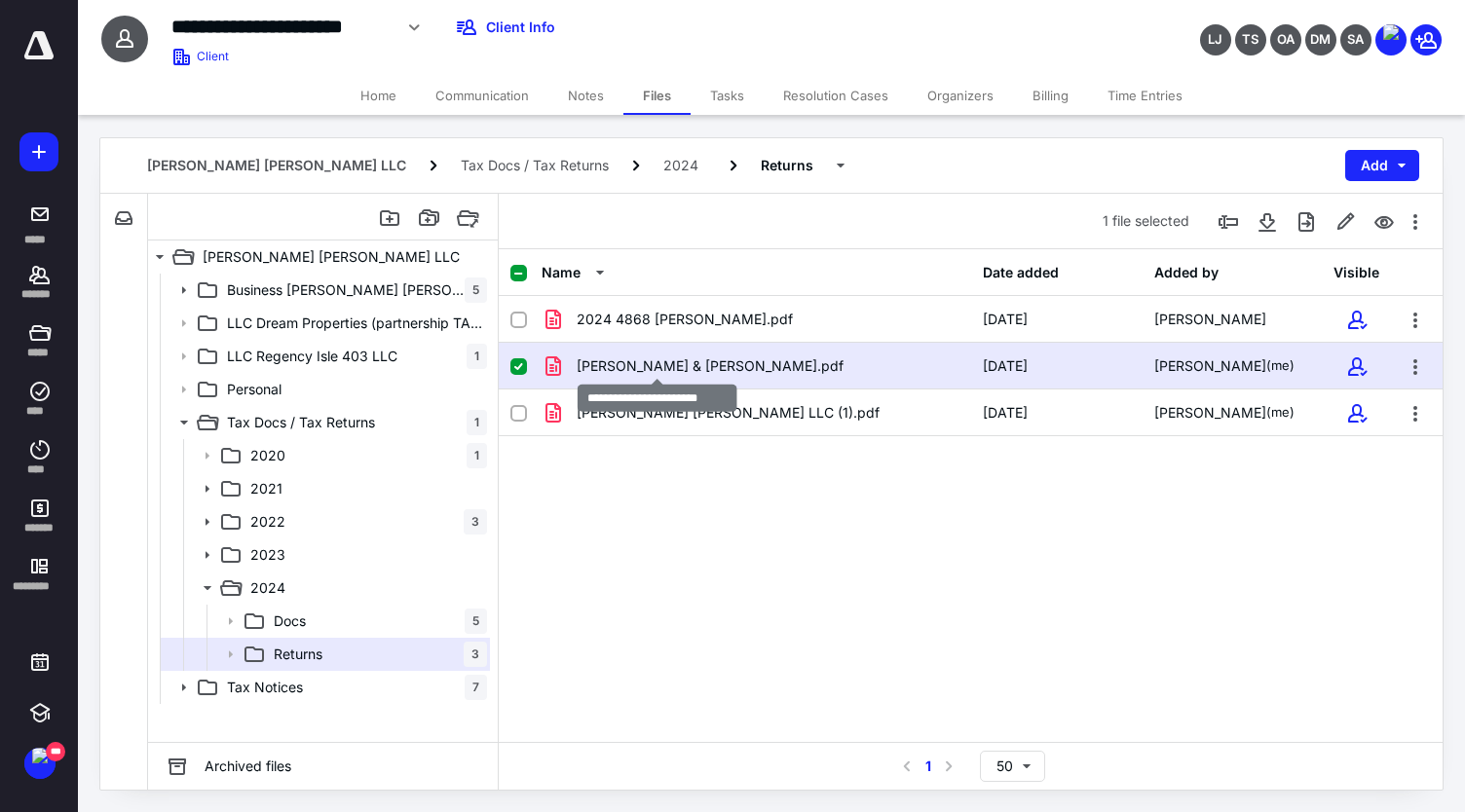 click on "[PERSON_NAME] & [PERSON_NAME].pdf" at bounding box center [710, 366] 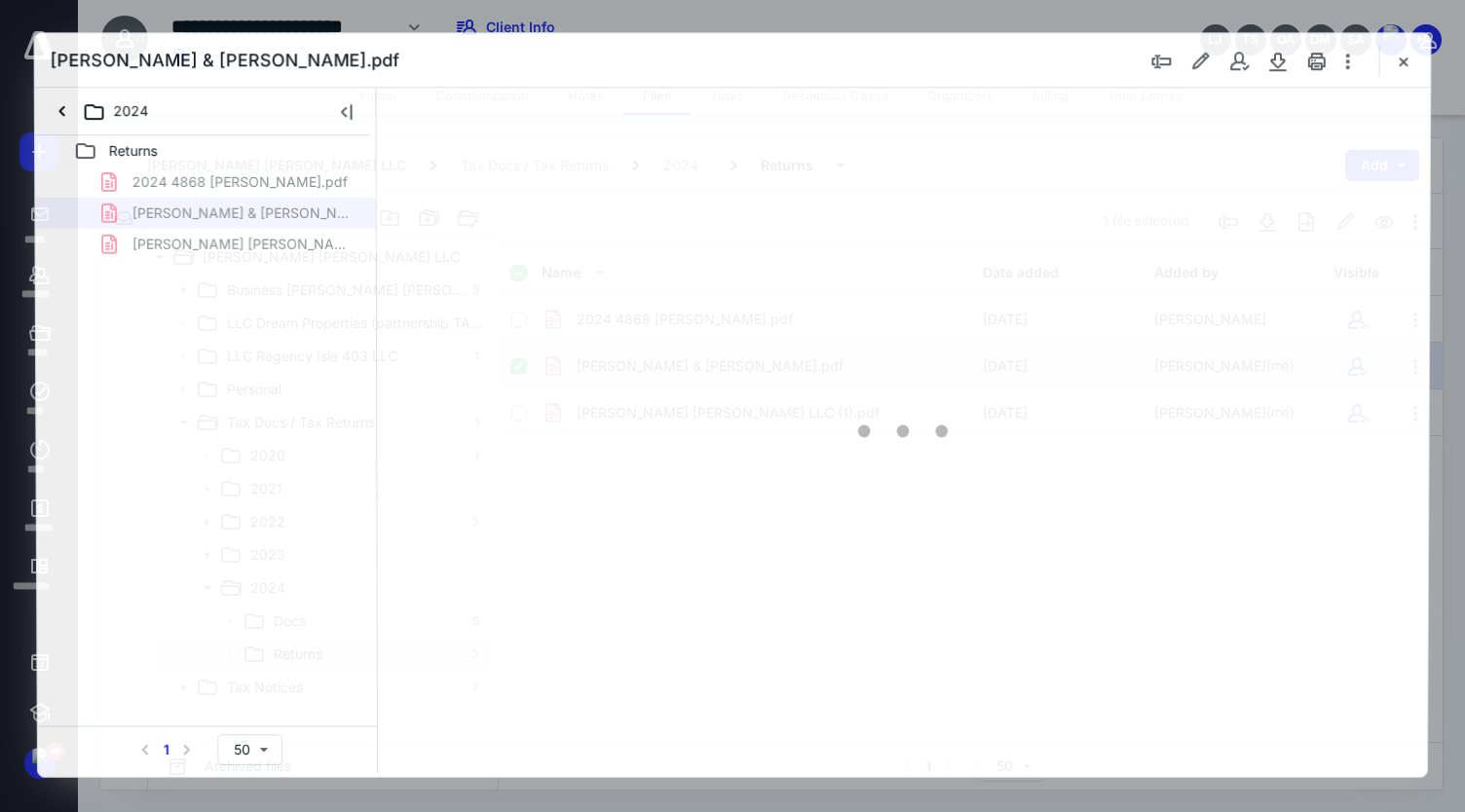 scroll, scrollTop: 0, scrollLeft: 0, axis: both 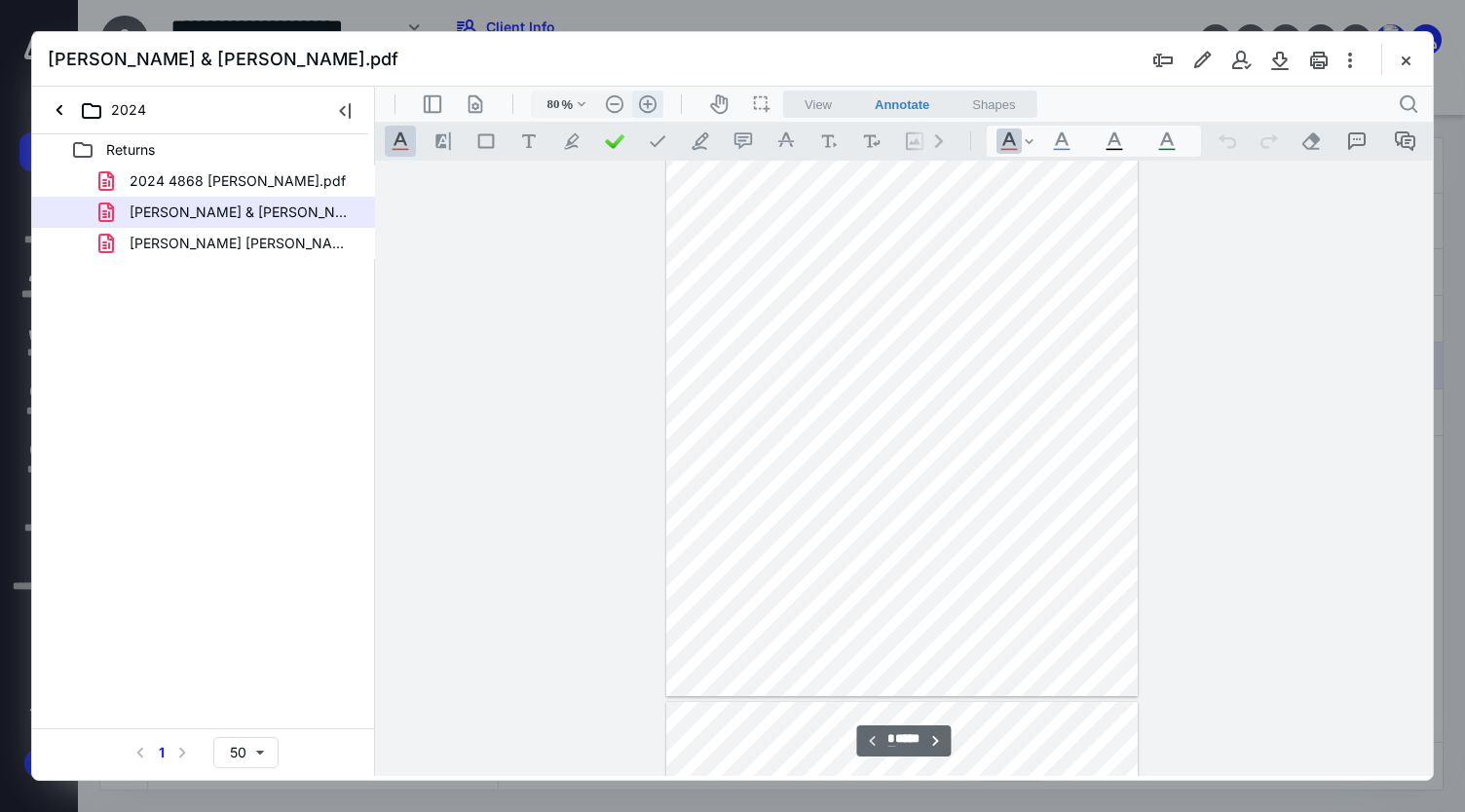 drag, startPoint x: 646, startPoint y: 105, endPoint x: 610, endPoint y: 107, distance: 36.055513 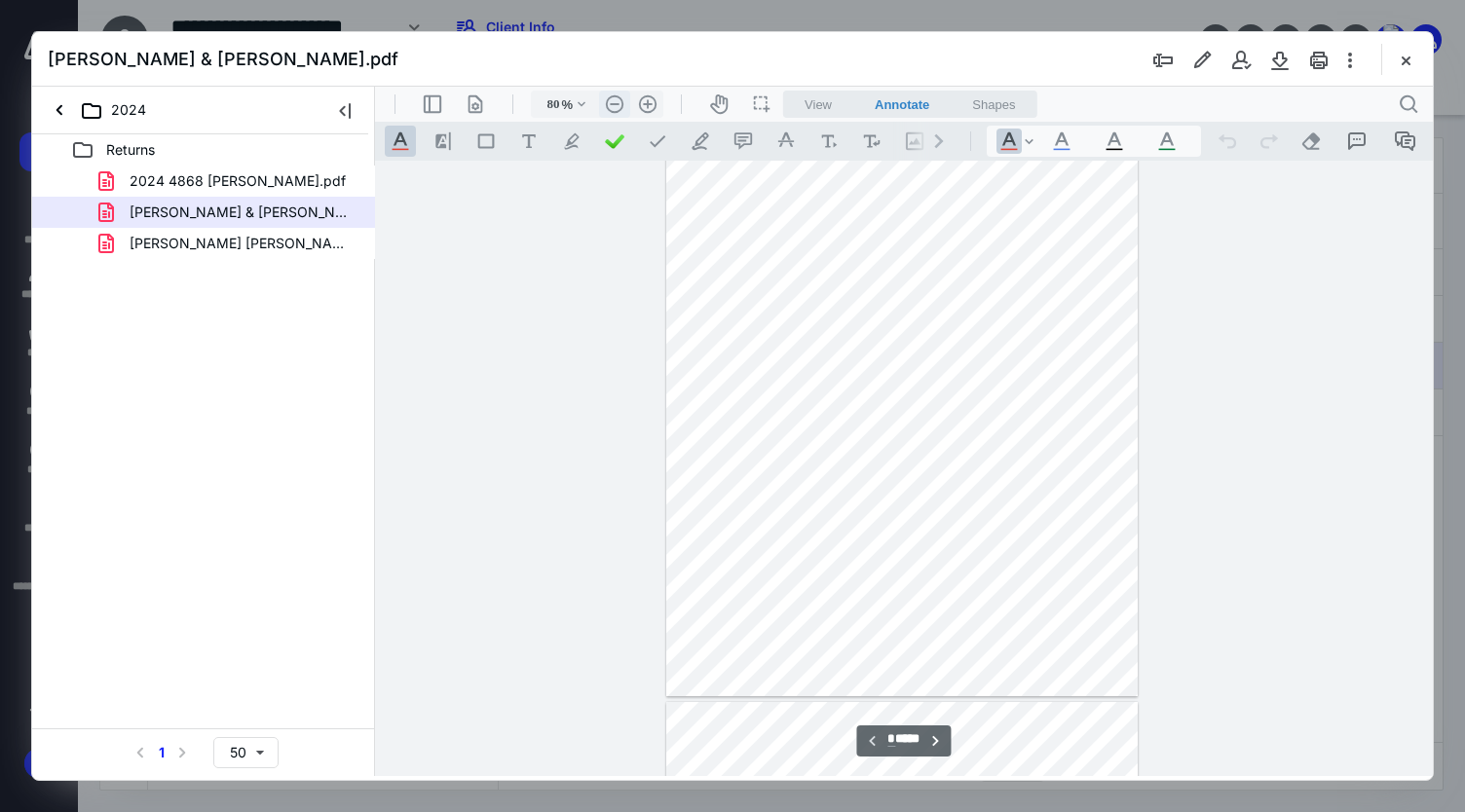 click on ".cls-1{fill:#abb0c4;} icon - header - zoom - in - line" at bounding box center (648, 104) 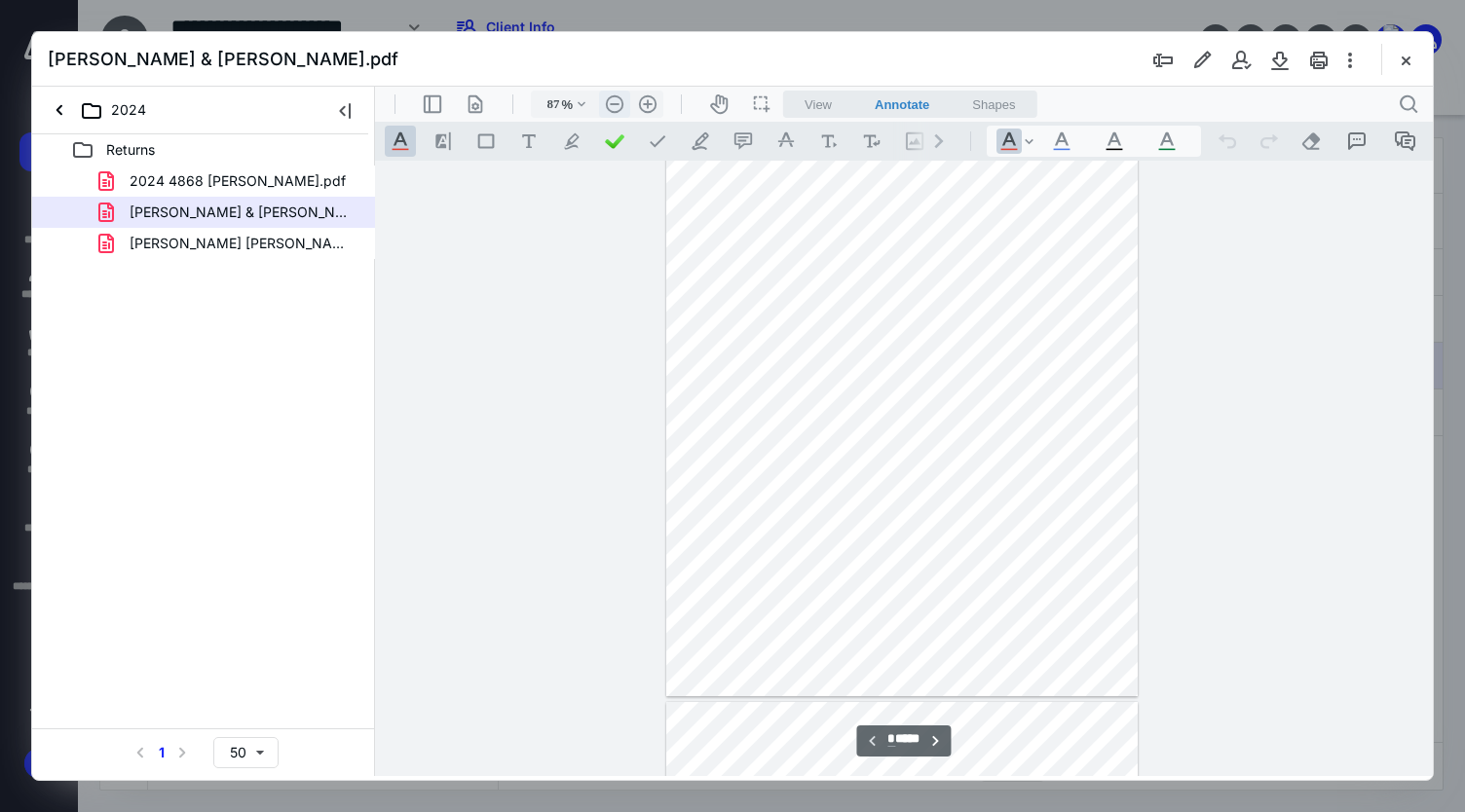 scroll, scrollTop: 110, scrollLeft: 0, axis: vertical 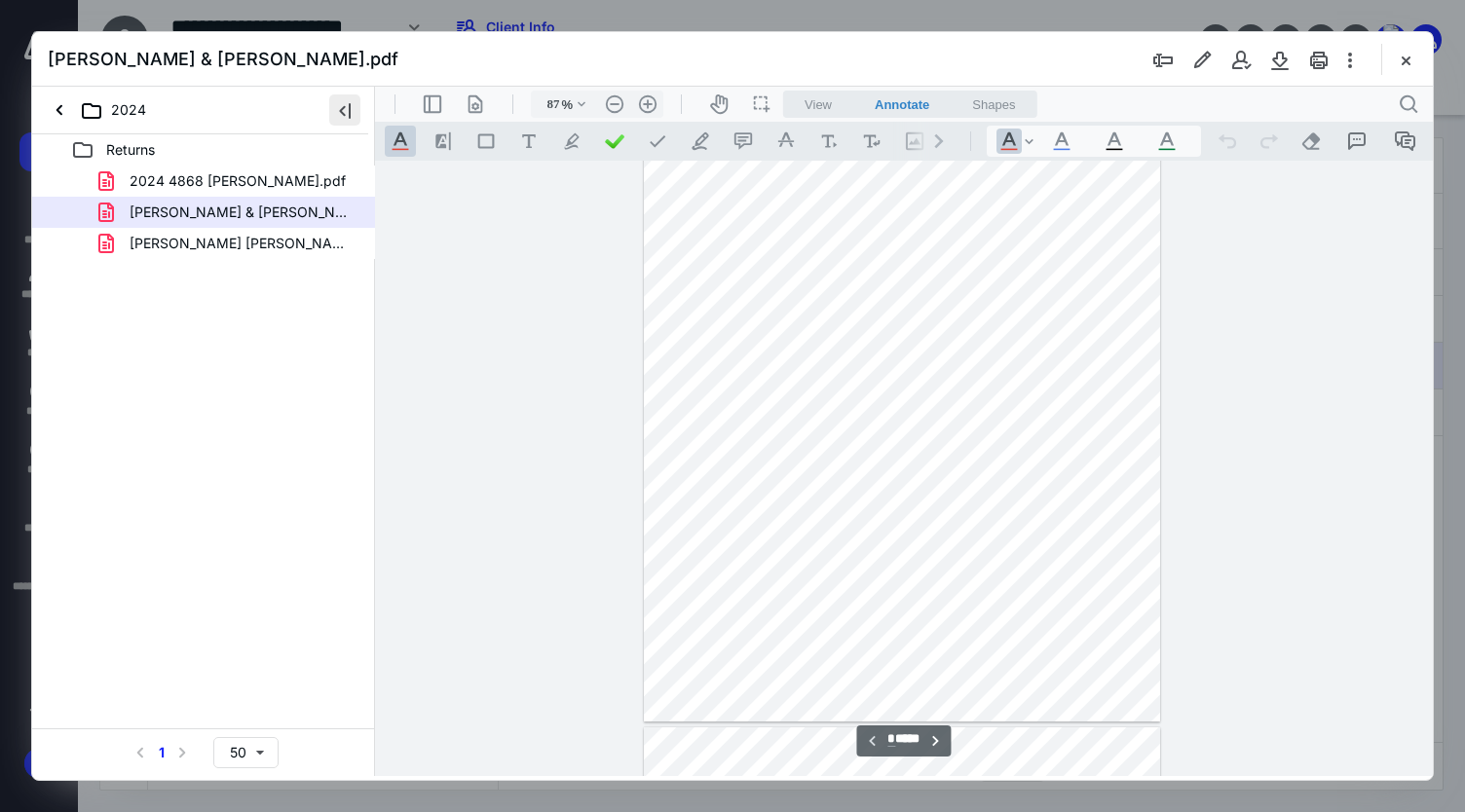 click at bounding box center (345, 110) 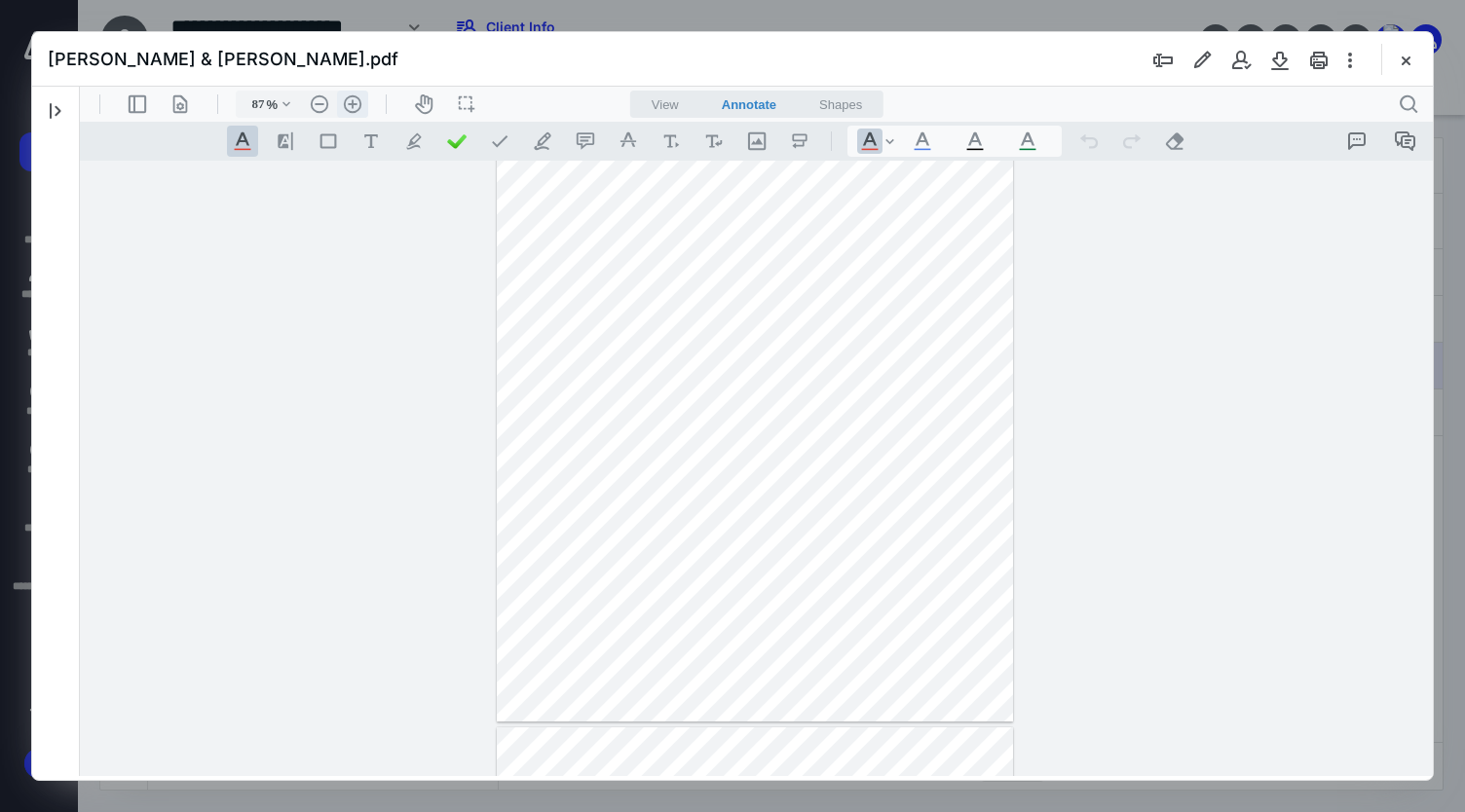 click on ".cls-1{fill:#abb0c4;} icon - header - zoom - in - line" at bounding box center [353, 104] 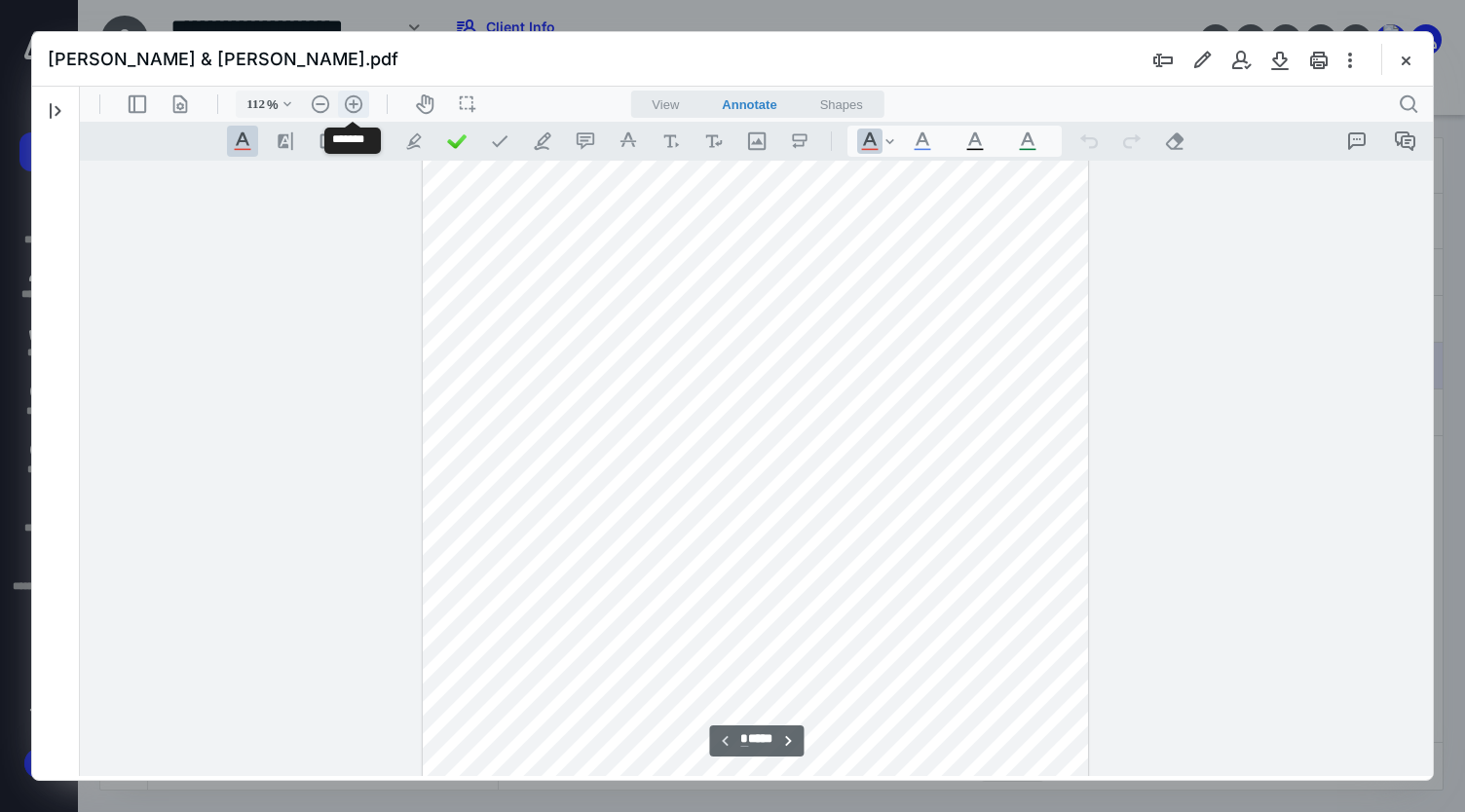 click on ".cls-1{fill:#abb0c4;} icon - header - zoom - in - line" at bounding box center (354, 104) 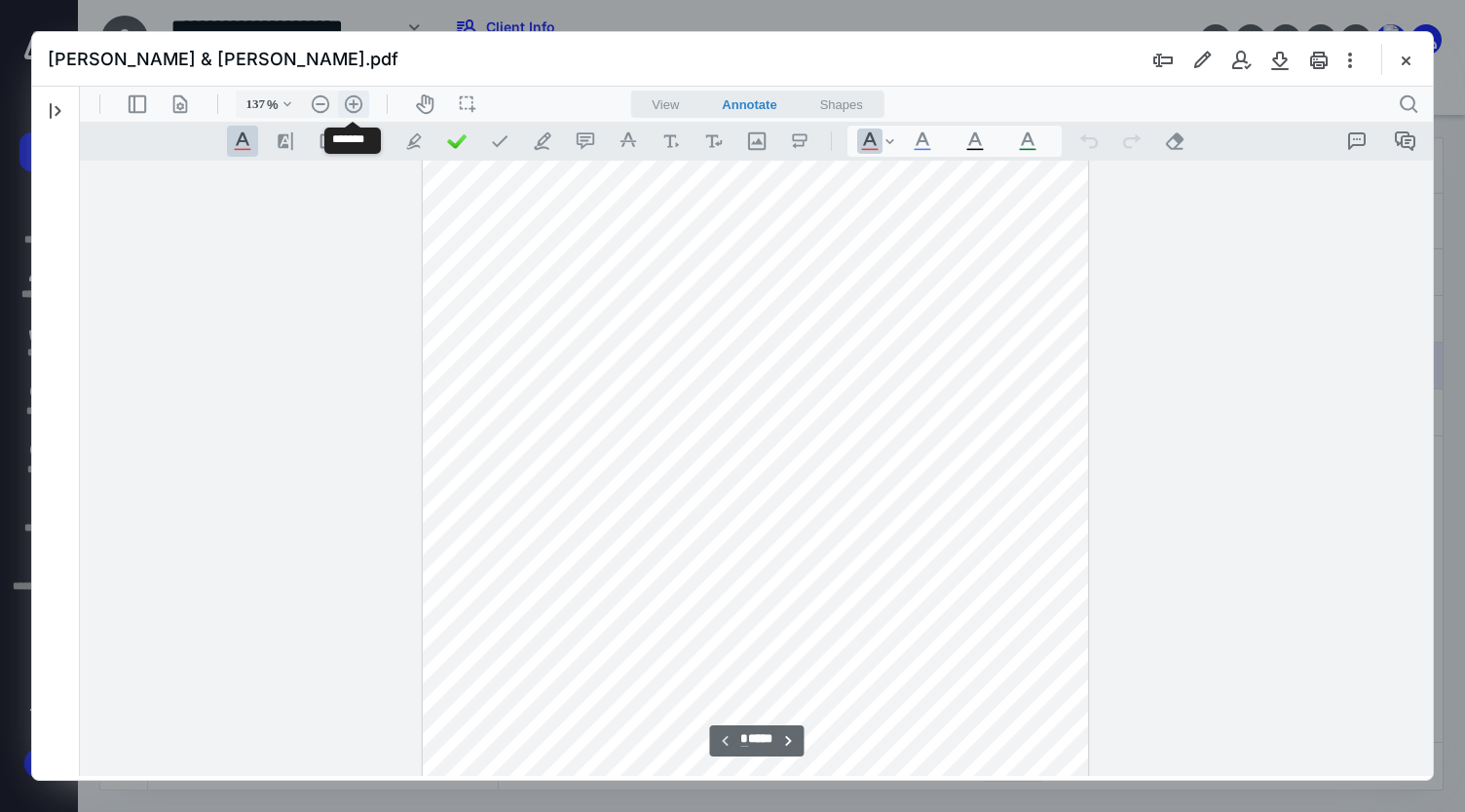 click on ".cls-1{fill:#abb0c4;} icon - header - zoom - in - line" at bounding box center (354, 104) 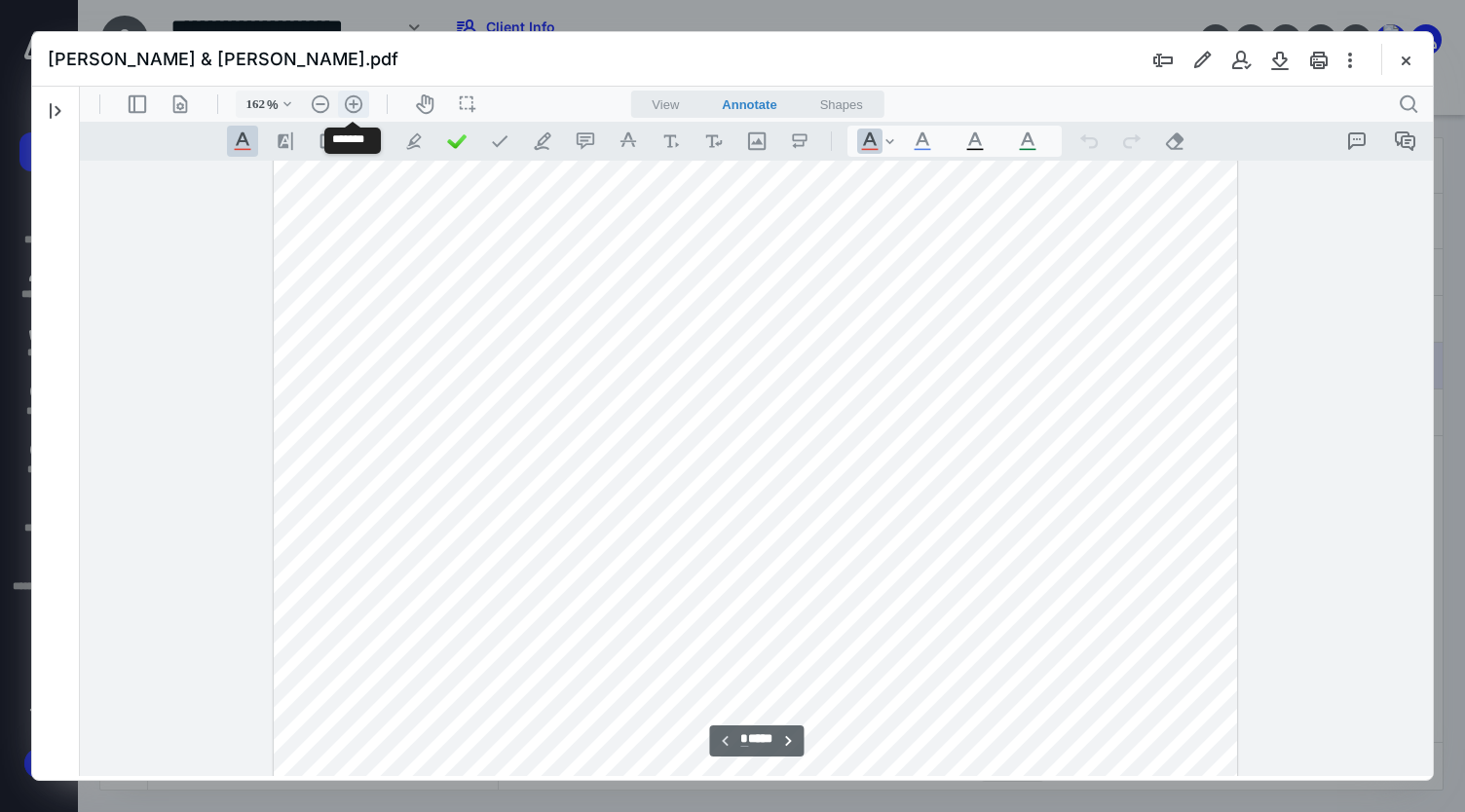 click on ".cls-1{fill:#abb0c4;} icon - header - zoom - in - line" at bounding box center [354, 104] 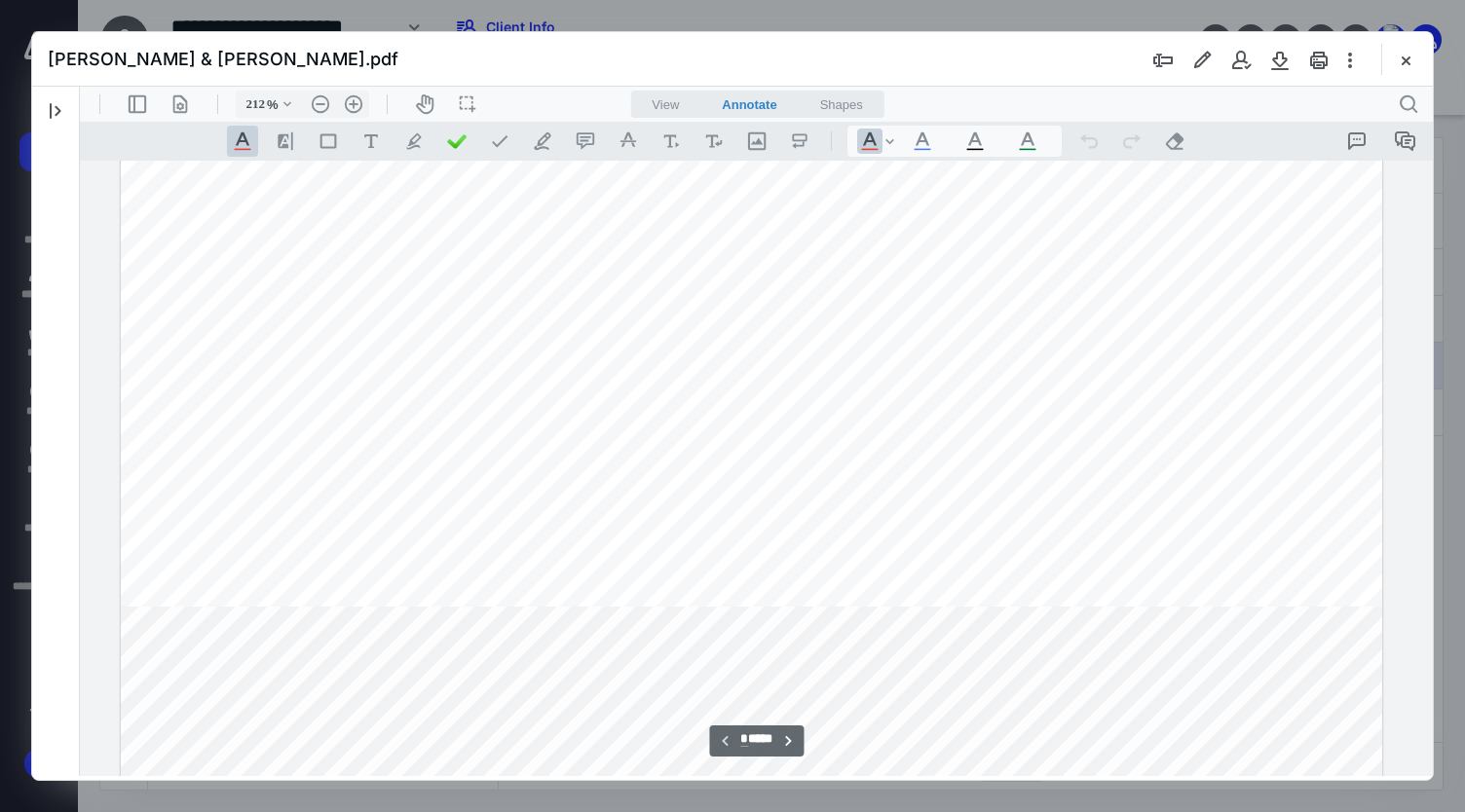 scroll, scrollTop: 0, scrollLeft: 153, axis: horizontal 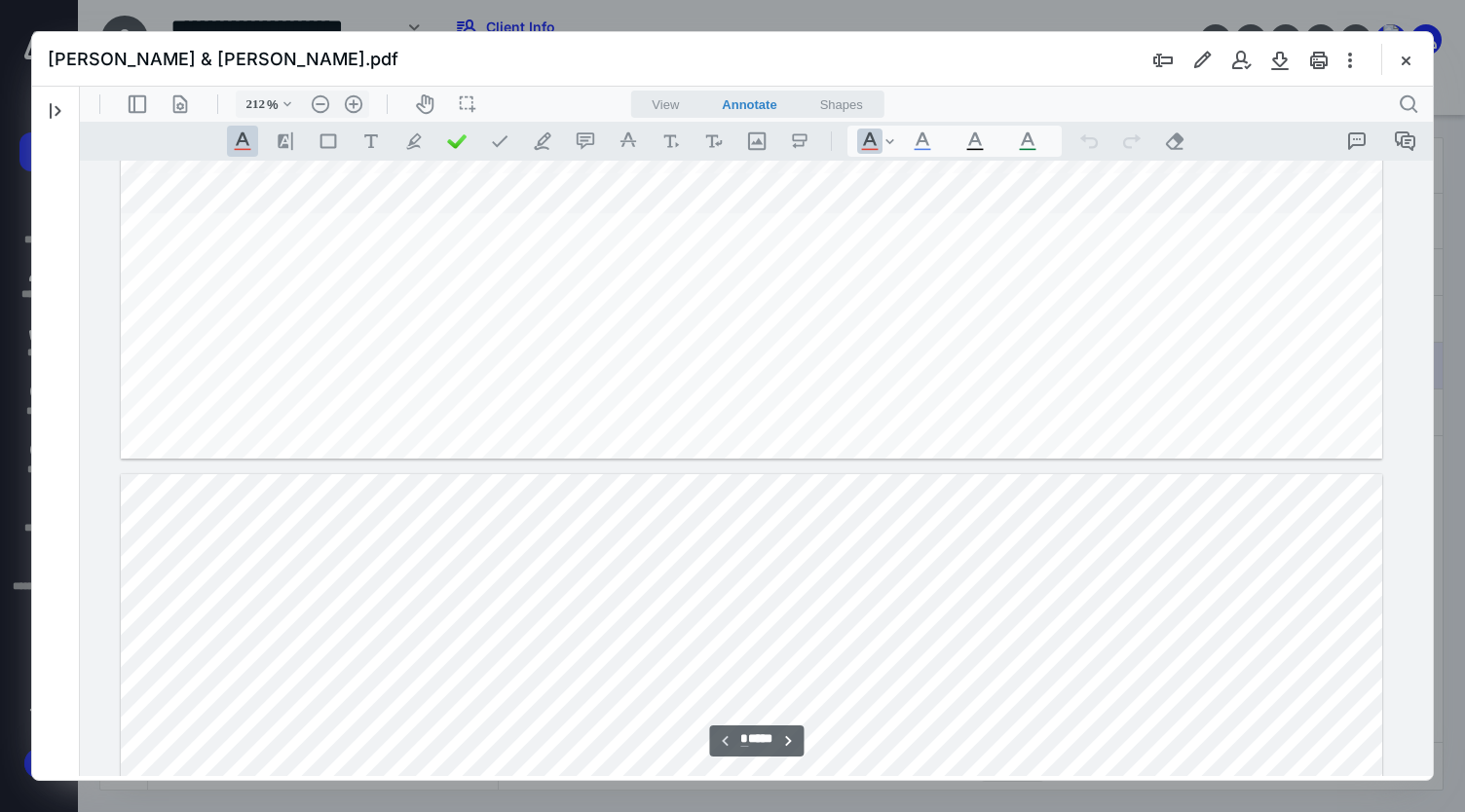 type on "*" 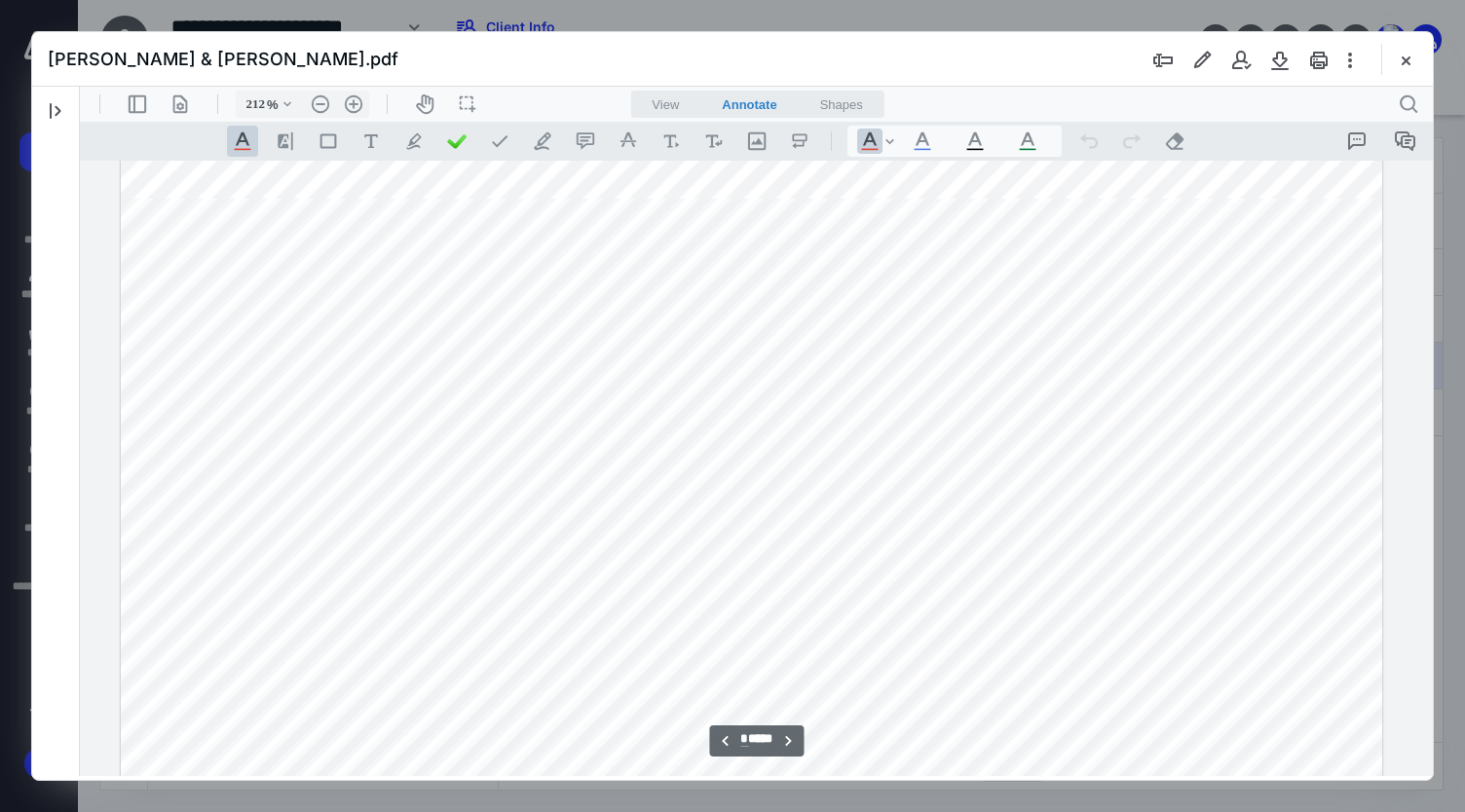 scroll, scrollTop: 1850, scrollLeft: 153, axis: both 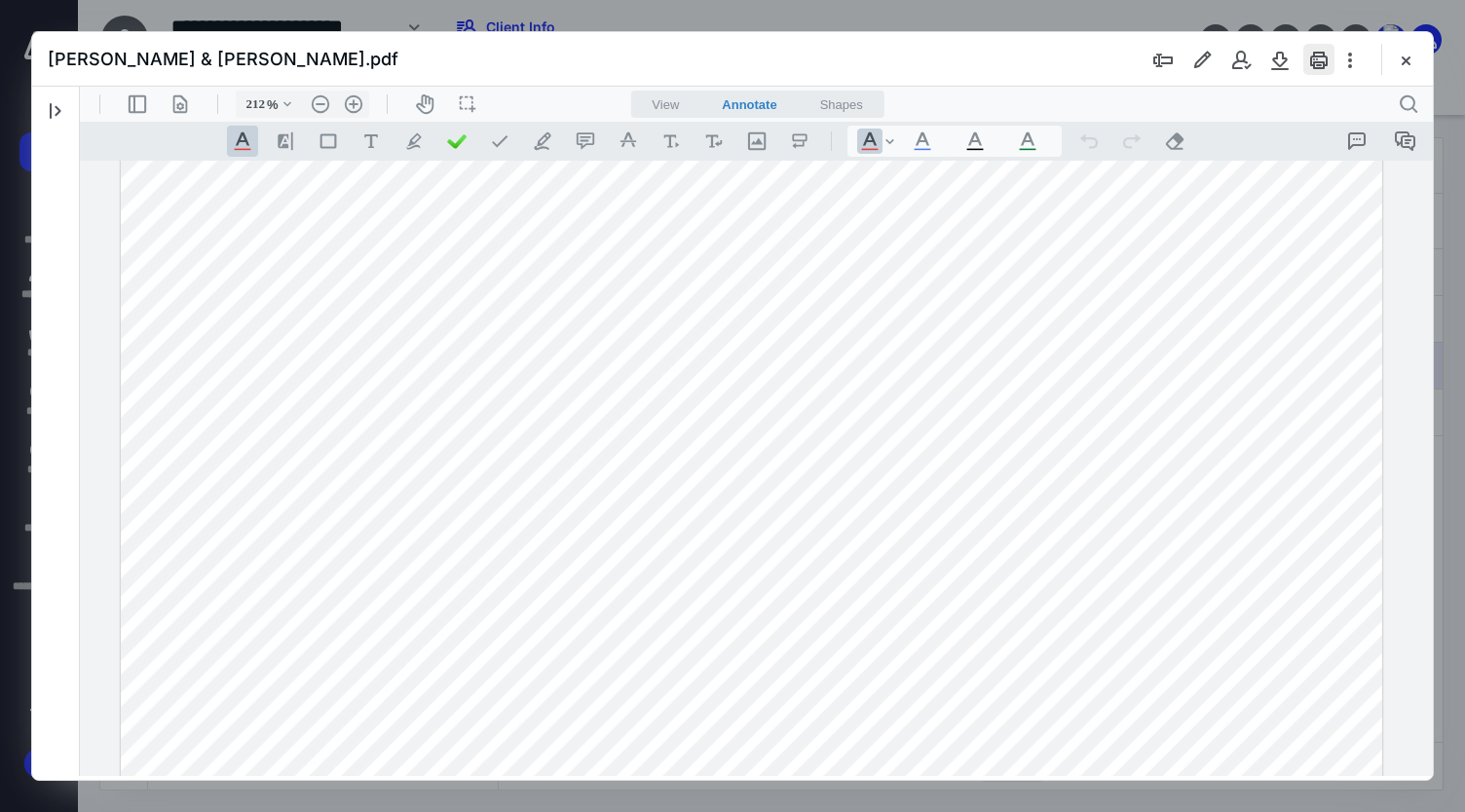 drag, startPoint x: 1085, startPoint y: 76, endPoint x: 1329, endPoint y: 54, distance: 244.9898 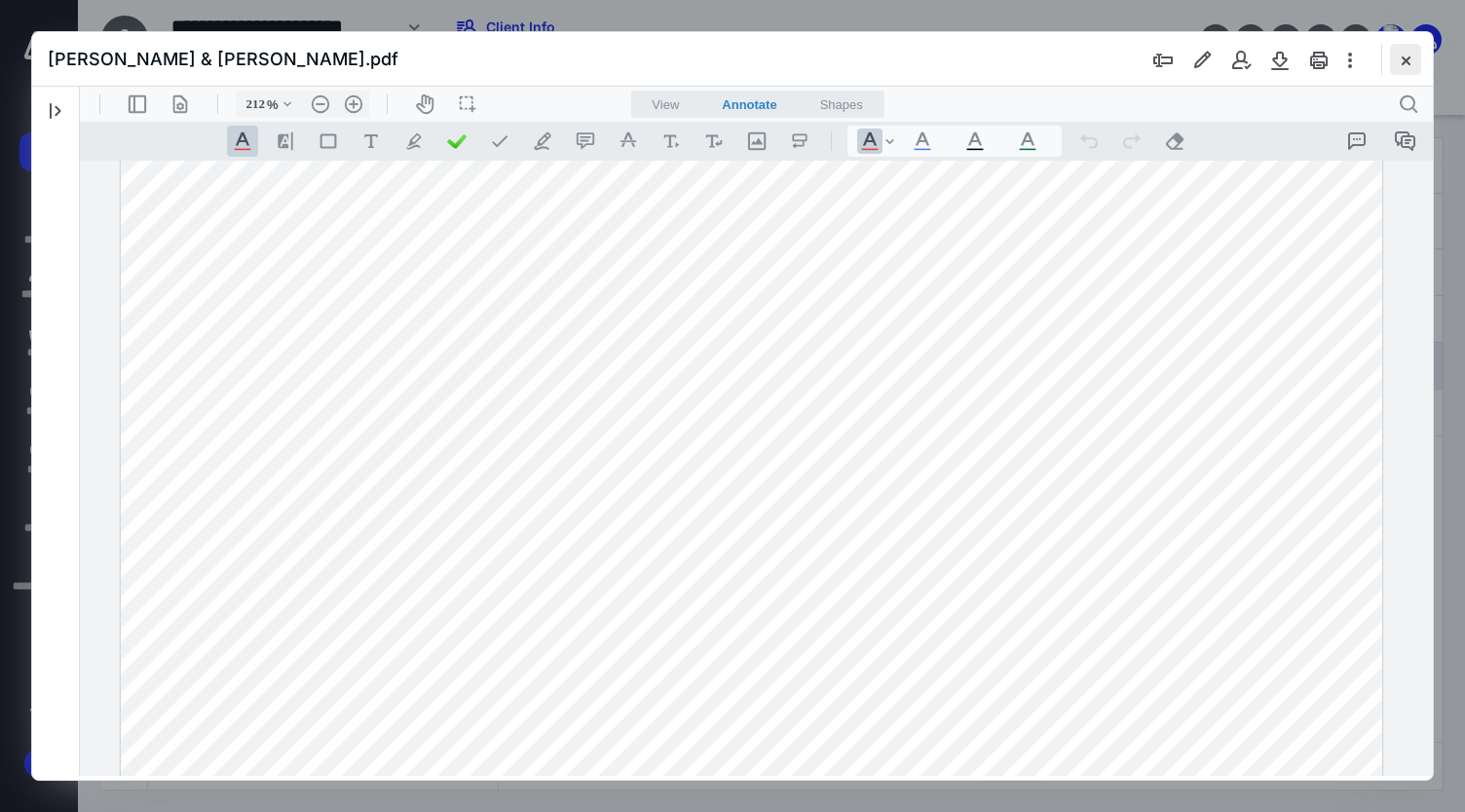 click at bounding box center (1406, 59) 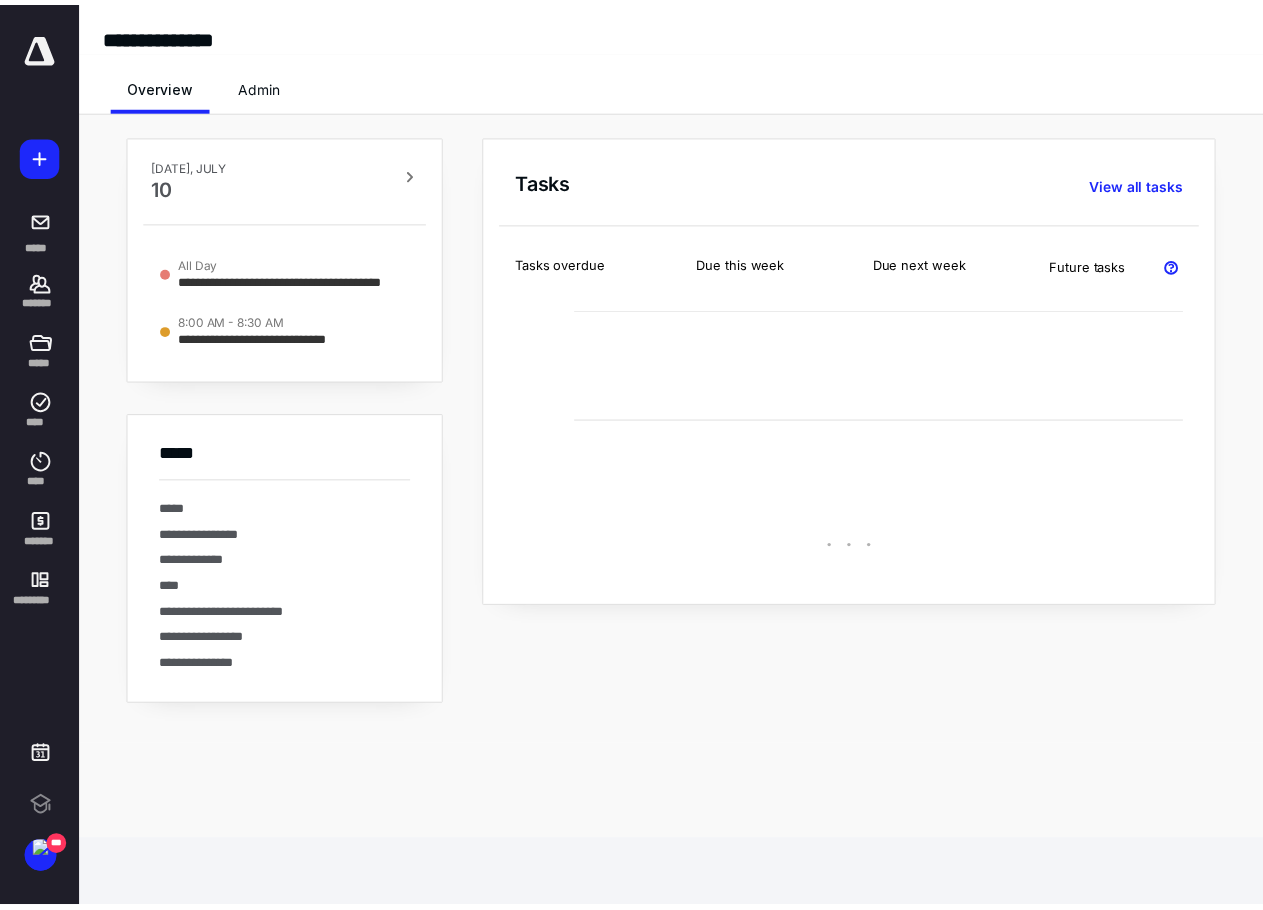 scroll, scrollTop: 0, scrollLeft: 0, axis: both 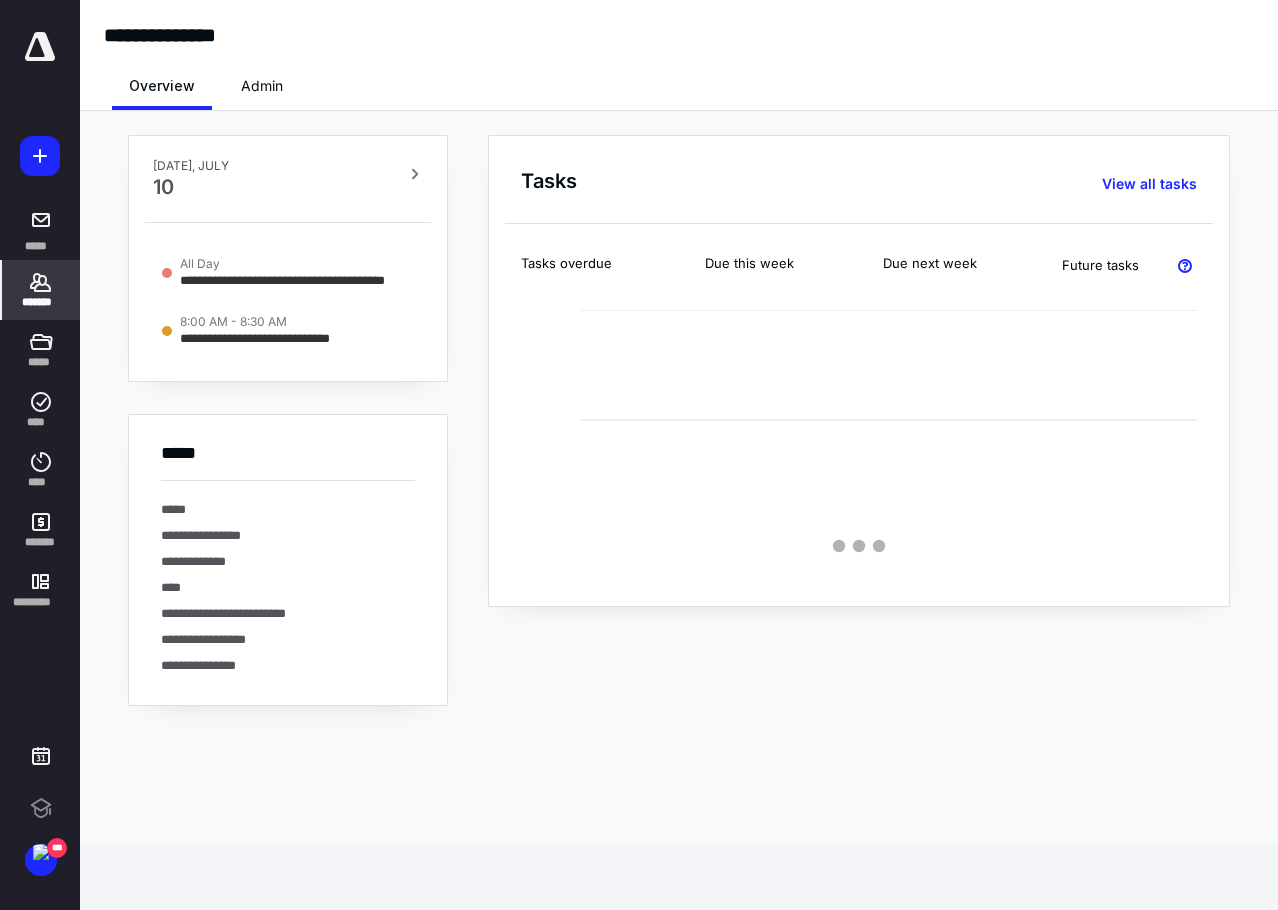 click 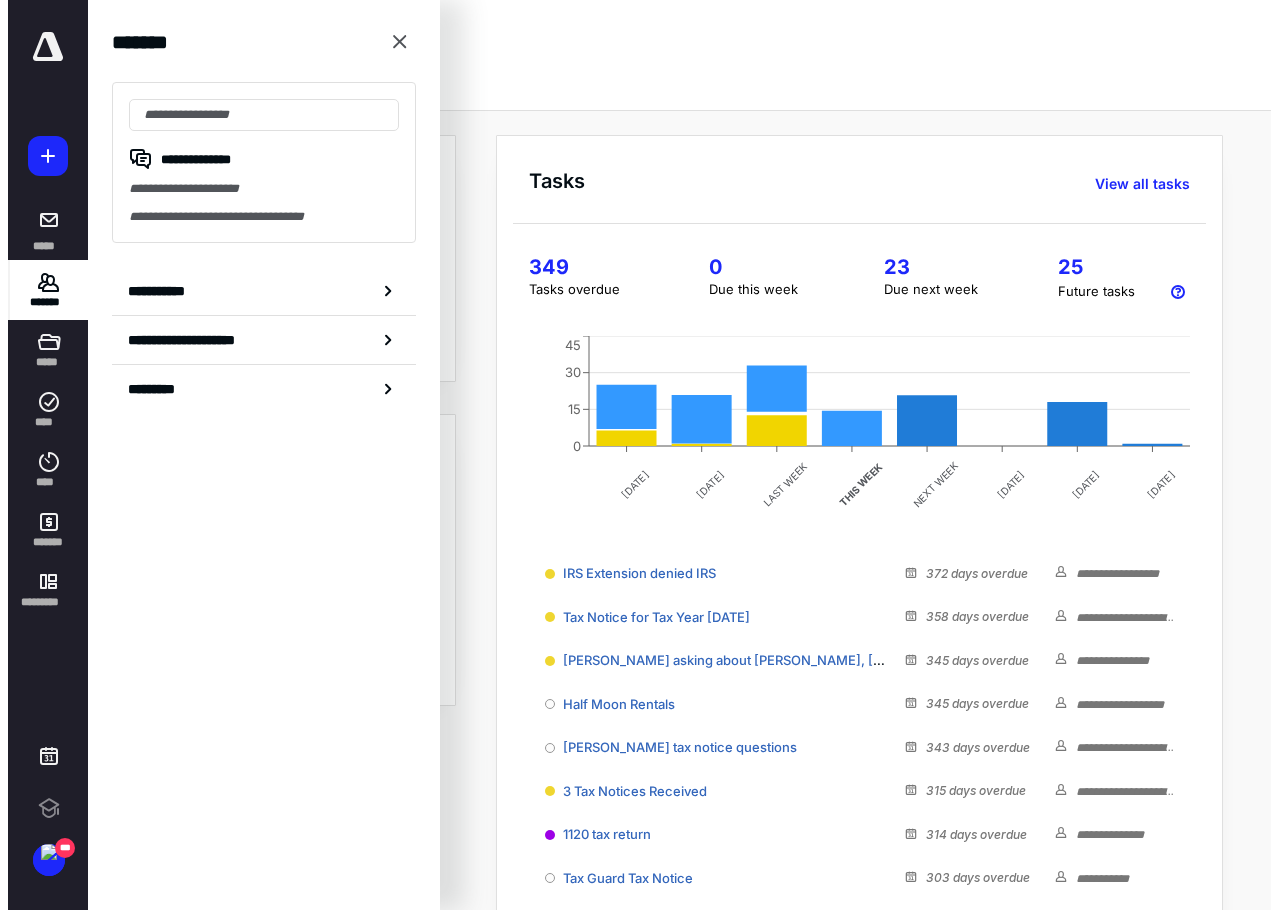 scroll, scrollTop: 0, scrollLeft: 0, axis: both 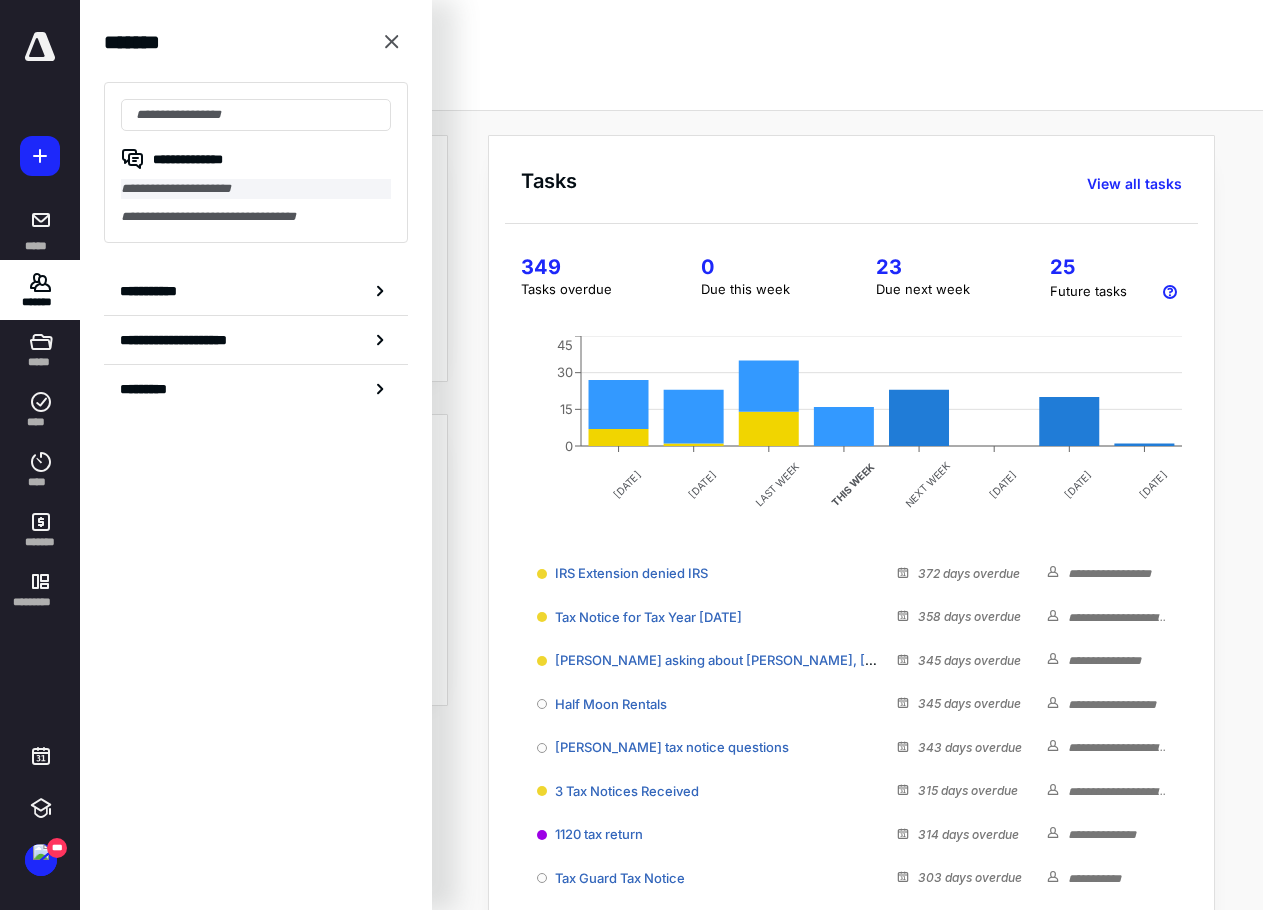 click on "**********" at bounding box center [256, 189] 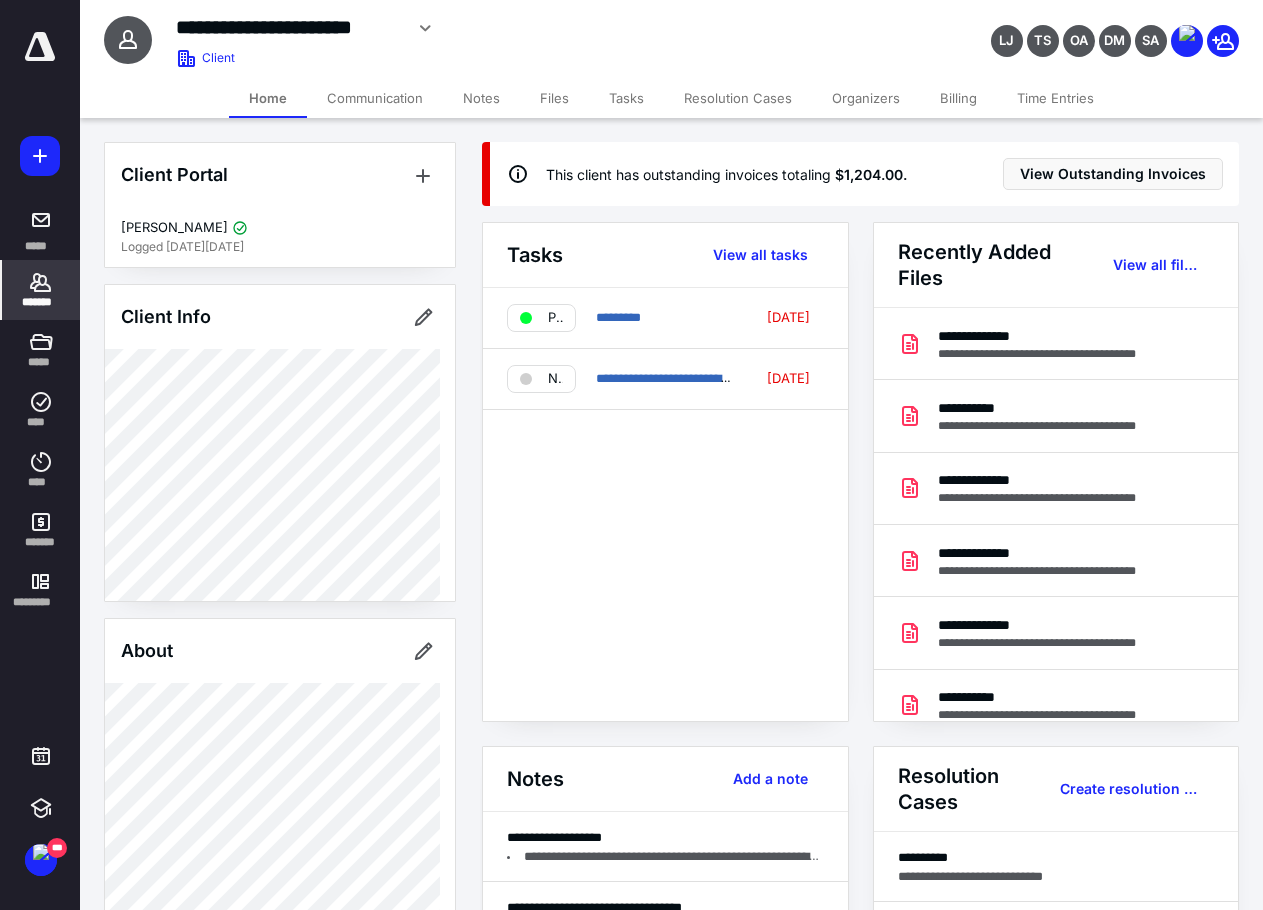click on "Files" at bounding box center [554, 98] 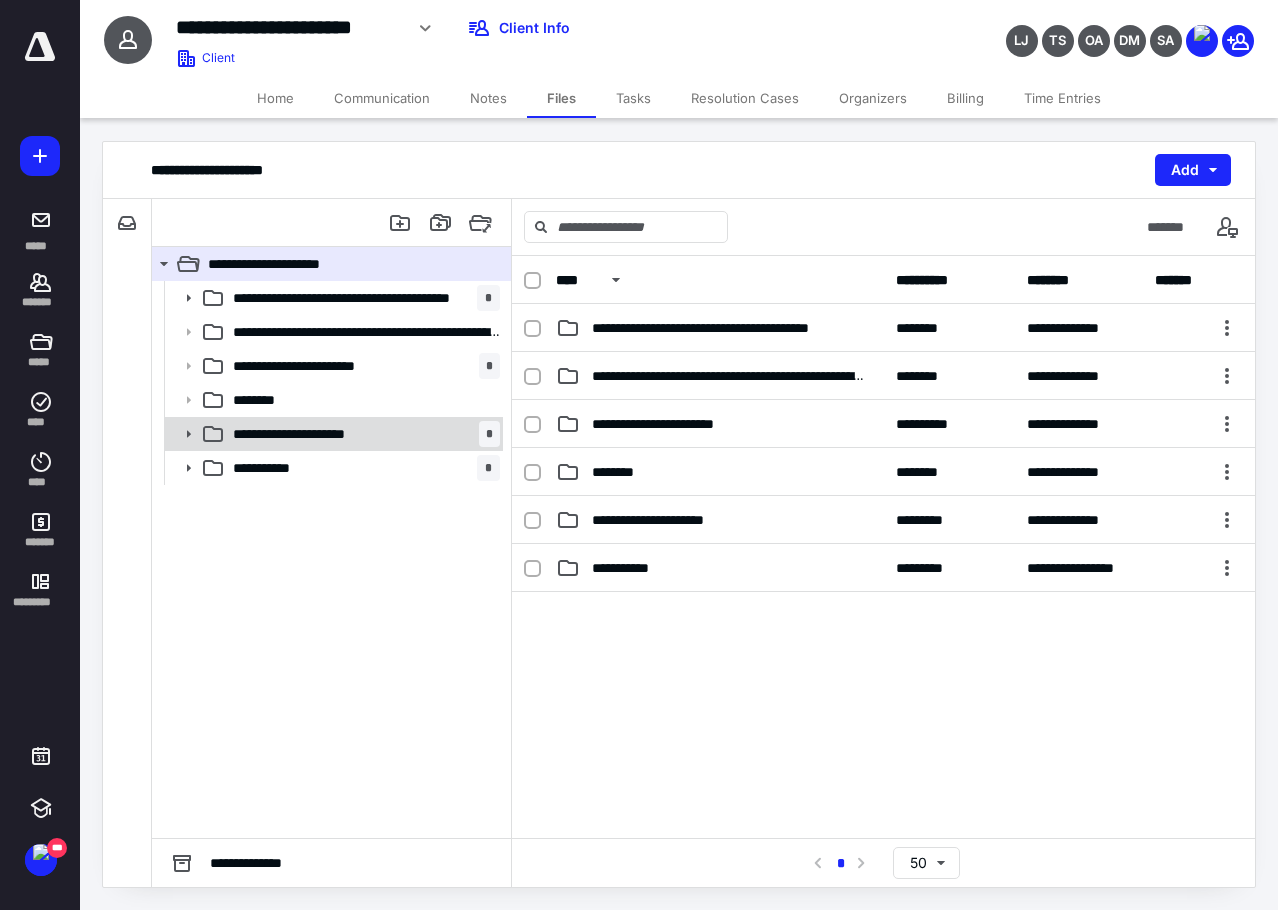 click 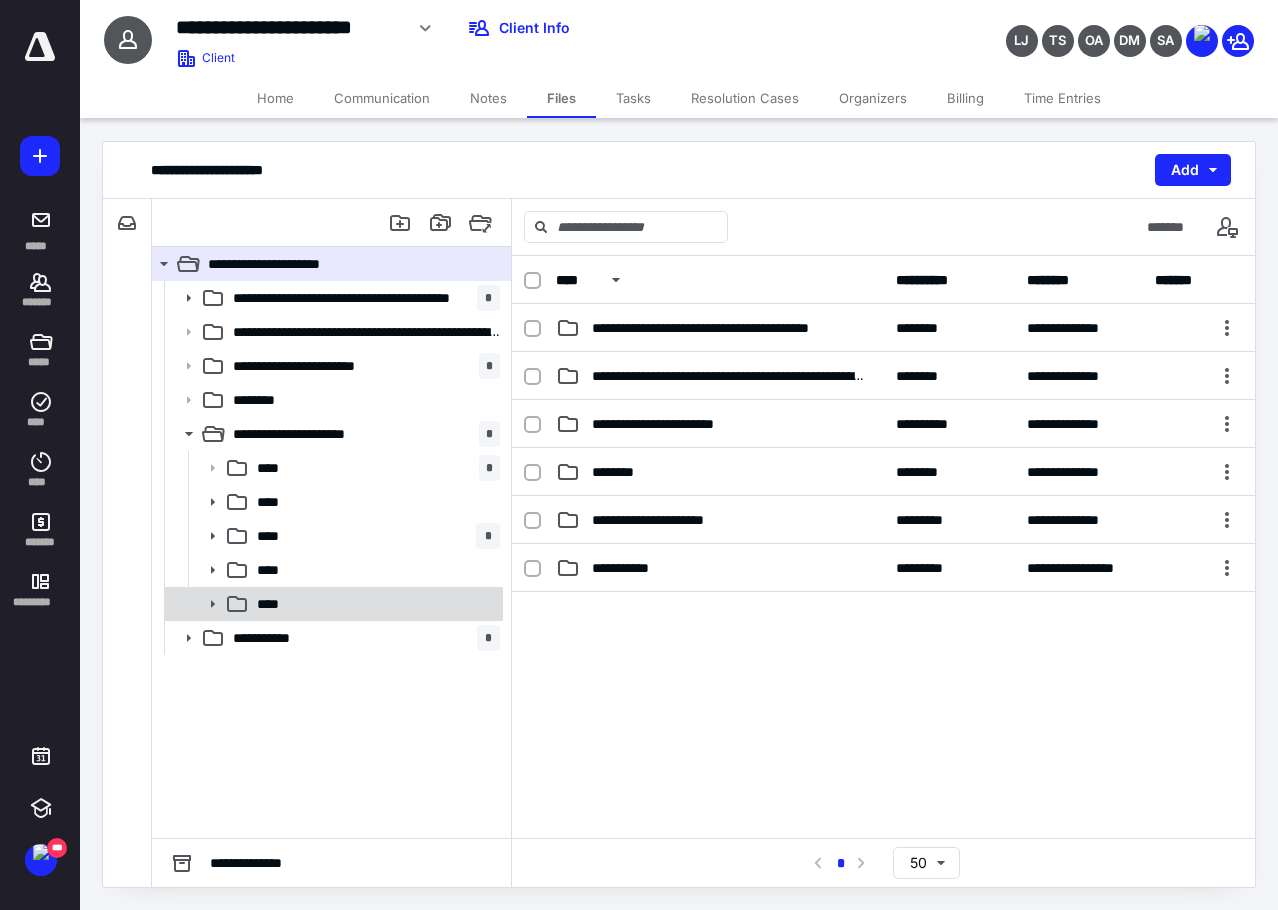 click 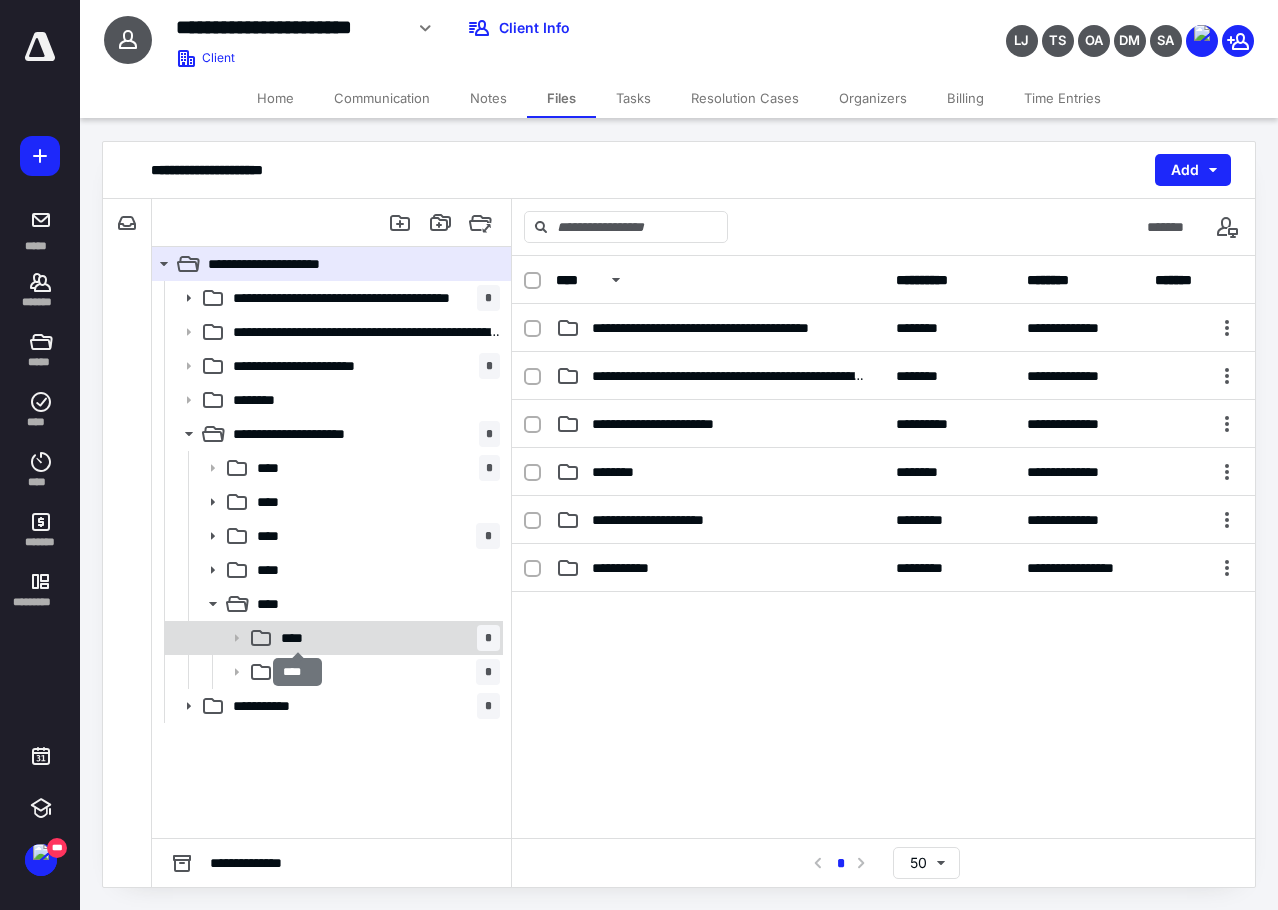 click on "****" at bounding box center [298, 638] 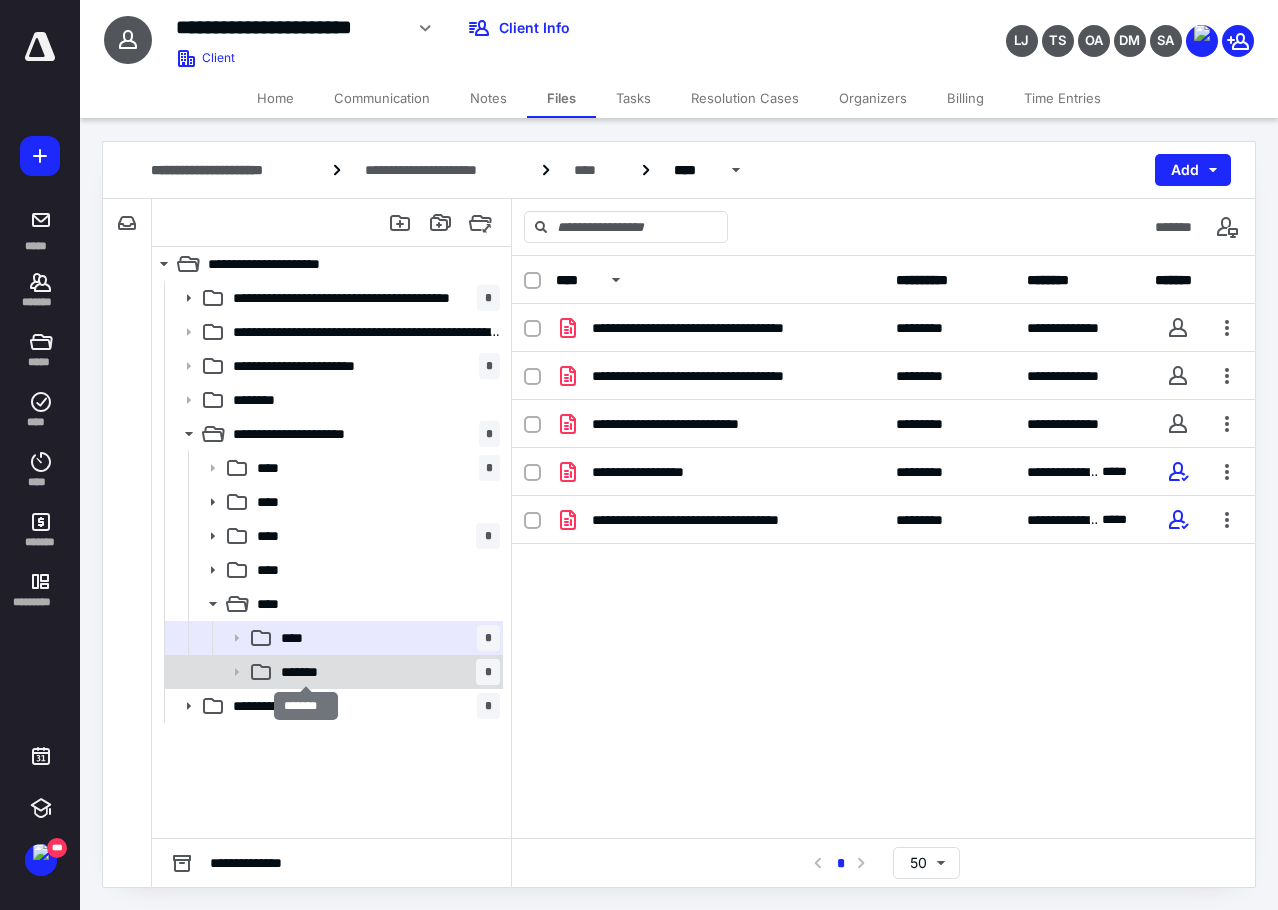 click on "*******" at bounding box center [306, 672] 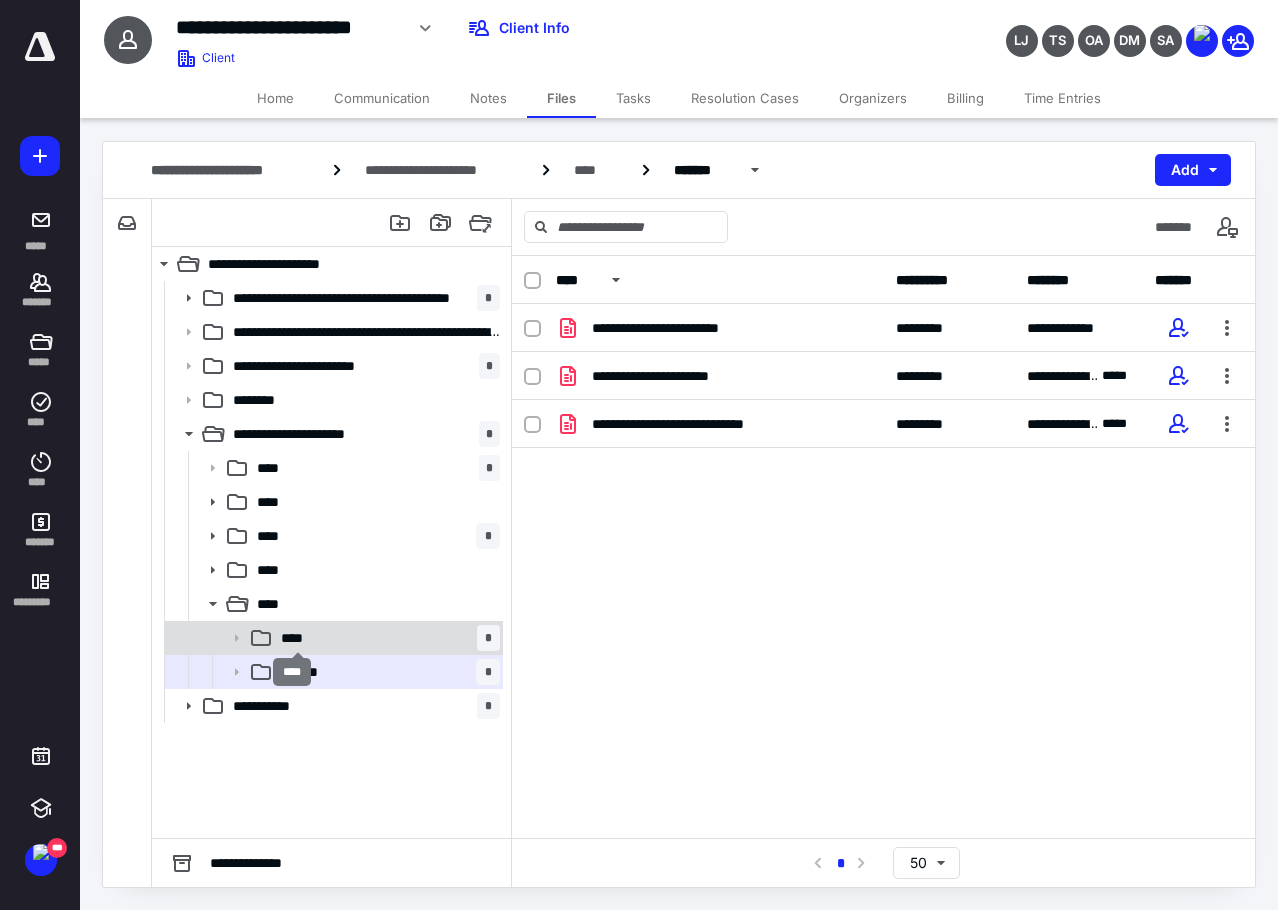 click on "****" at bounding box center [298, 638] 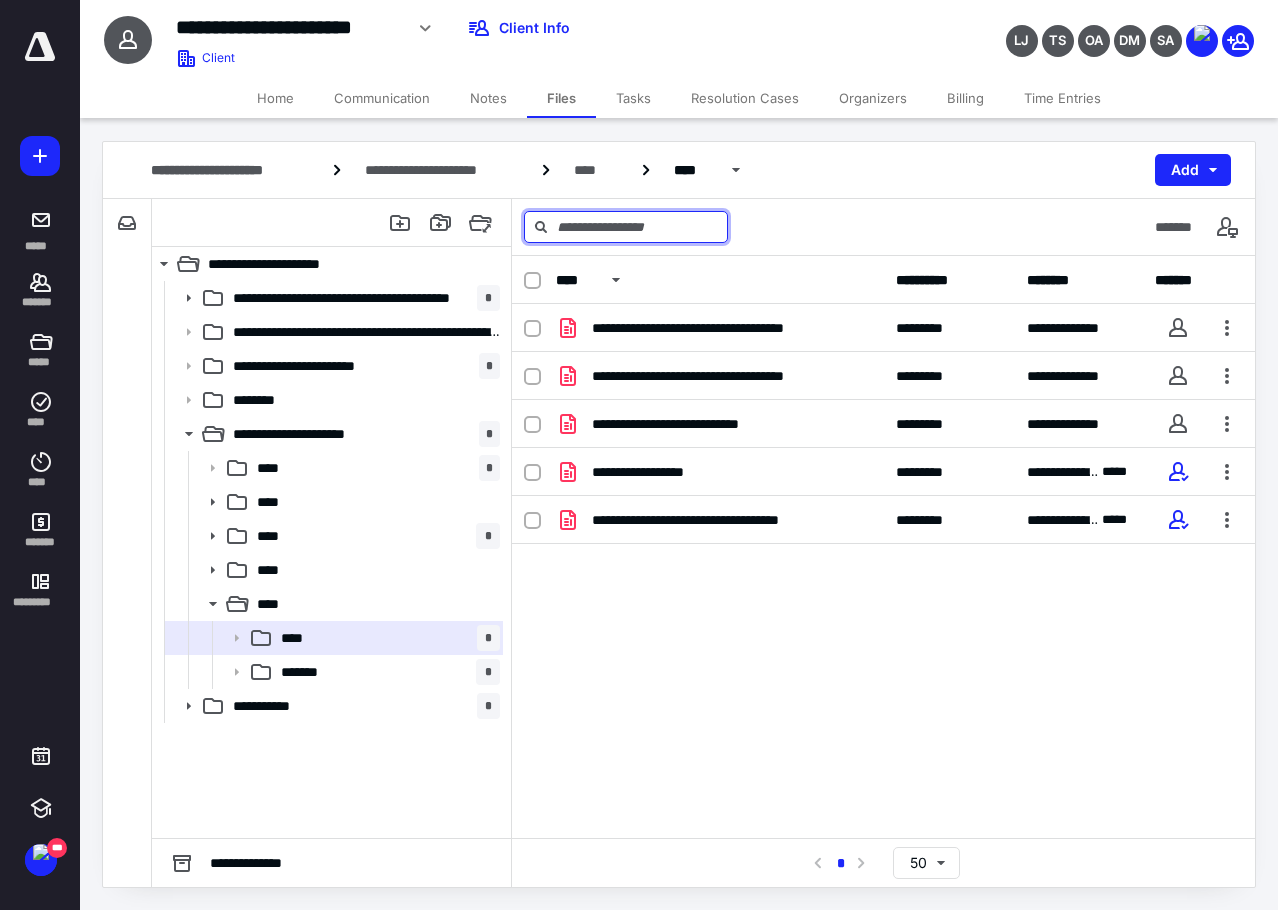 click at bounding box center [626, 227] 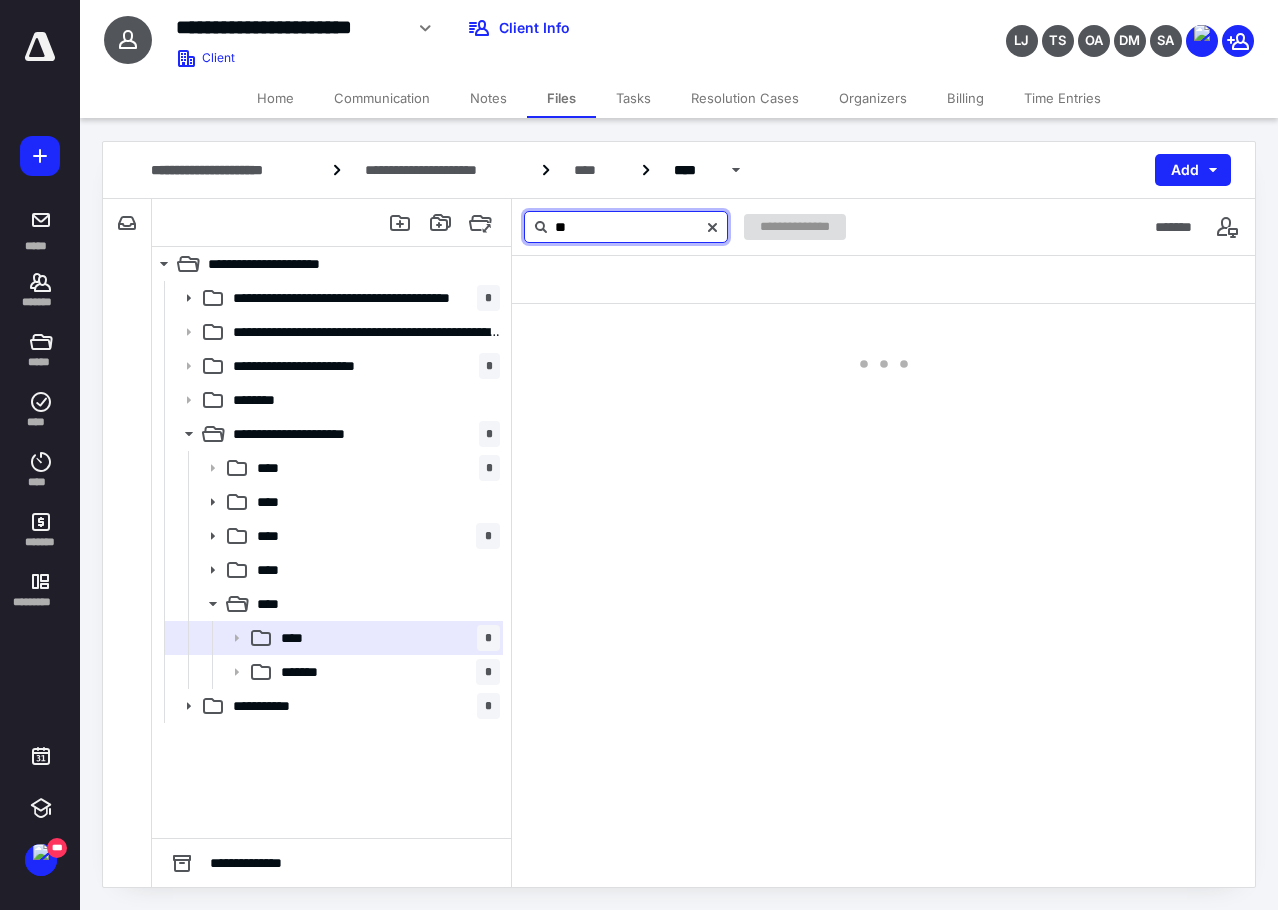 type on "*" 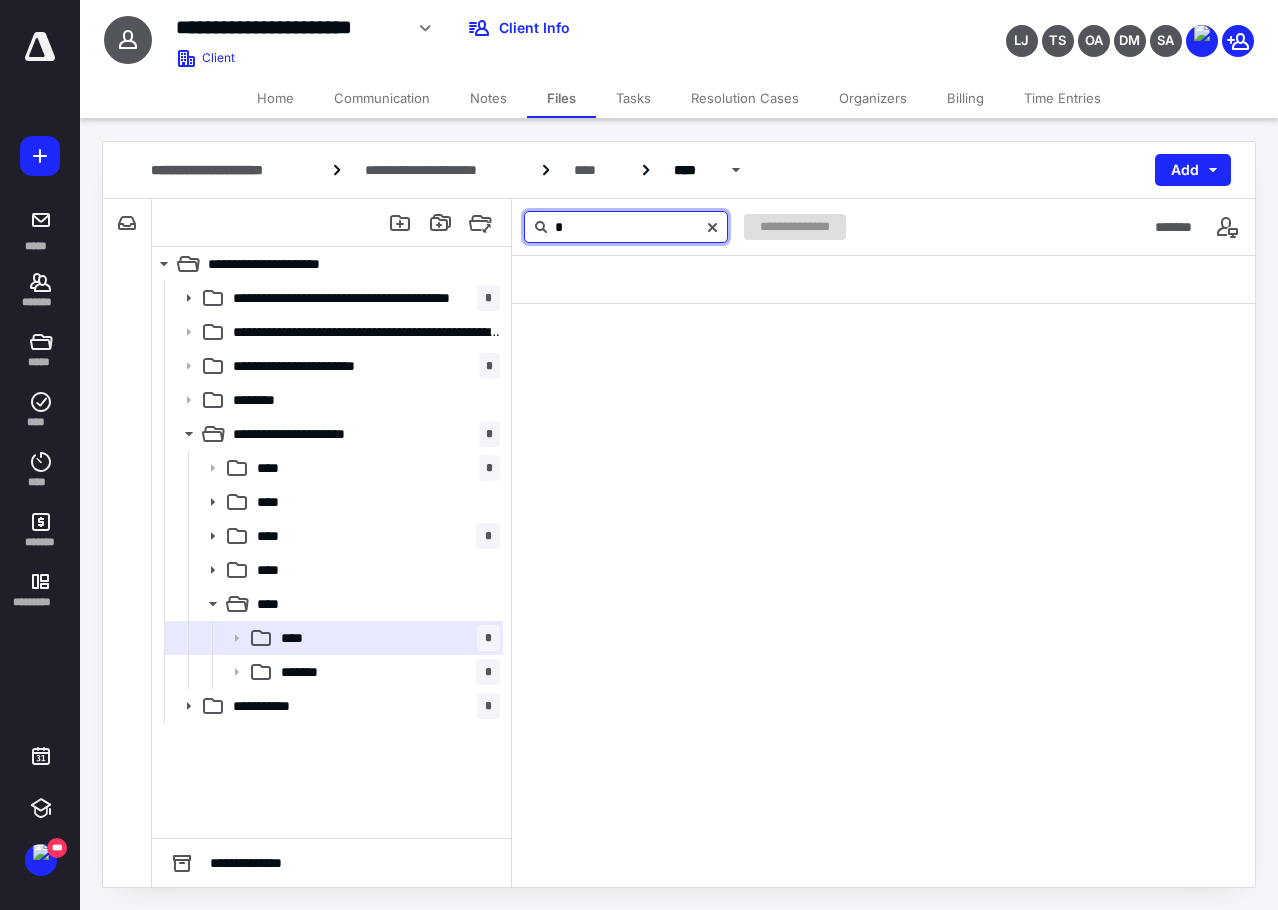 type 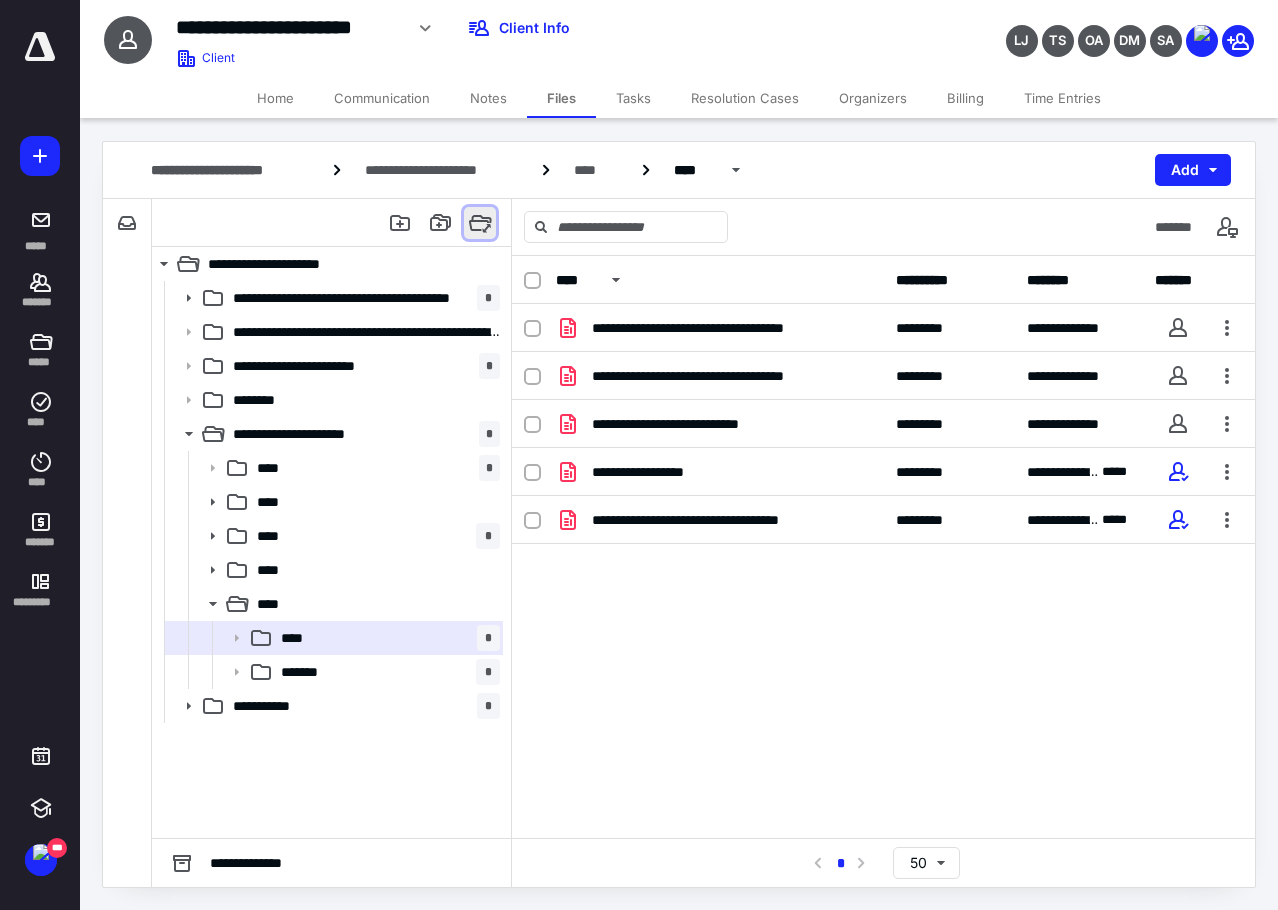 click at bounding box center (480, 223) 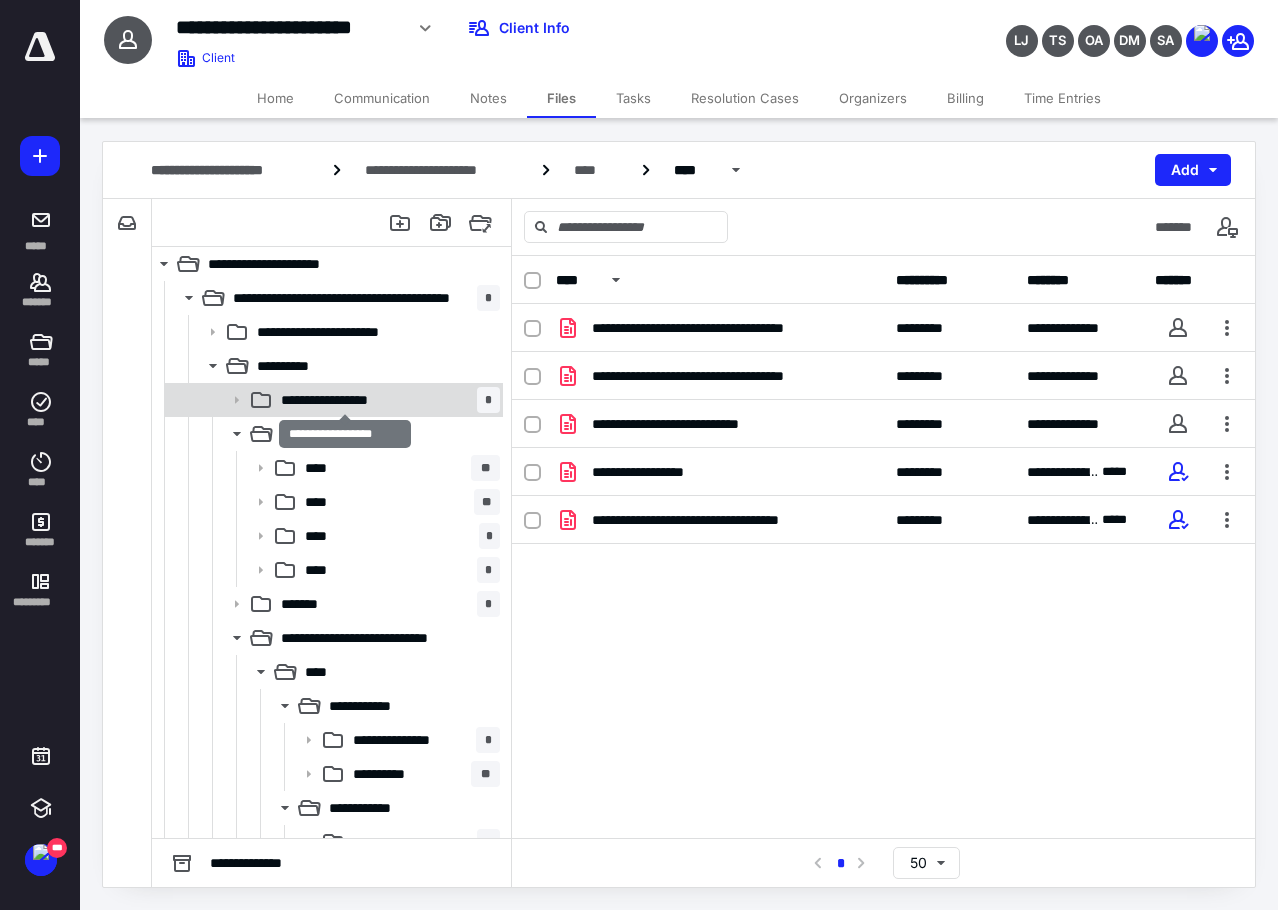 click on "**********" at bounding box center (345, 400) 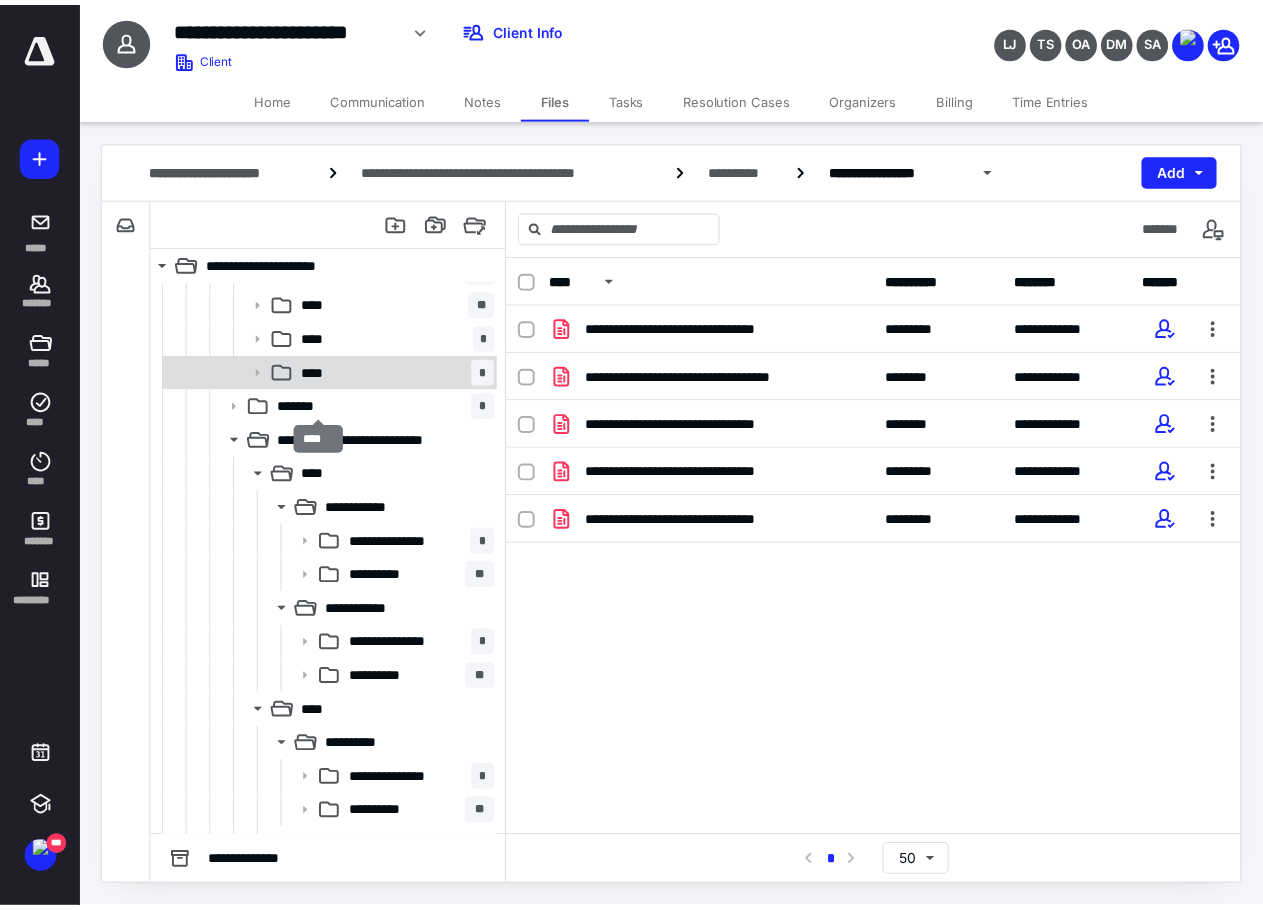 scroll, scrollTop: 200, scrollLeft: 0, axis: vertical 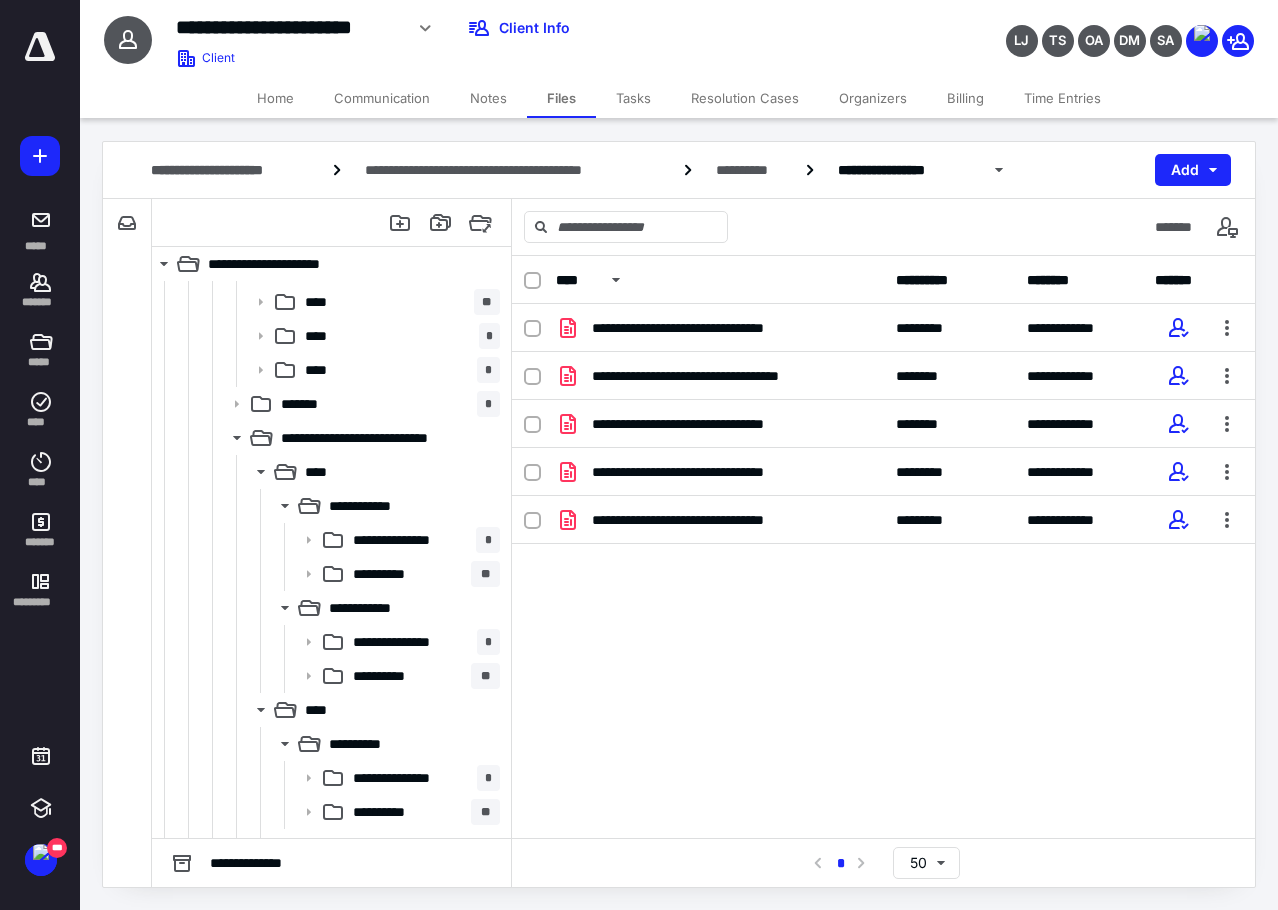 click on "Home" at bounding box center (275, 98) 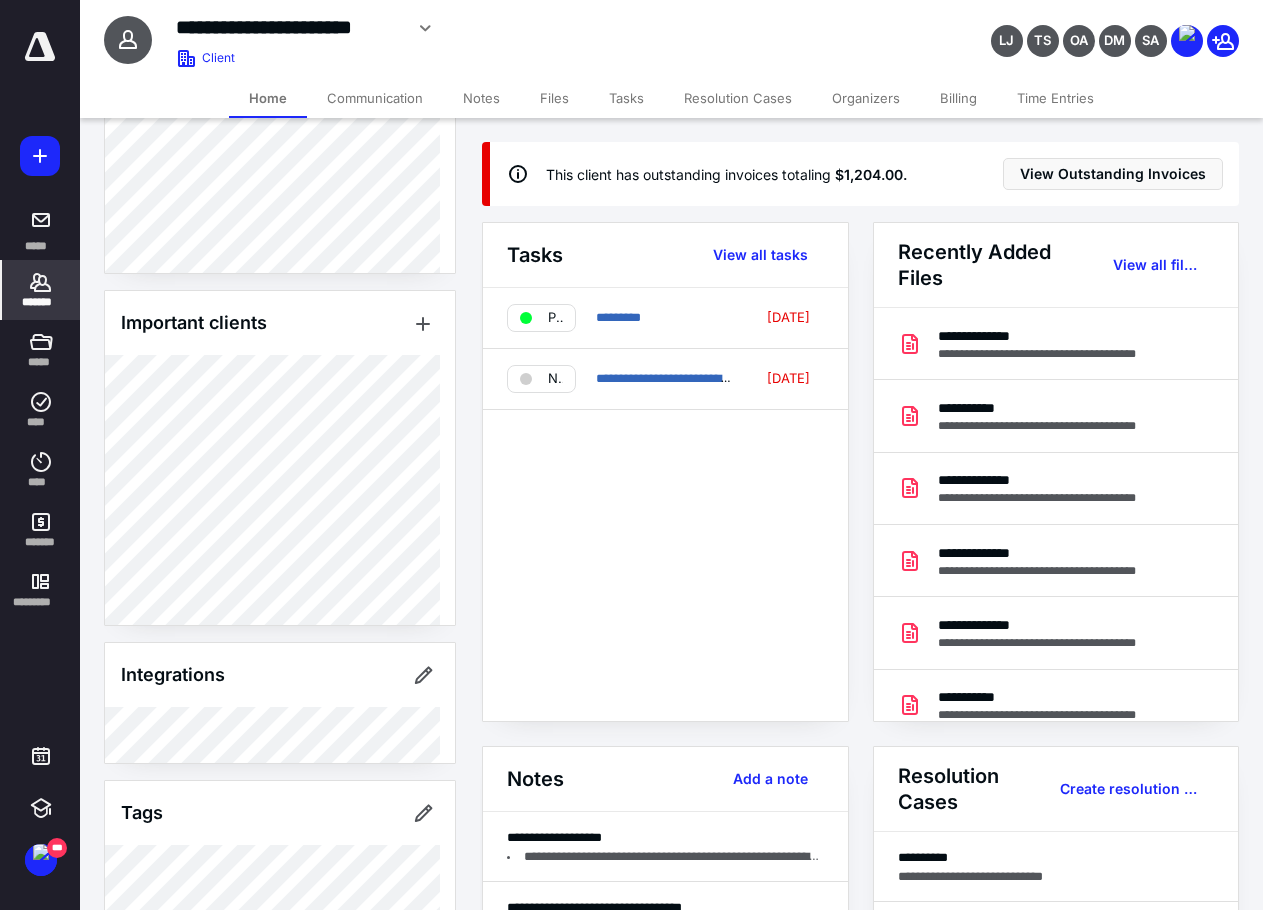 scroll, scrollTop: 1300, scrollLeft: 0, axis: vertical 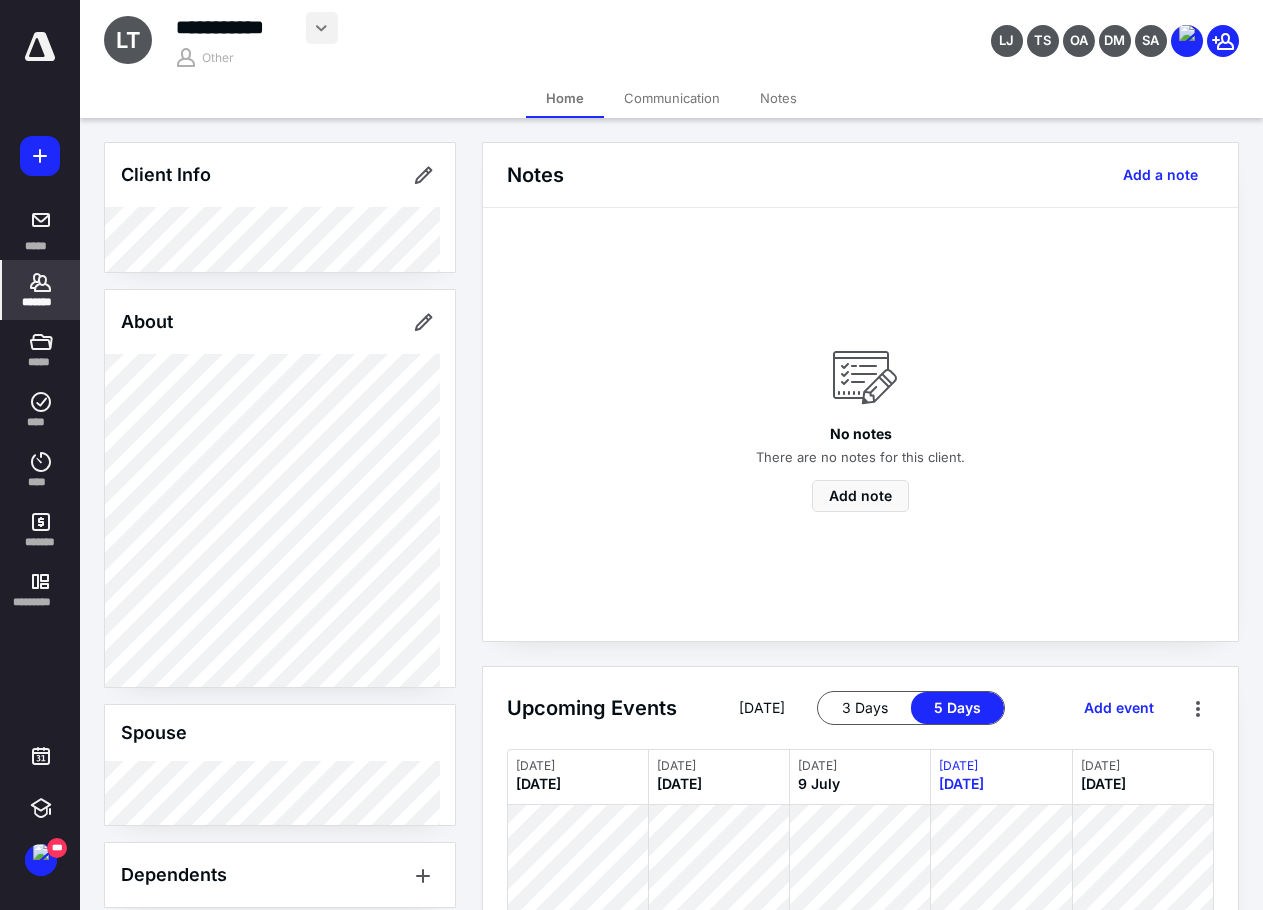 click at bounding box center (322, 28) 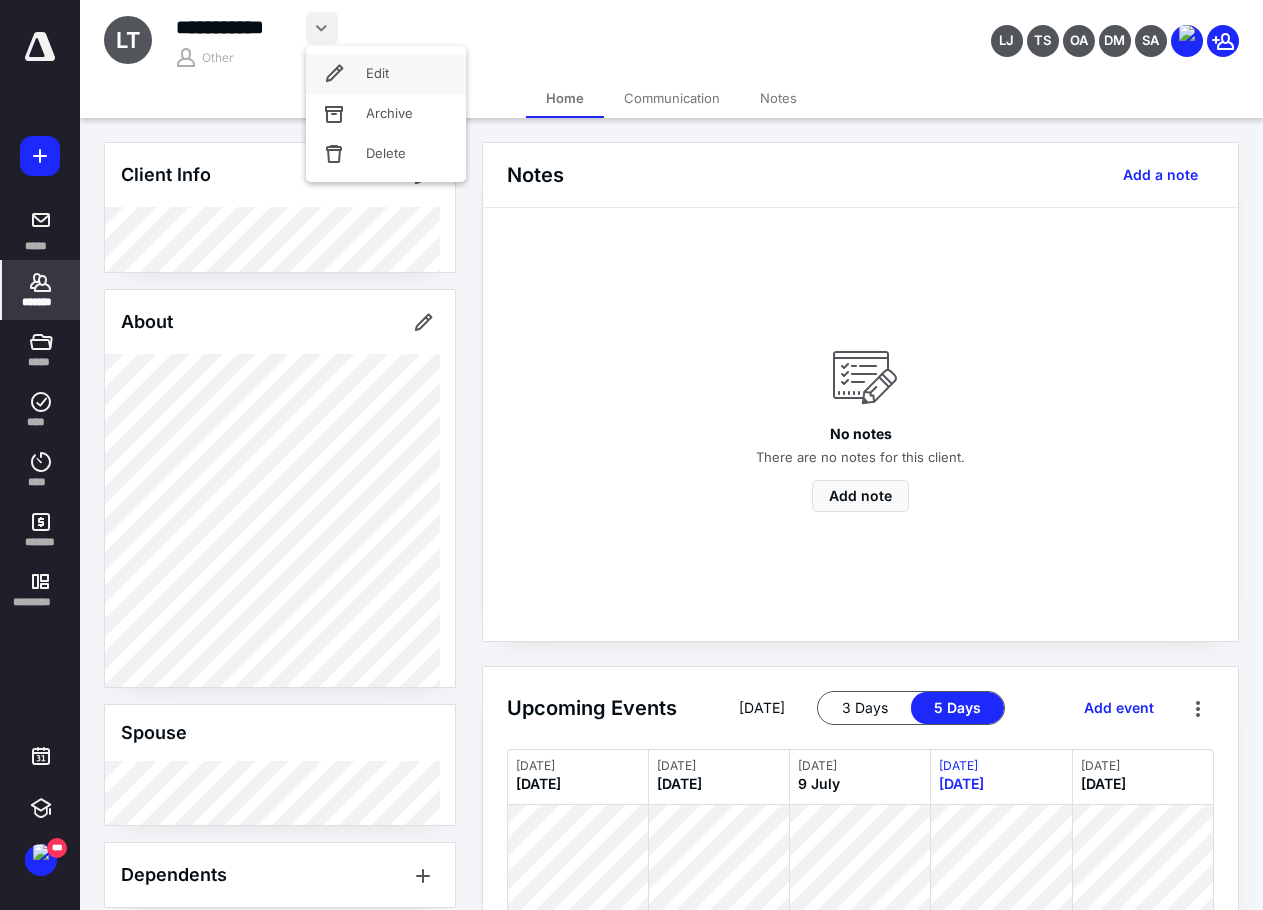 click 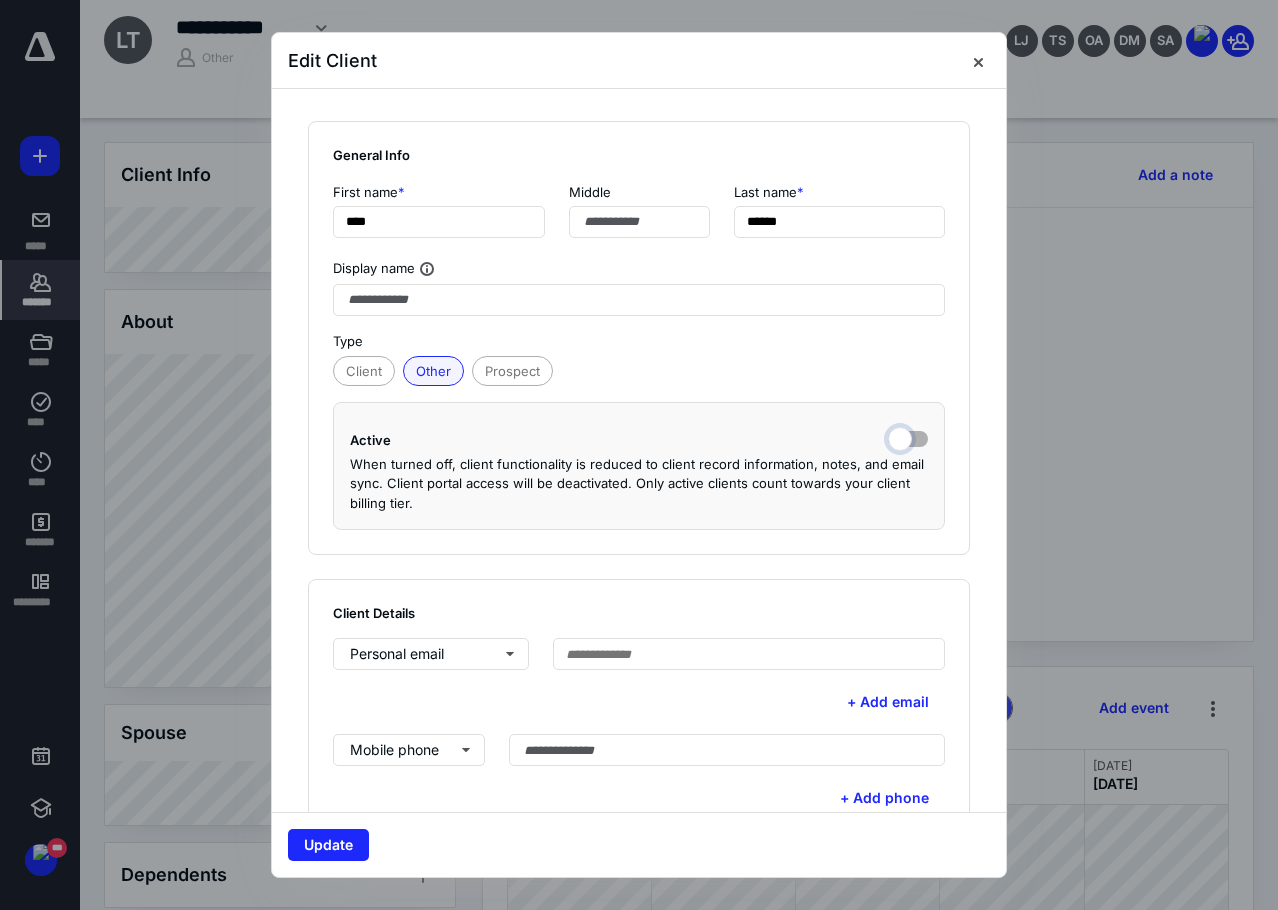 click at bounding box center [908, 437] 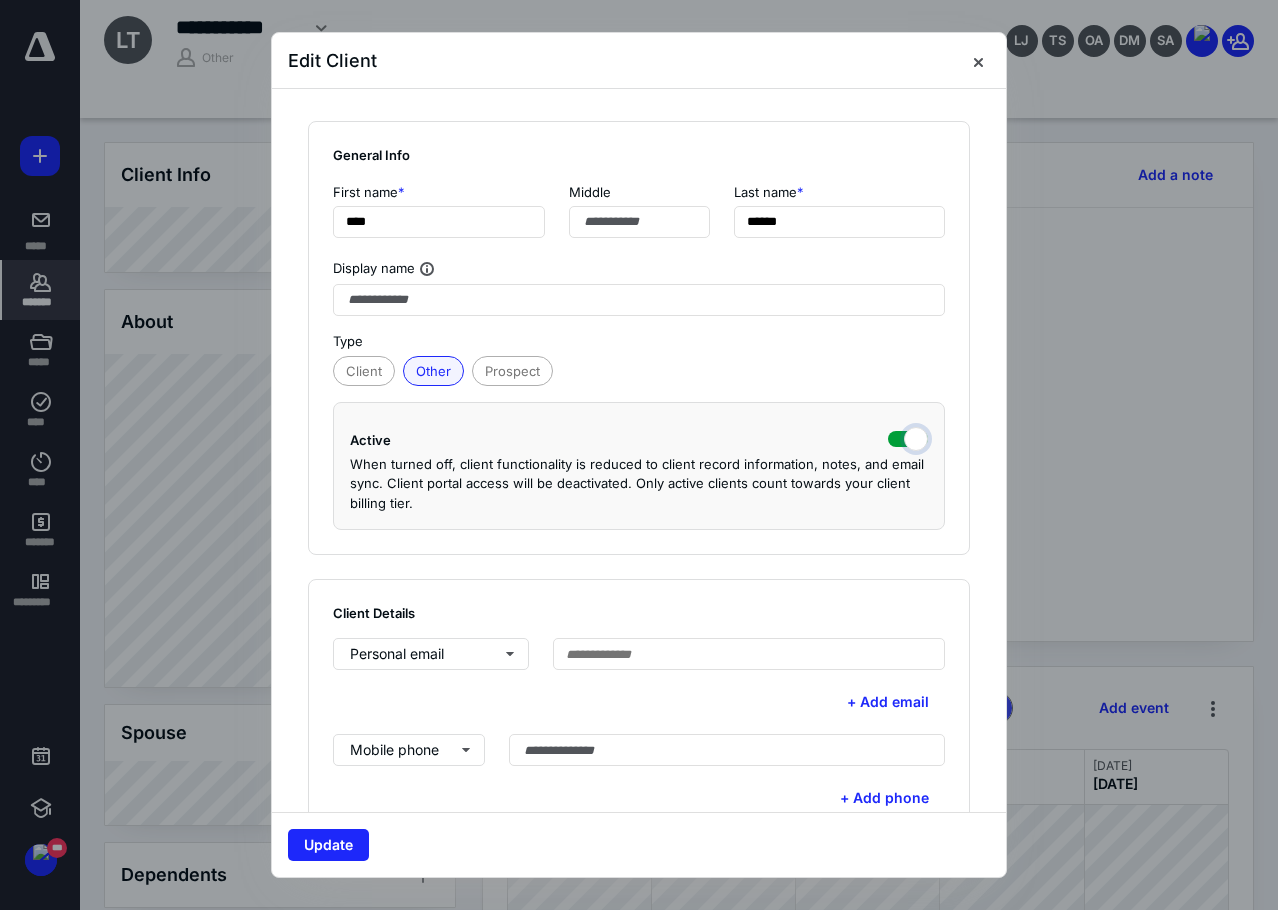 checkbox on "true" 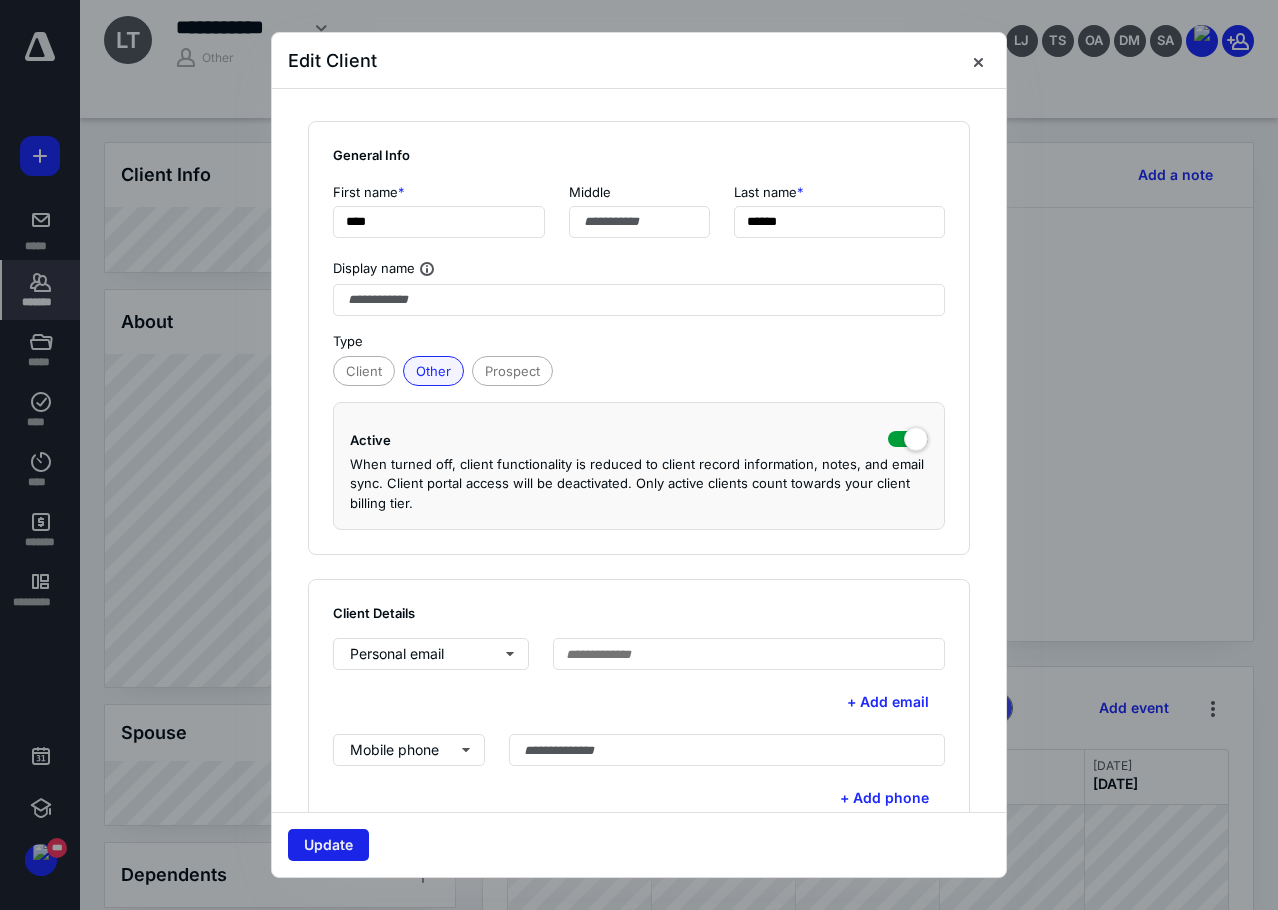 click on "Update" at bounding box center [328, 845] 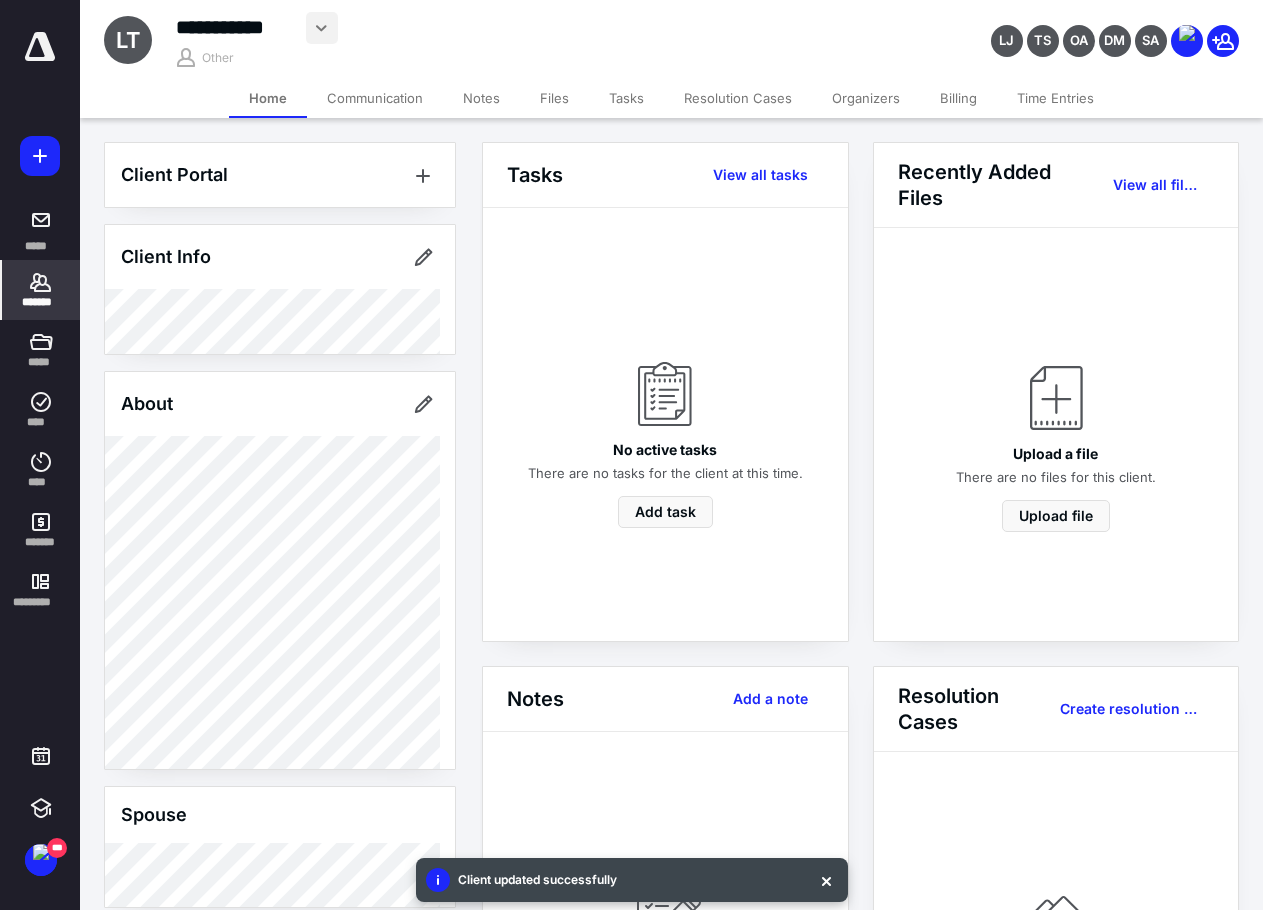 click at bounding box center [322, 28] 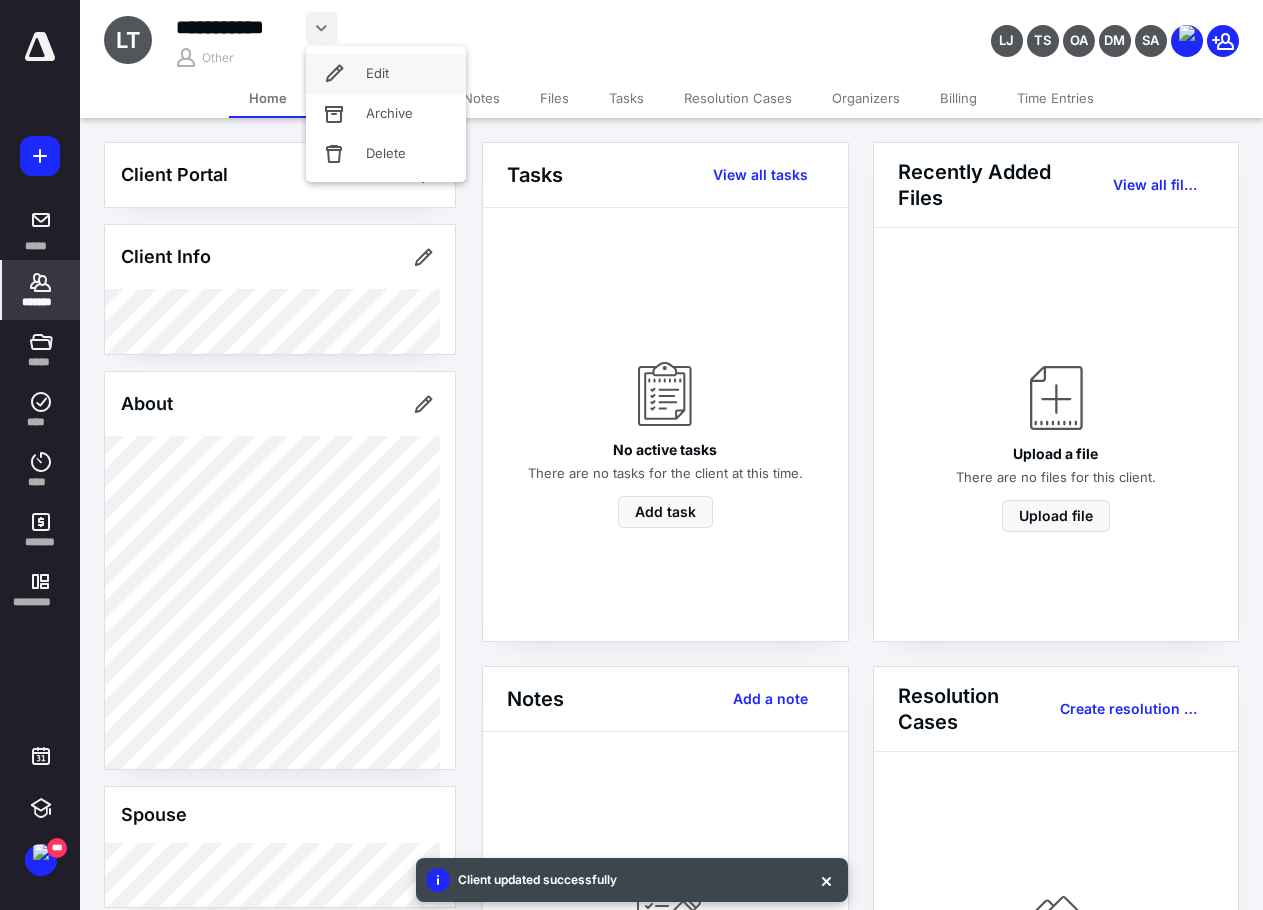 click on "Edit" at bounding box center [386, 74] 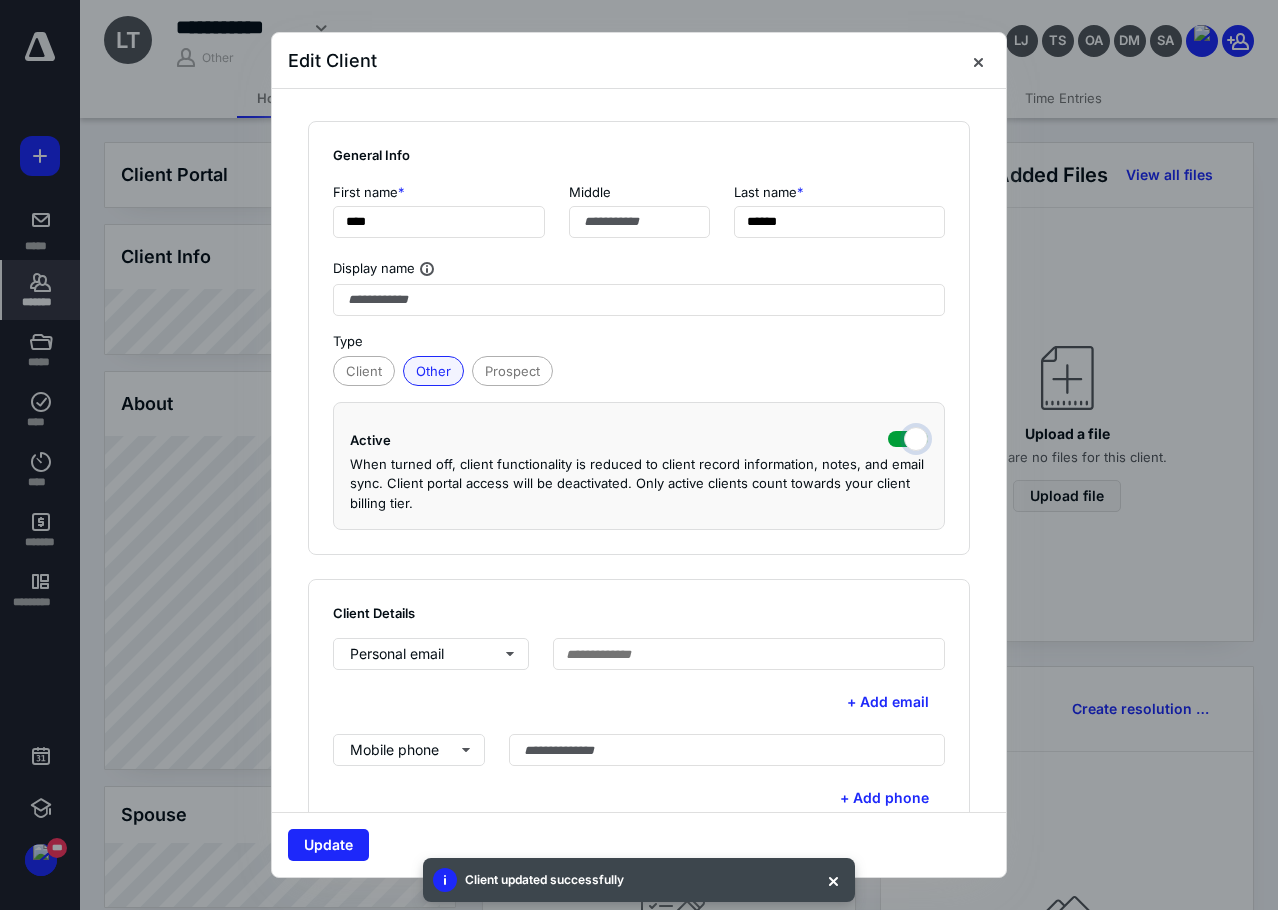 click at bounding box center [908, 437] 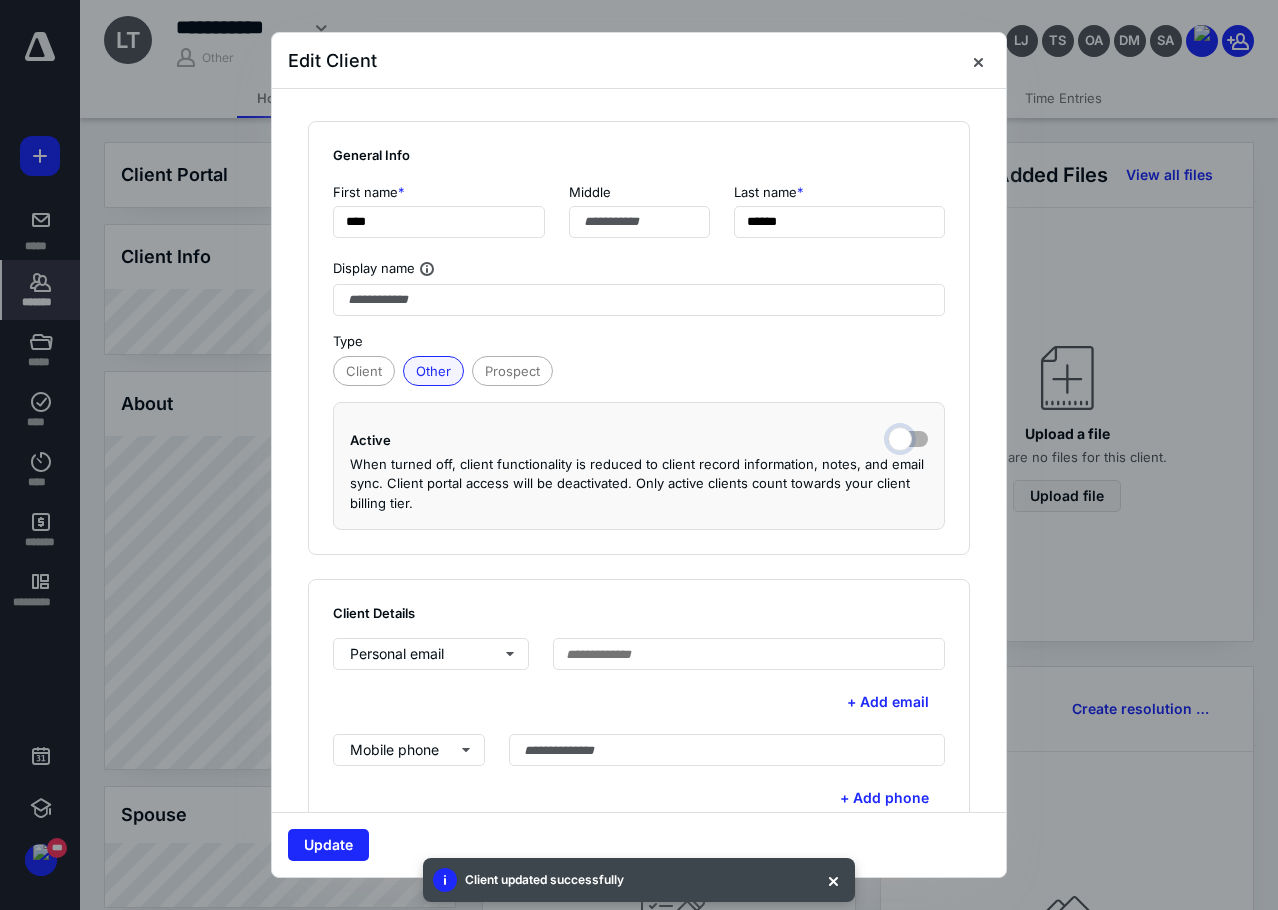 checkbox on "false" 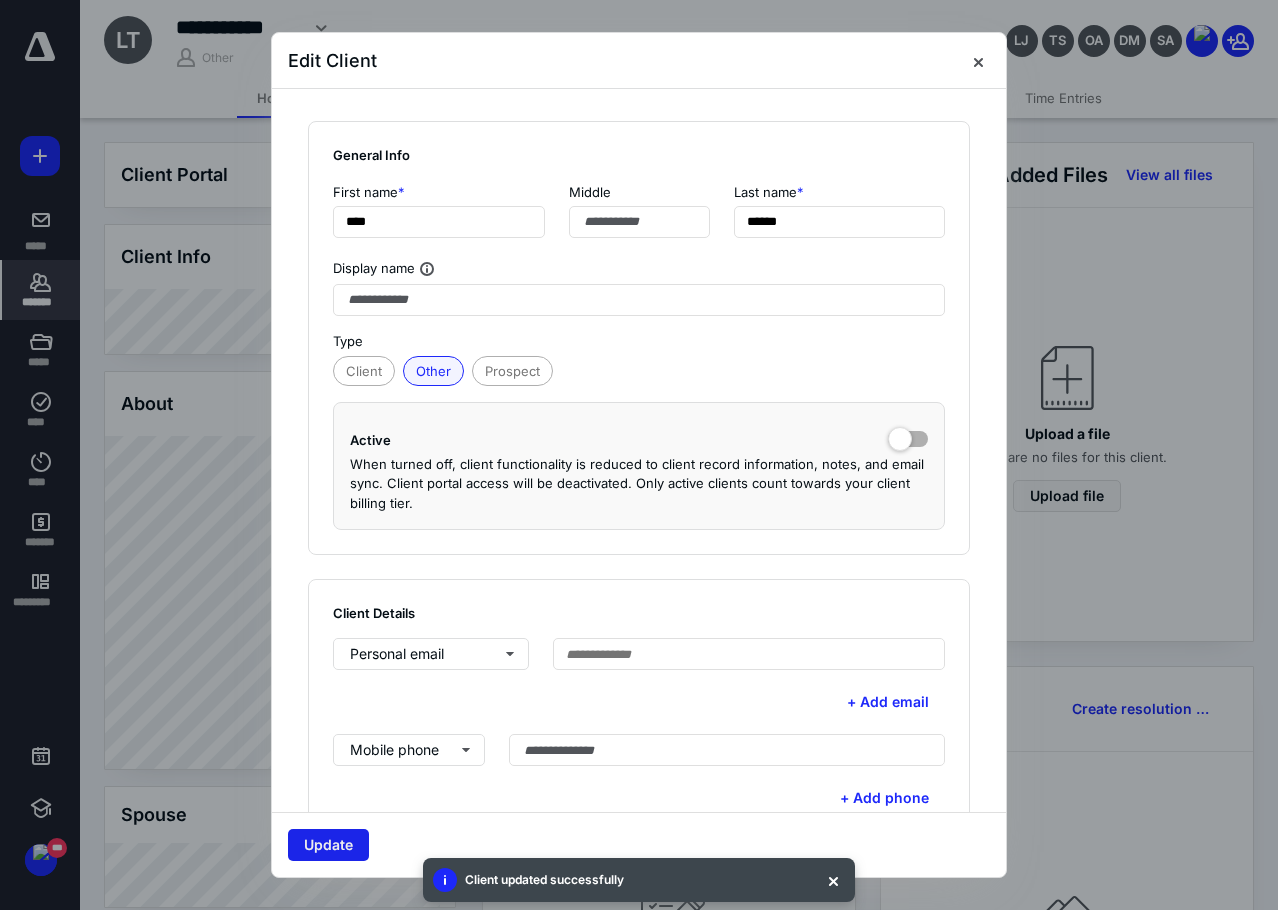 click on "Update" at bounding box center [328, 845] 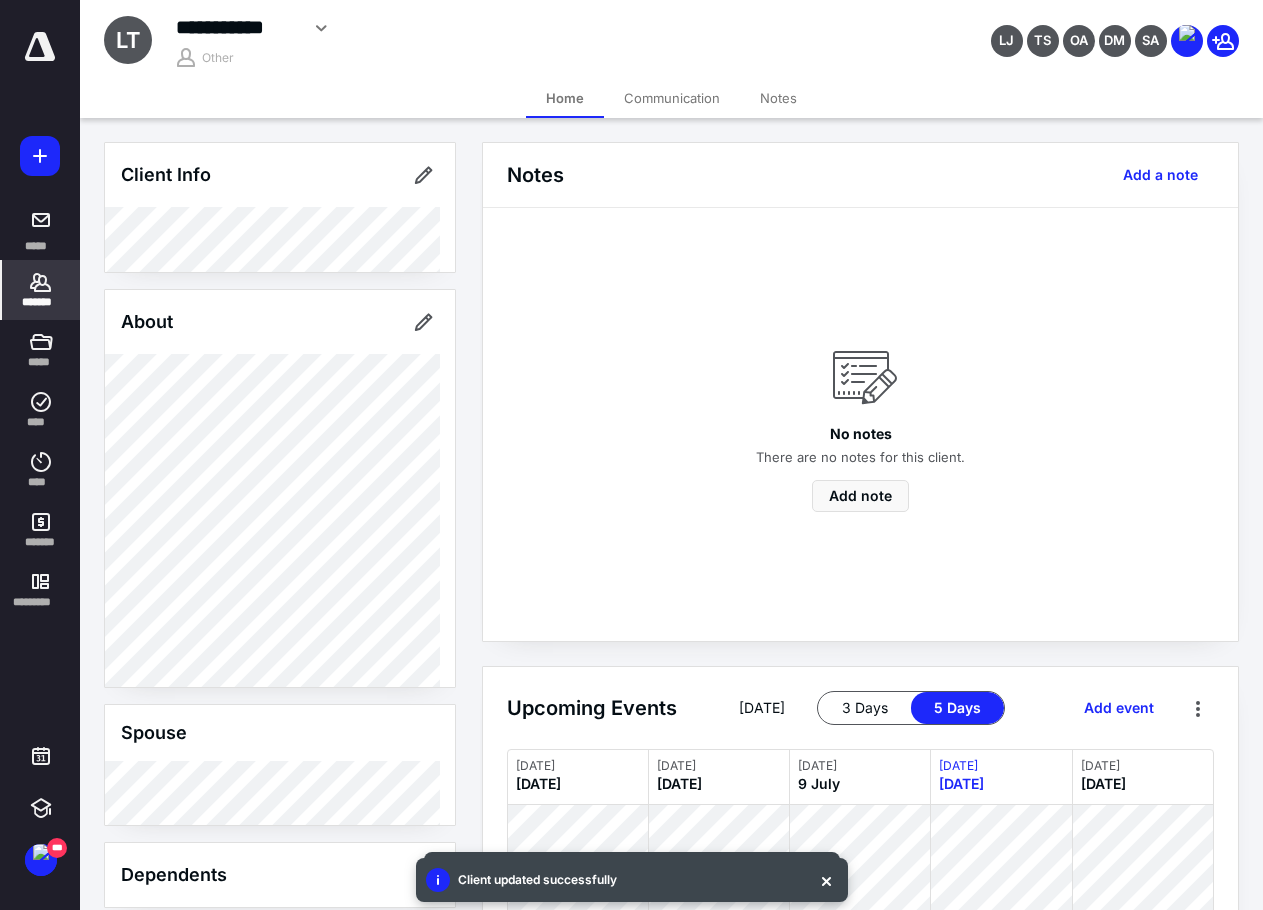 click on "Home" at bounding box center [565, 98] 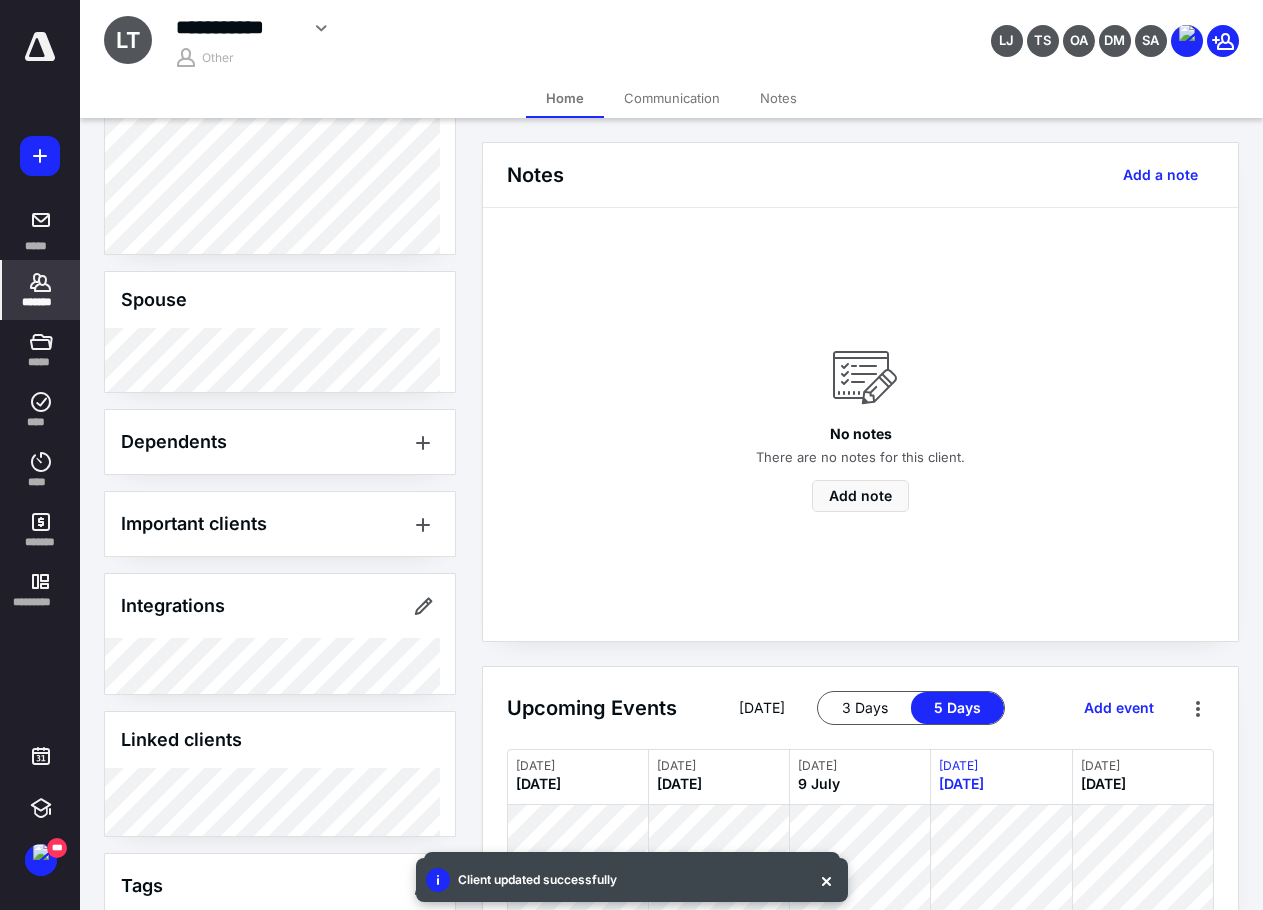 scroll, scrollTop: 466, scrollLeft: 0, axis: vertical 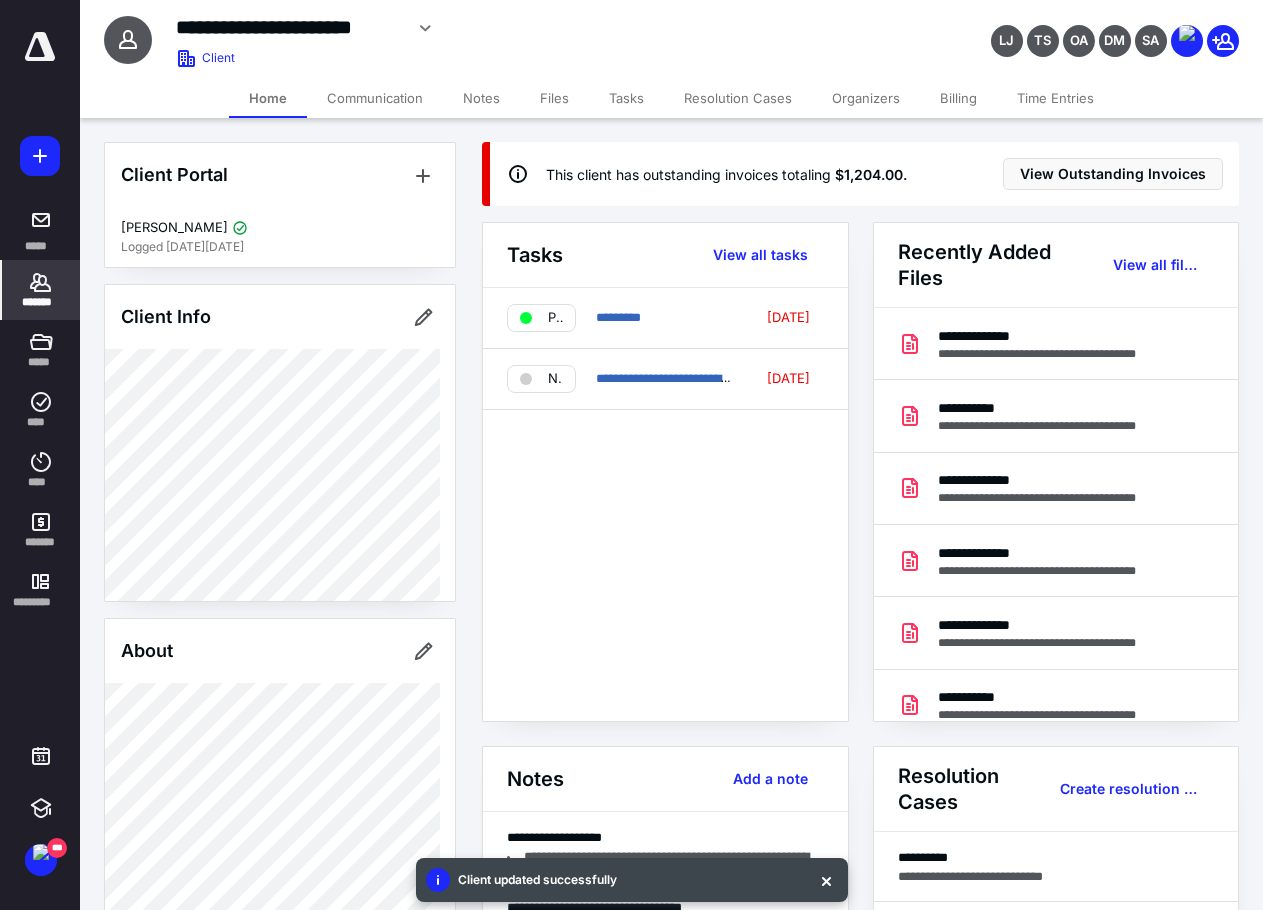 click on "Files" at bounding box center (554, 98) 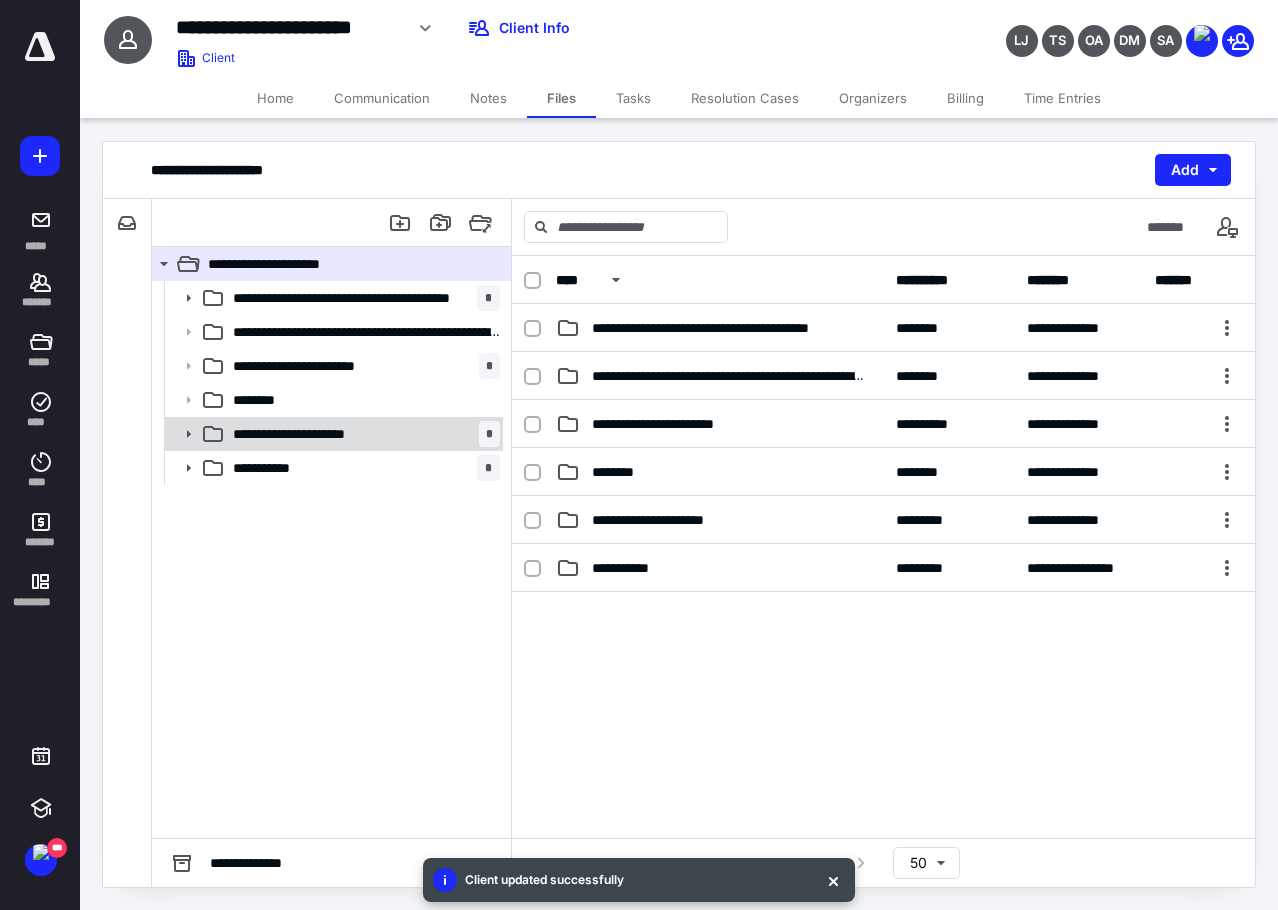click 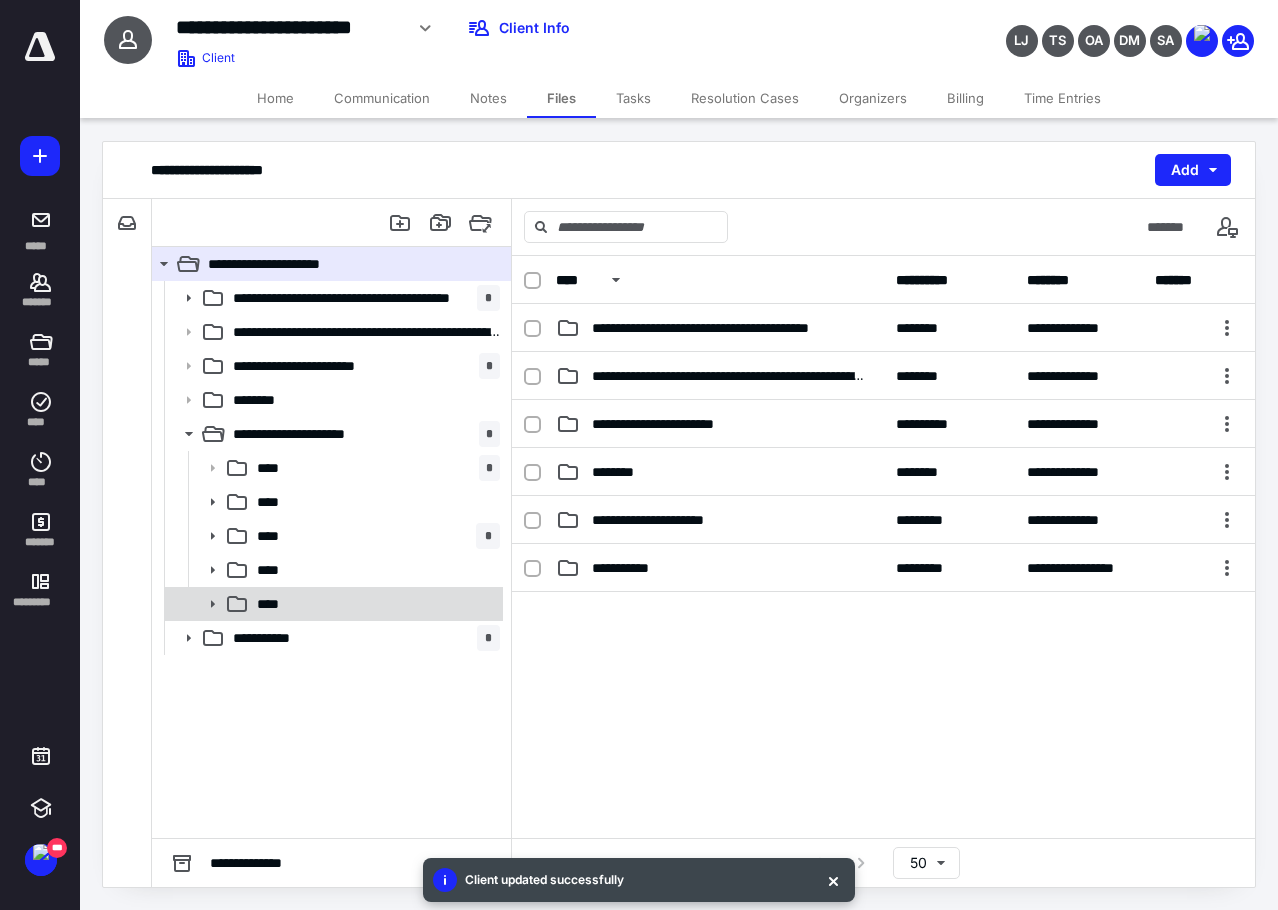 click 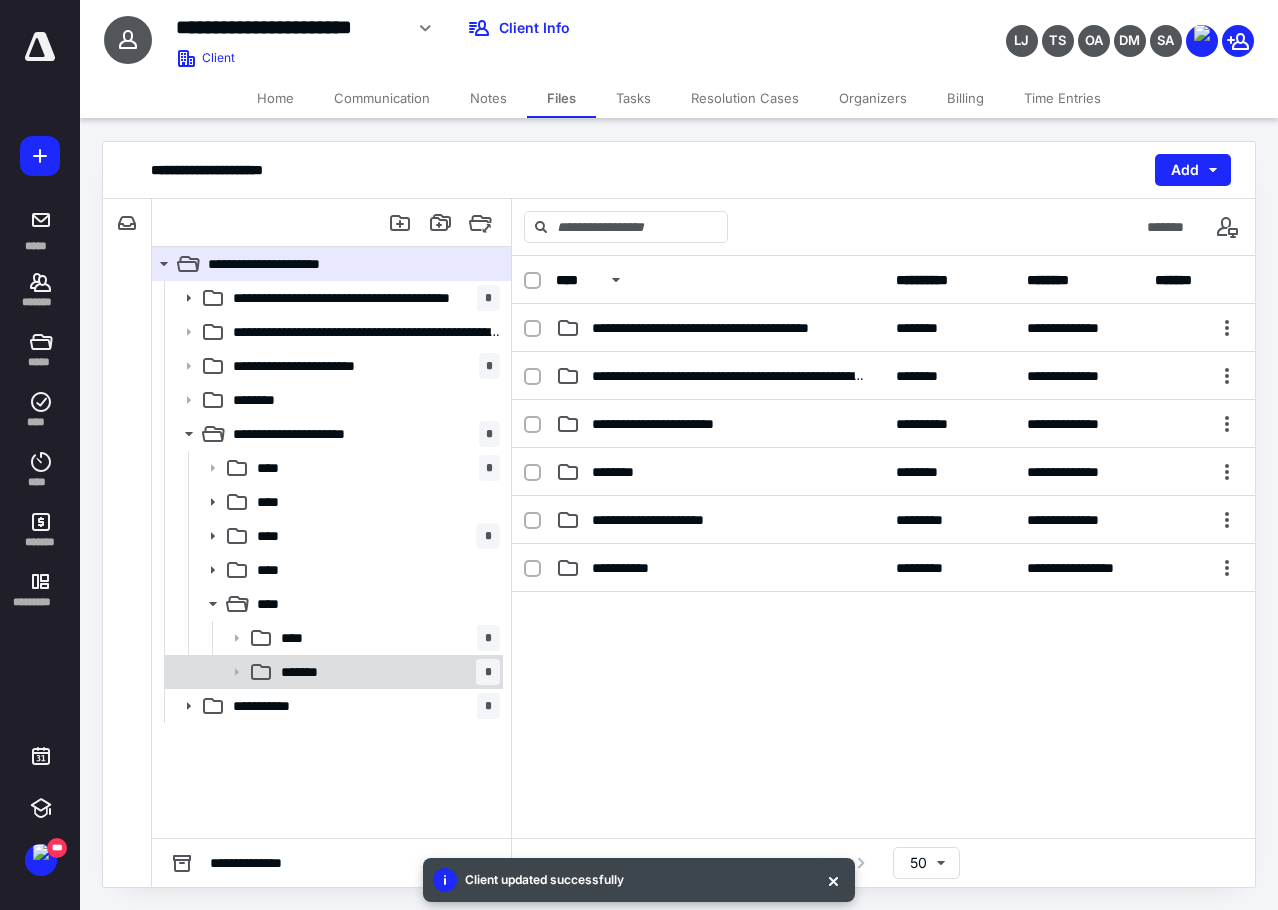 click 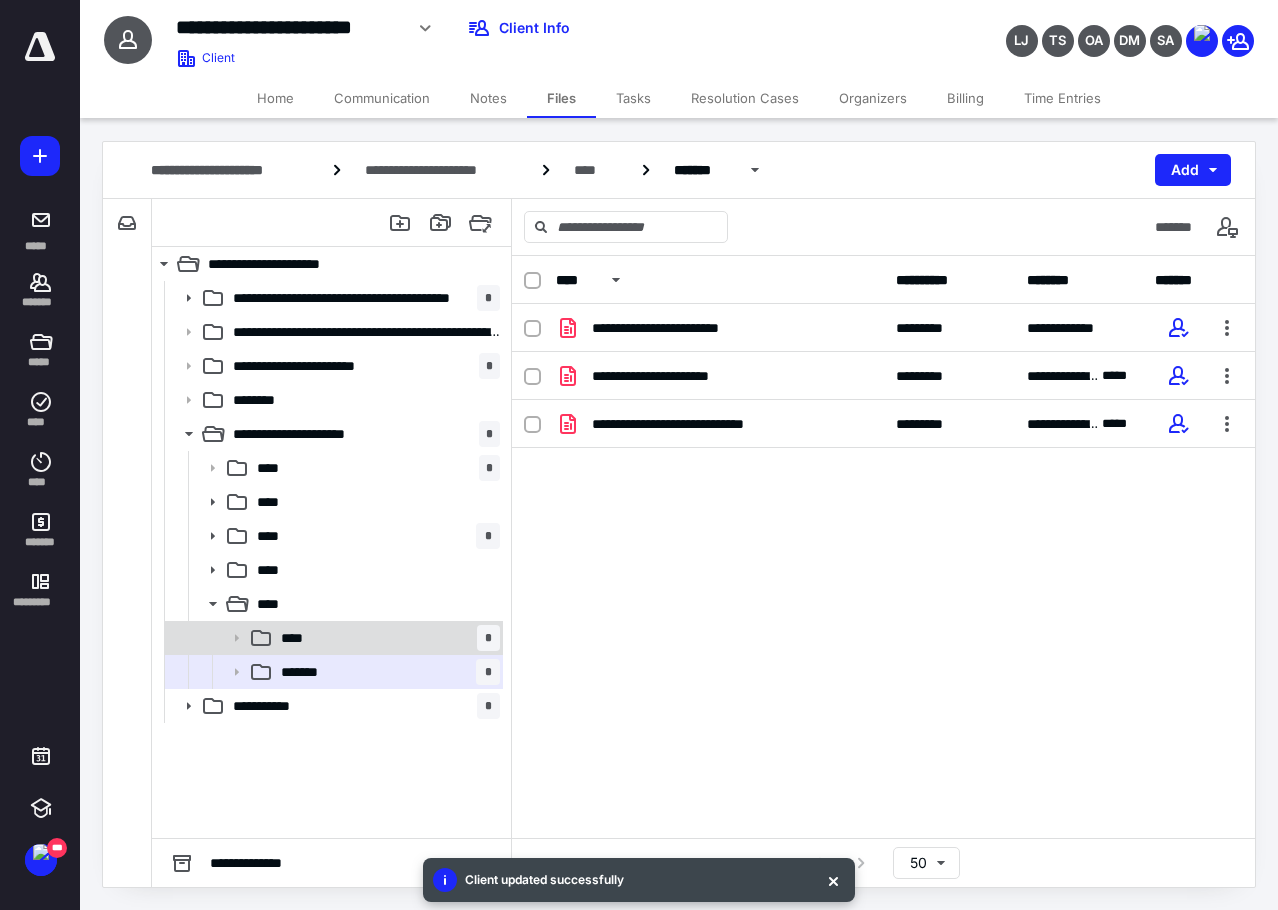 click 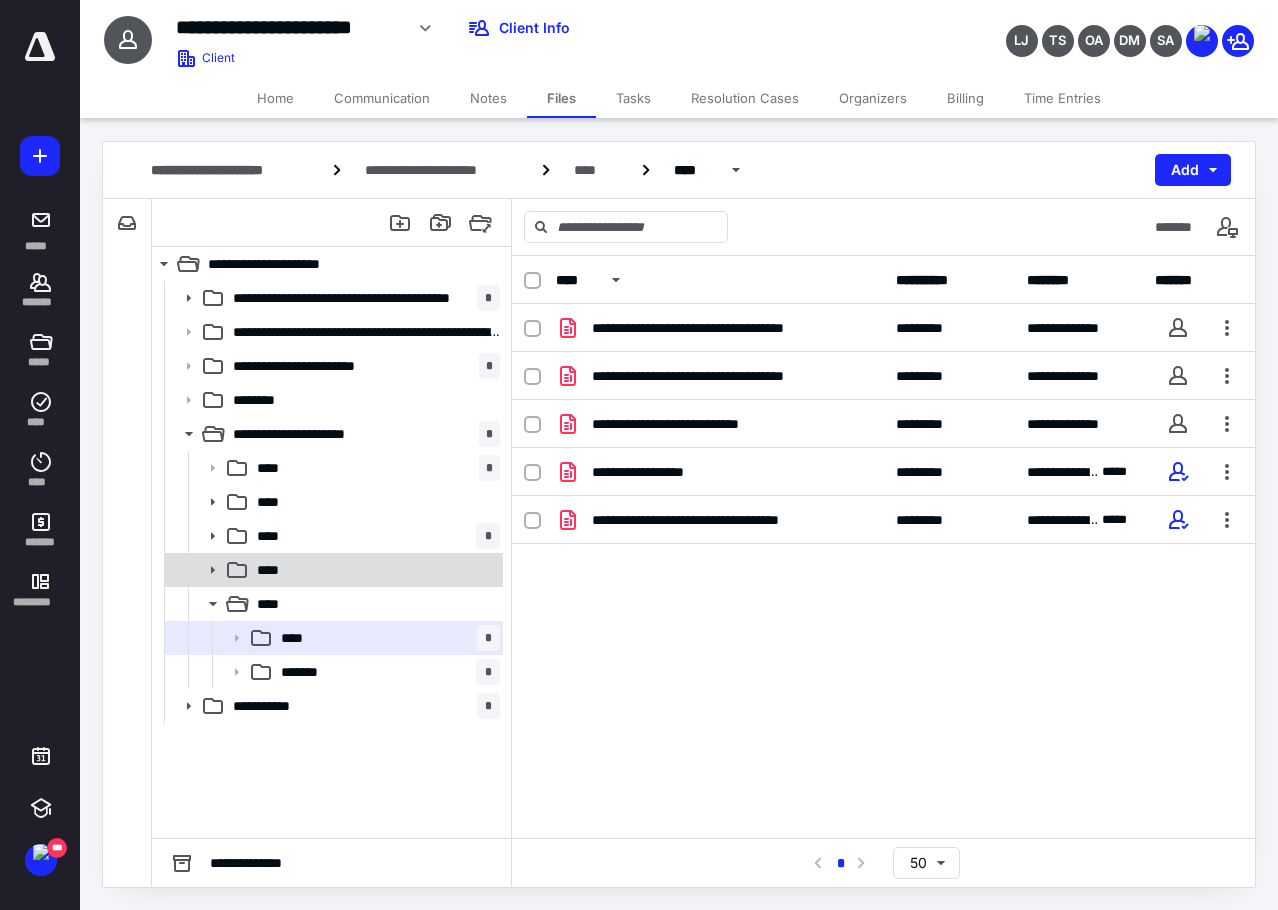click 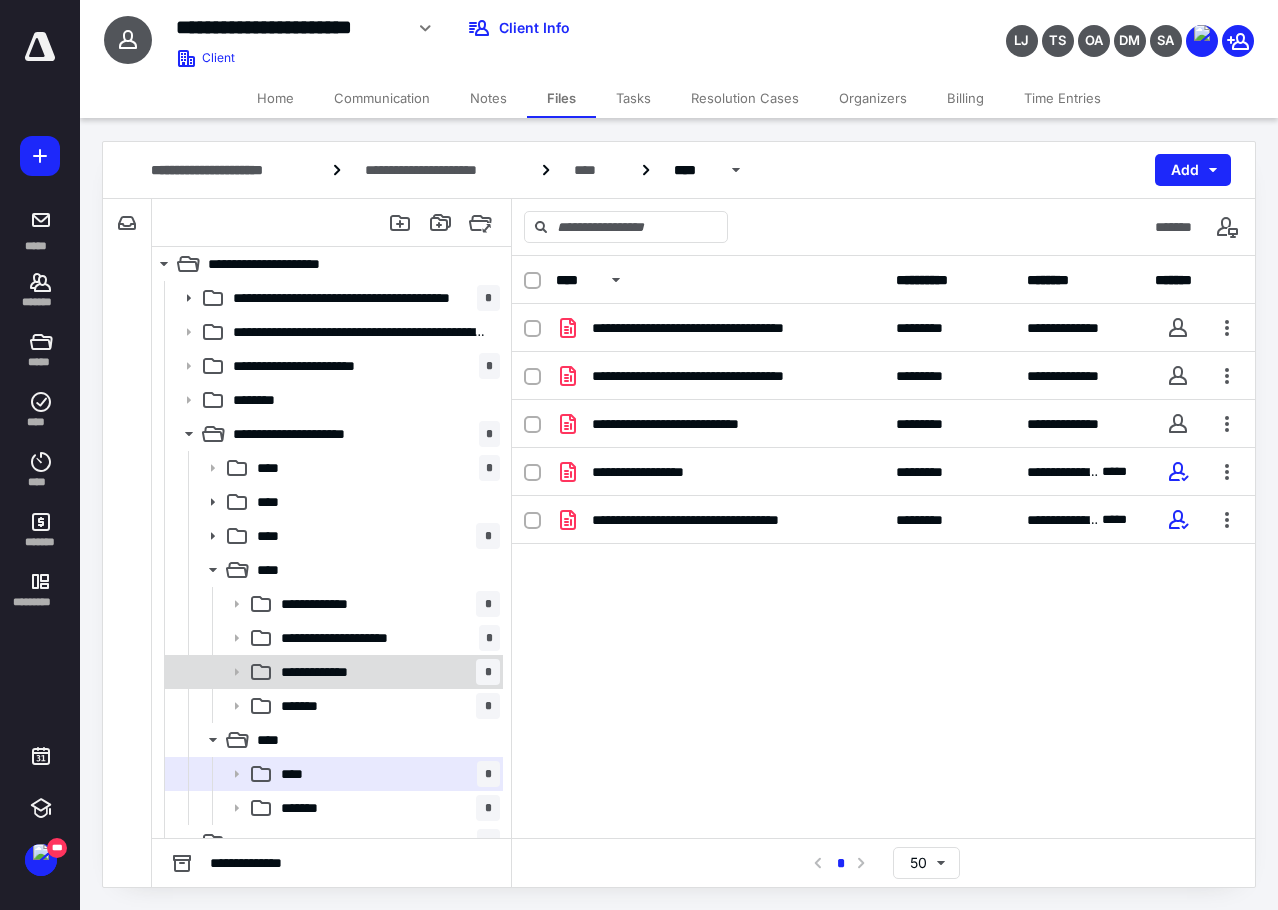 click 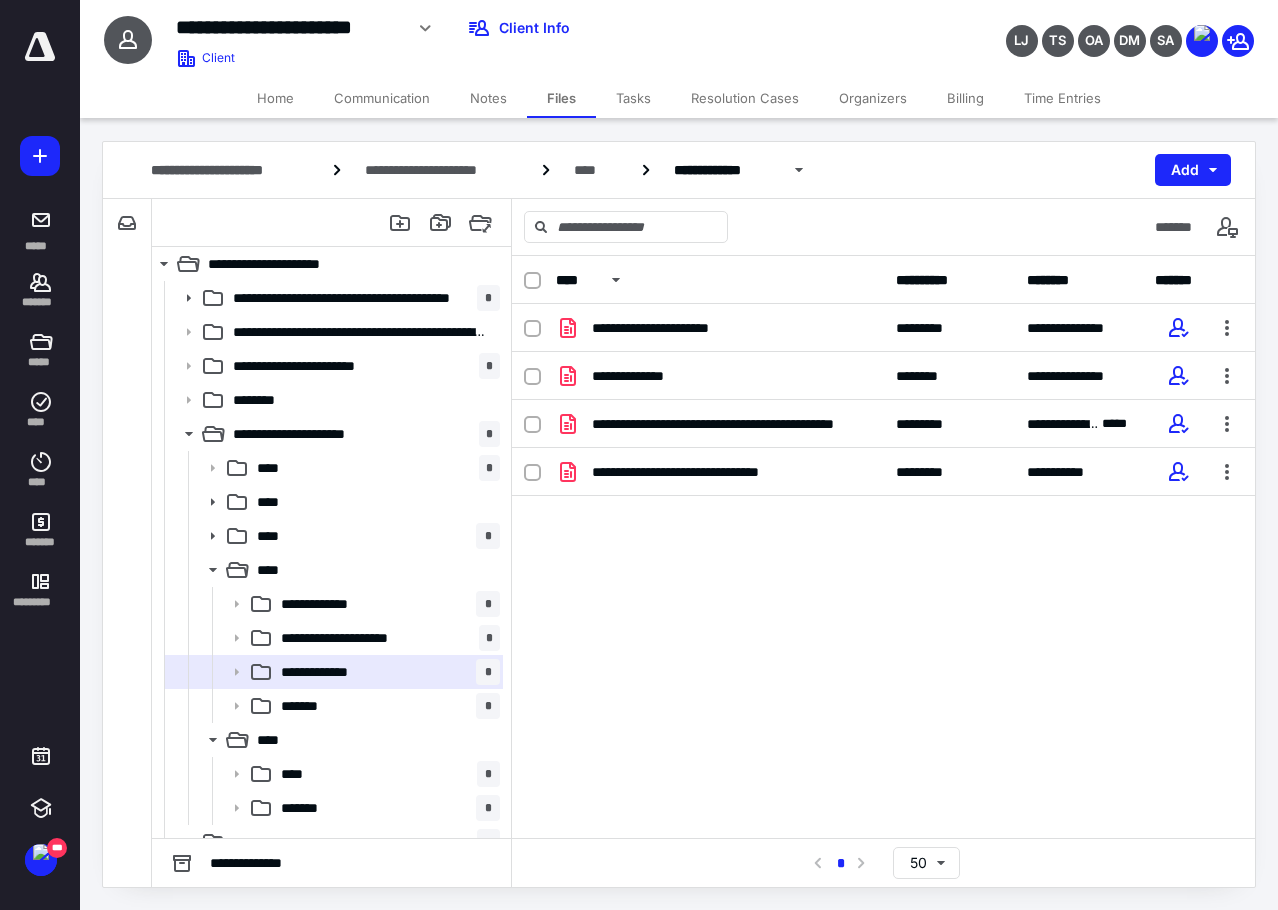 click on "Home" at bounding box center (275, 98) 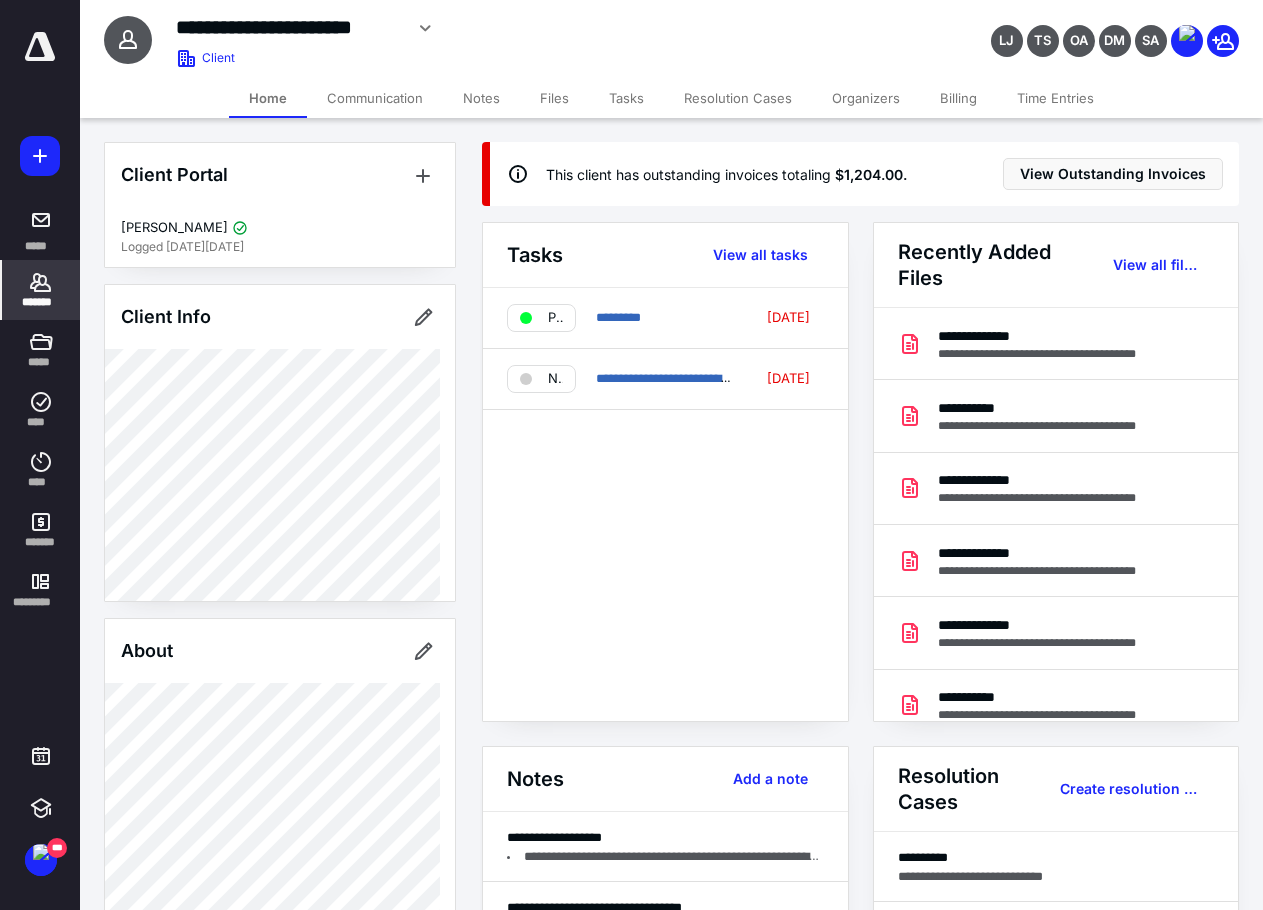 scroll, scrollTop: 1304, scrollLeft: 0, axis: vertical 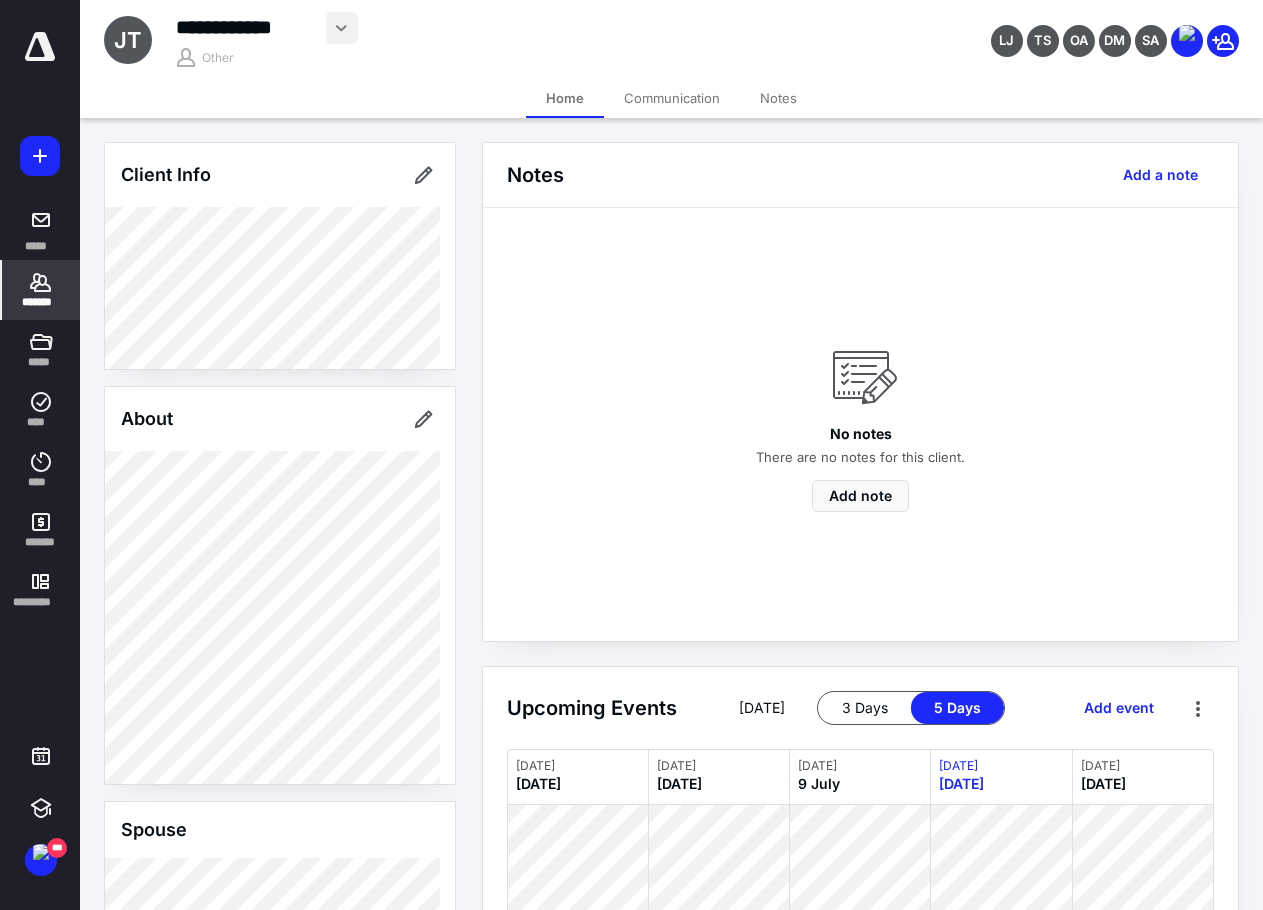click at bounding box center (342, 28) 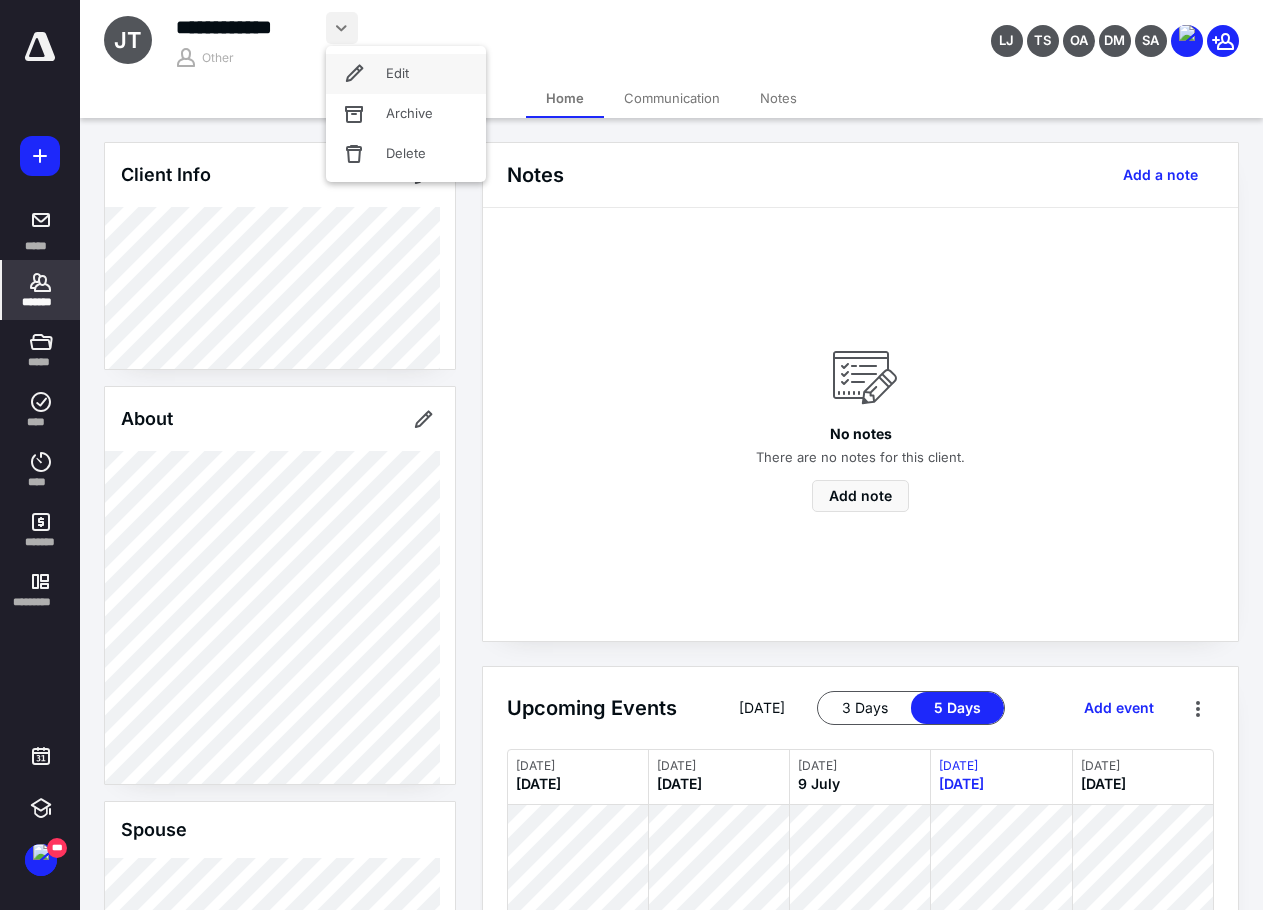 click on "Edit" at bounding box center [406, 74] 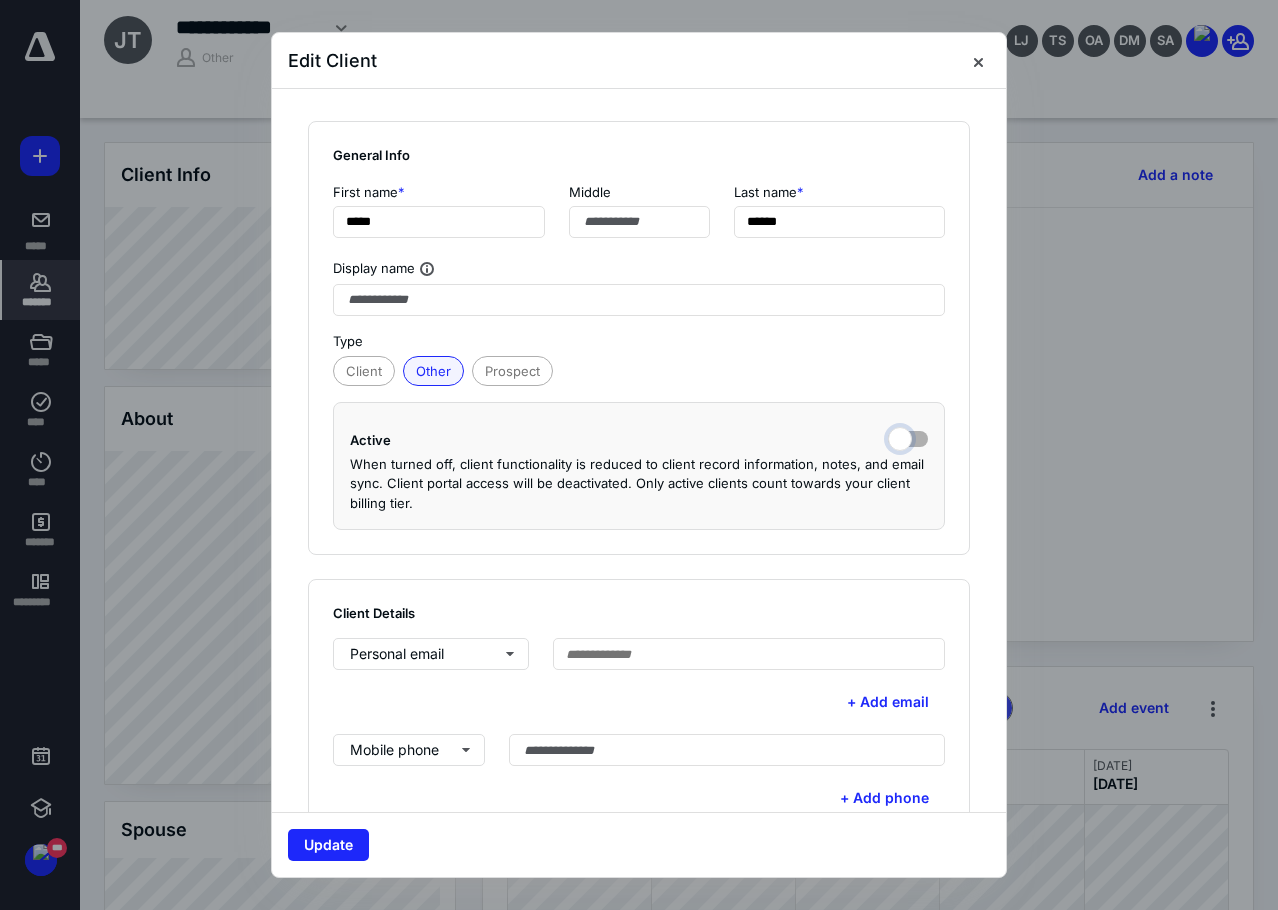 click at bounding box center (908, 437) 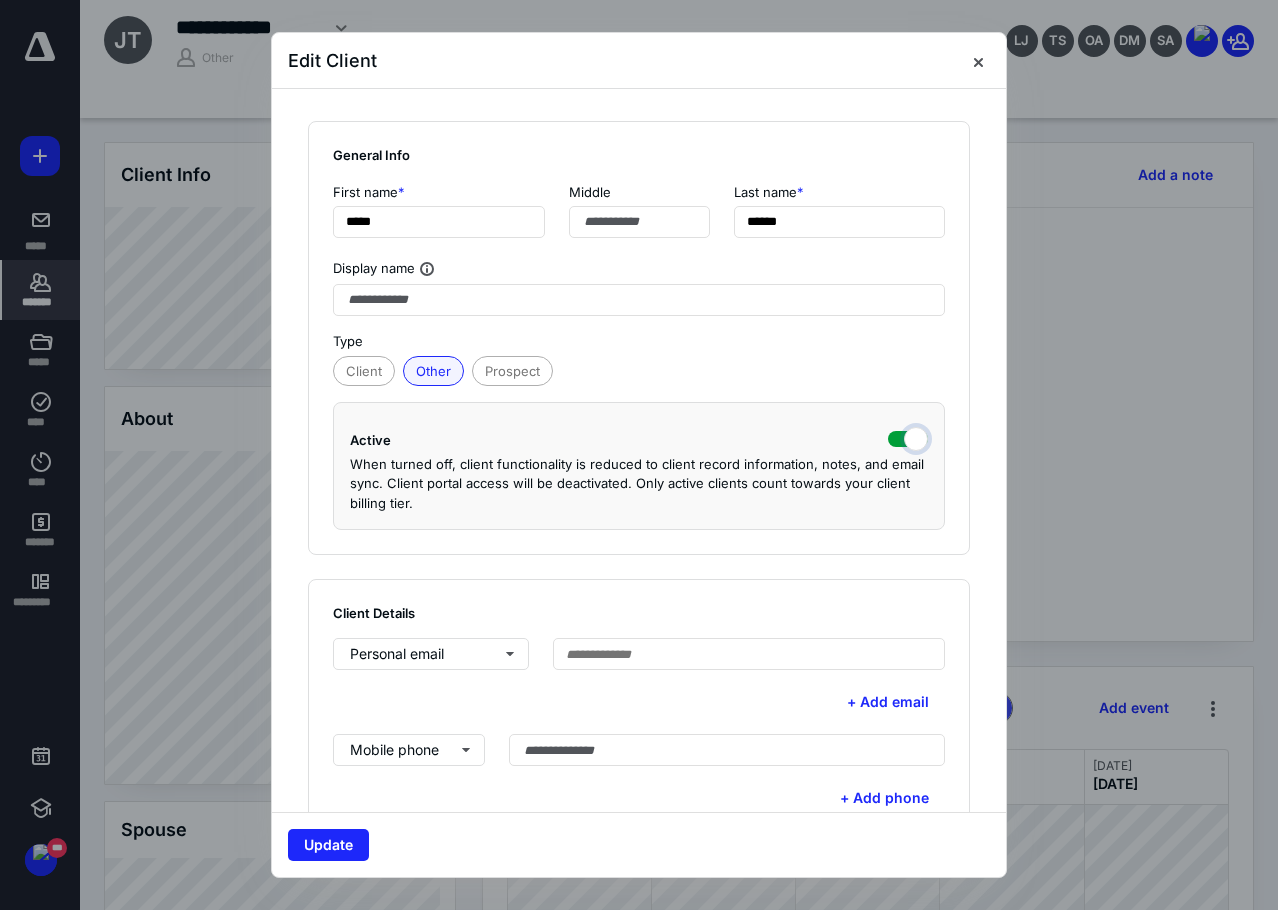 checkbox on "true" 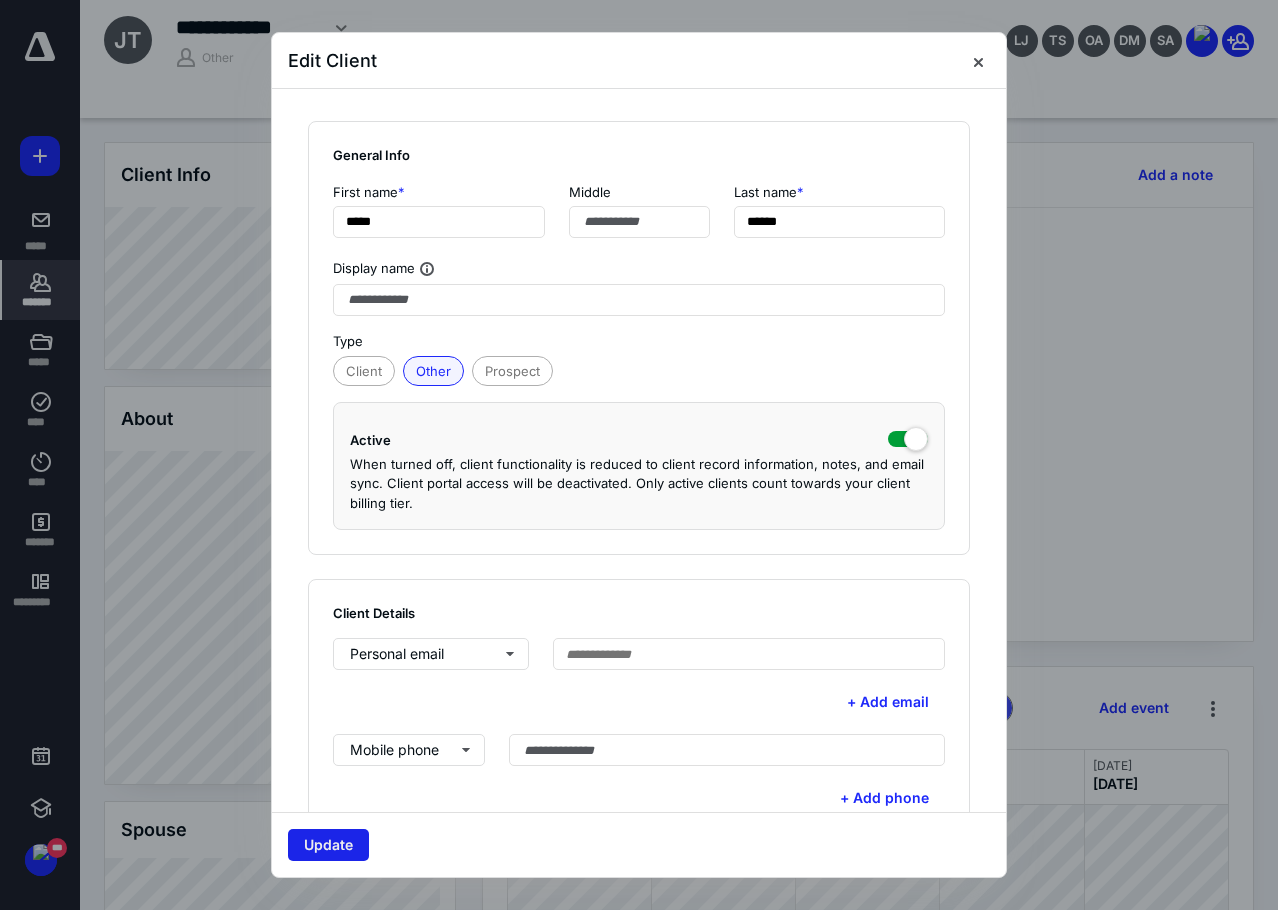 click on "Update" at bounding box center [328, 845] 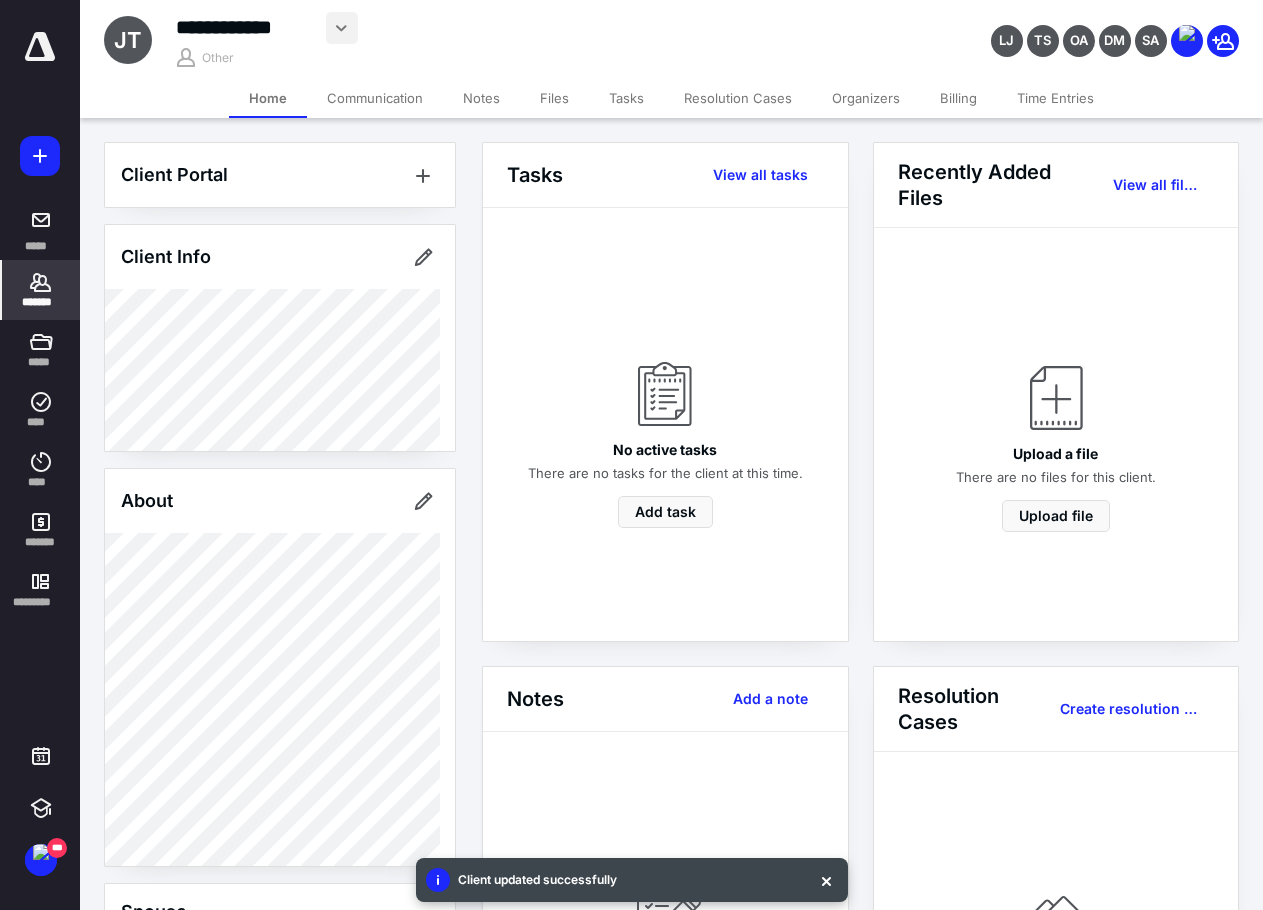 click at bounding box center (342, 28) 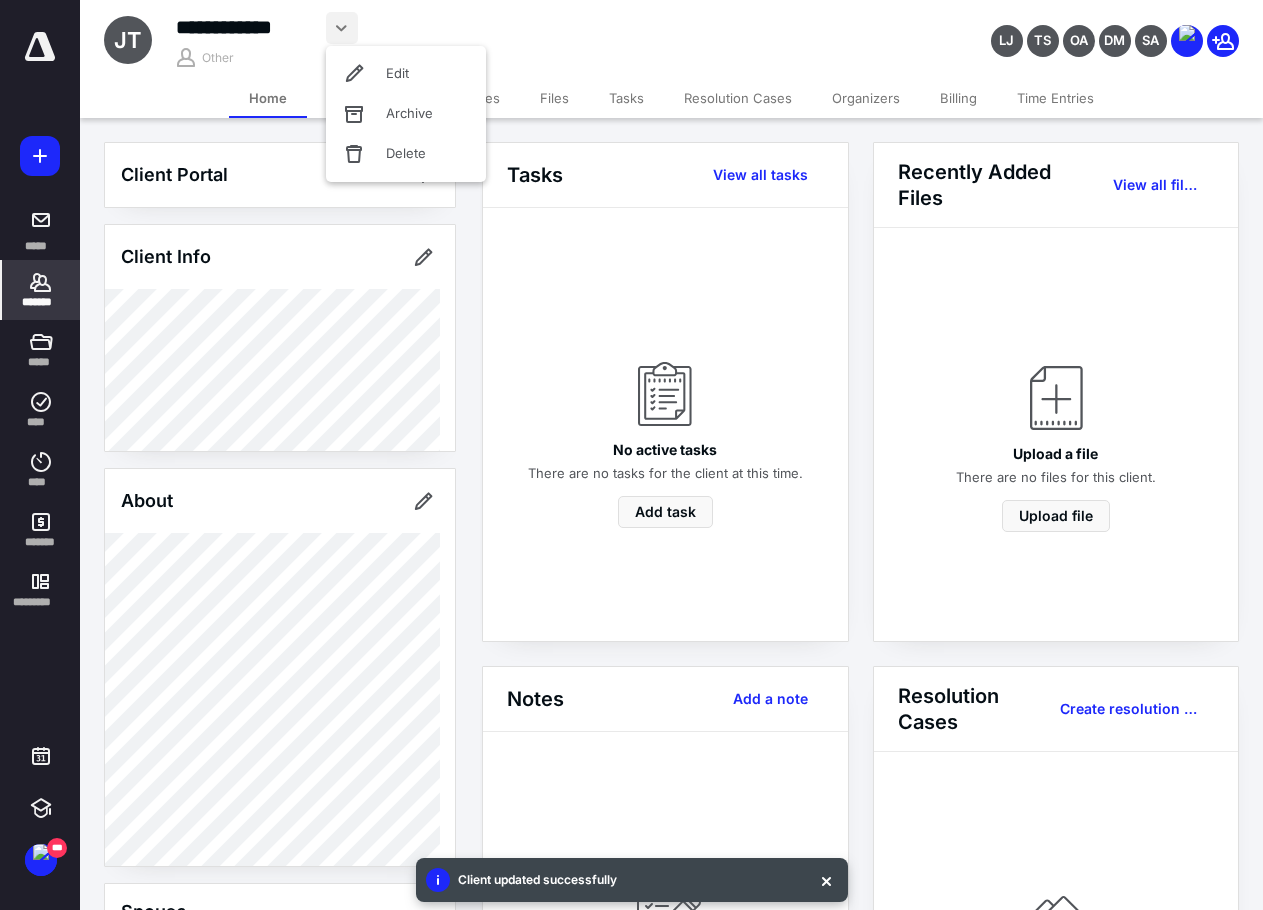 click on "Edit" at bounding box center (406, 74) 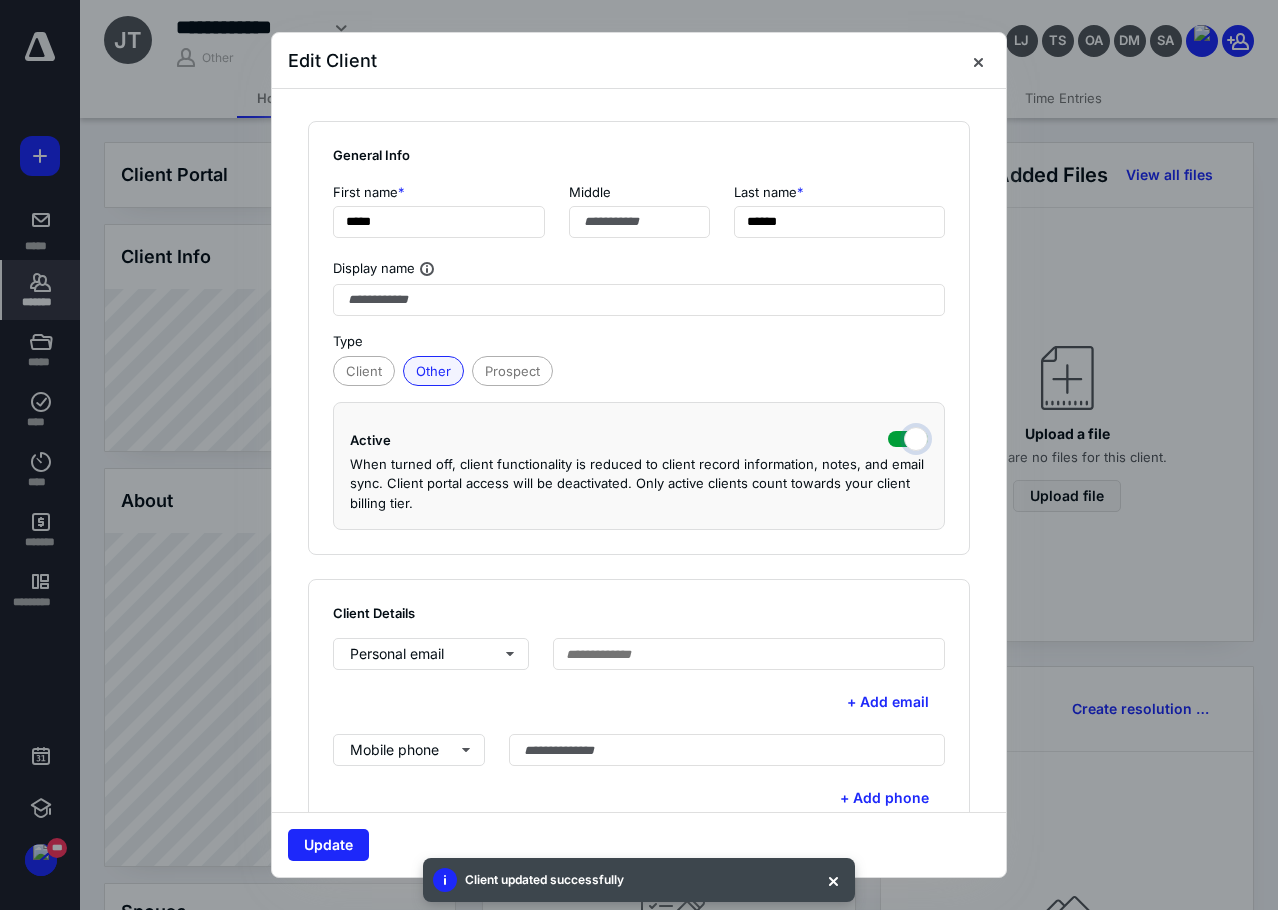 click at bounding box center [908, 437] 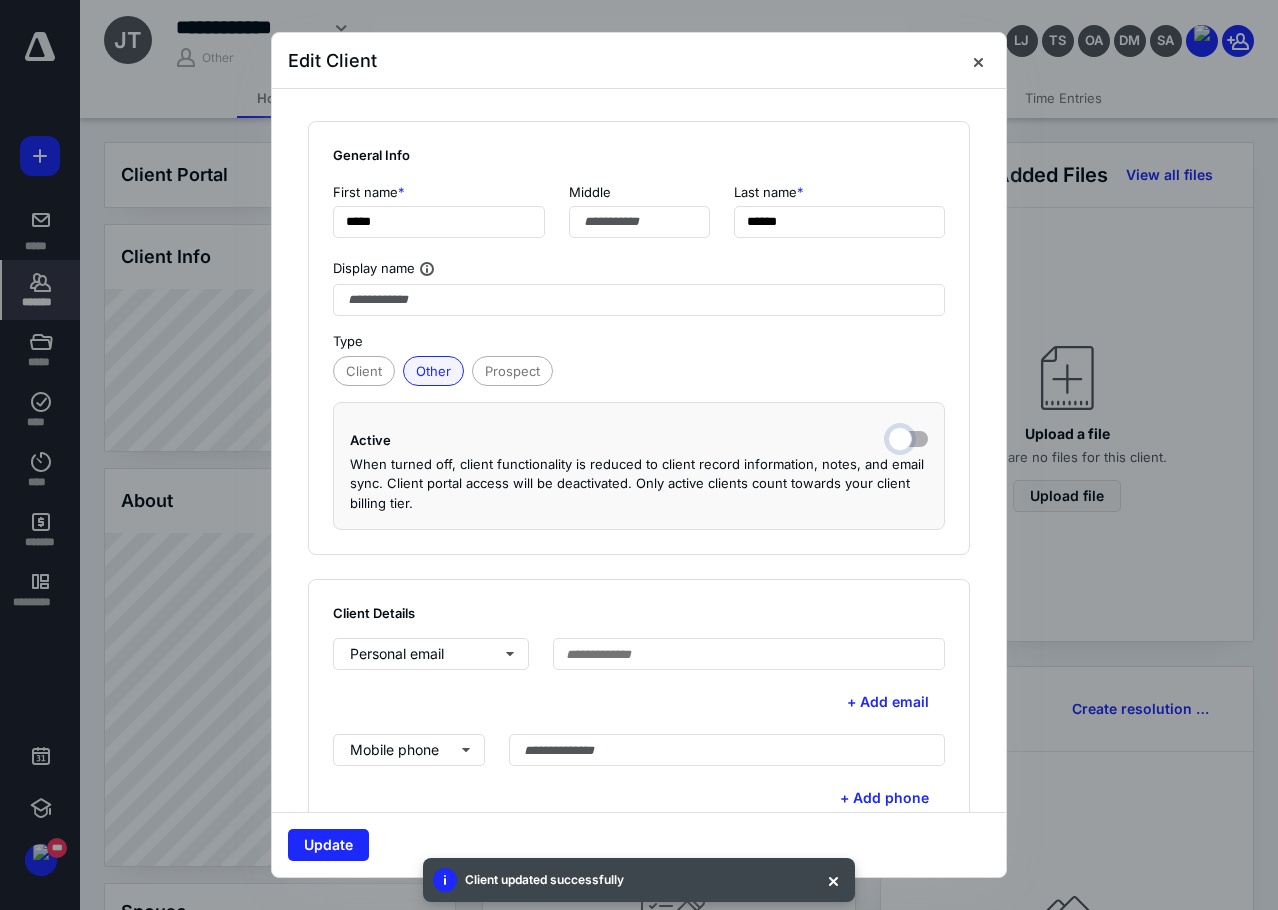 checkbox on "false" 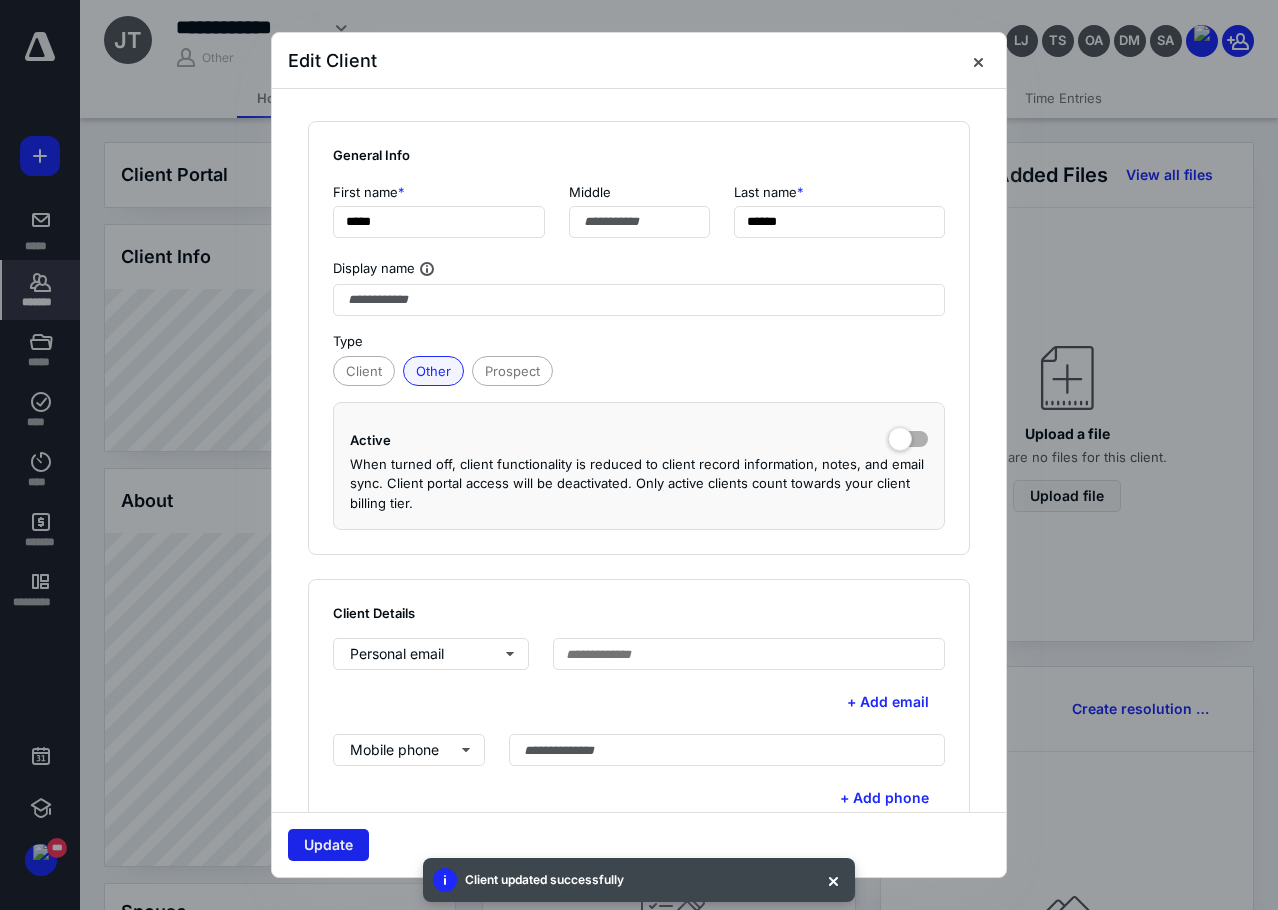 click on "Update" at bounding box center [328, 845] 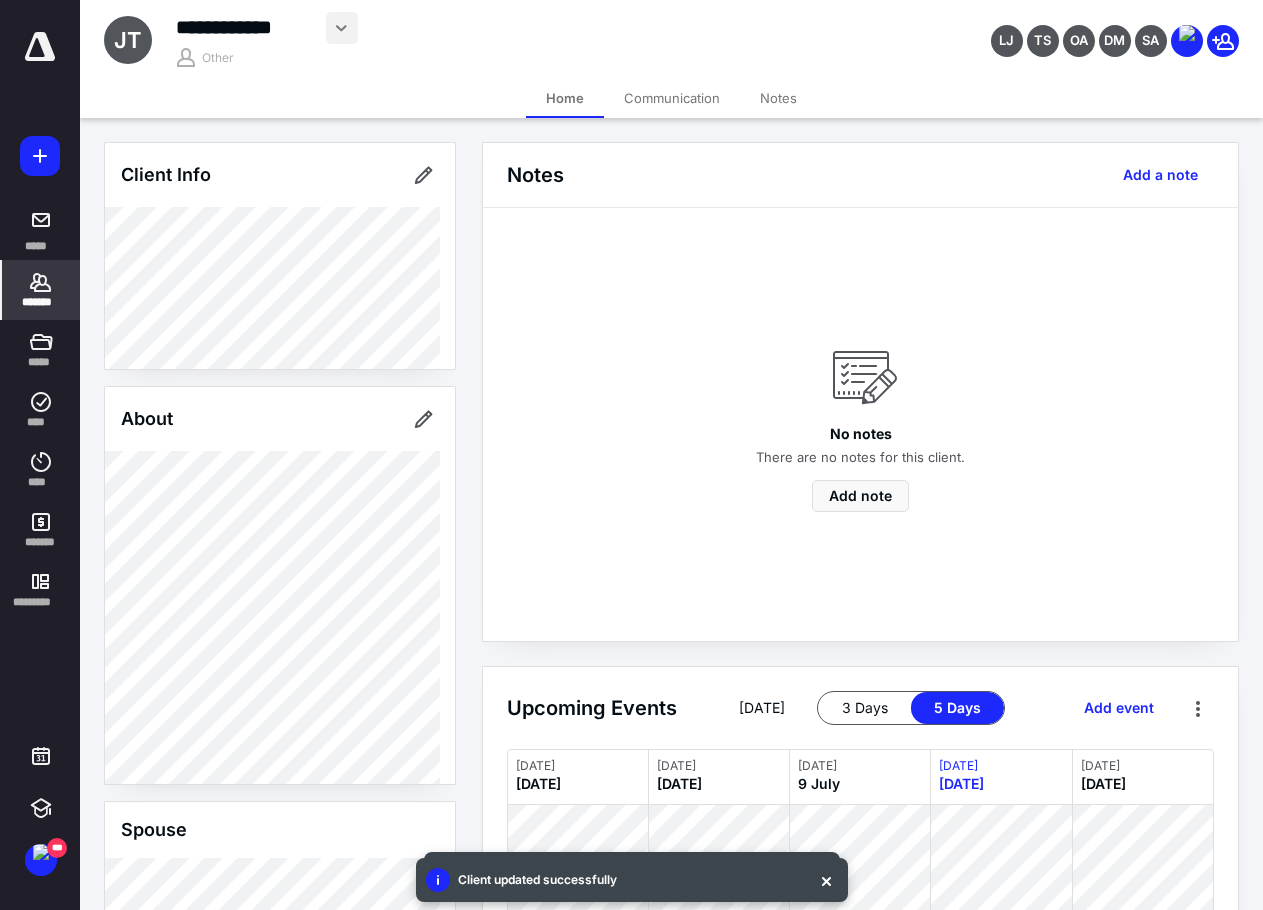 click at bounding box center (342, 28) 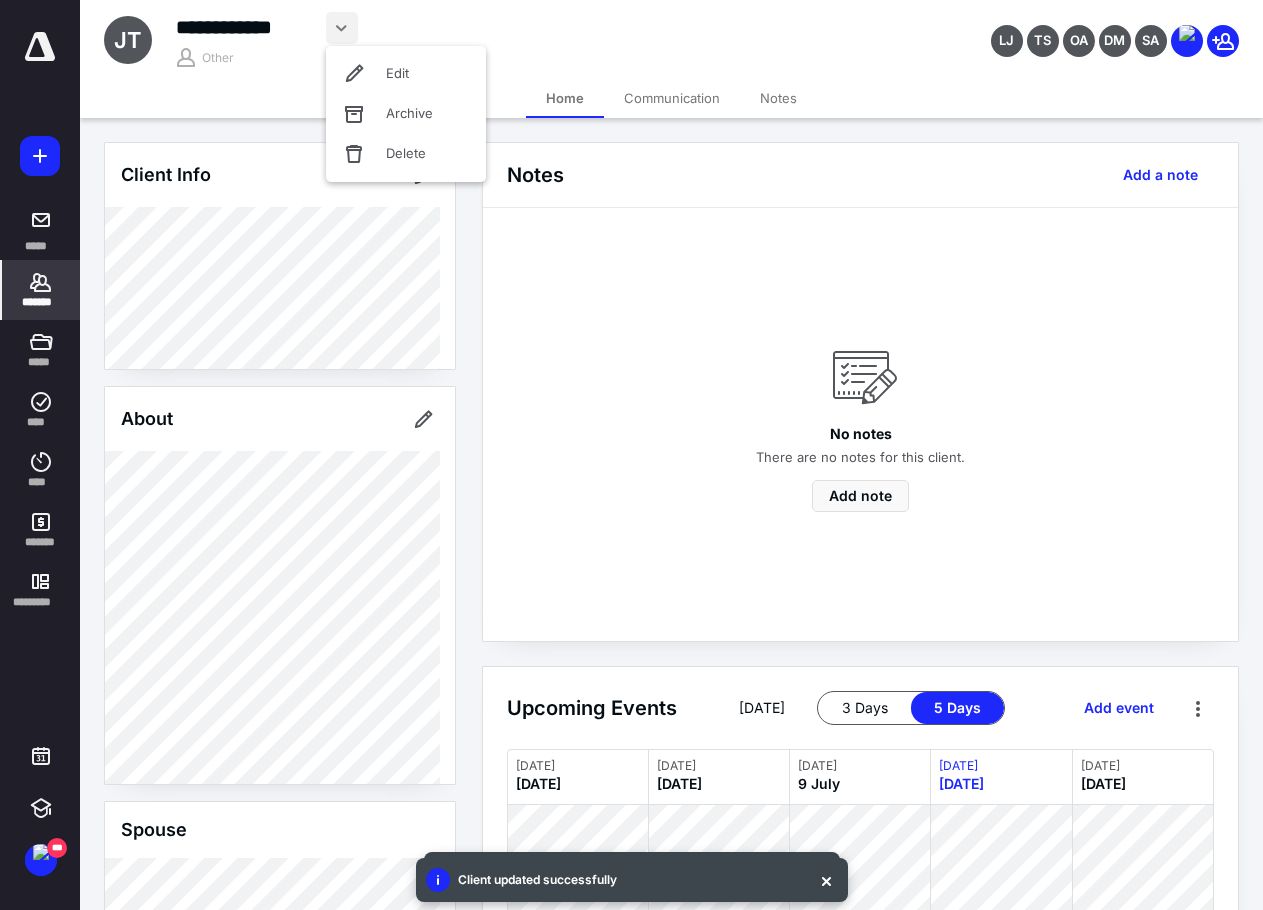 click on "Home Communication Notes" at bounding box center [671, 98] 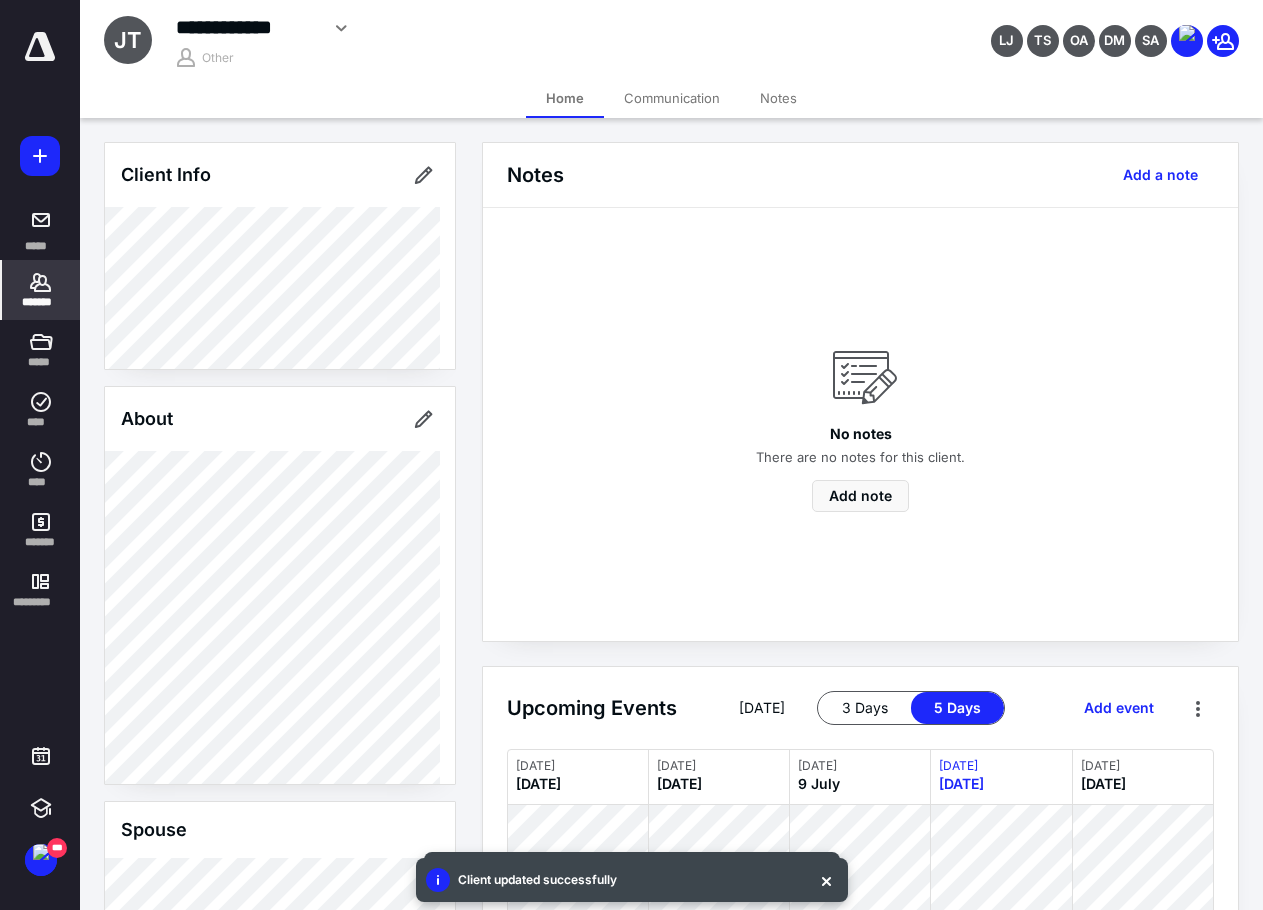 scroll, scrollTop: 563, scrollLeft: 0, axis: vertical 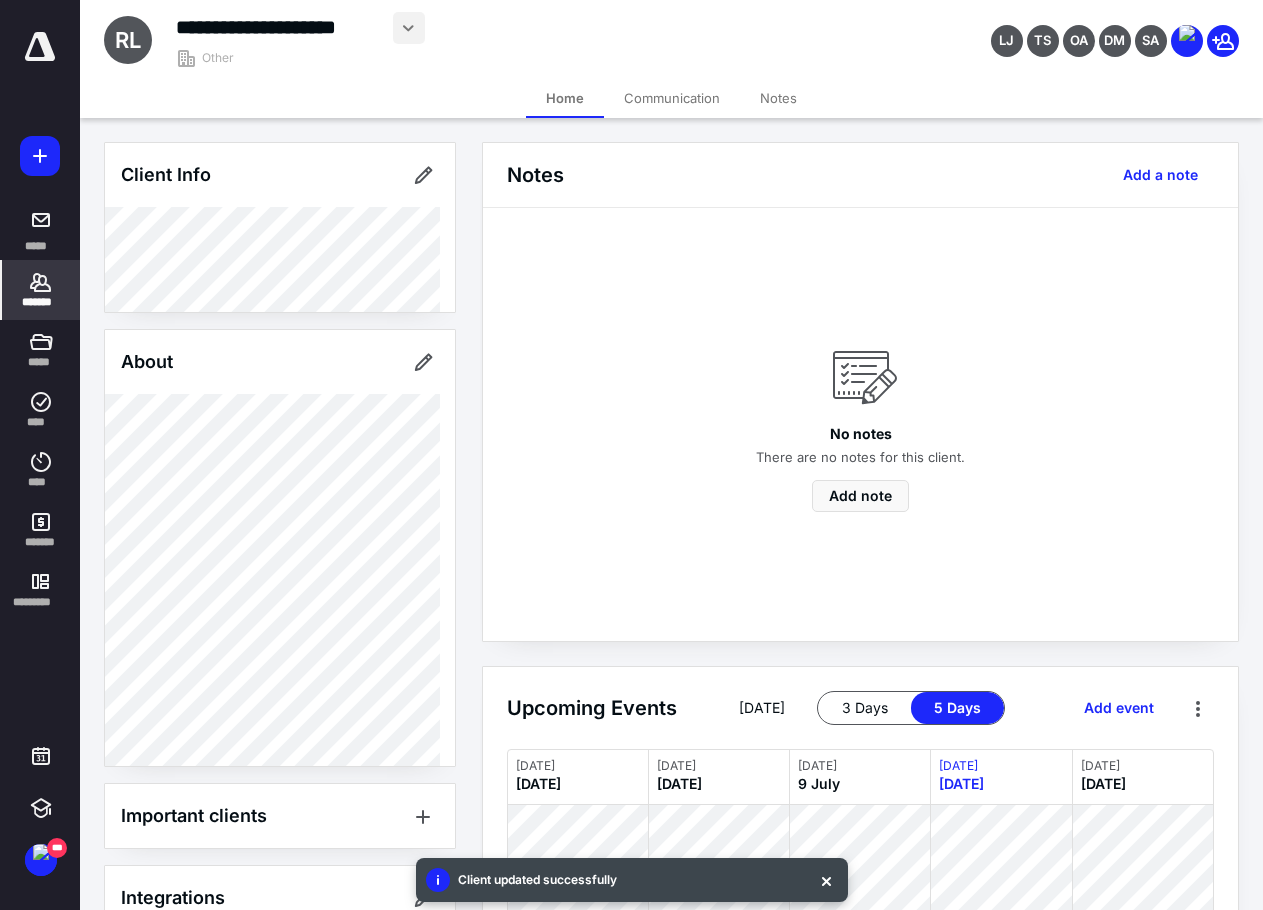 click at bounding box center (409, 28) 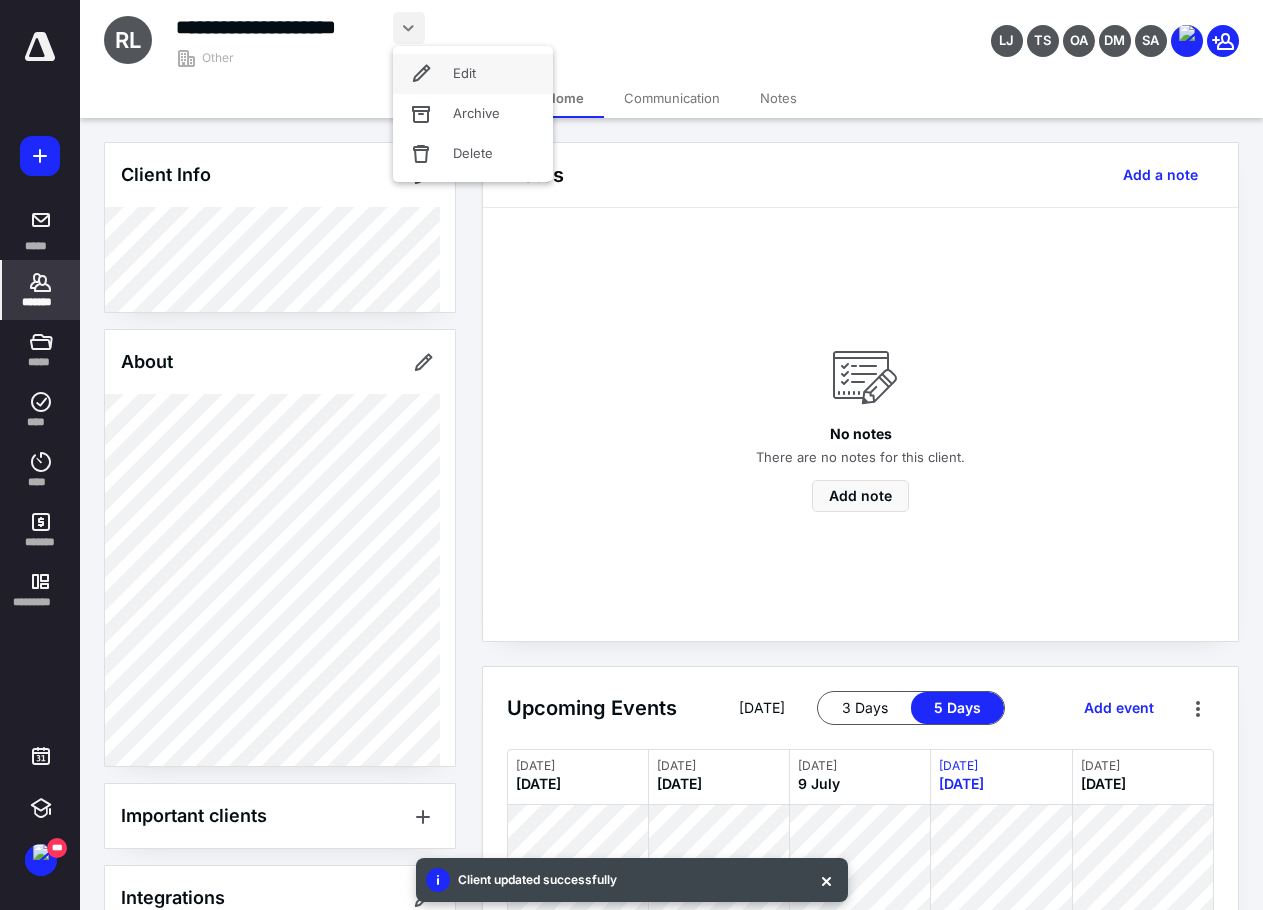 click on "Edit" at bounding box center [473, 74] 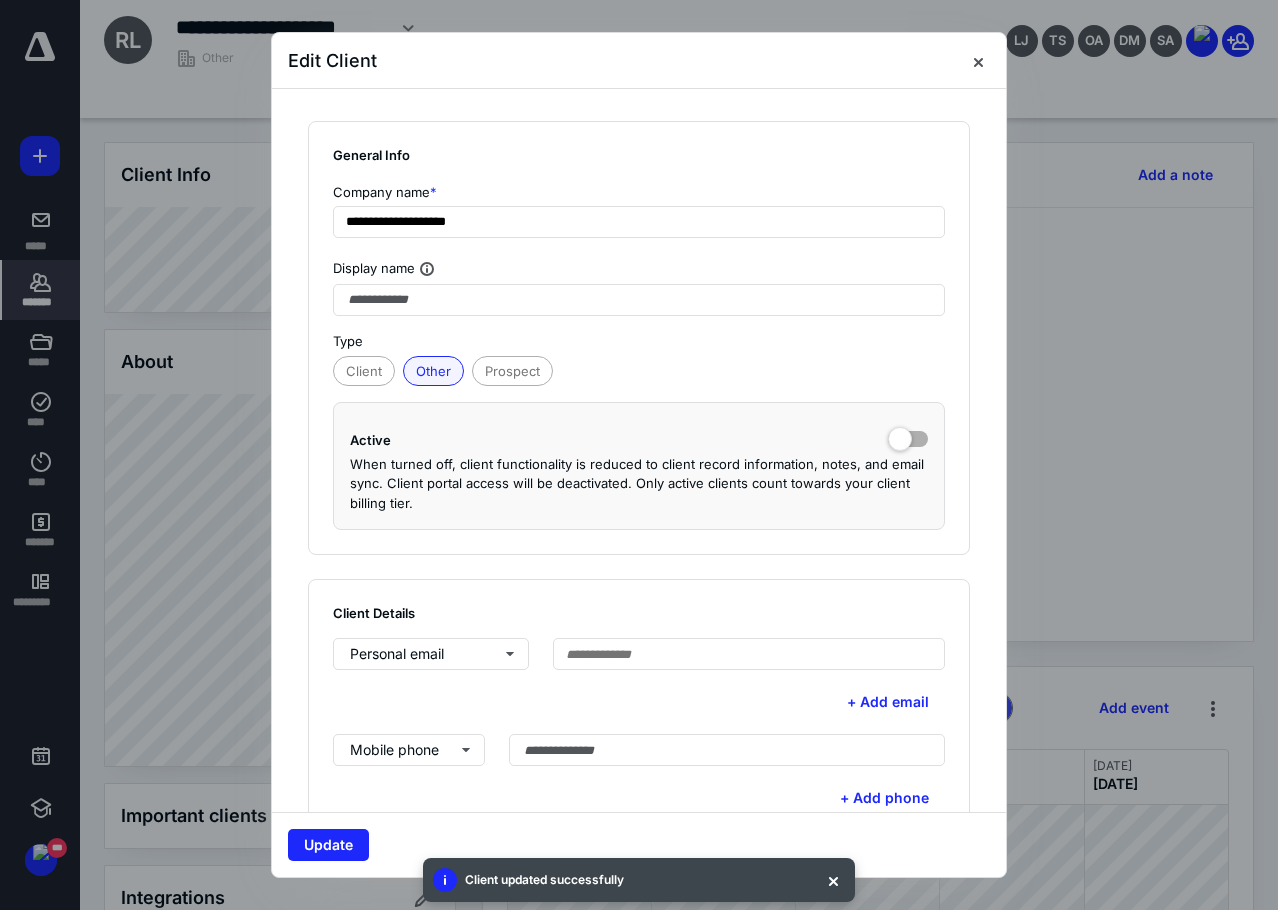 click at bounding box center [908, 435] 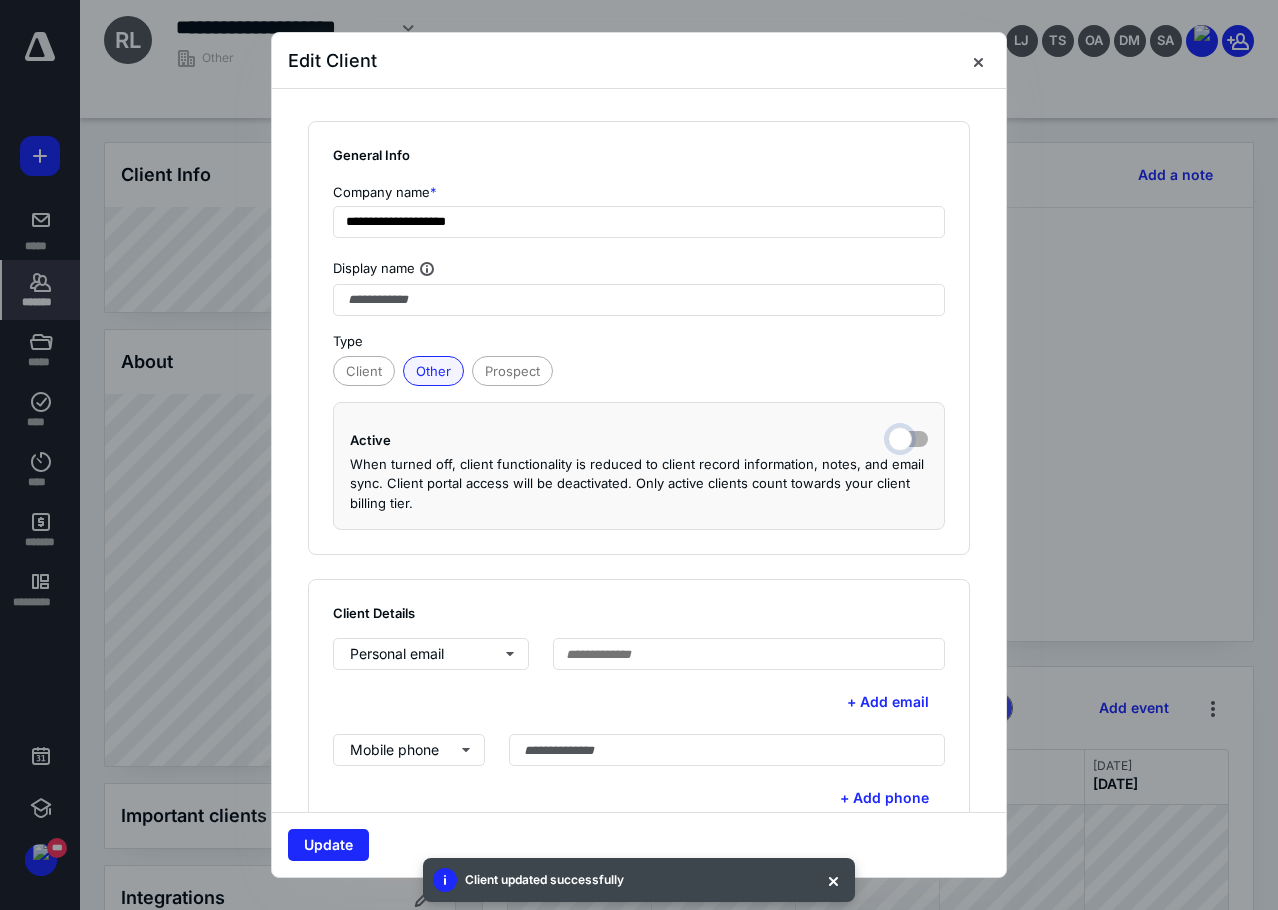 click at bounding box center (908, 437) 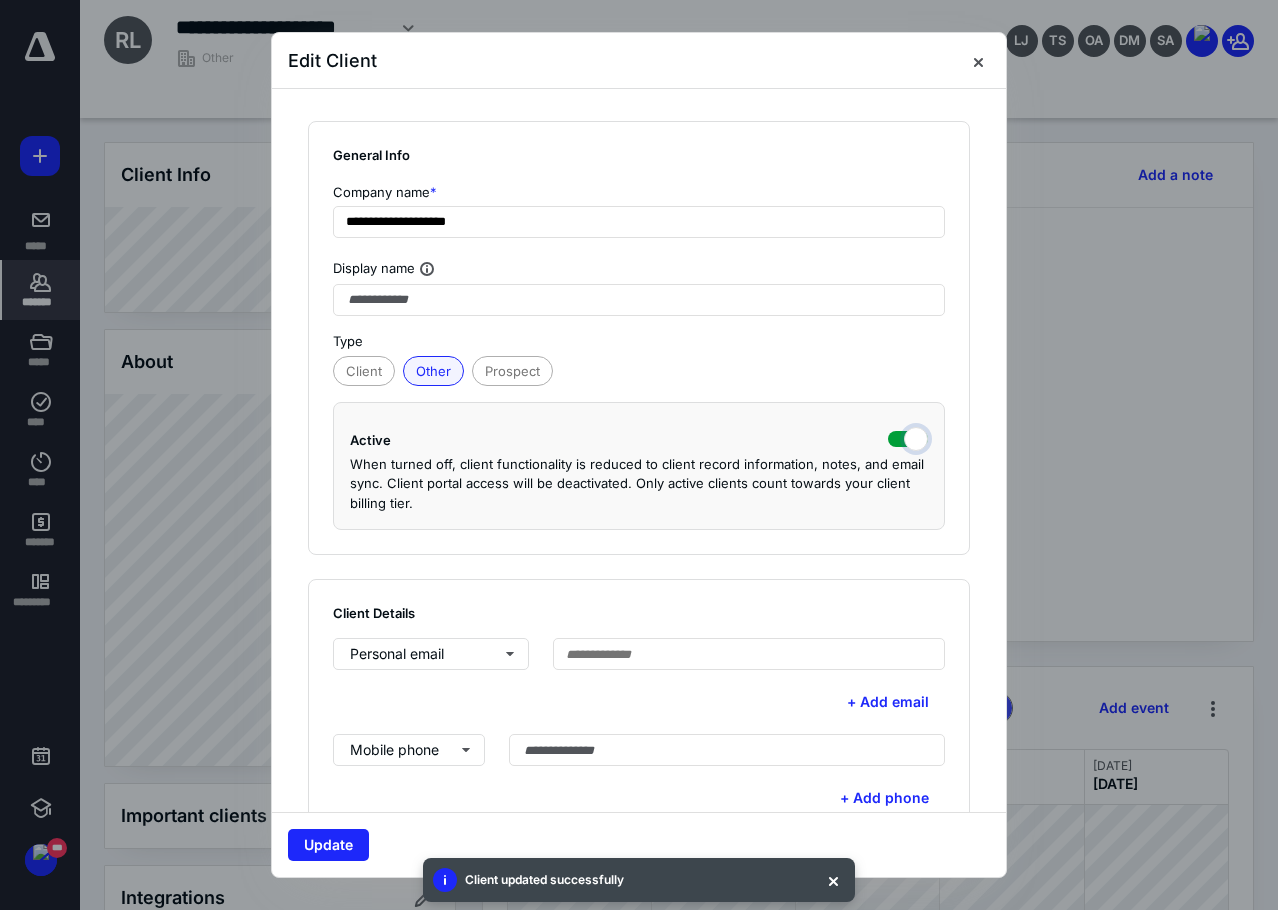 checkbox on "true" 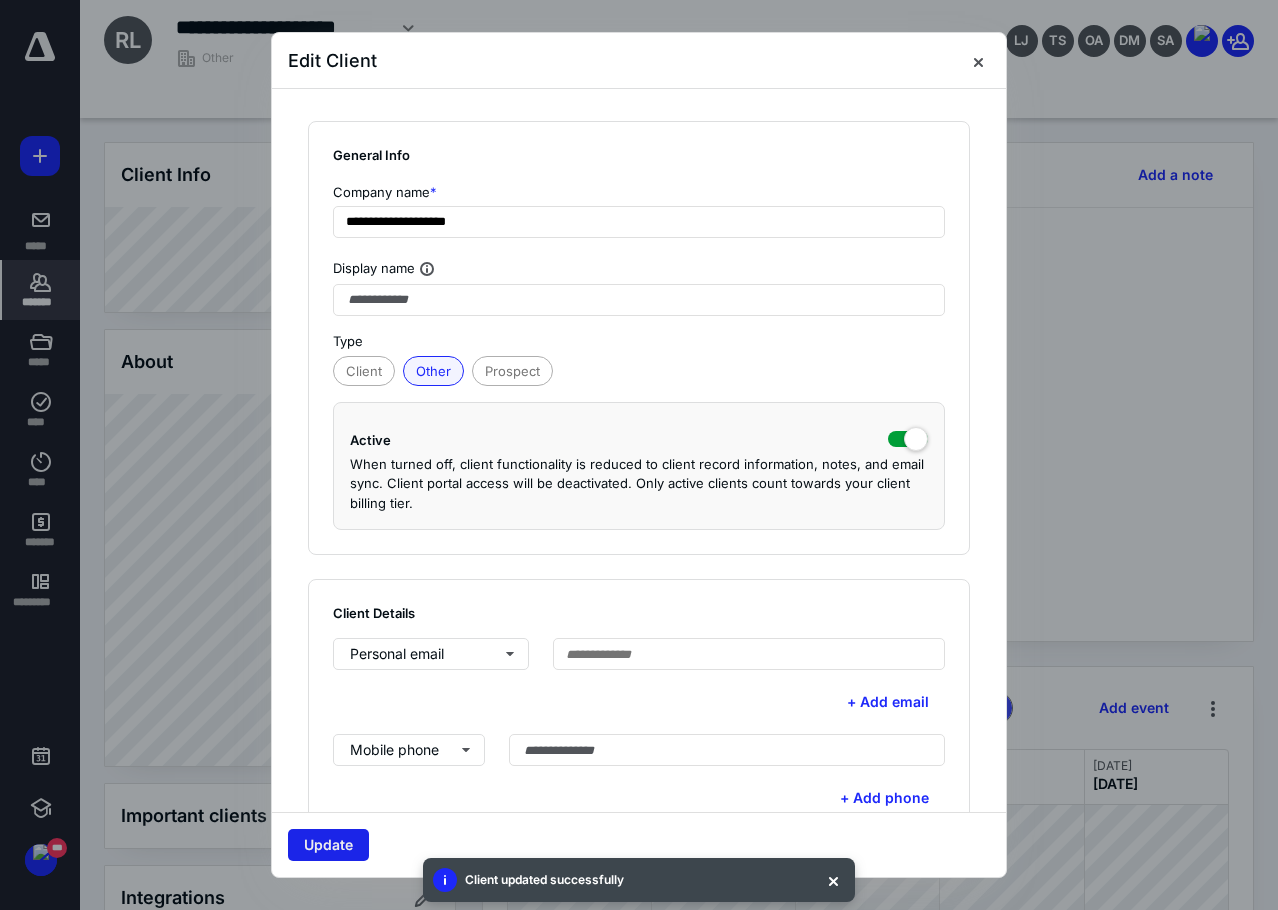 click on "Update" at bounding box center [328, 845] 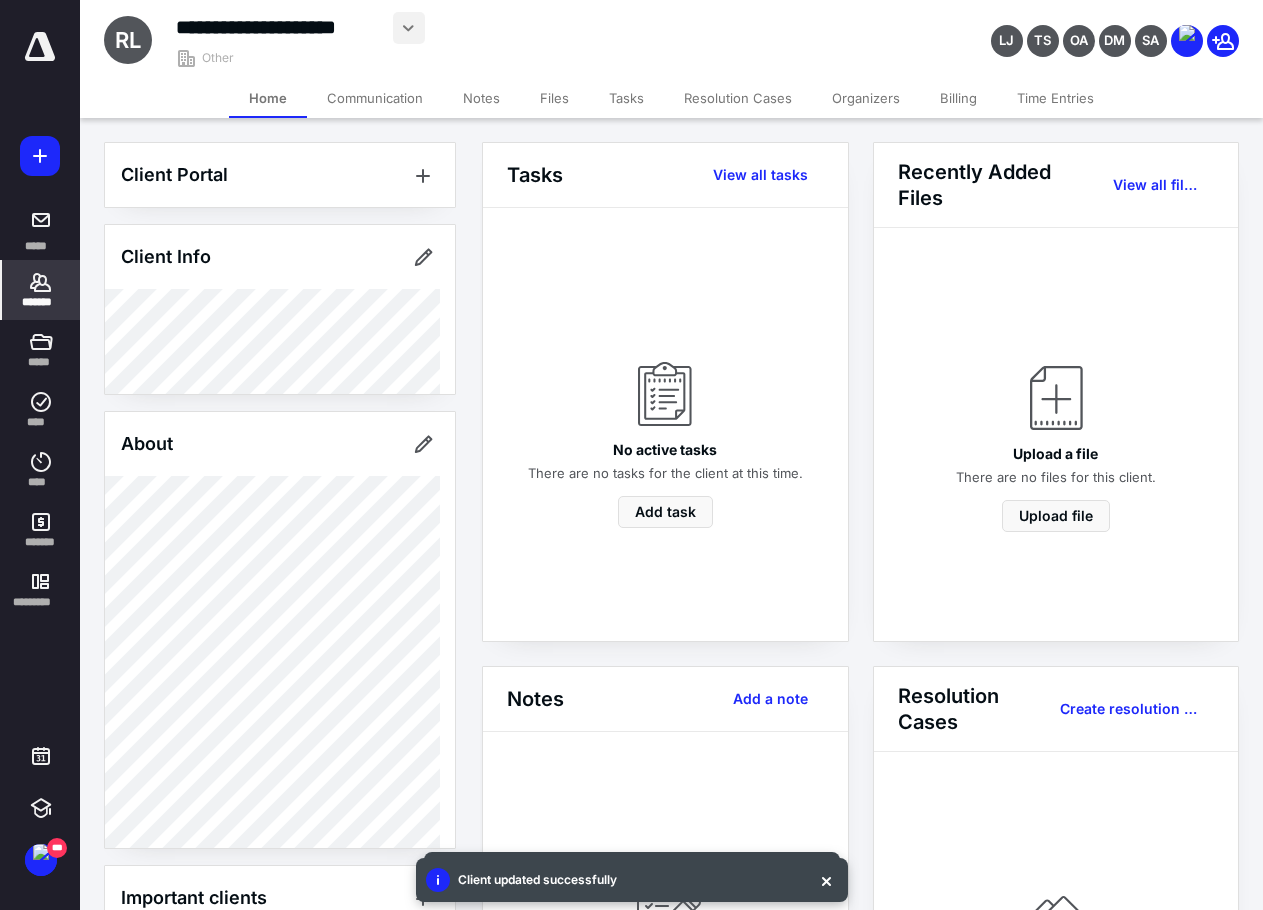 click at bounding box center (409, 28) 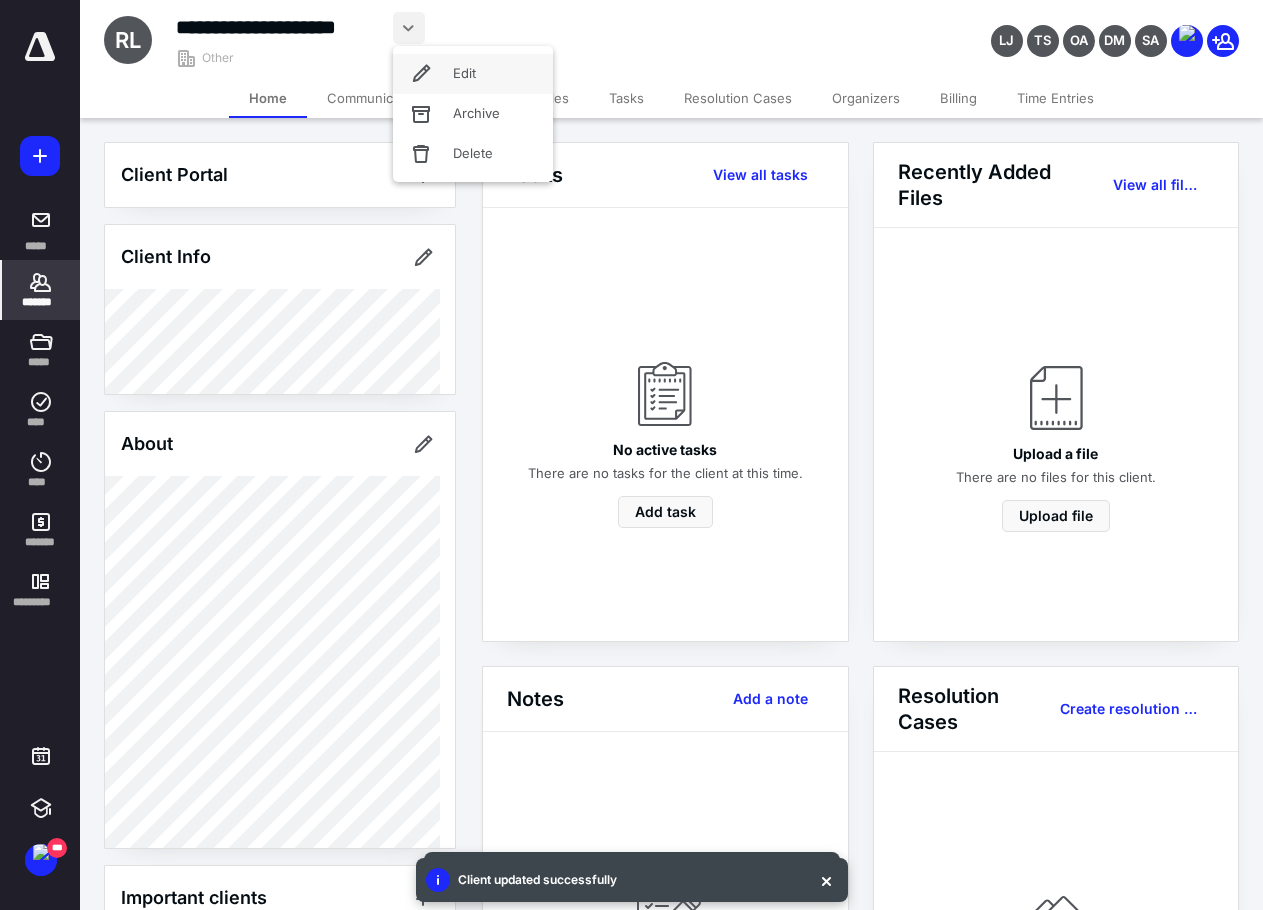 click on "Edit" at bounding box center [473, 74] 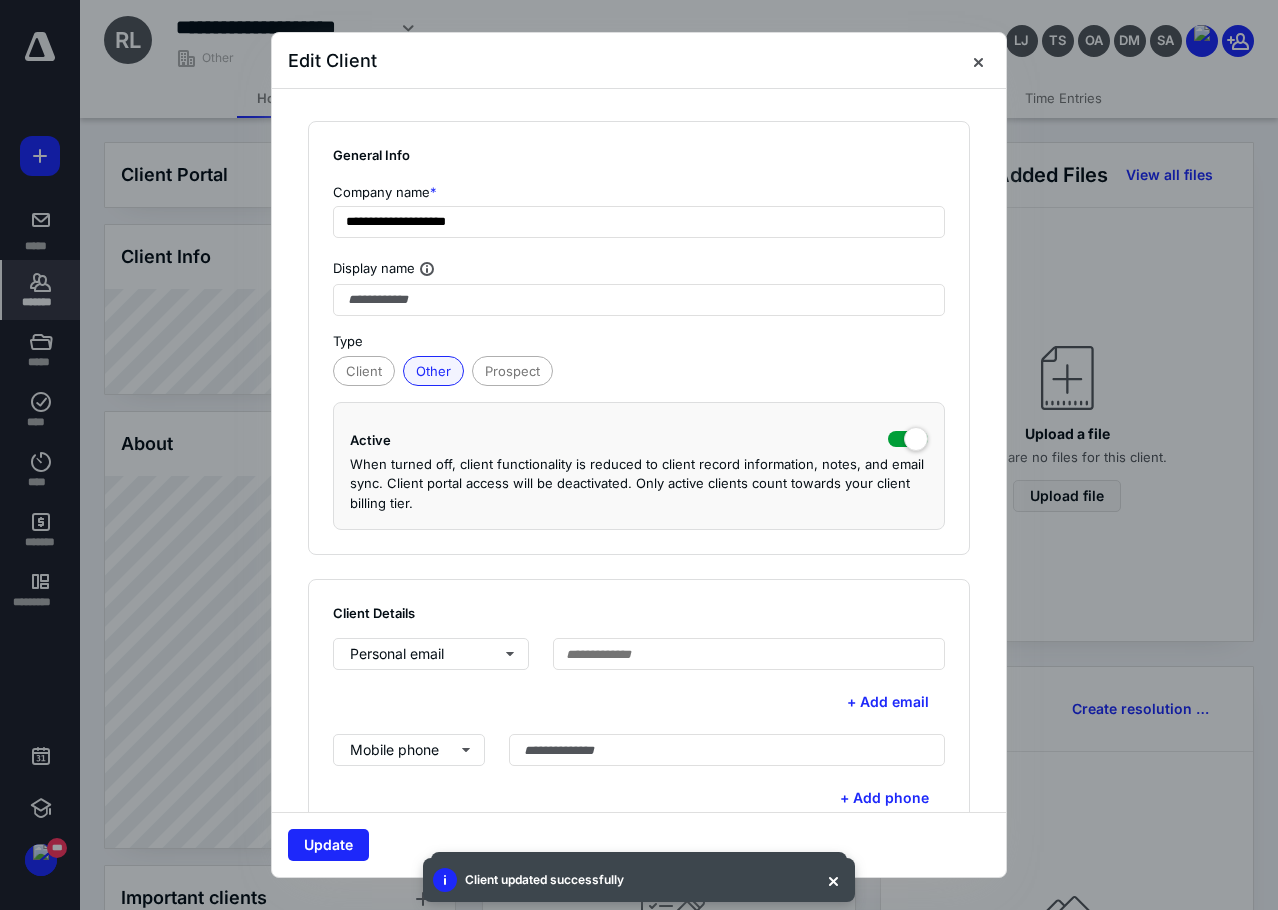 click at bounding box center [639, 455] 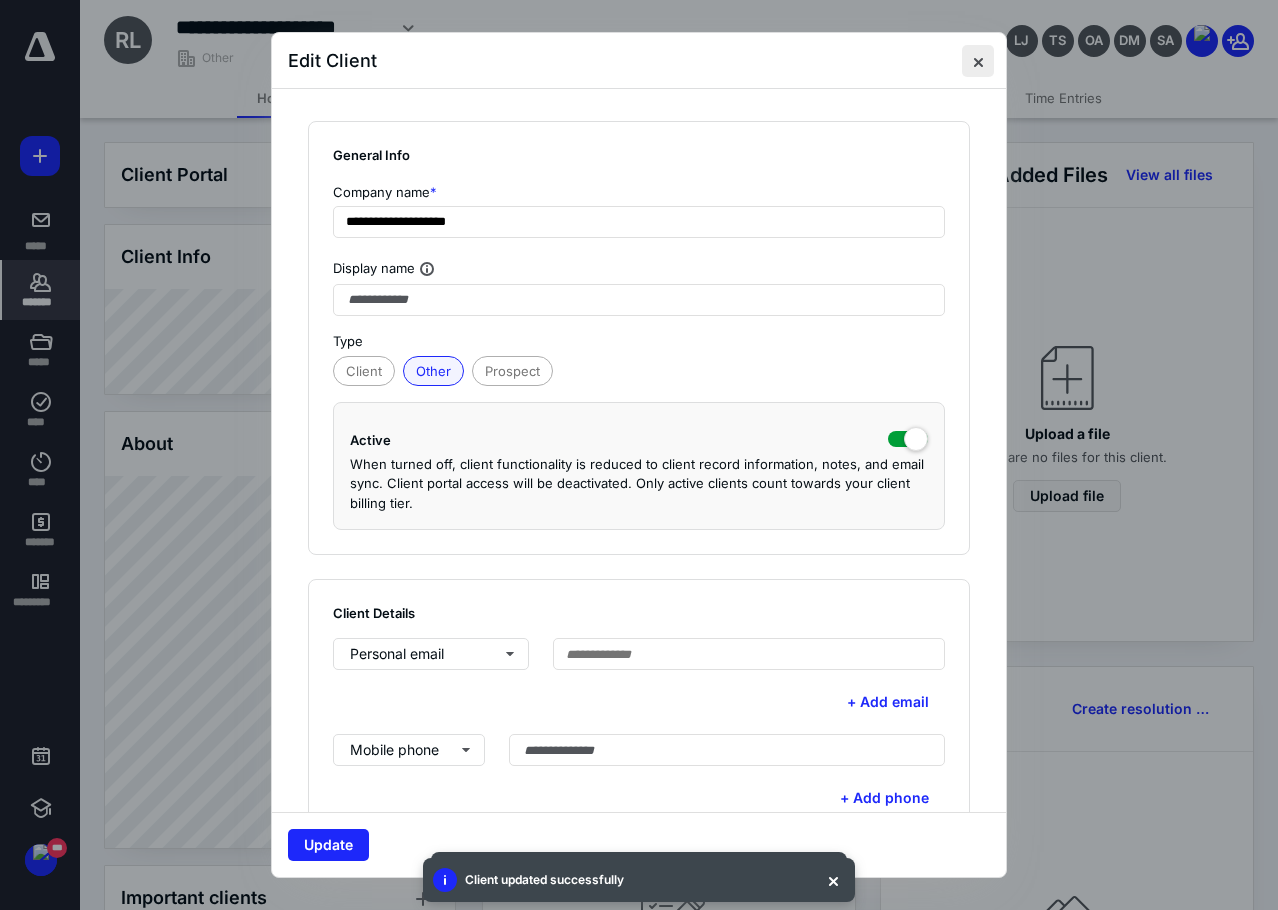 click at bounding box center (978, 61) 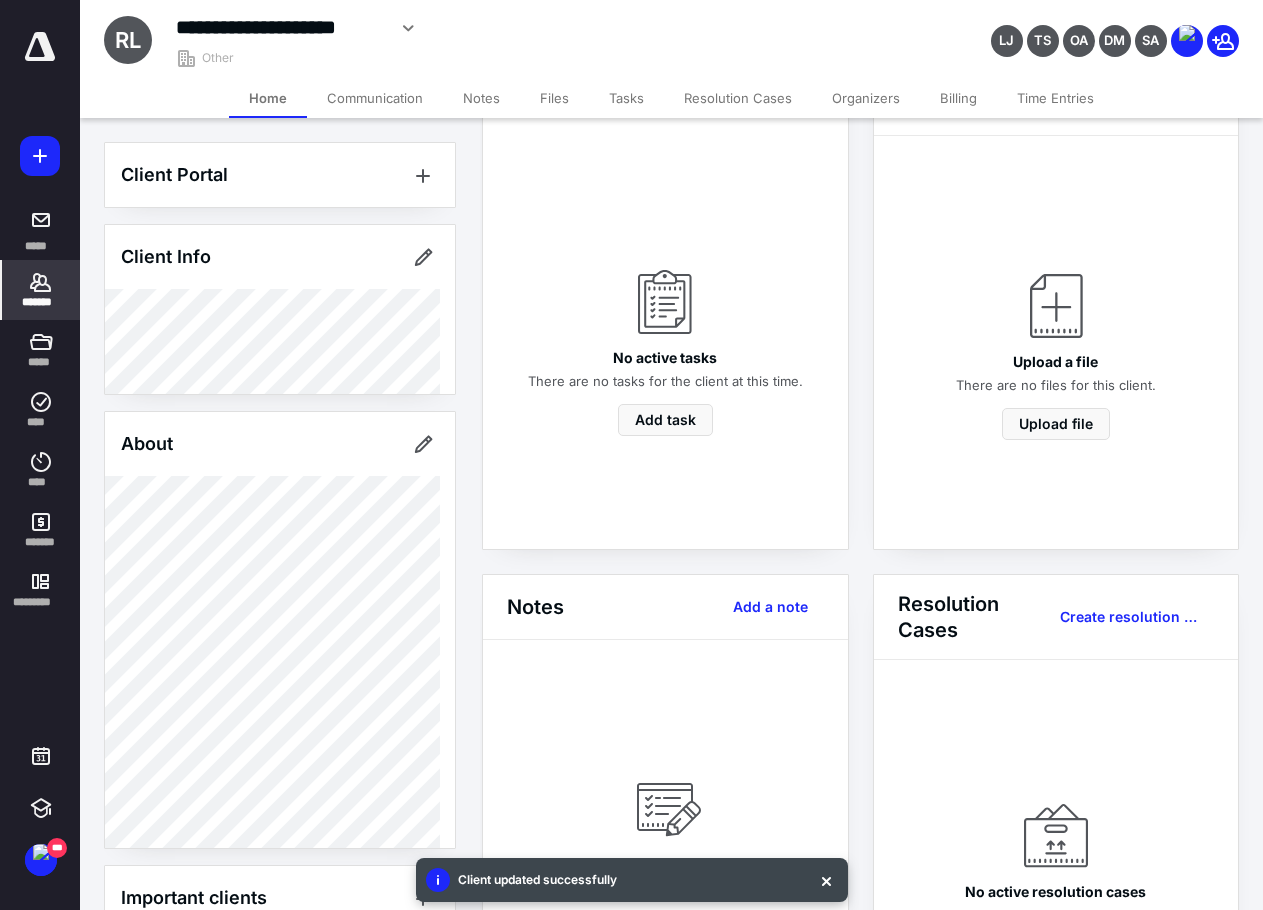 scroll, scrollTop: 200, scrollLeft: 0, axis: vertical 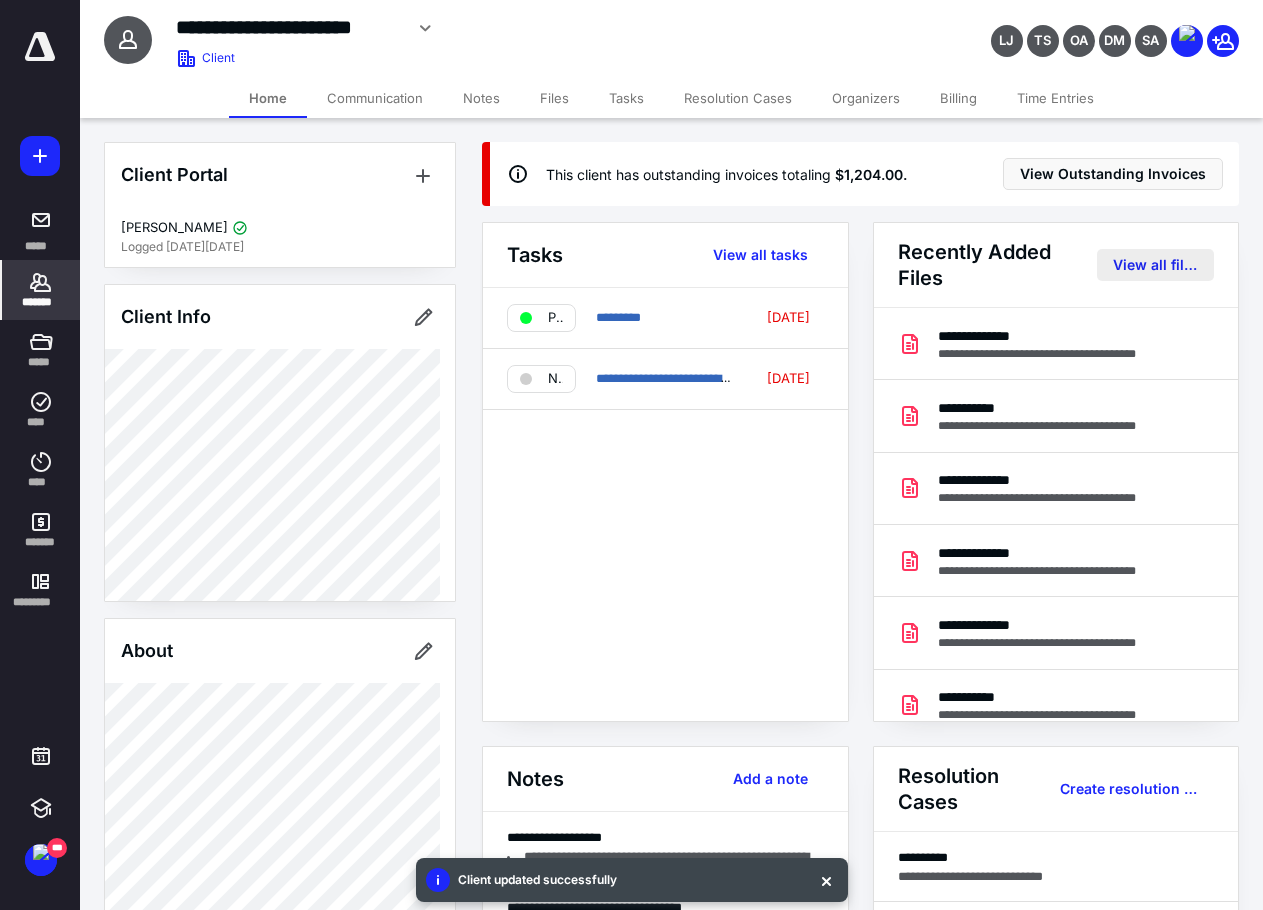 click on "View all files" at bounding box center [1155, 265] 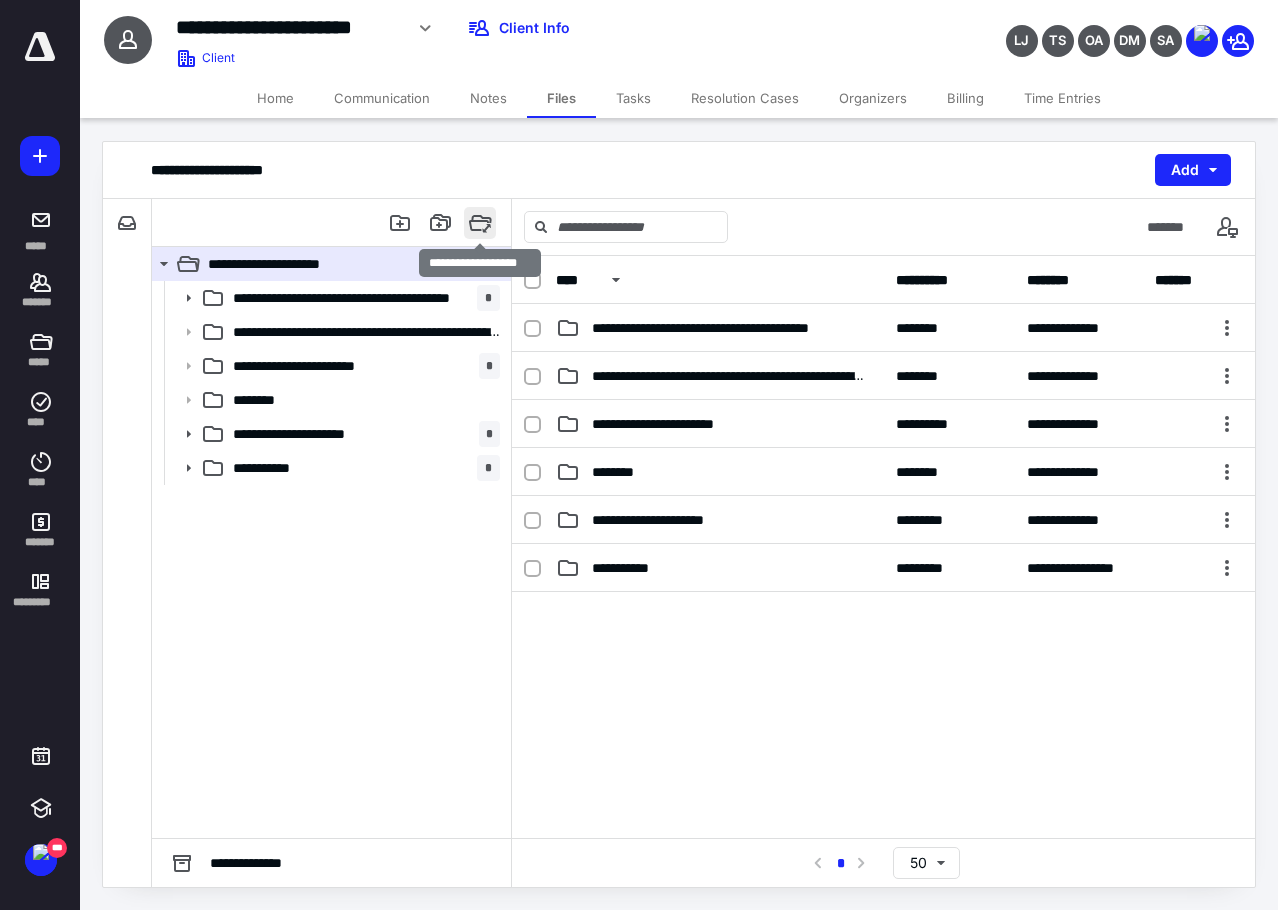 click at bounding box center (480, 223) 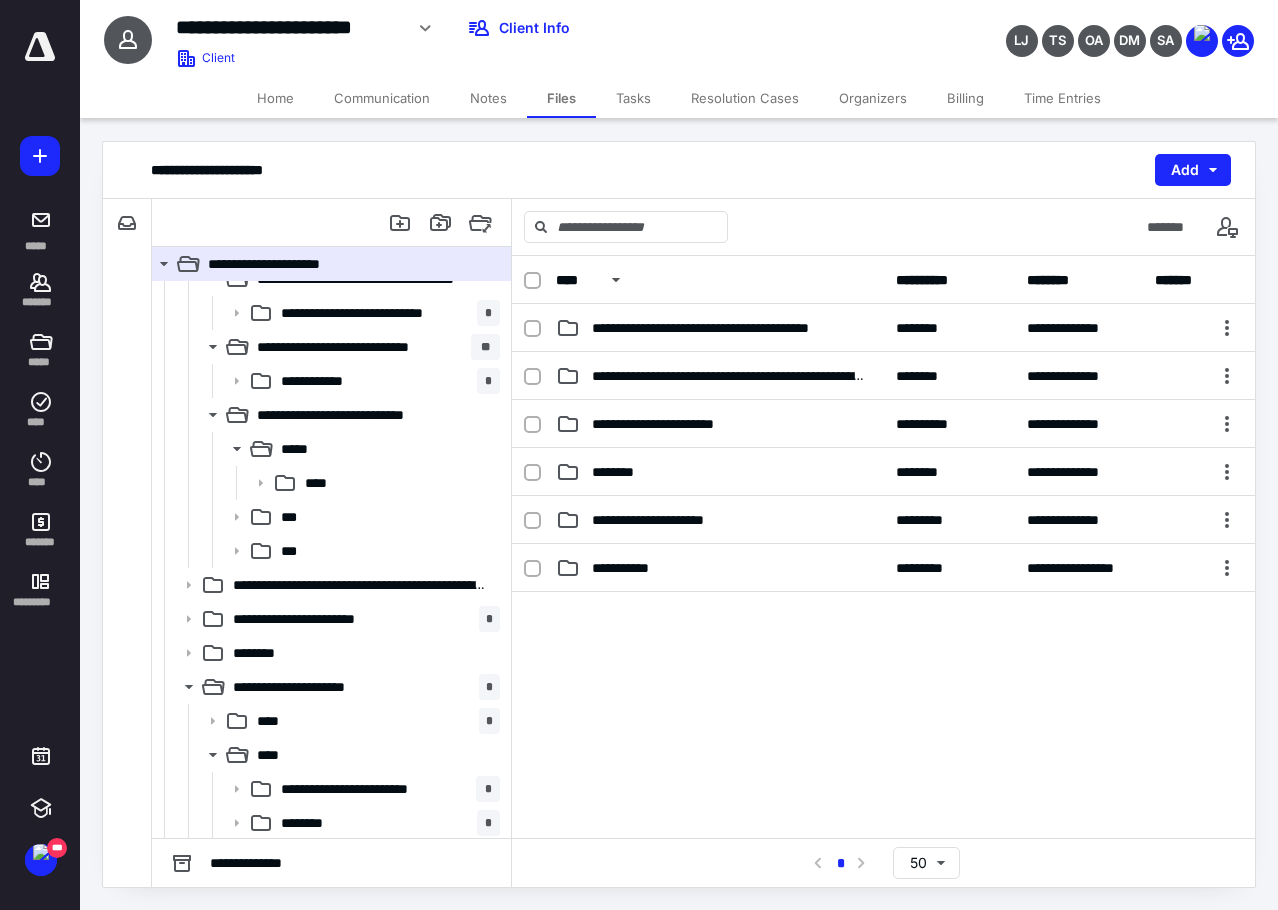 scroll, scrollTop: 1200, scrollLeft: 0, axis: vertical 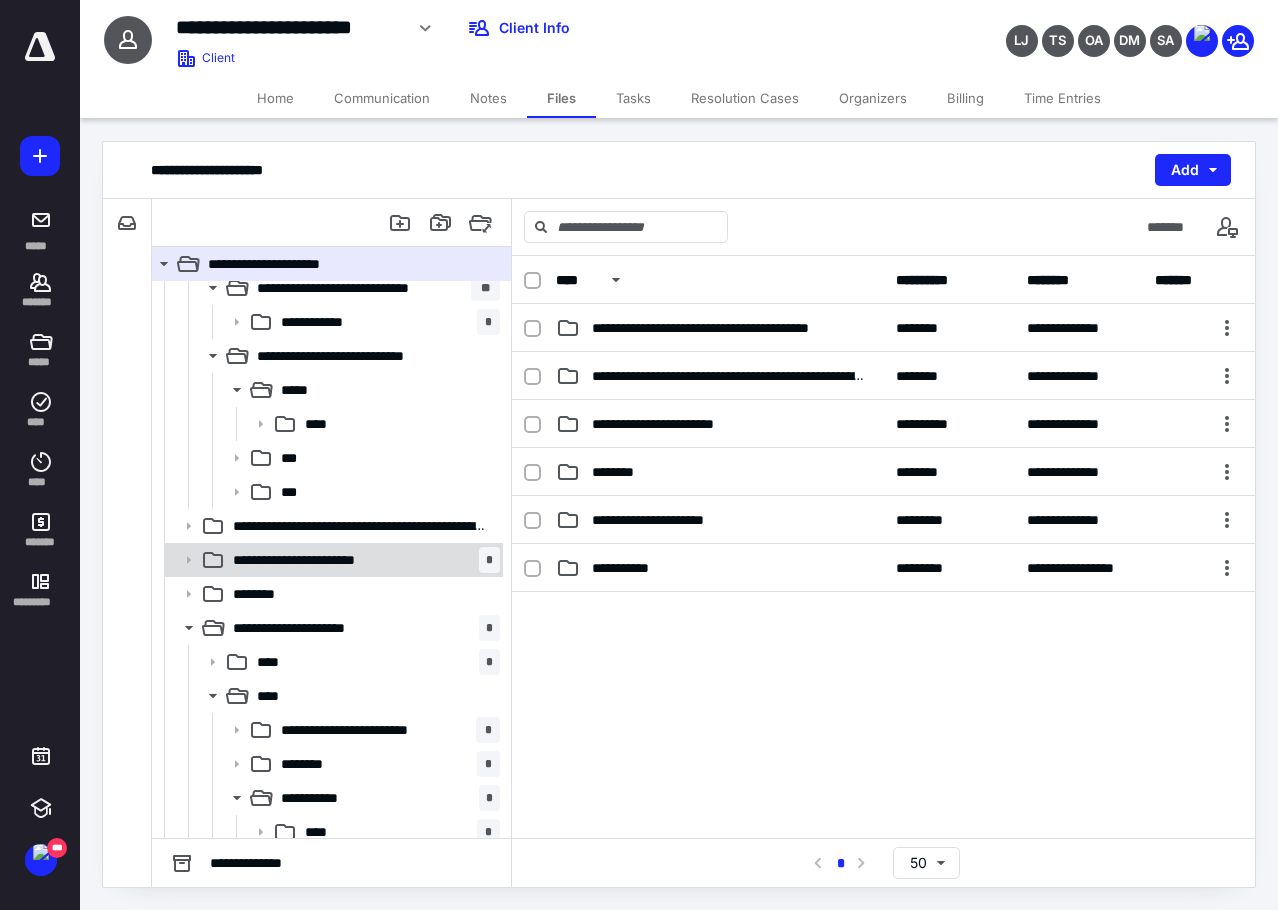 click 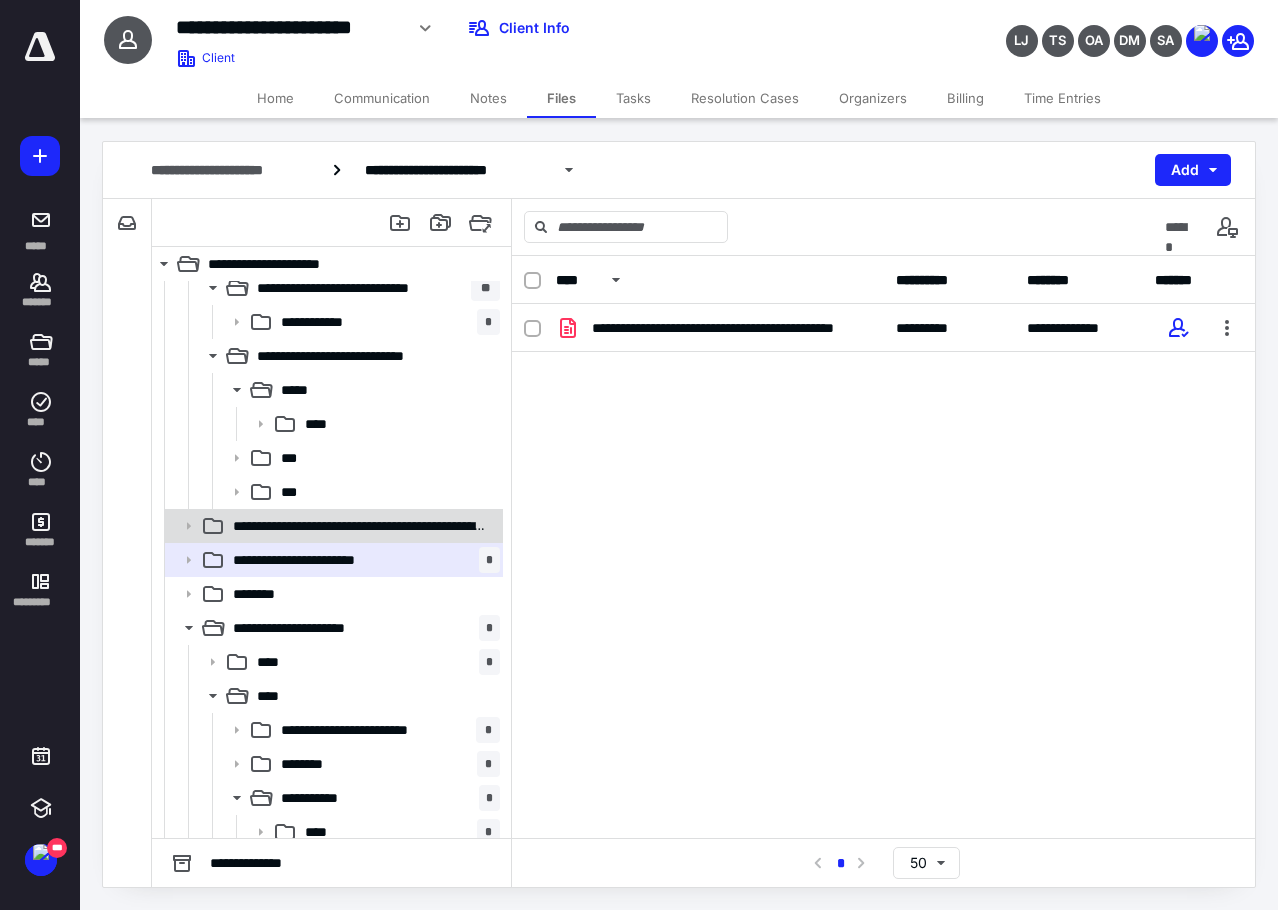 click 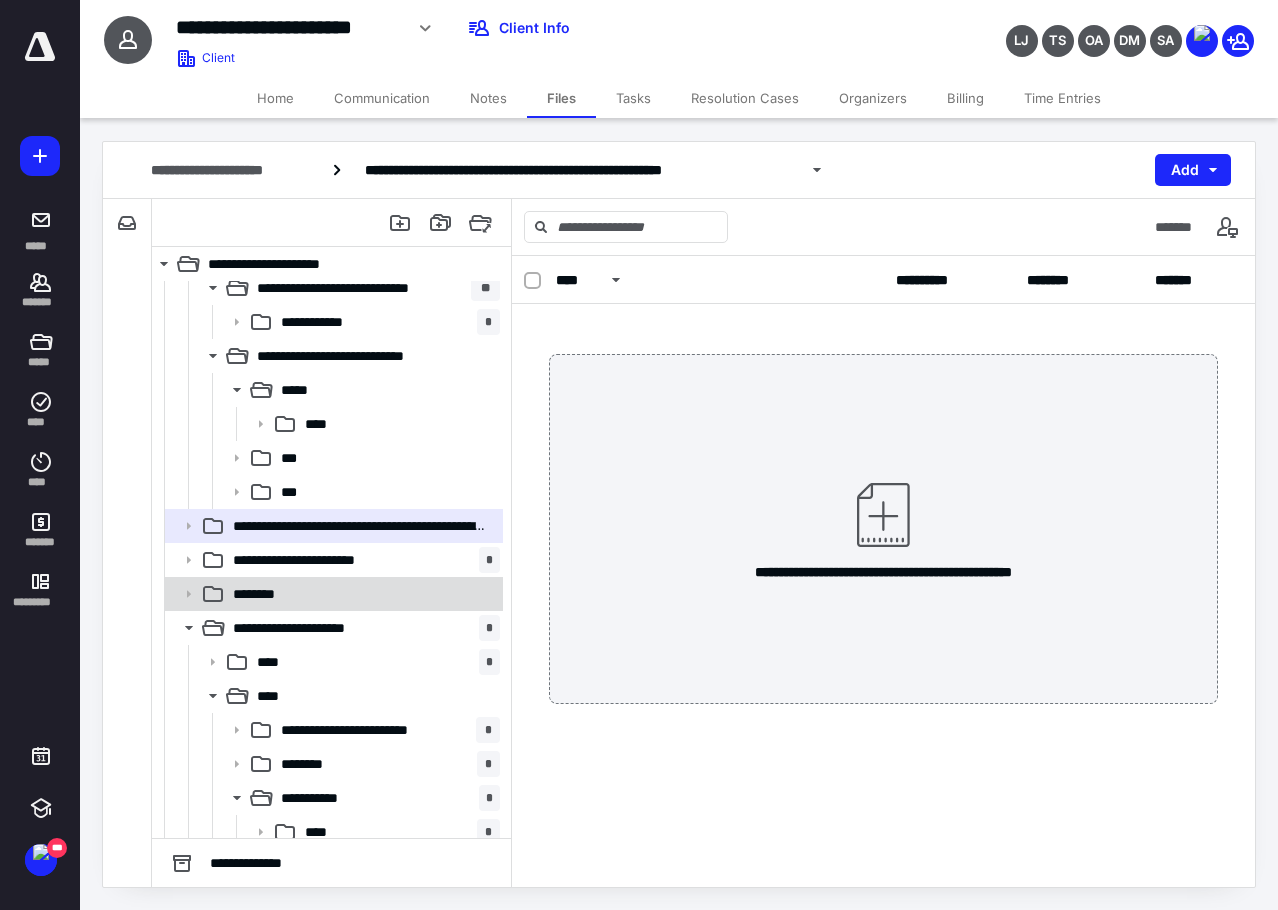 click 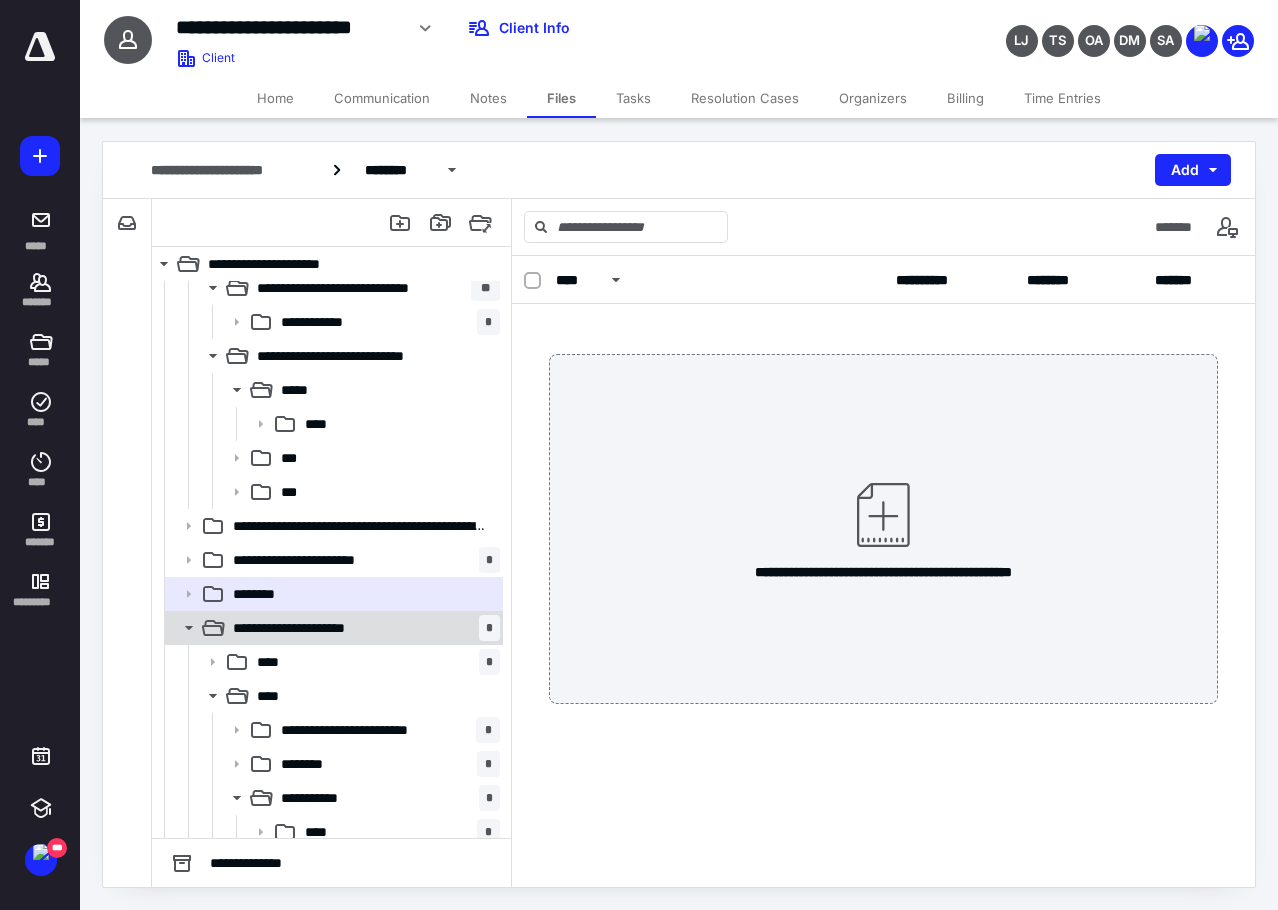 click 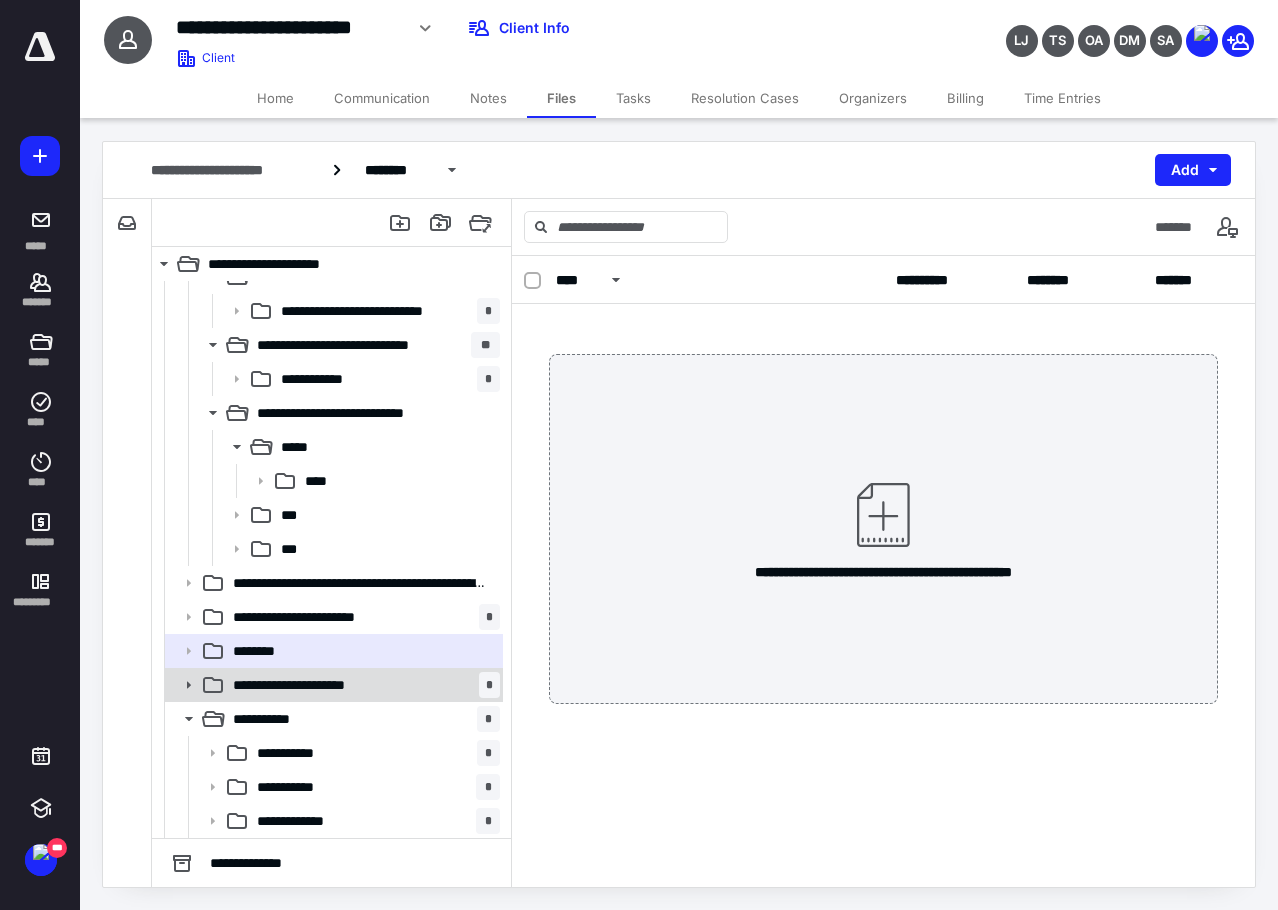scroll, scrollTop: 1143, scrollLeft: 0, axis: vertical 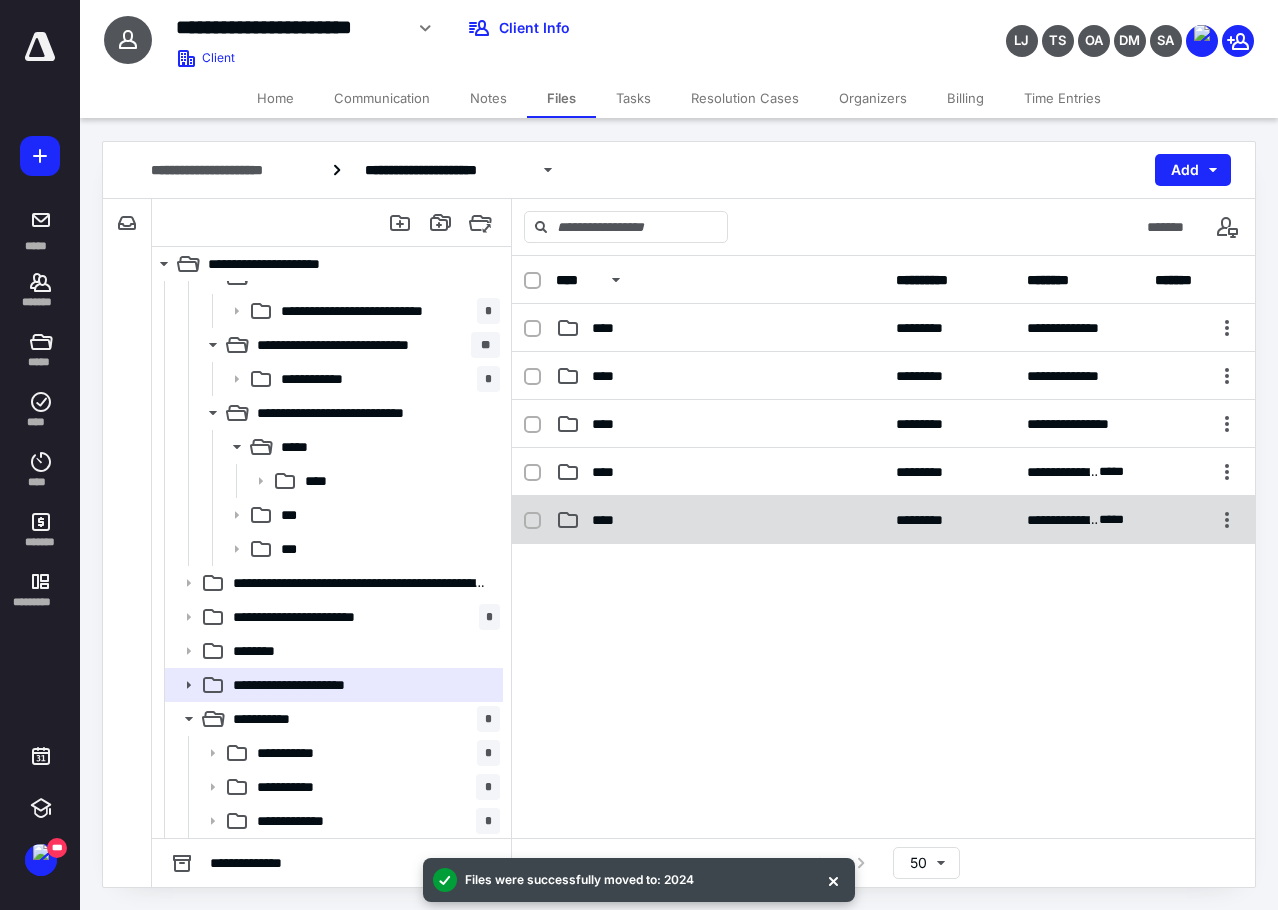 click on "****" at bounding box center (609, 520) 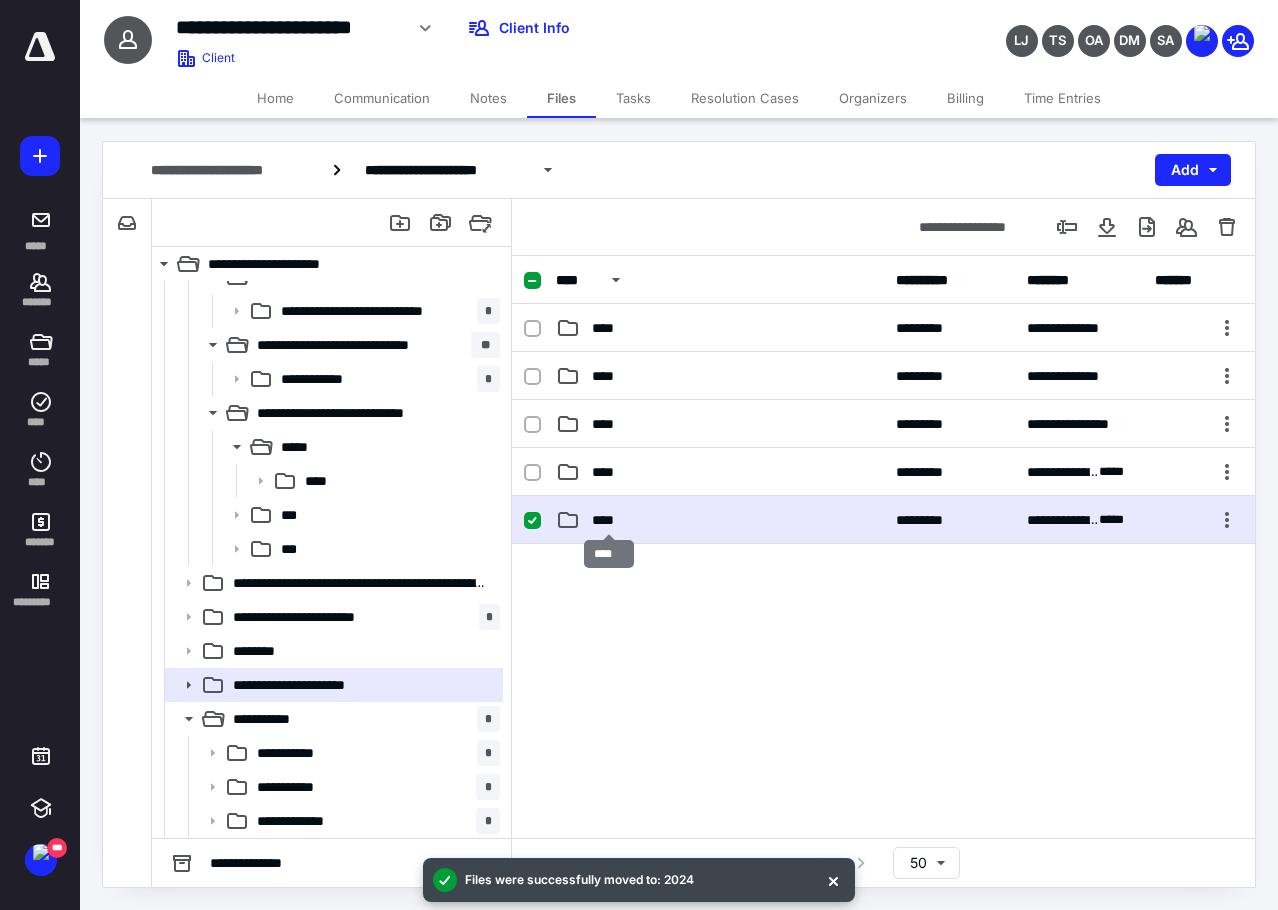 click on "****" at bounding box center [609, 520] 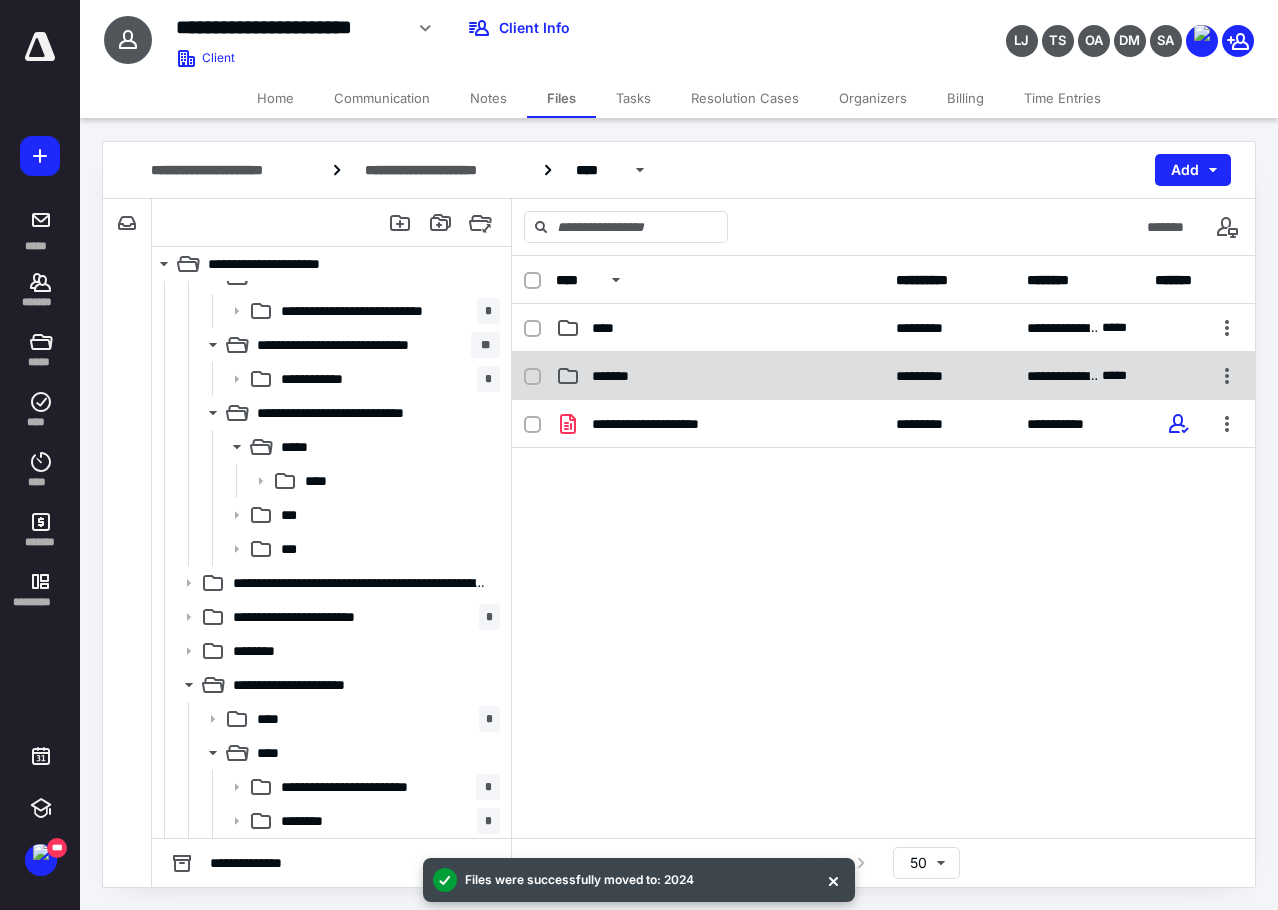 click on "*******" at bounding box center (617, 376) 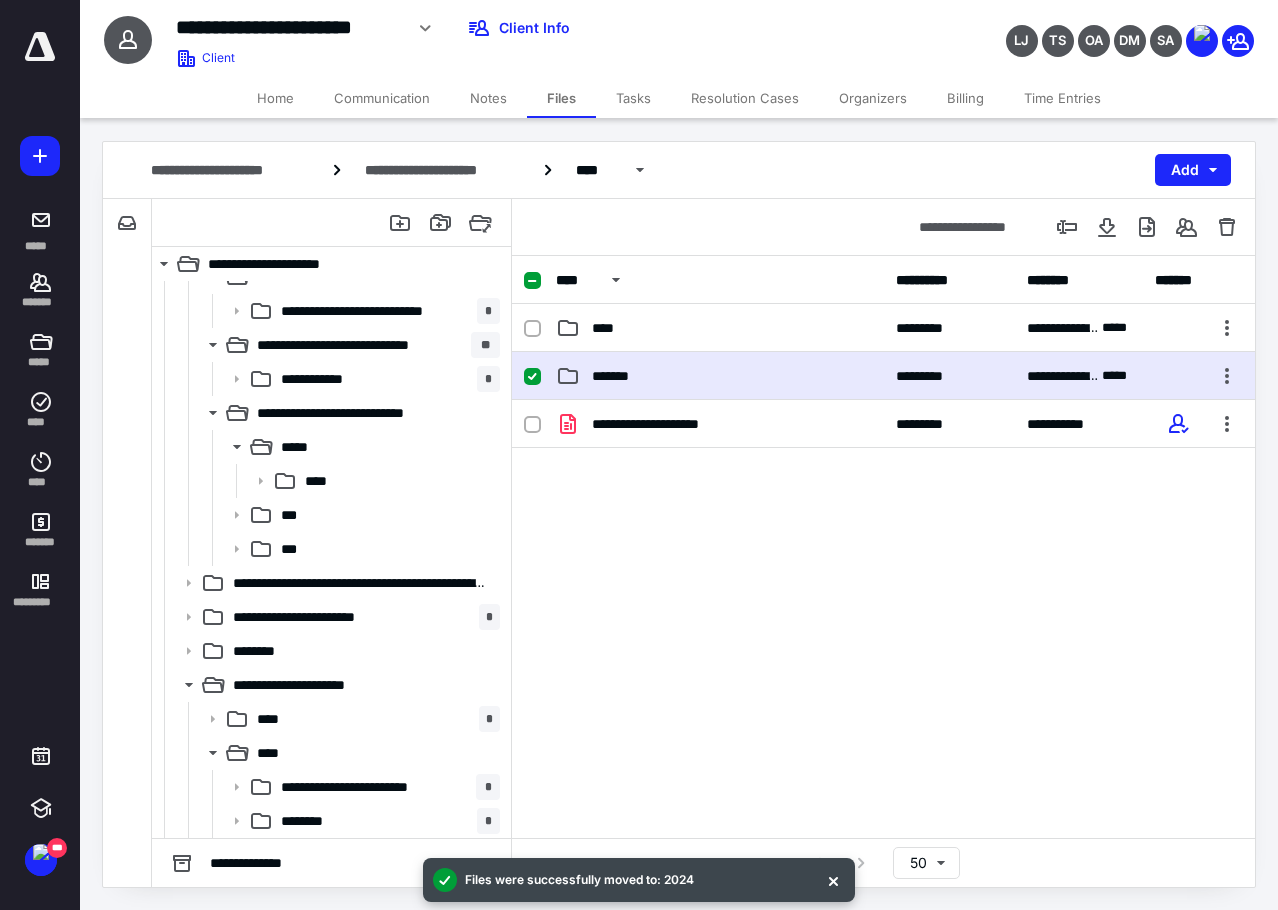 click on "*******" at bounding box center (617, 376) 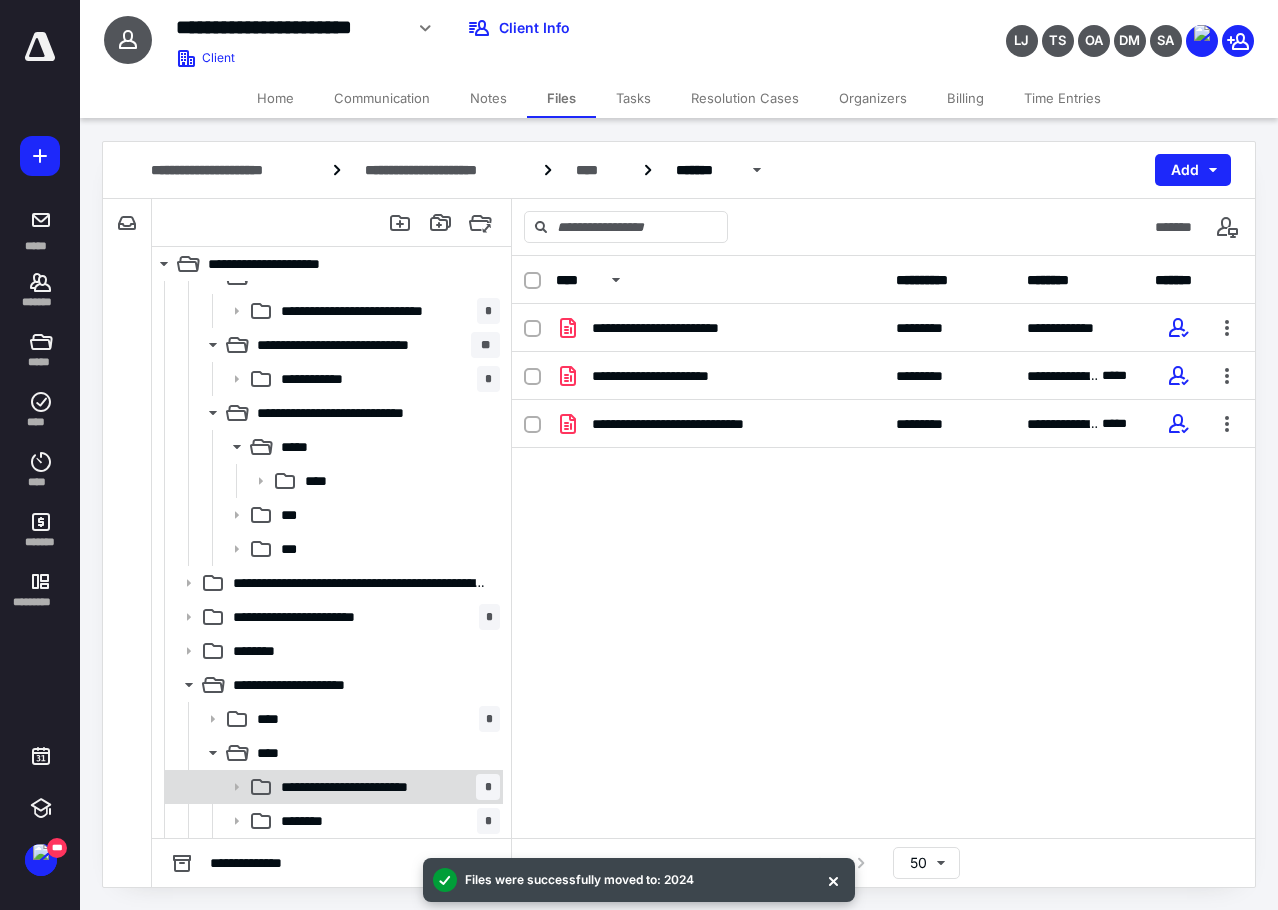 click on "**********" at bounding box center [372, 787] 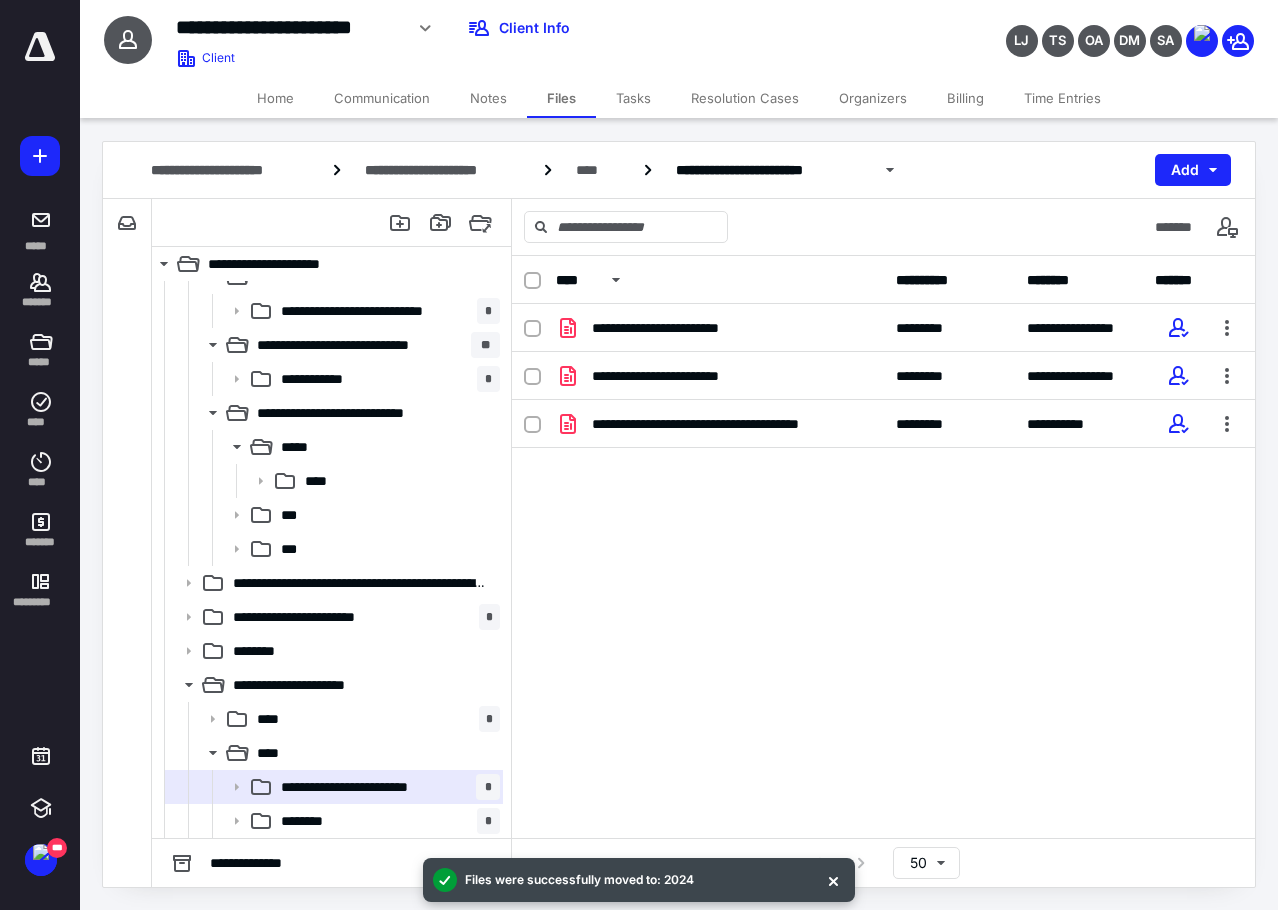 scroll, scrollTop: 1721, scrollLeft: 0, axis: vertical 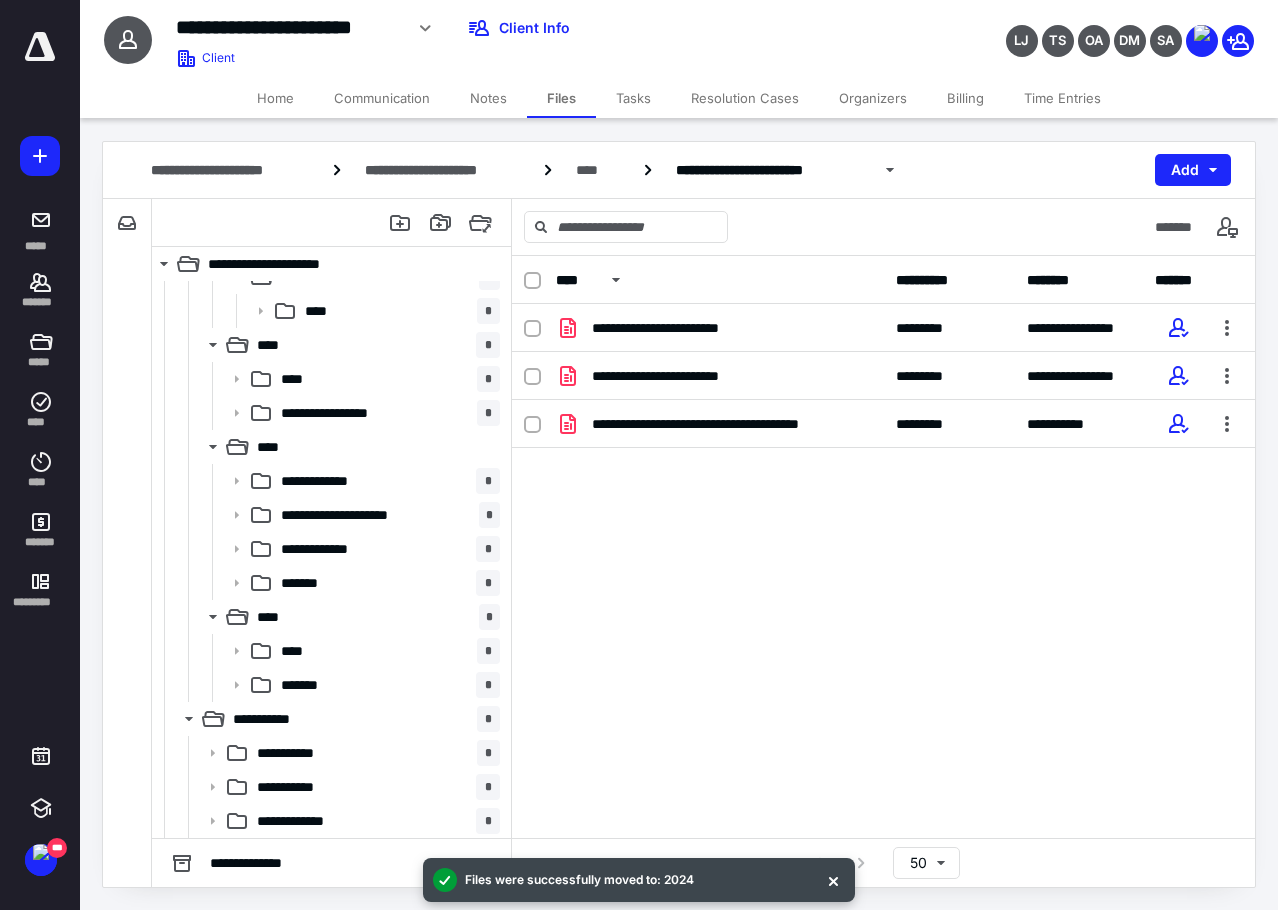 click on "****" at bounding box center (298, 651) 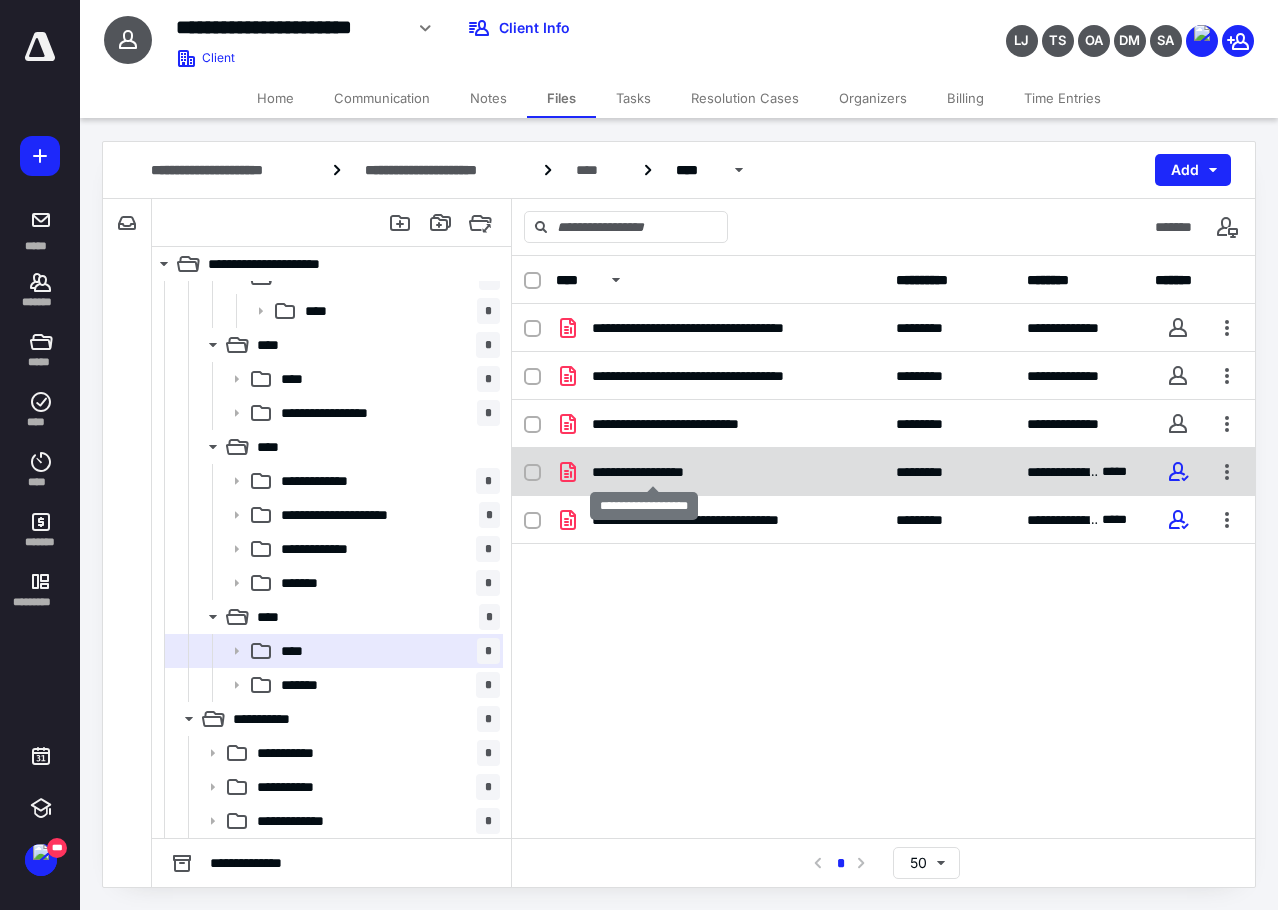click on "**********" at bounding box center (653, 472) 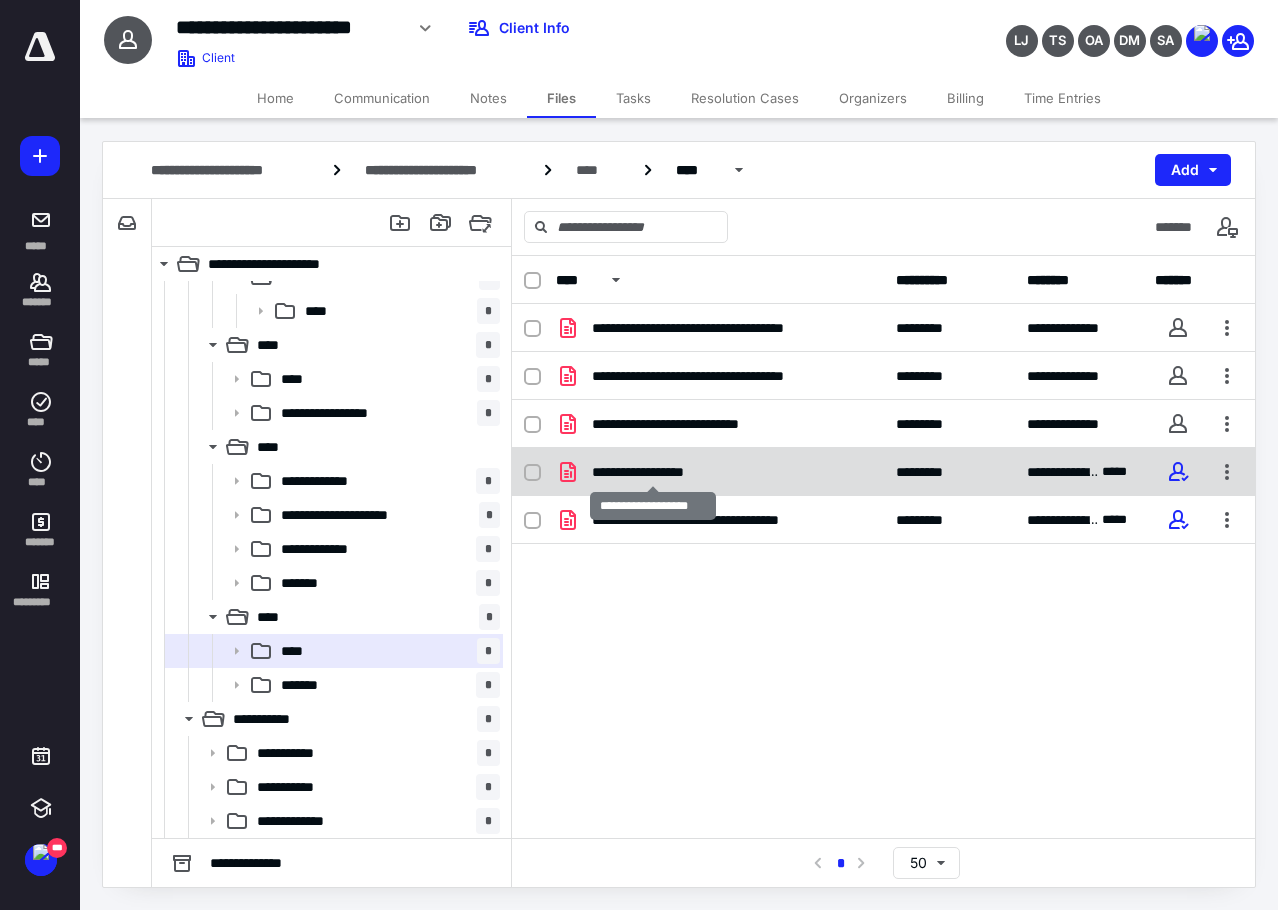 checkbox on "true" 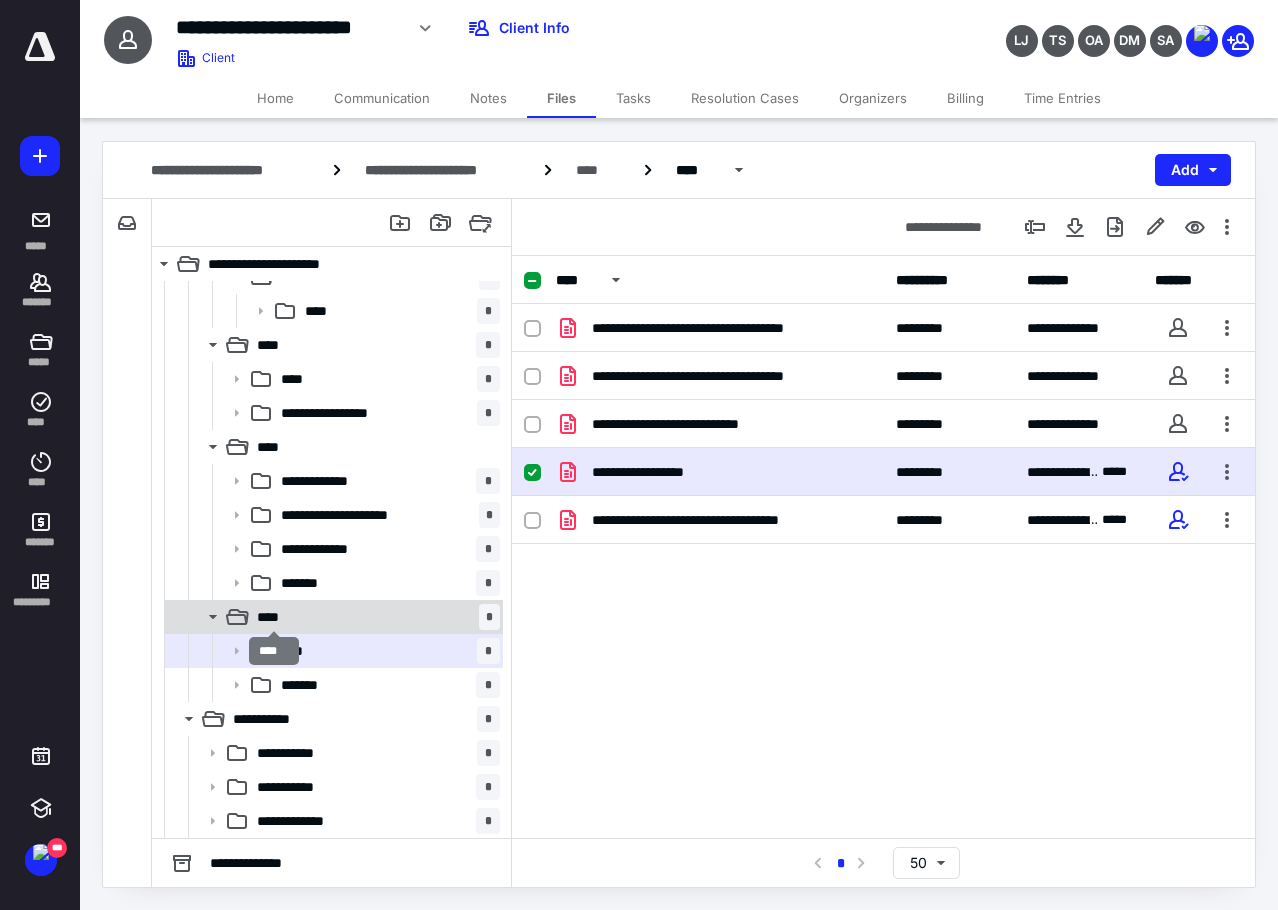 click on "****" at bounding box center (274, 617) 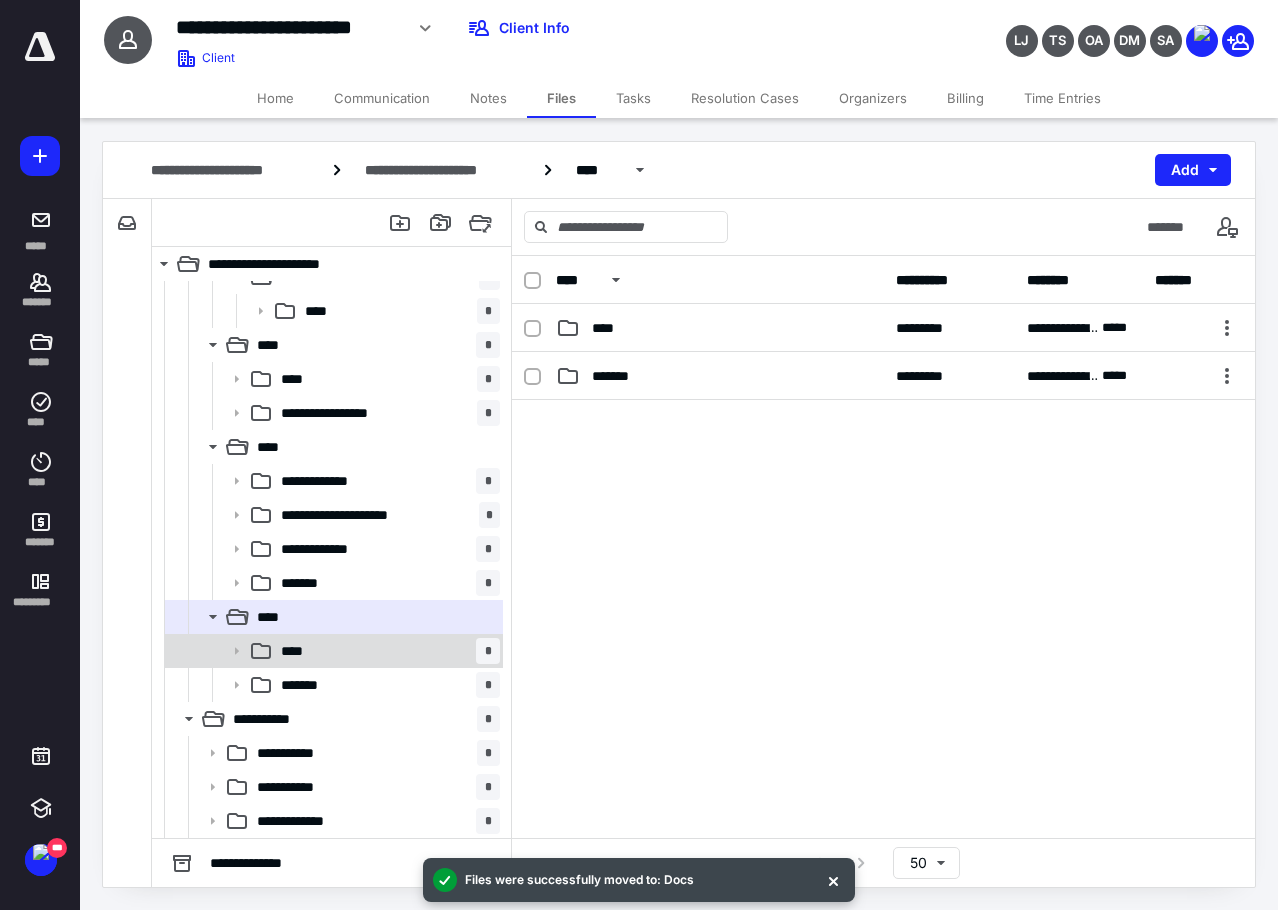 click on "****" at bounding box center [298, 651] 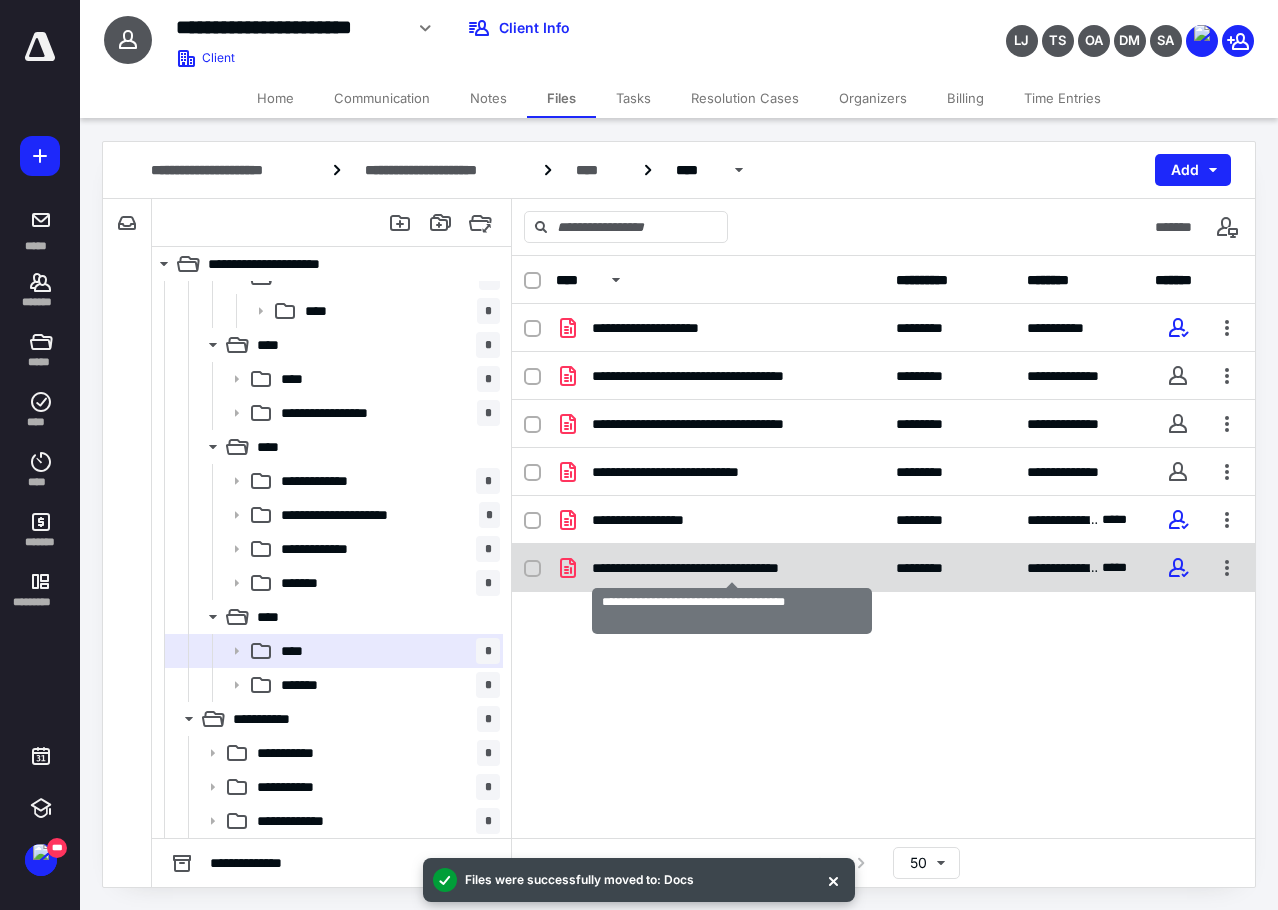 click on "**********" at bounding box center [732, 568] 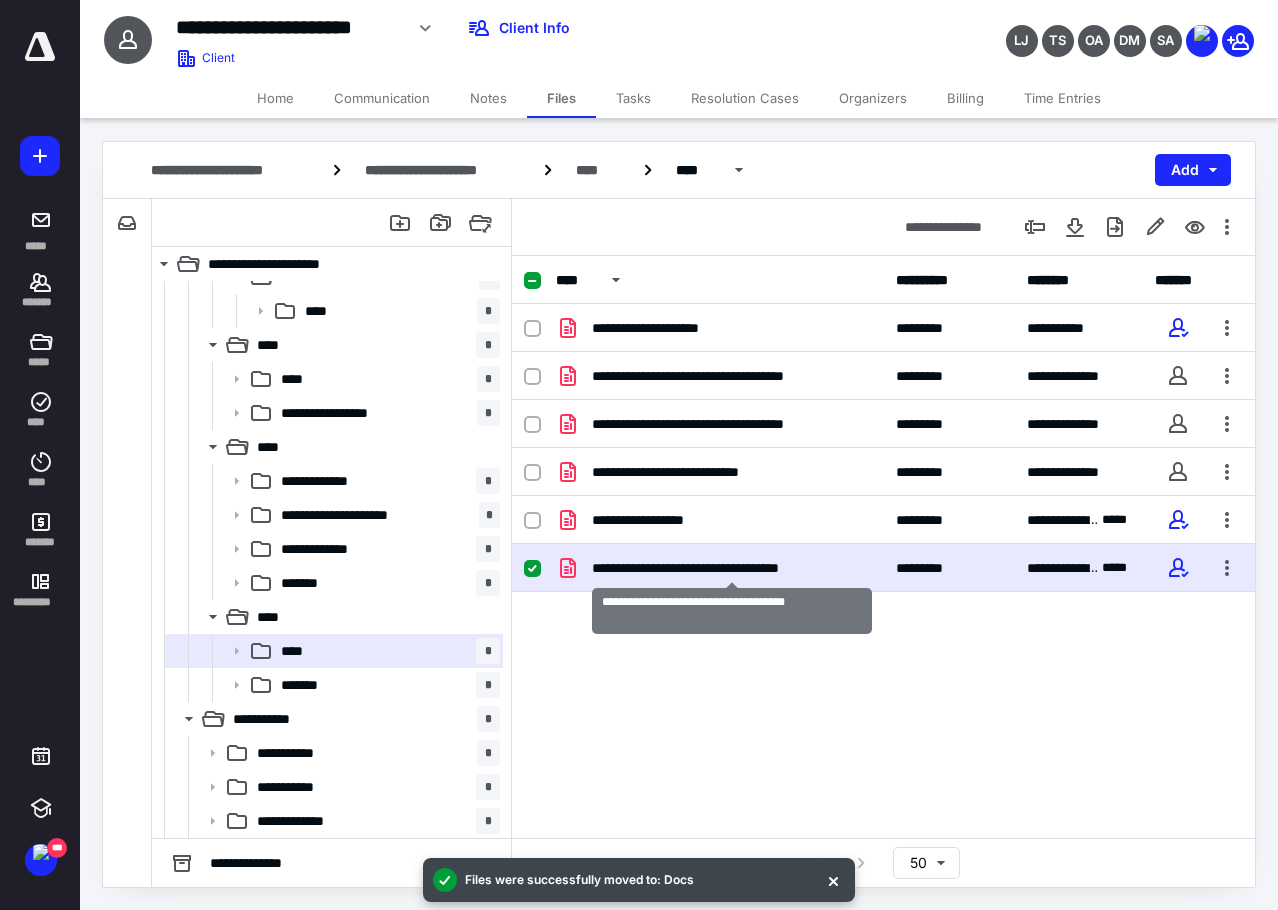click on "**********" at bounding box center (732, 568) 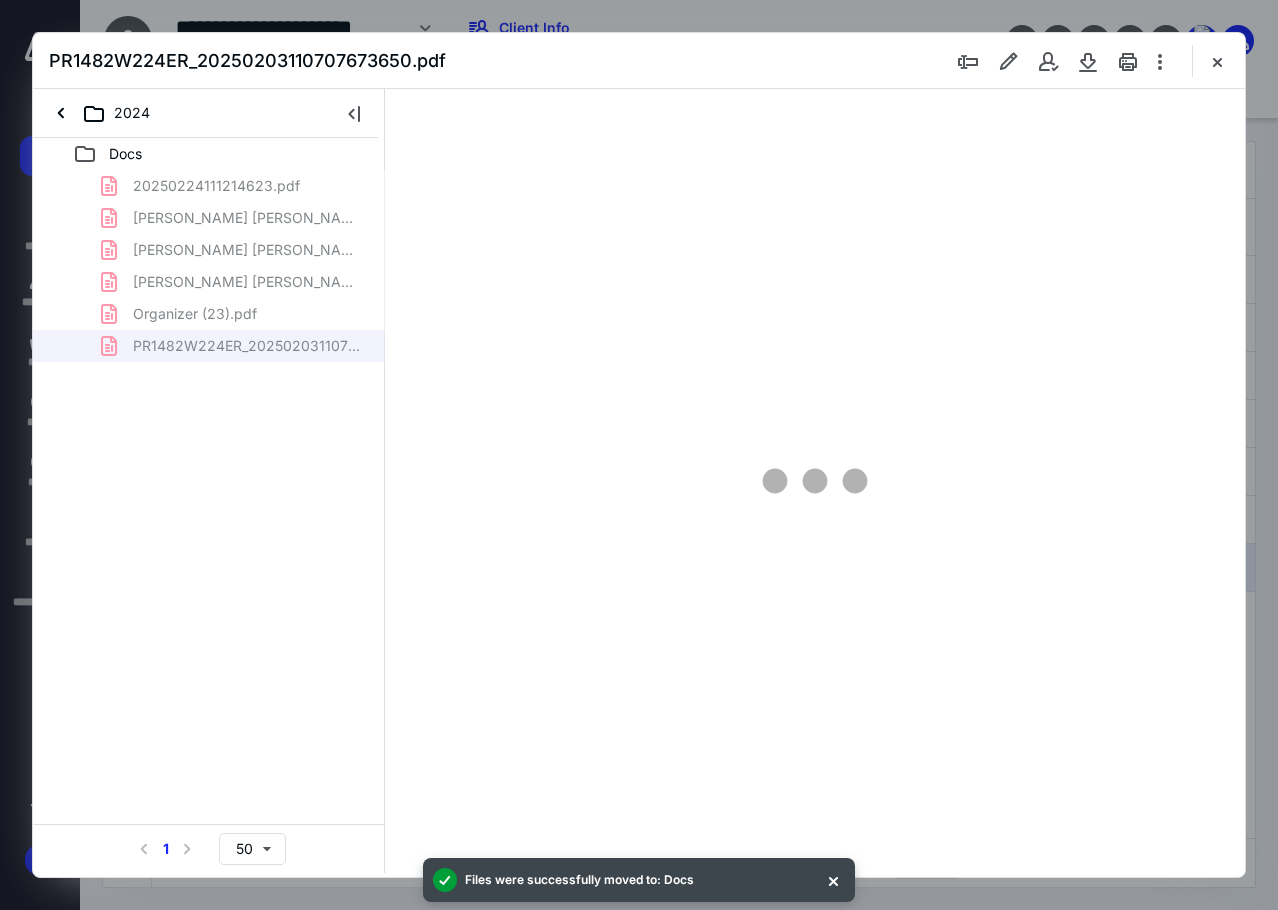 scroll, scrollTop: 1721, scrollLeft: 0, axis: vertical 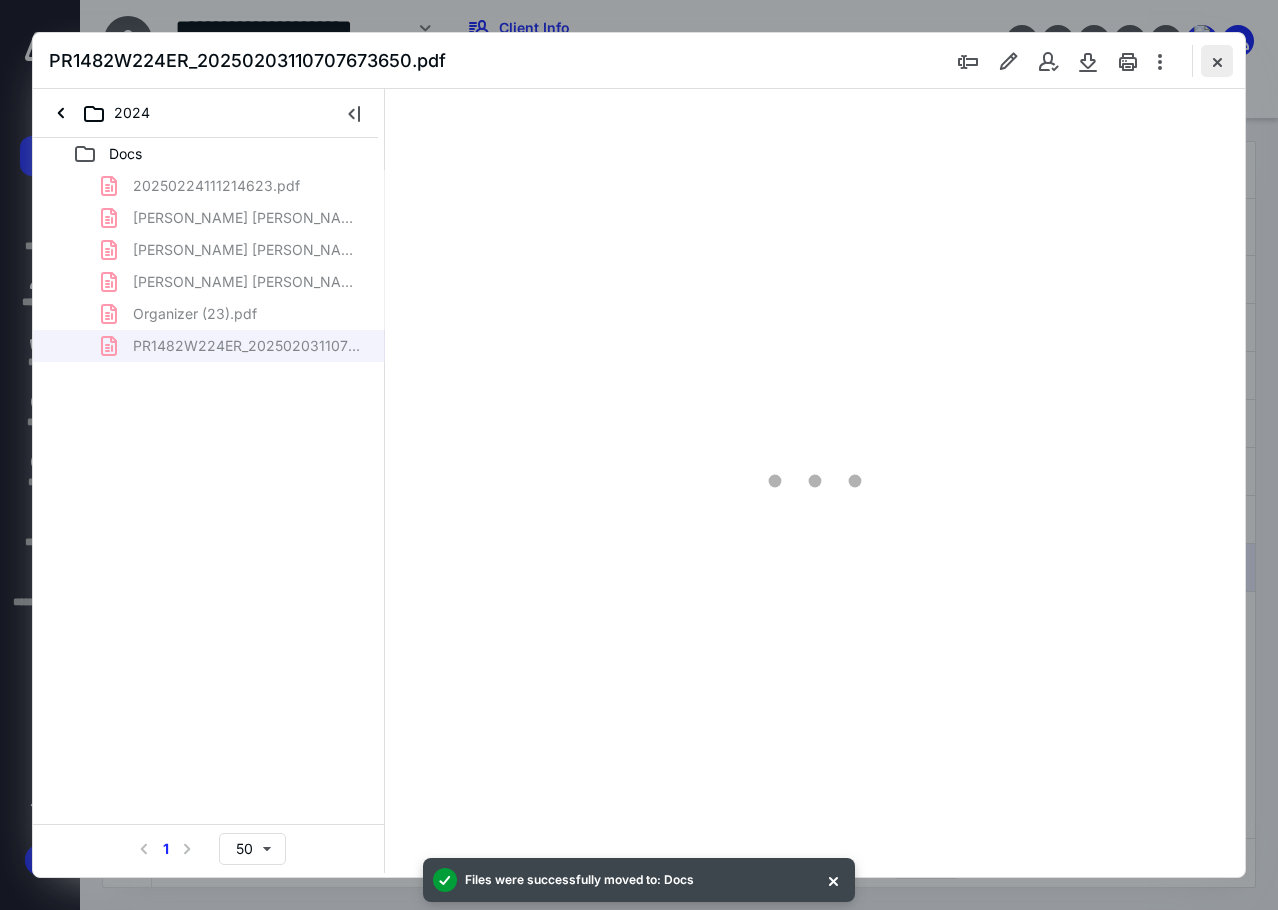 click at bounding box center [1217, 61] 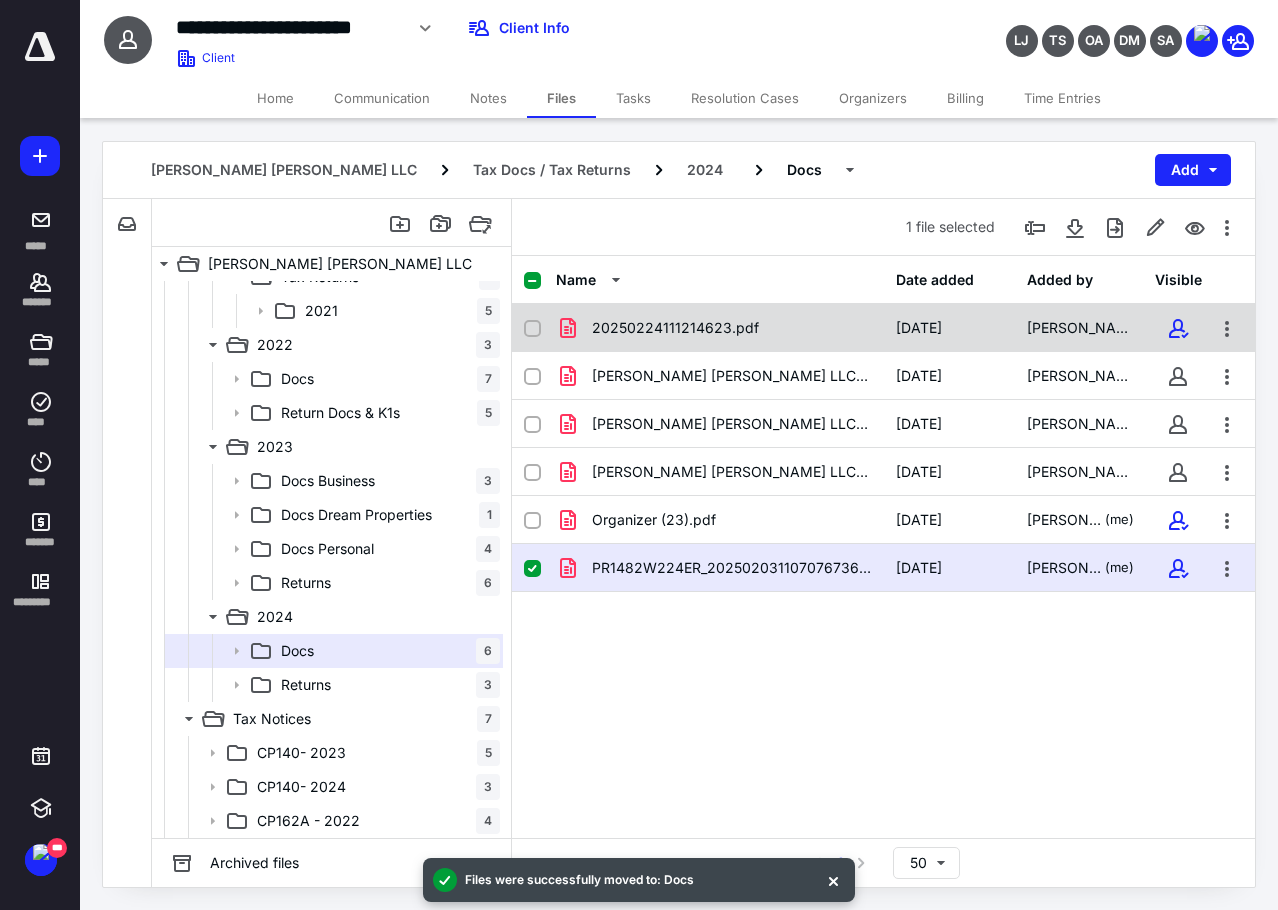 click on "20250224111214623.pdf" at bounding box center (675, 328) 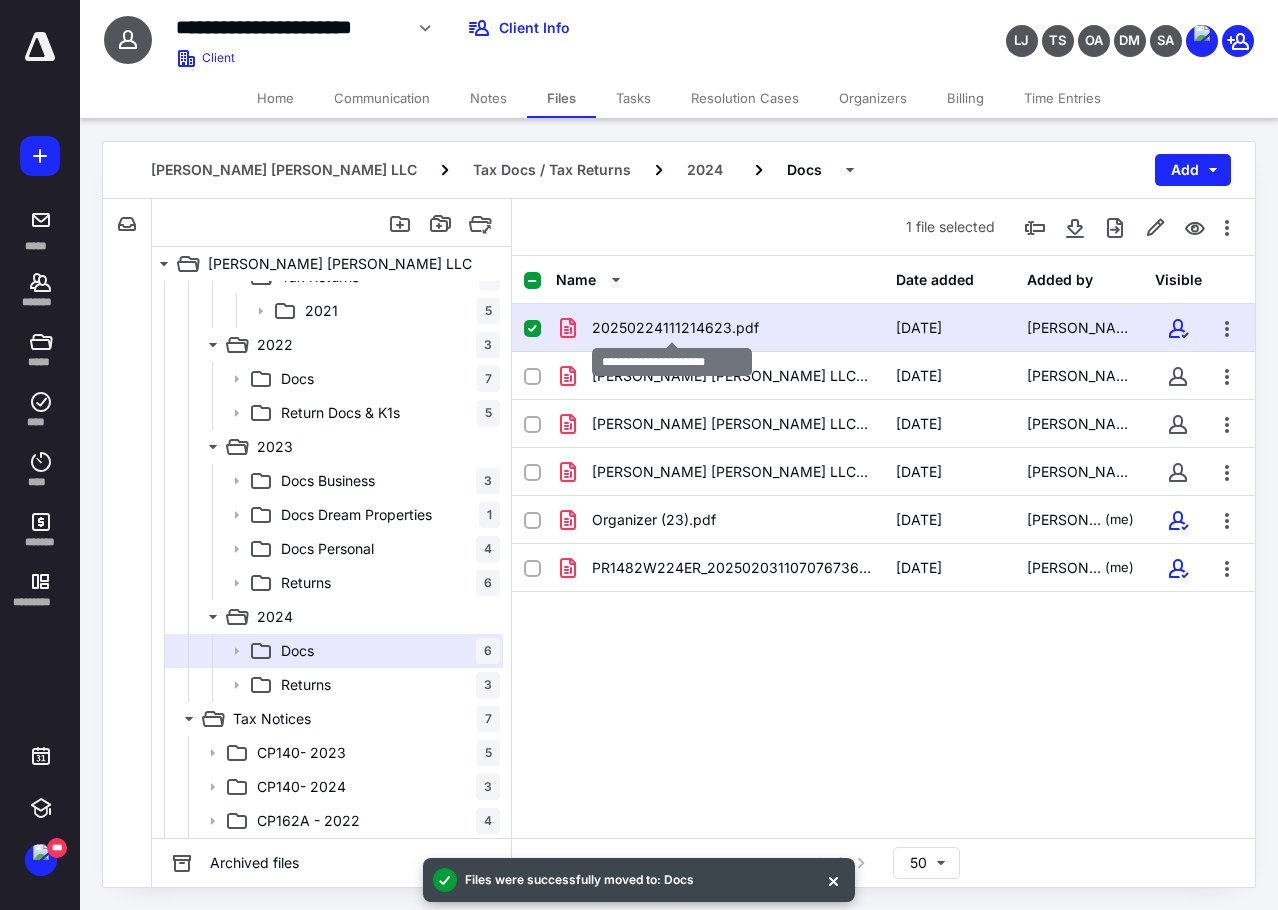 click on "20250224111214623.pdf" at bounding box center [675, 328] 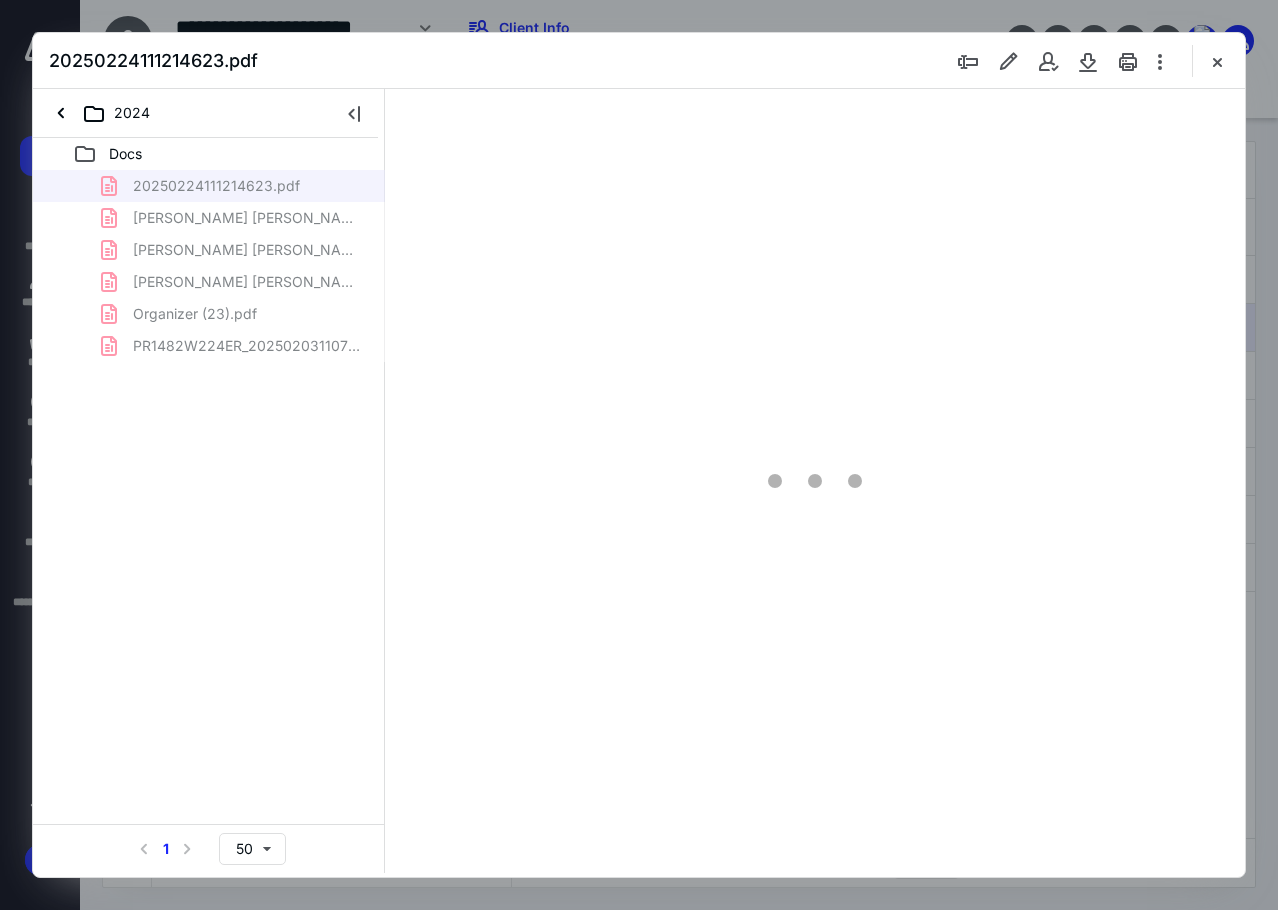scroll, scrollTop: 0, scrollLeft: 0, axis: both 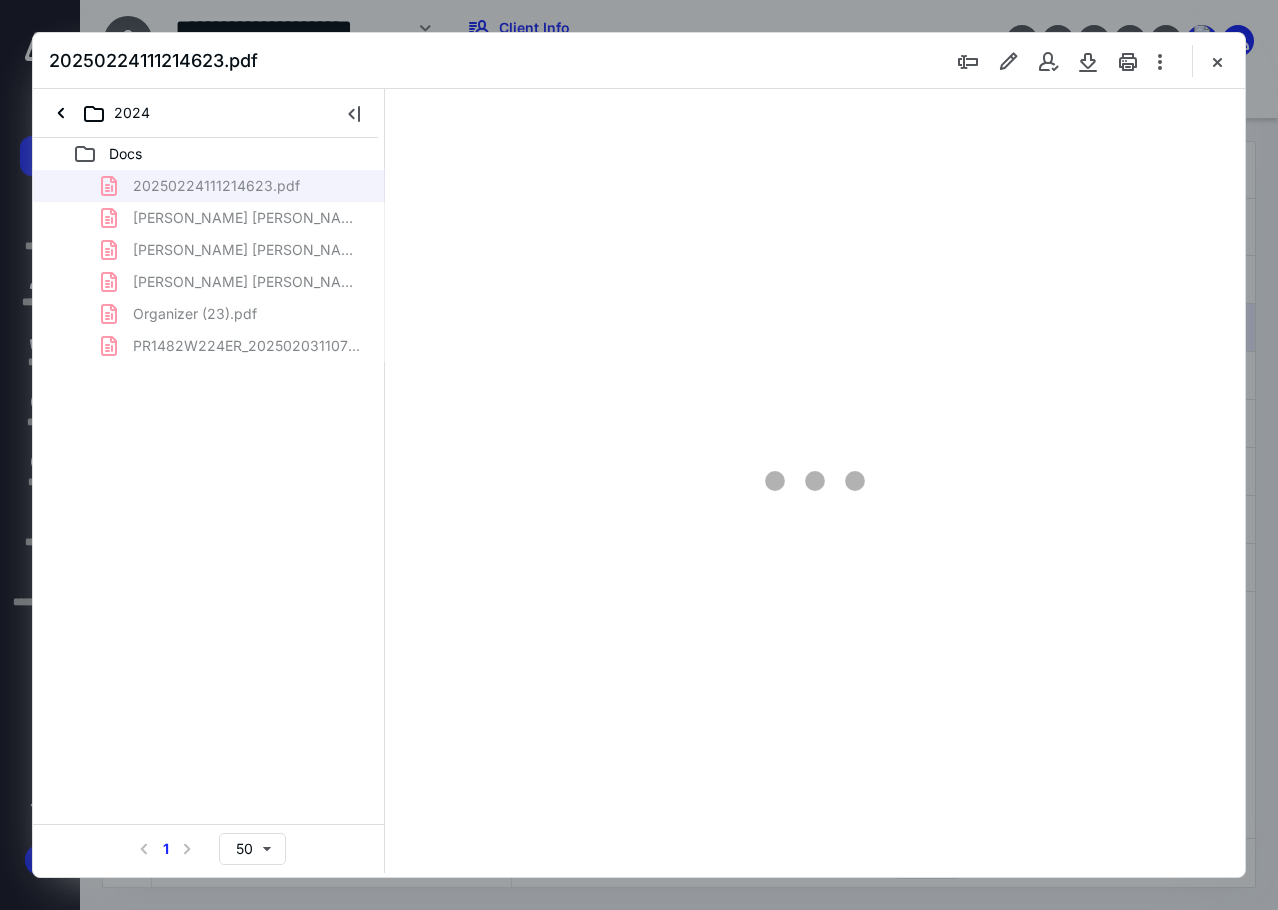 type on "85" 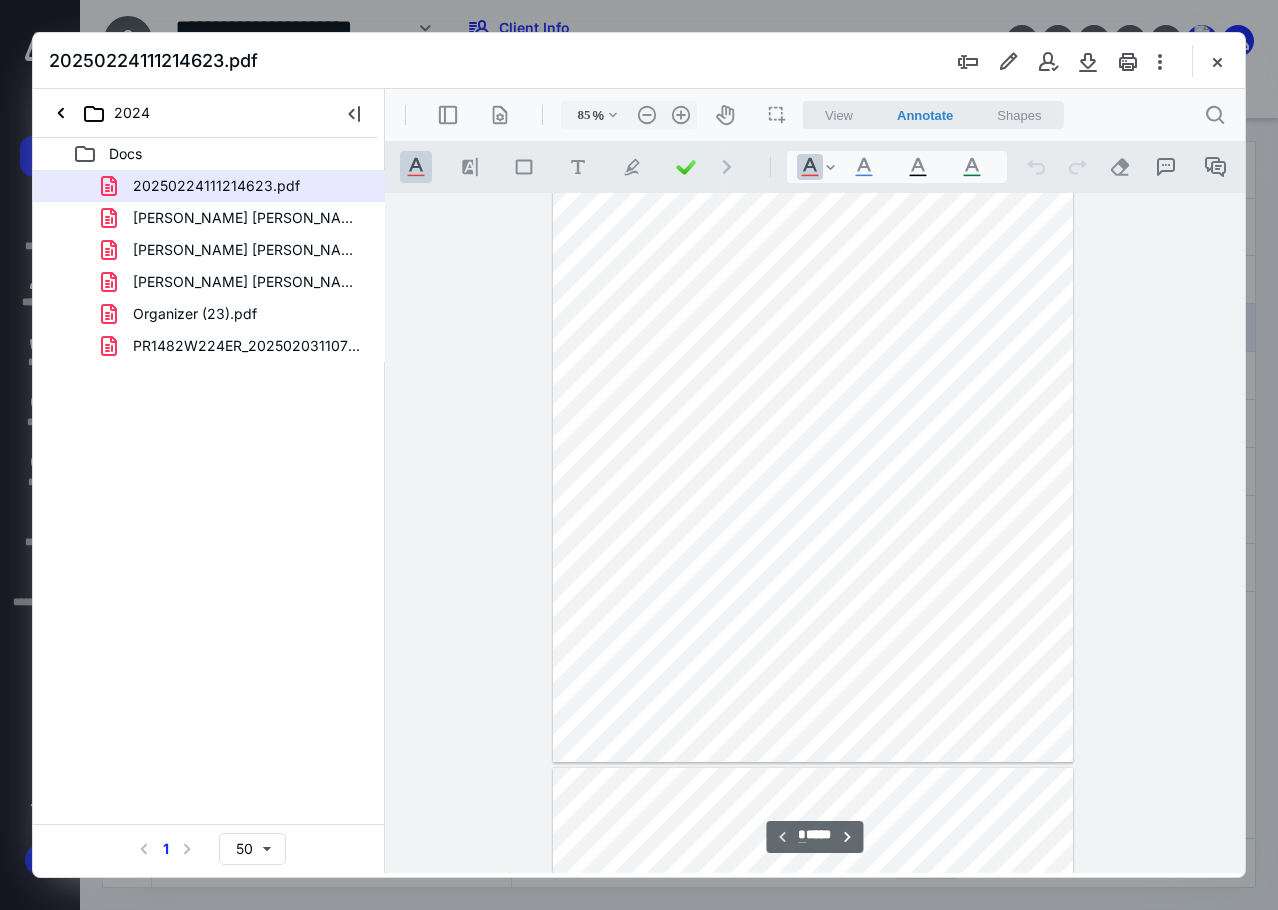 scroll, scrollTop: 1107, scrollLeft: 0, axis: vertical 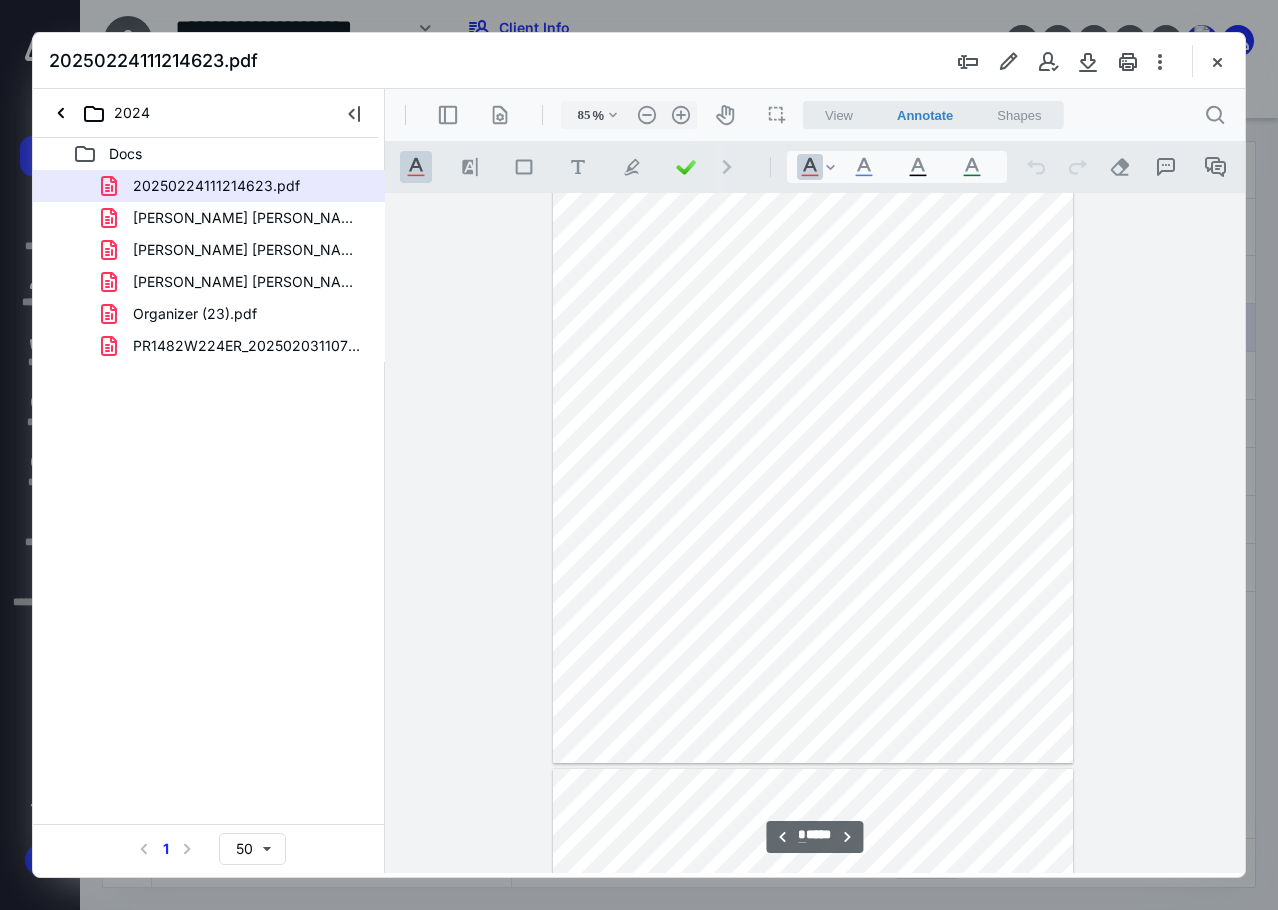 type on "*" 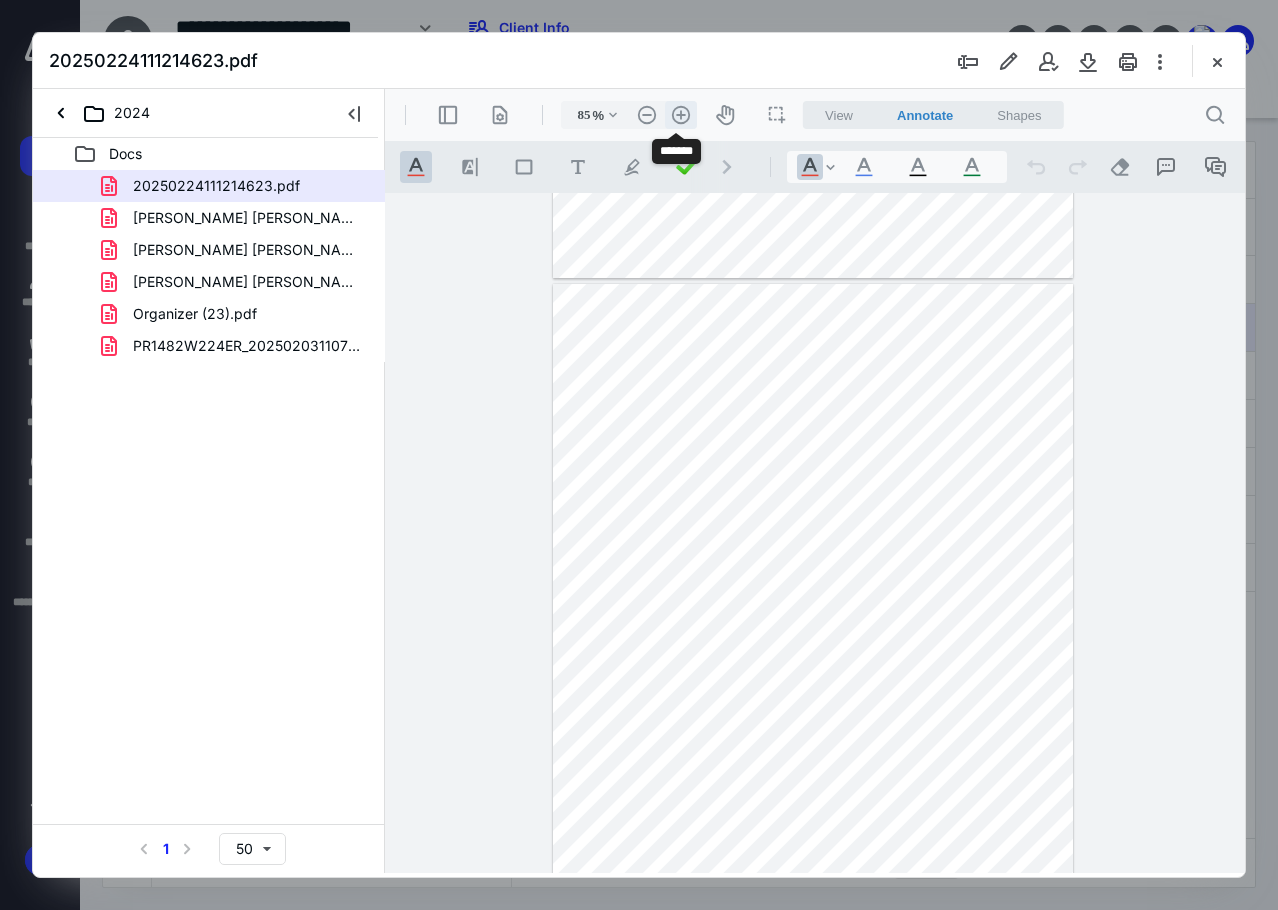 click on ".cls-1{fill:#abb0c4;} icon - header - zoom - in - line" at bounding box center [681, 115] 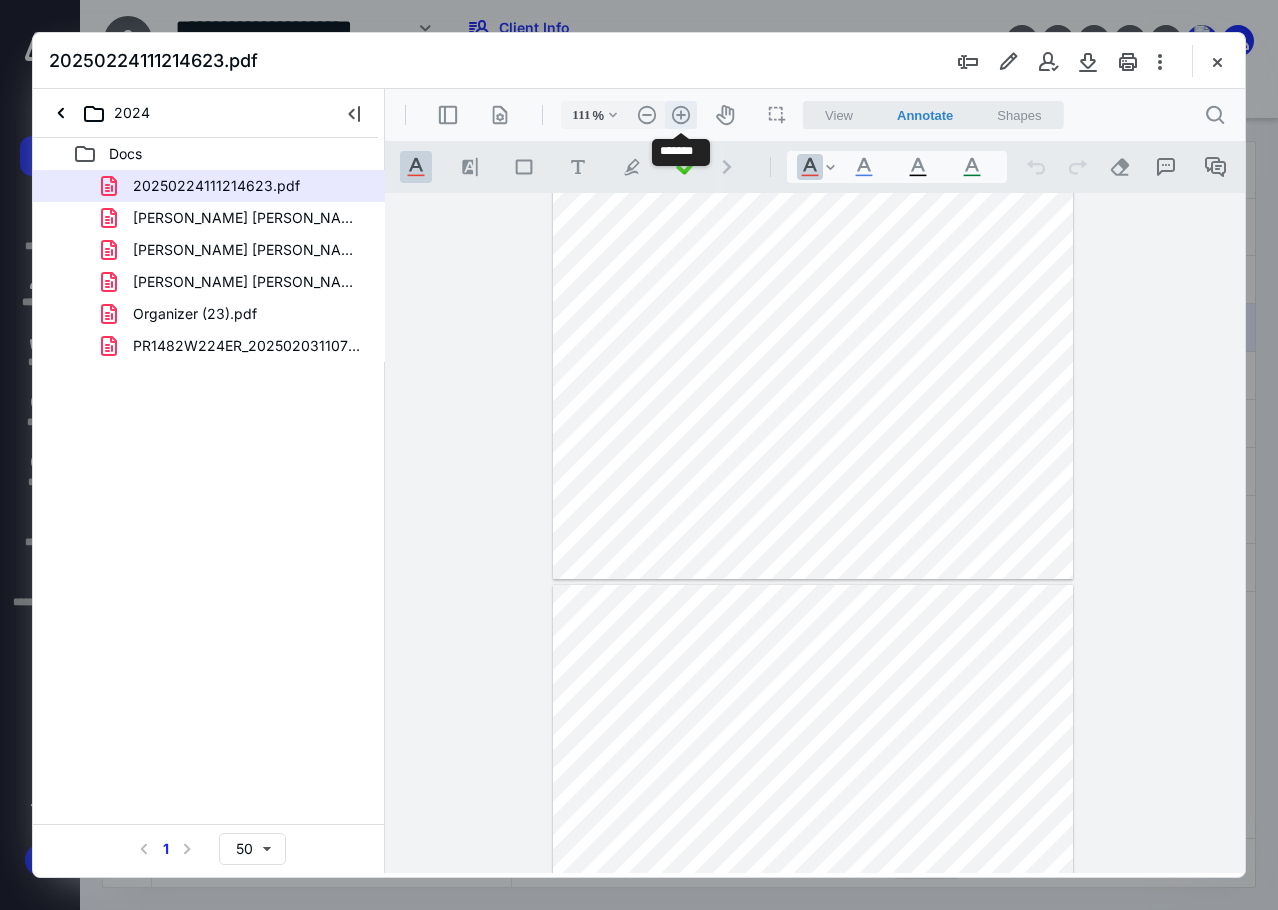 click on ".cls-1{fill:#abb0c4;} icon - header - zoom - in - line" at bounding box center [681, 115] 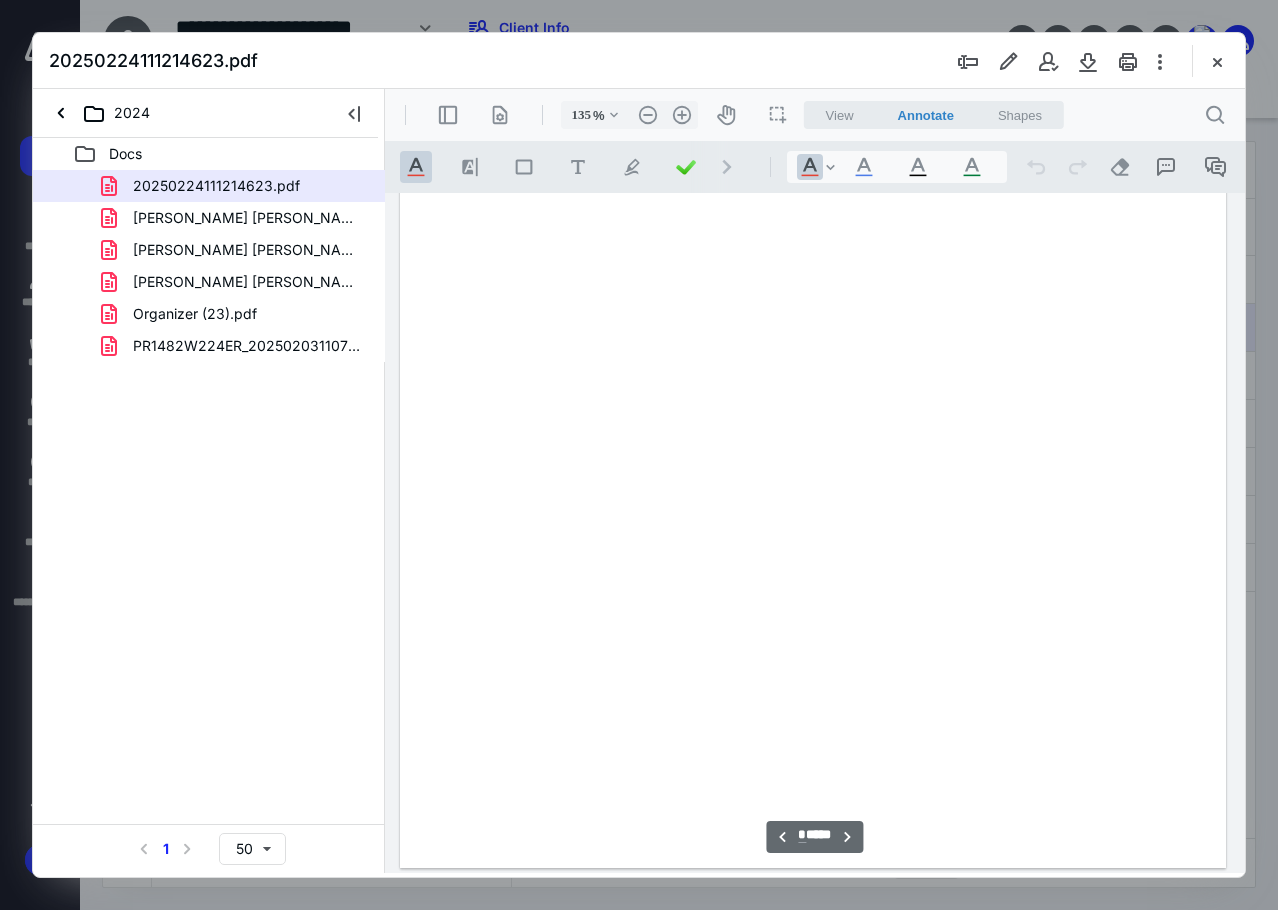 scroll, scrollTop: 0, scrollLeft: 0, axis: both 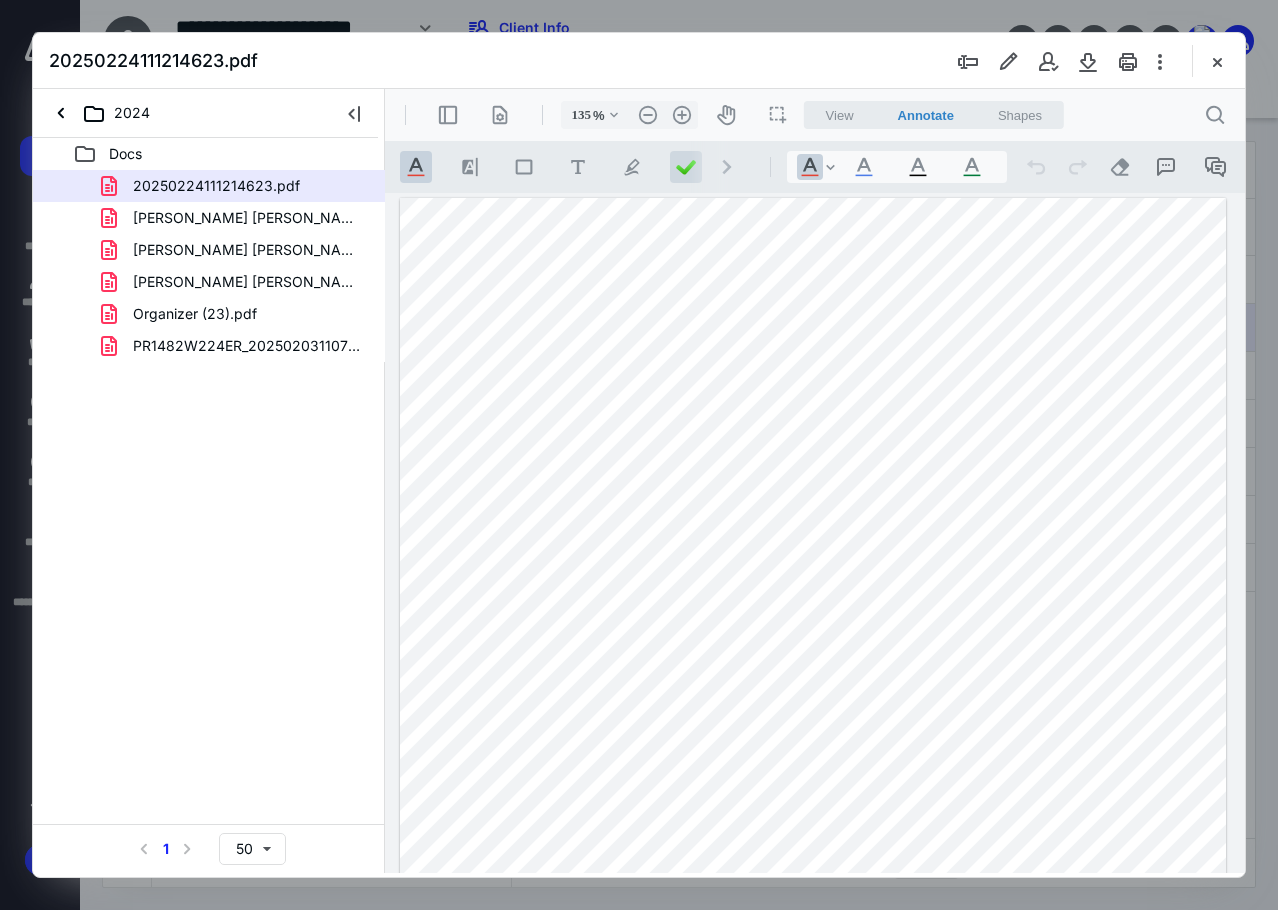 click at bounding box center (686, 167) 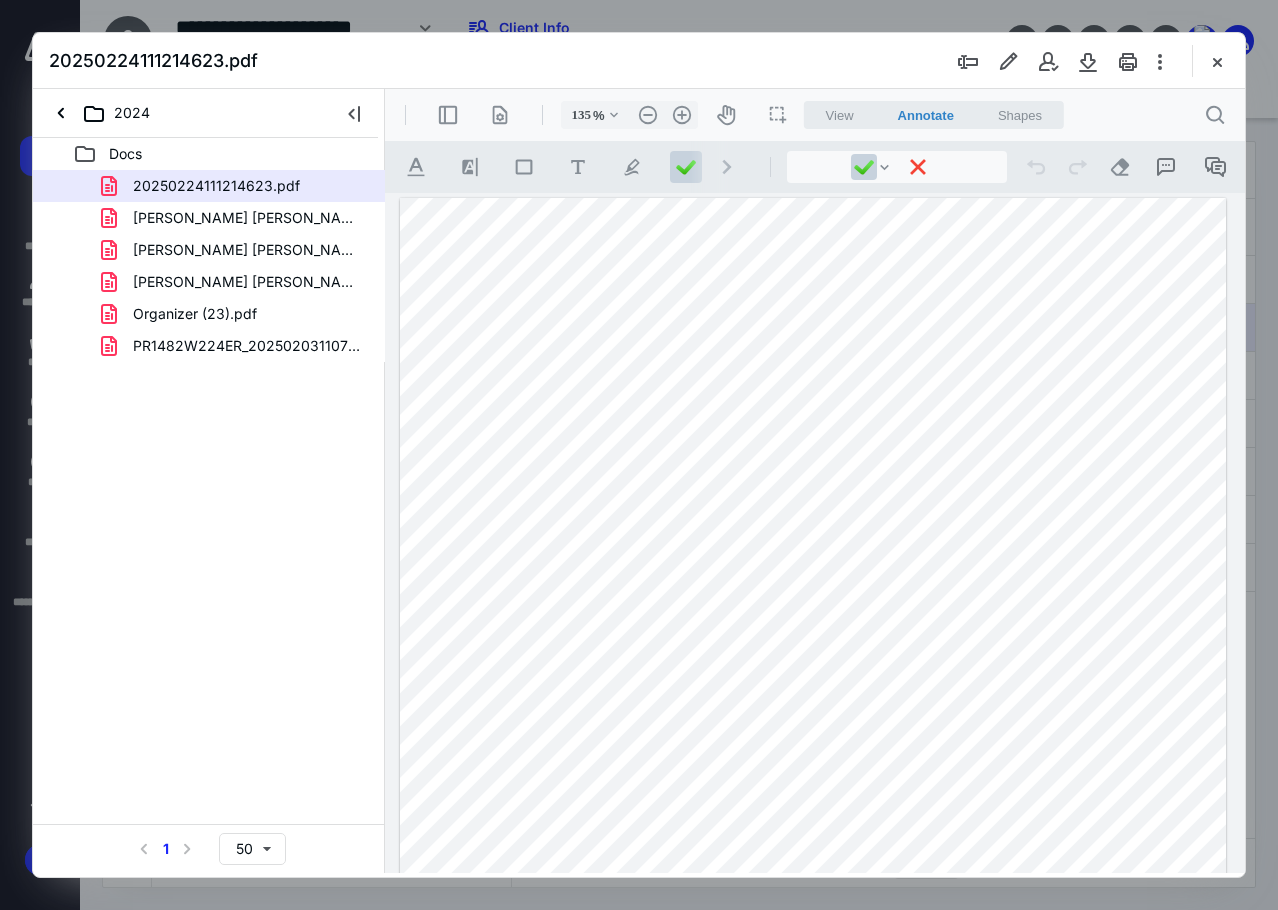 click at bounding box center (813, 732) 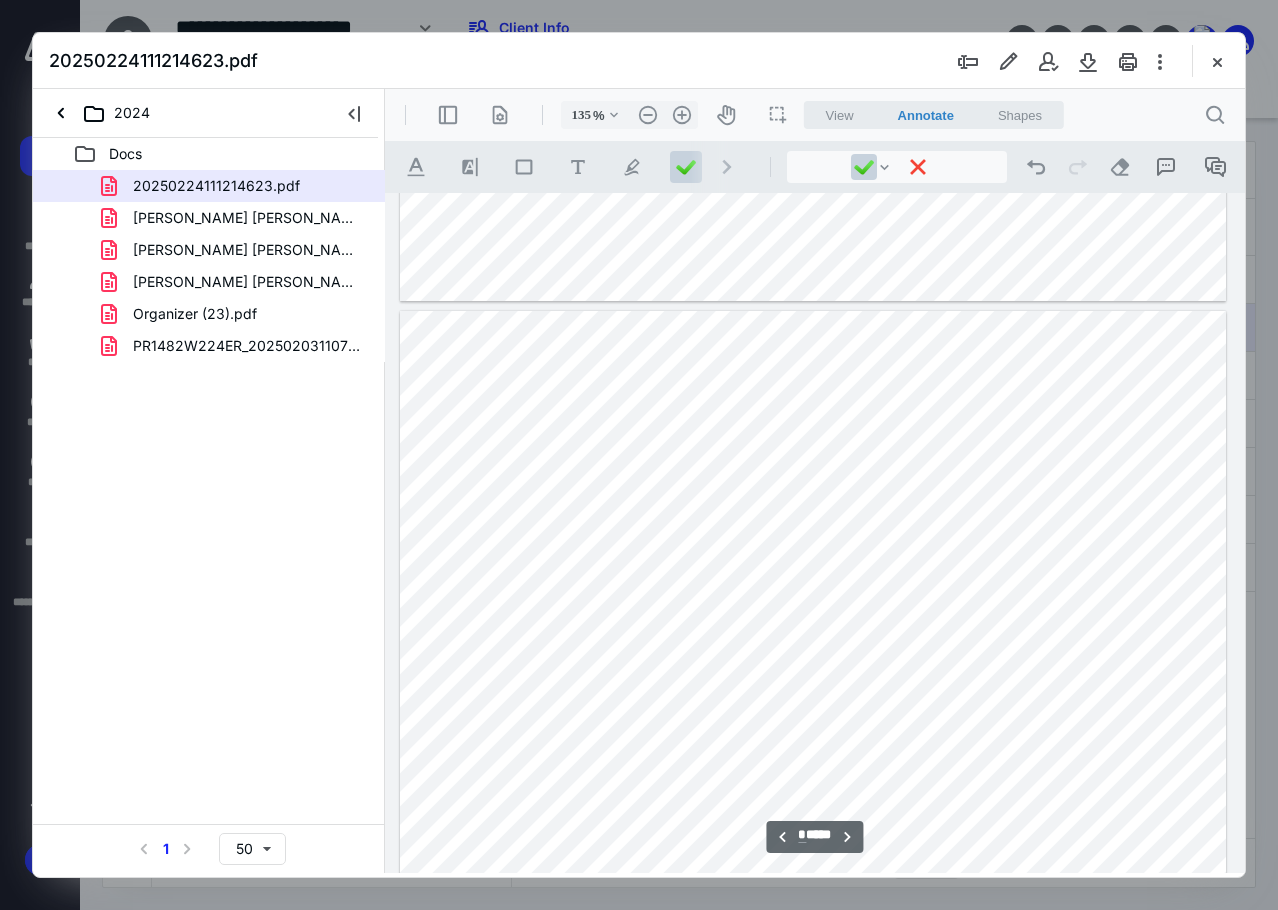 scroll, scrollTop: 1100, scrollLeft: 0, axis: vertical 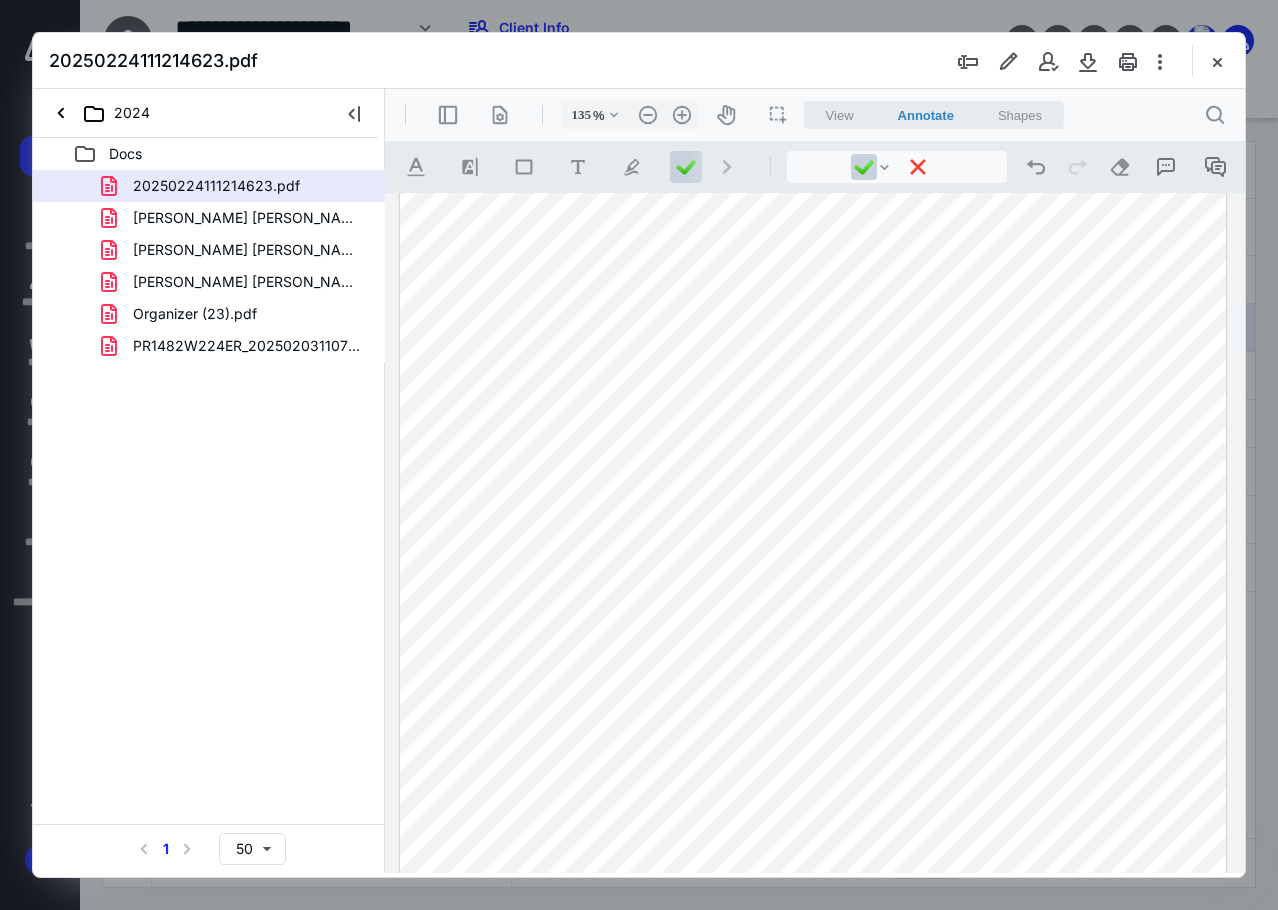 drag, startPoint x: 636, startPoint y: 266, endPoint x: 740, endPoint y: 268, distance: 104.019226 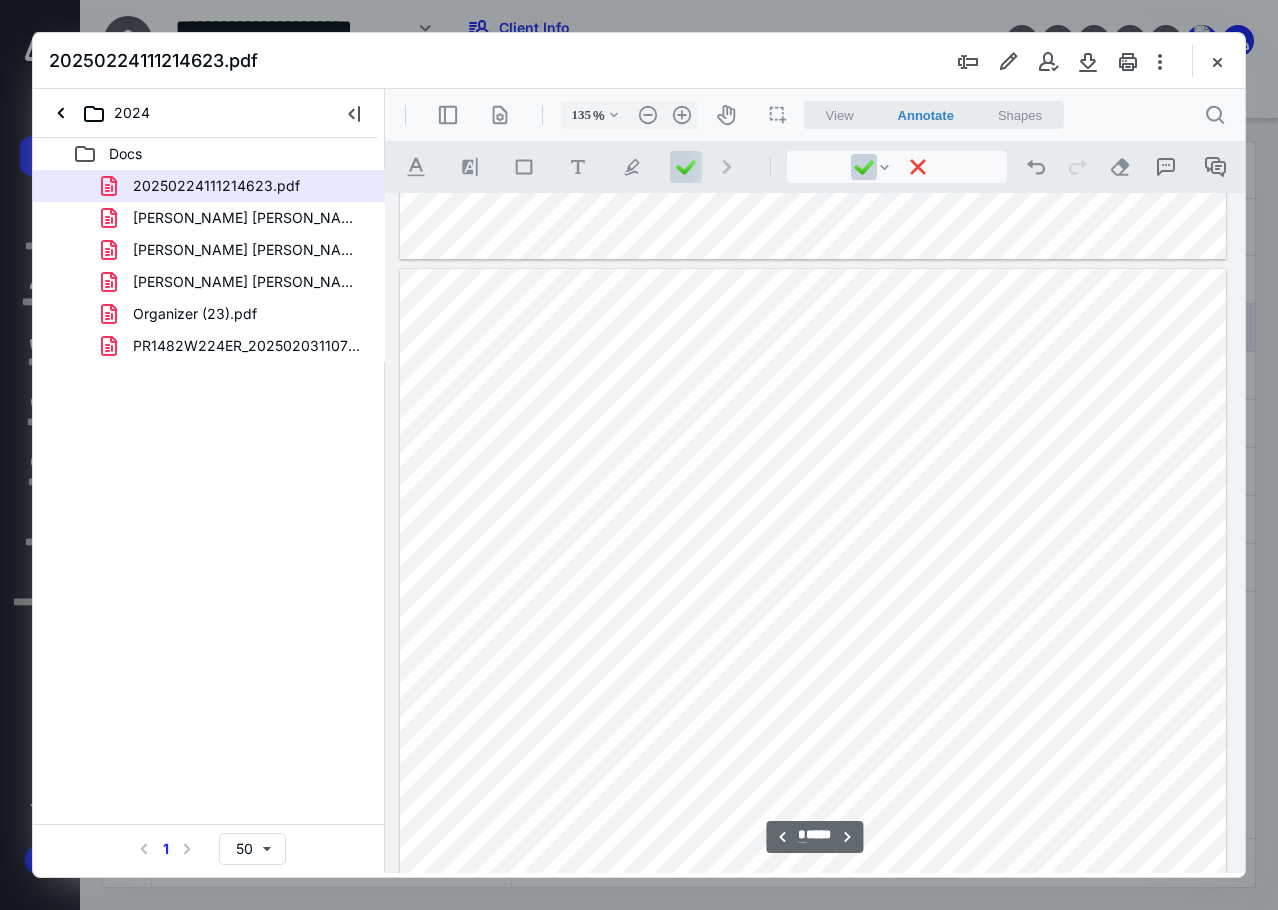 scroll, scrollTop: 2000, scrollLeft: 0, axis: vertical 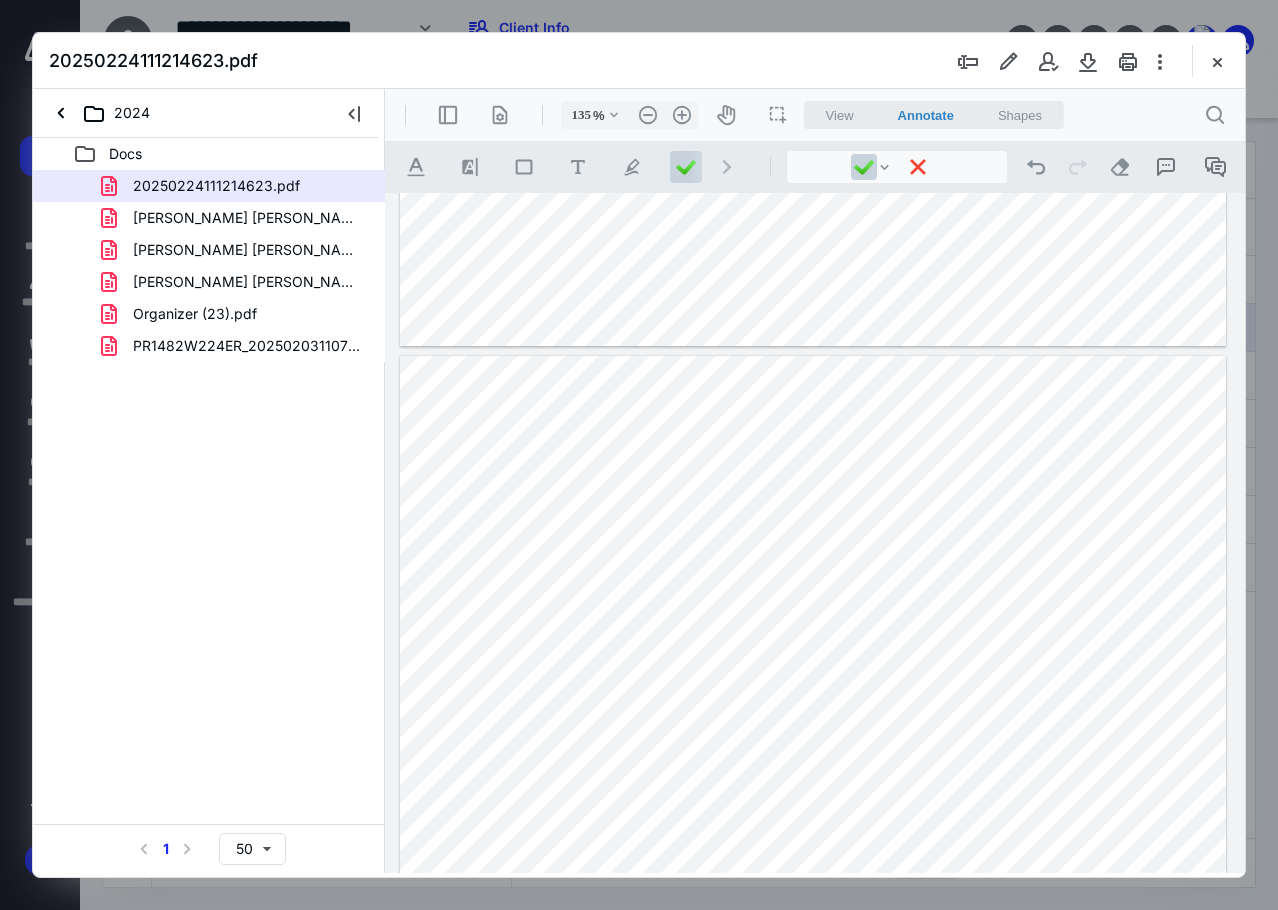 click at bounding box center [813, 890] 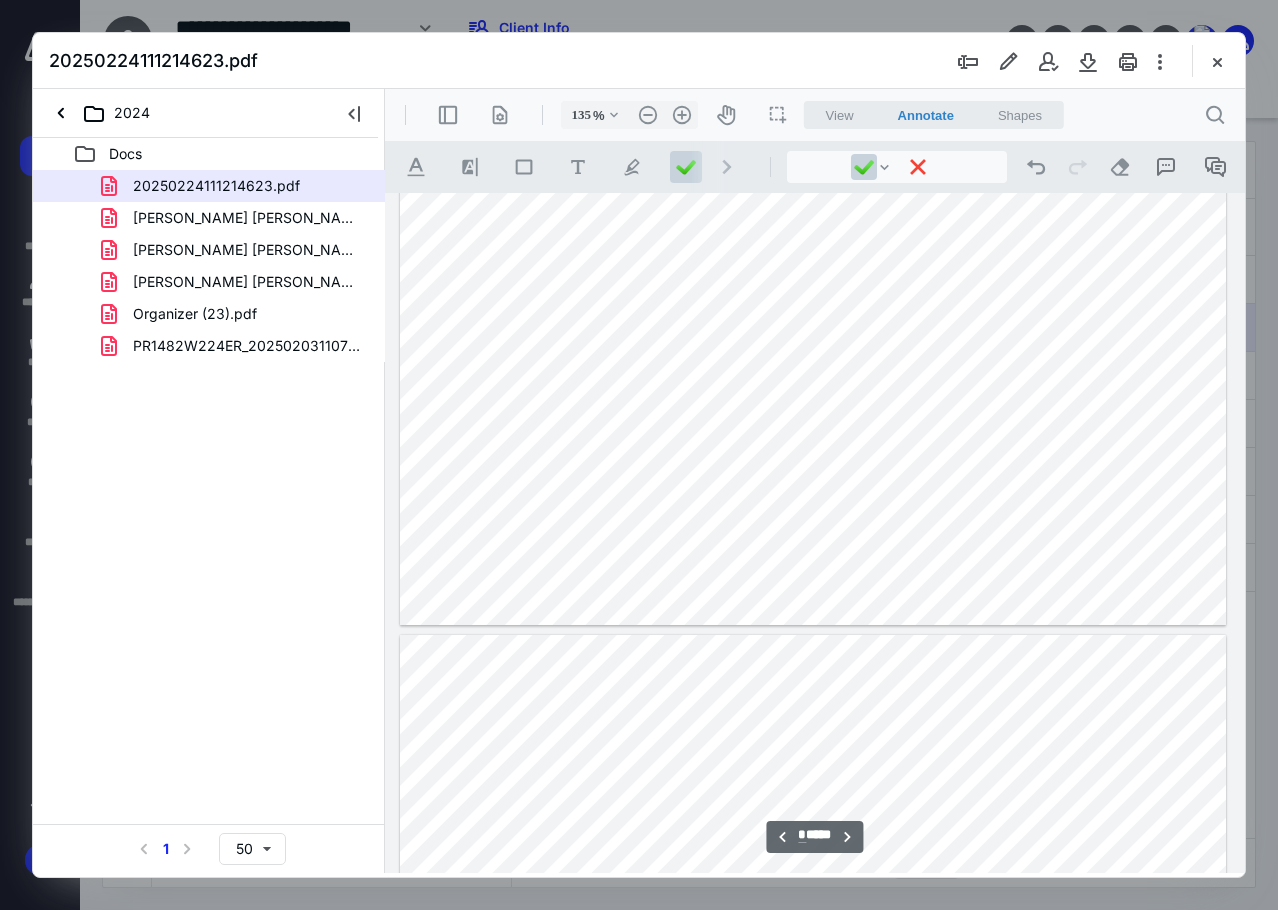 scroll, scrollTop: 3300, scrollLeft: 0, axis: vertical 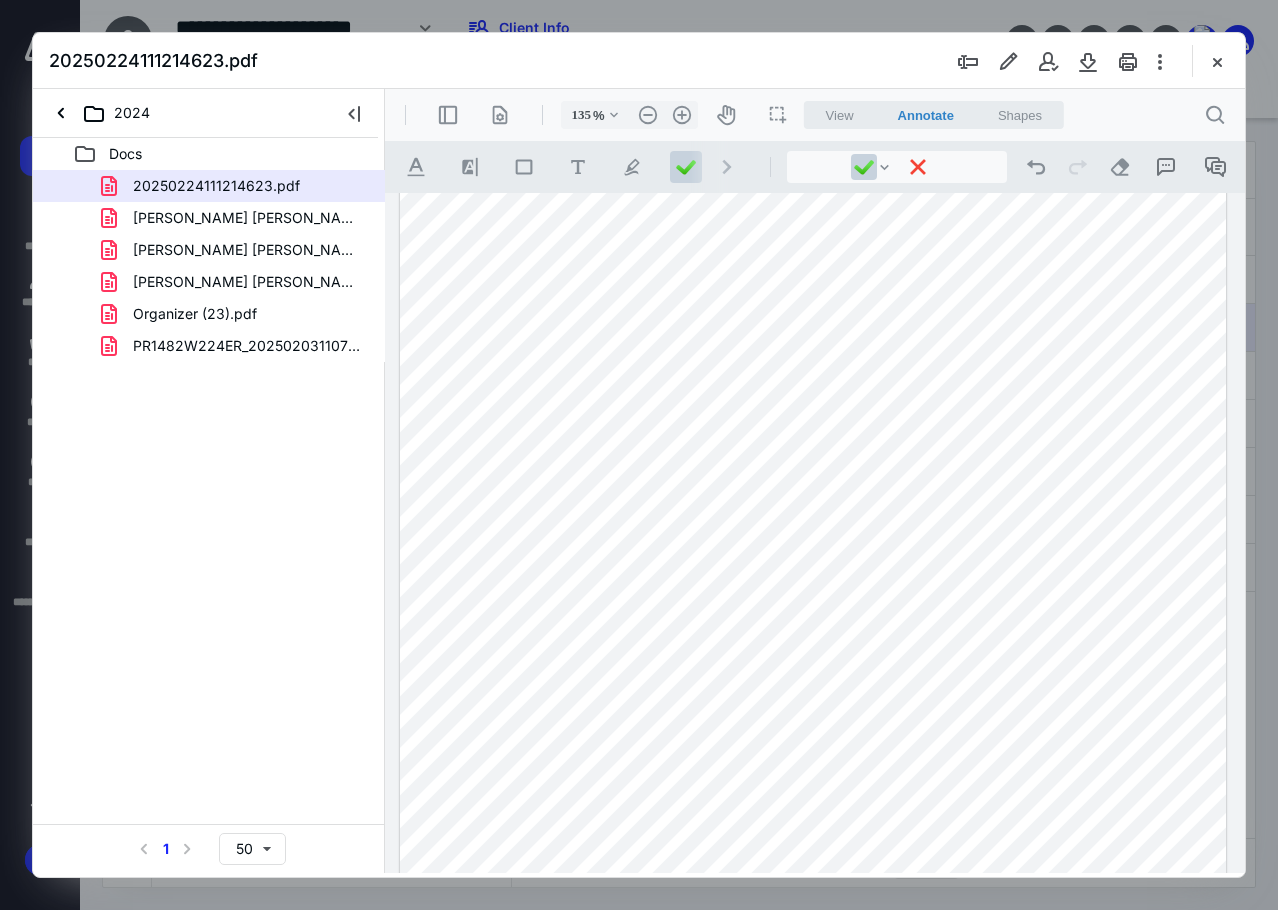 click at bounding box center [813, 669] 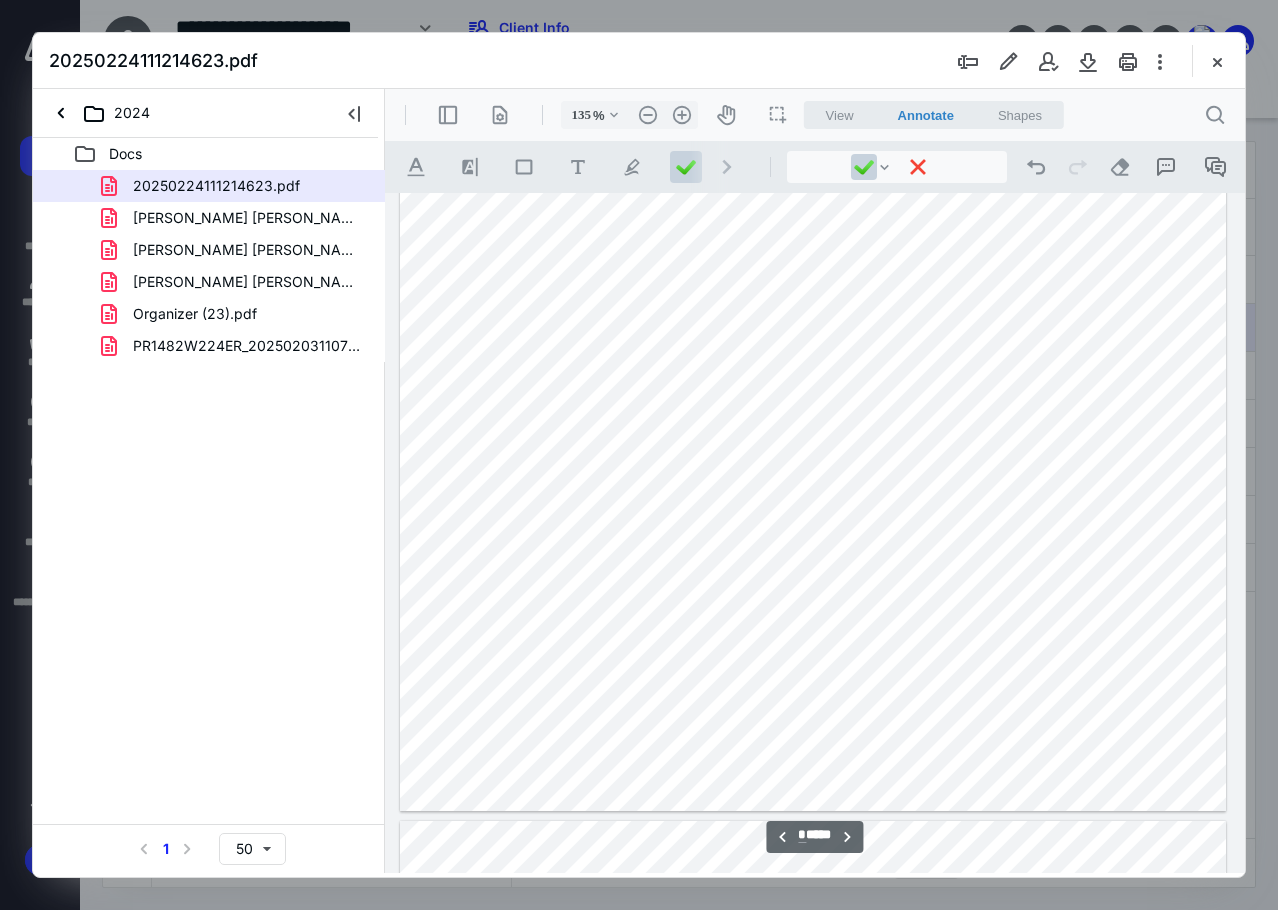 scroll, scrollTop: 5900, scrollLeft: 0, axis: vertical 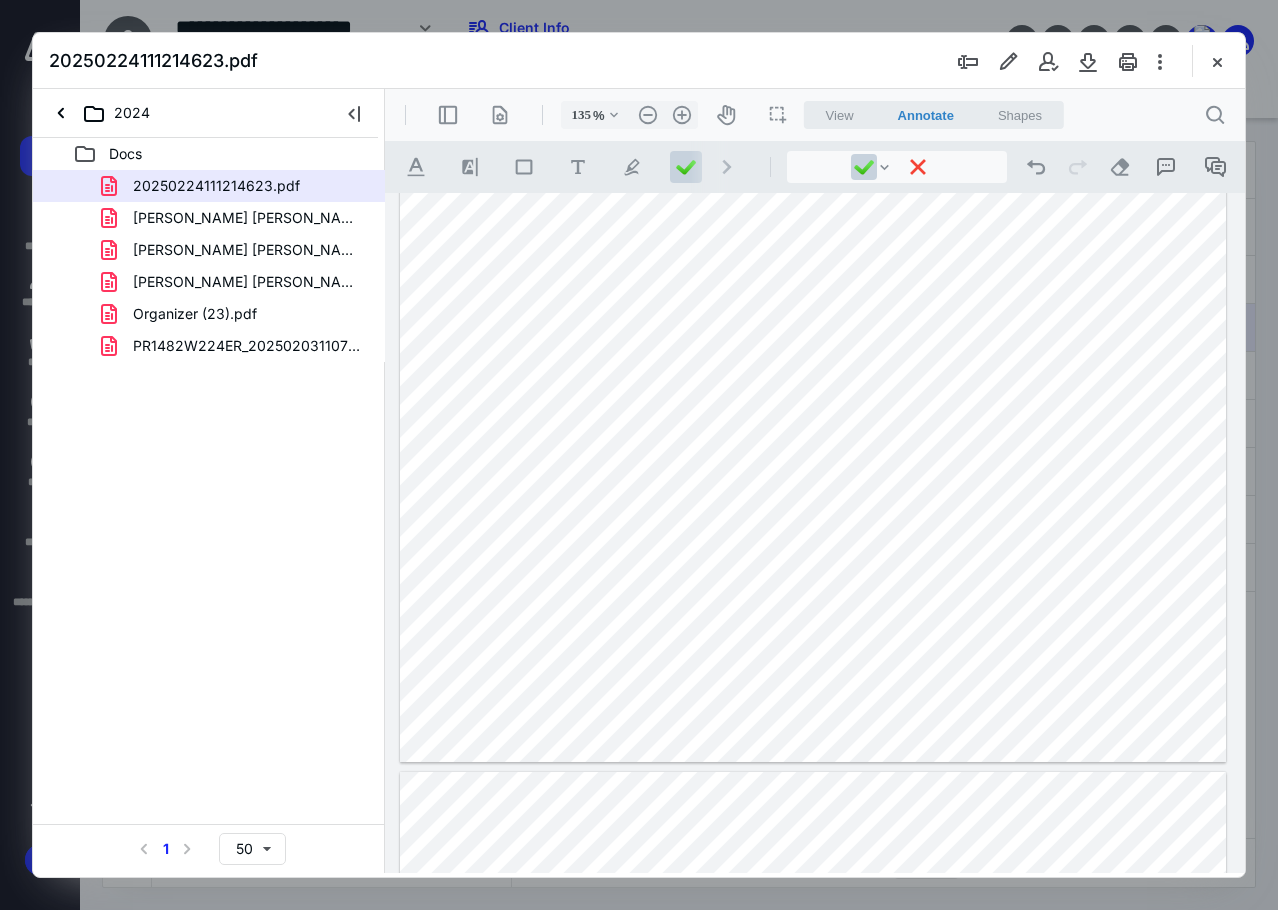 click at bounding box center [813, 227] 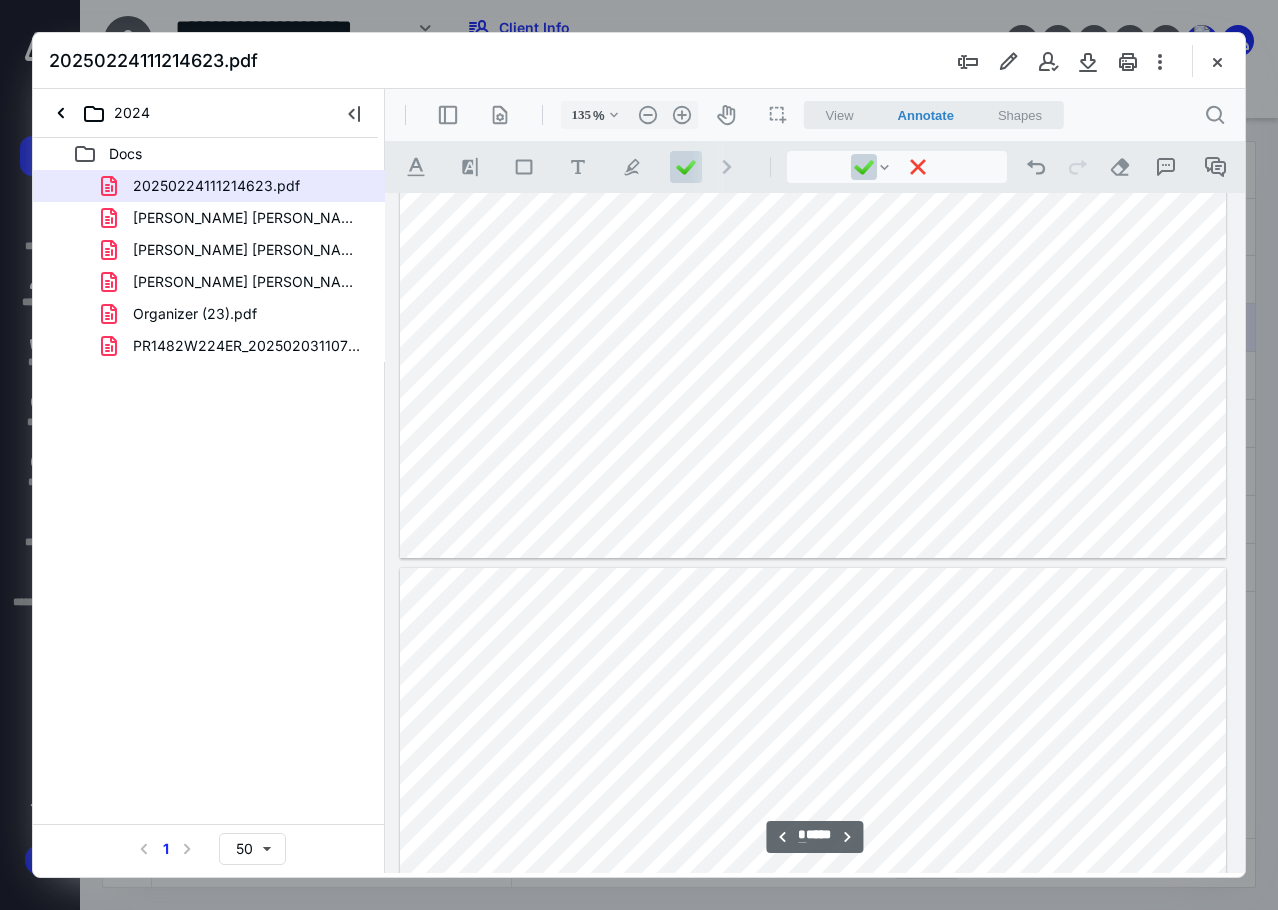 type on "*" 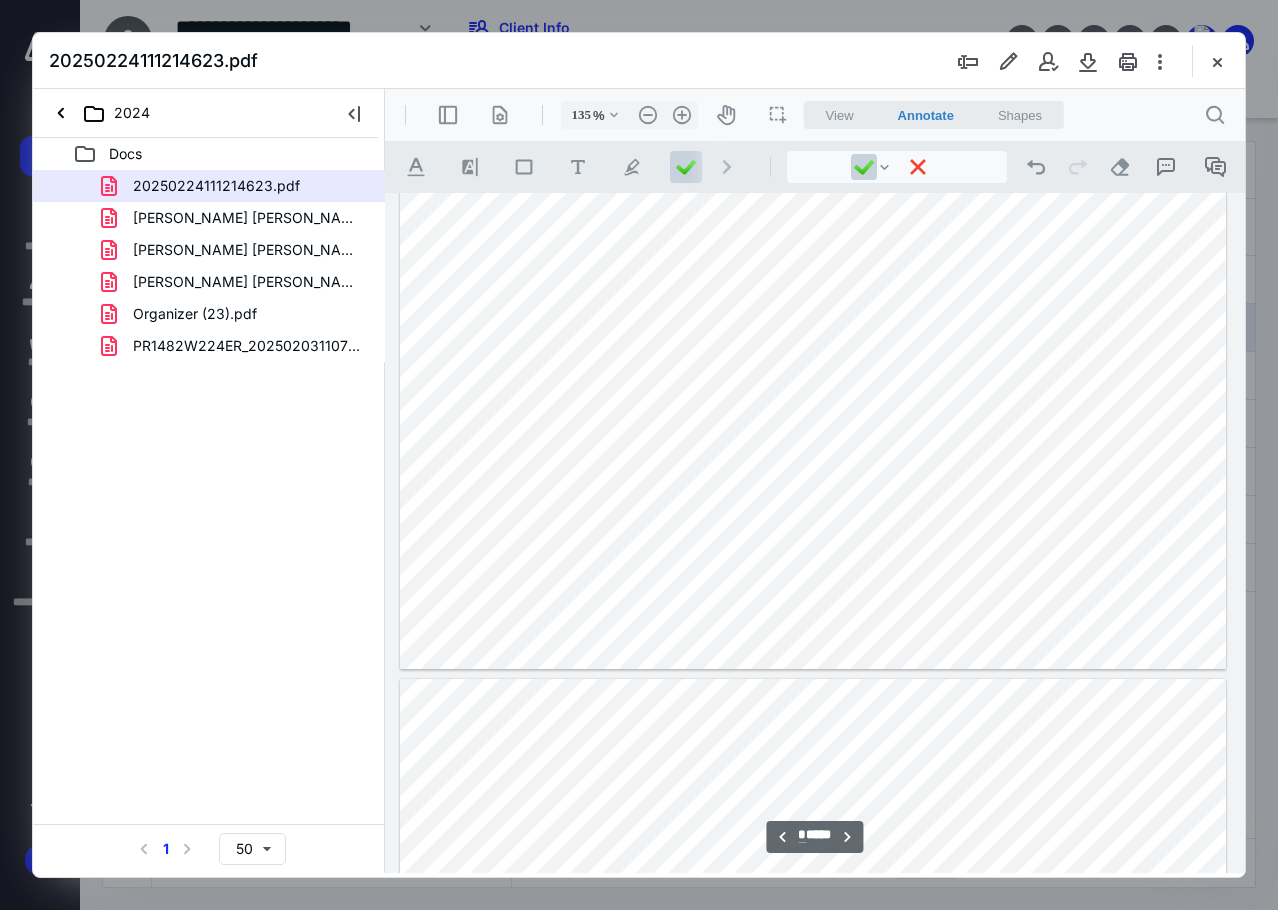 scroll, scrollTop: 7100, scrollLeft: 0, axis: vertical 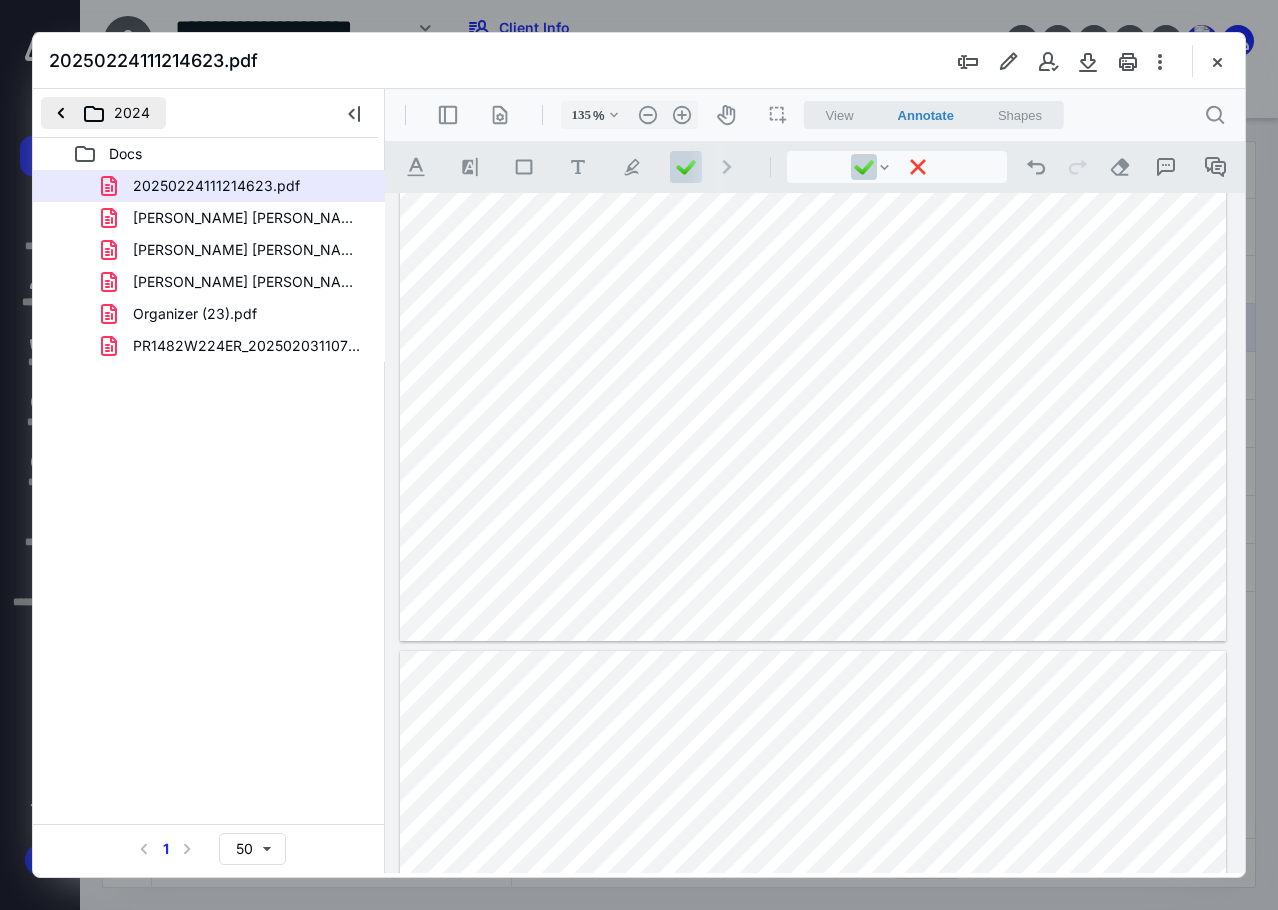 click on "2024" at bounding box center (103, 113) 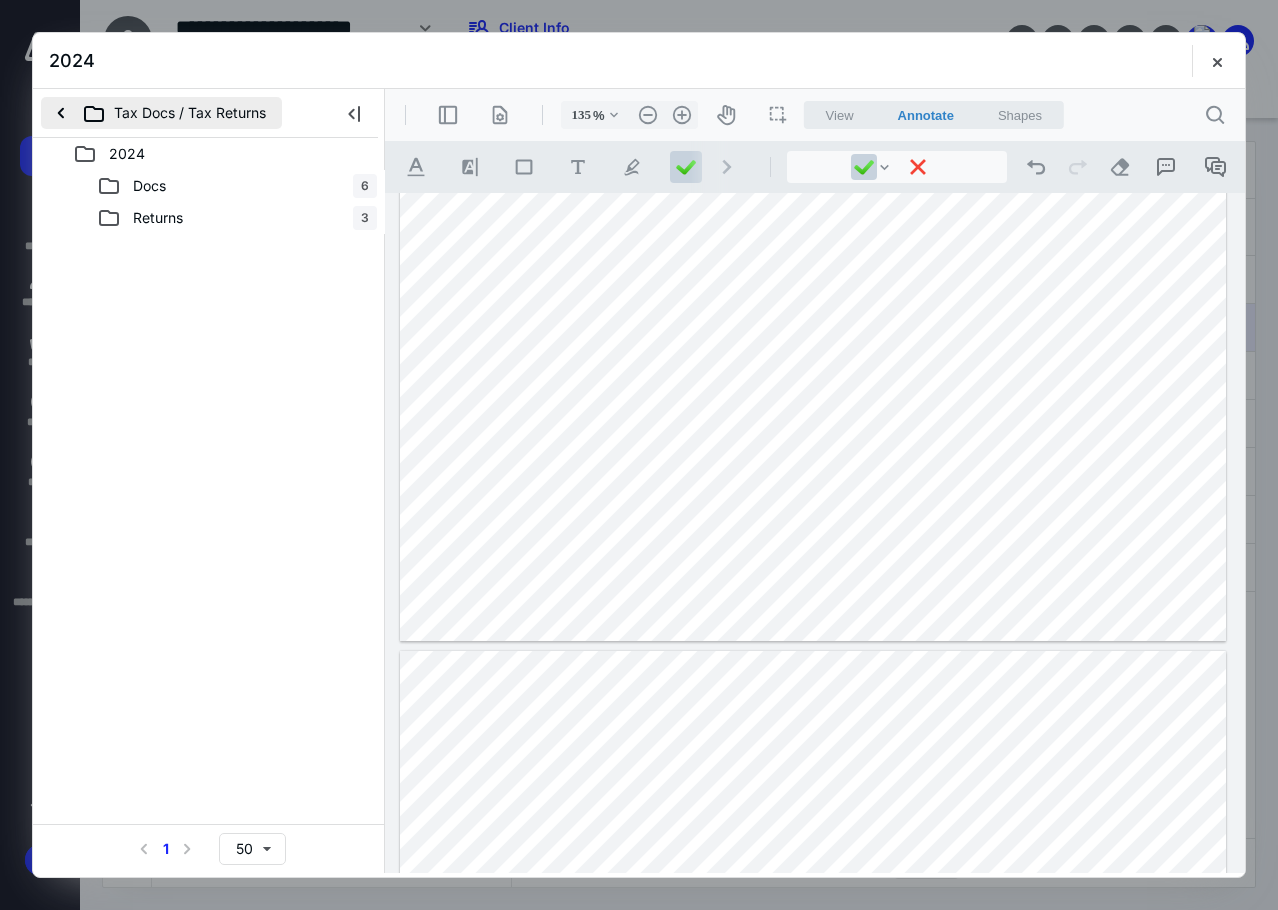 click on "Tax Docs / Tax Returns" at bounding box center [161, 113] 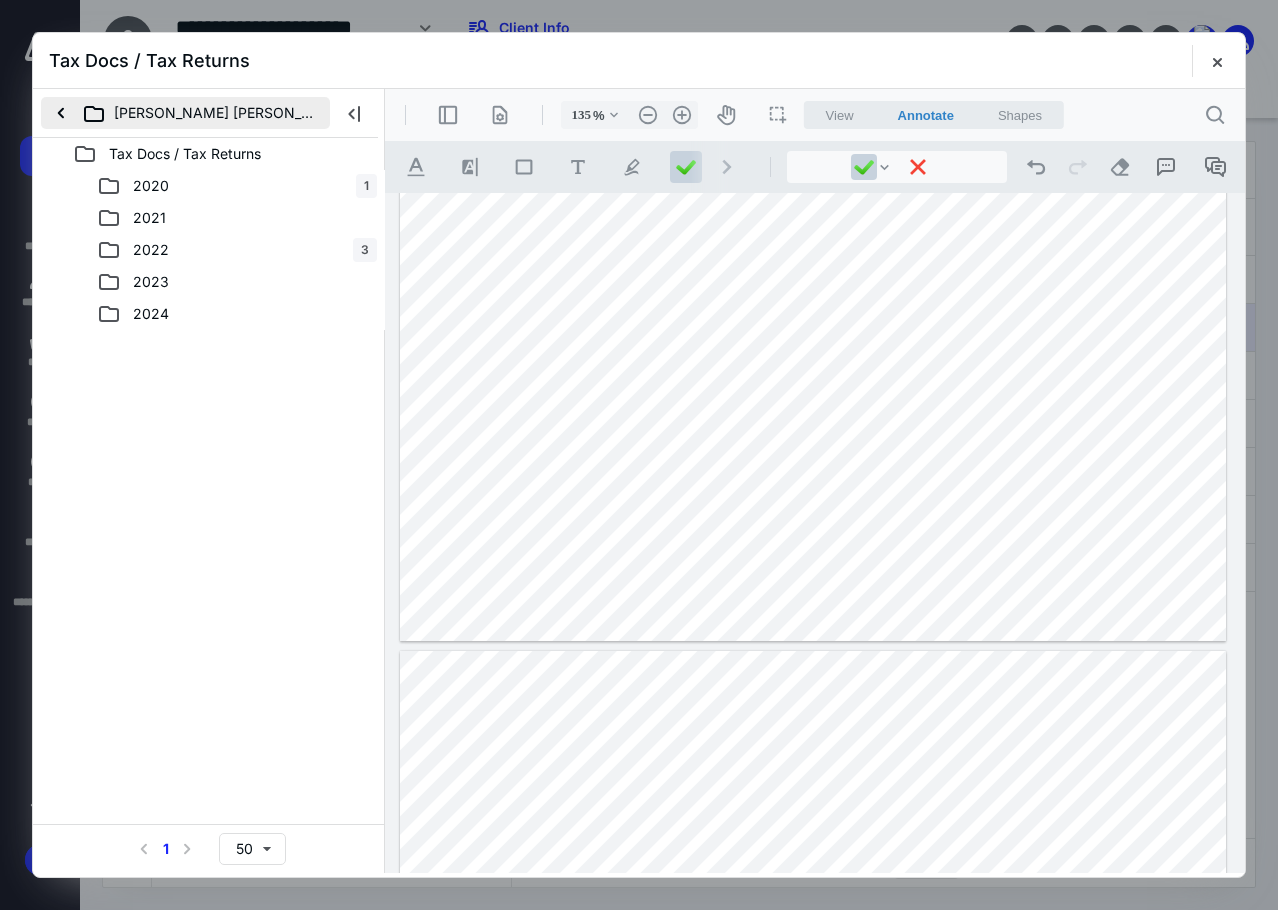 click on "[PERSON_NAME] [PERSON_NAME] LLC" at bounding box center (185, 113) 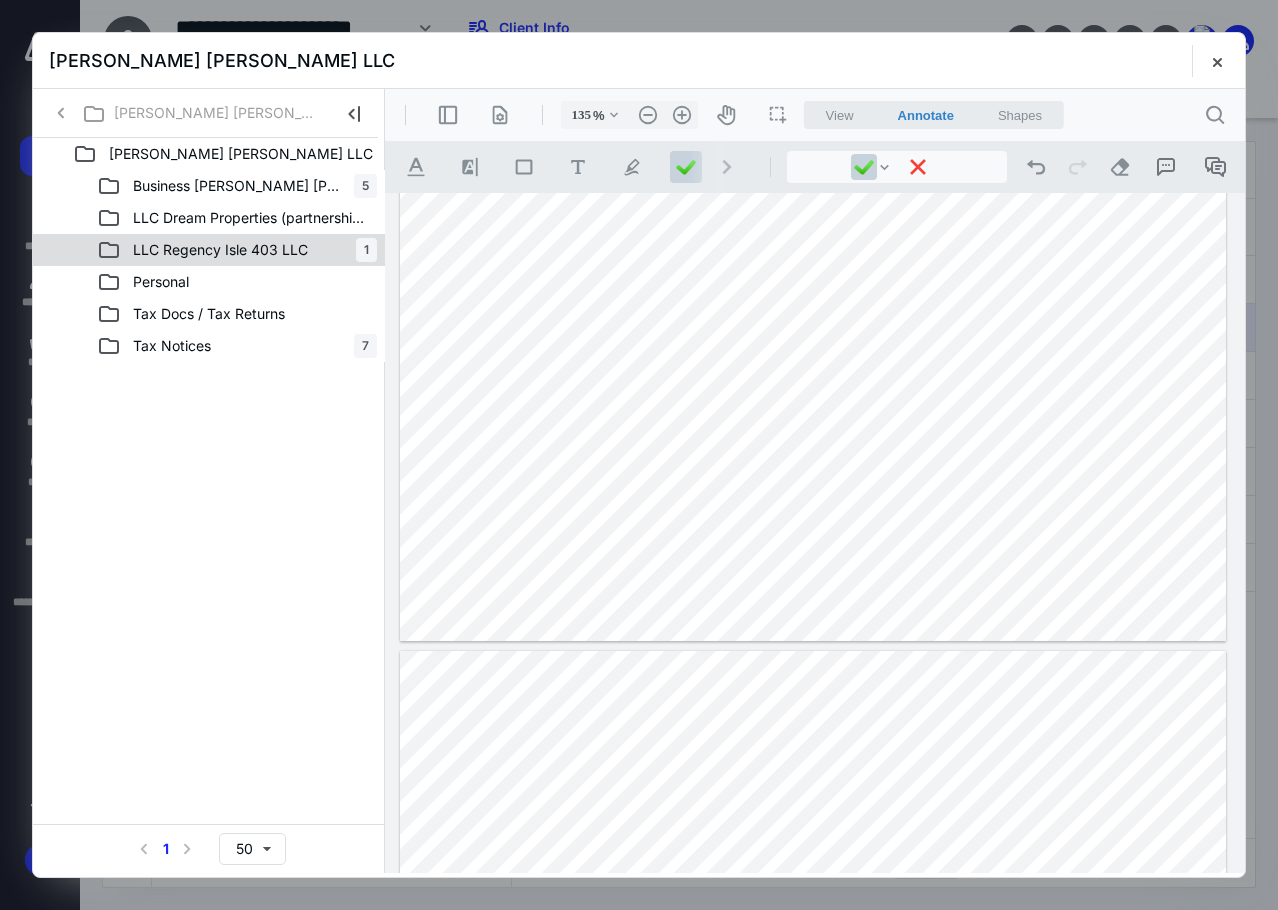 click 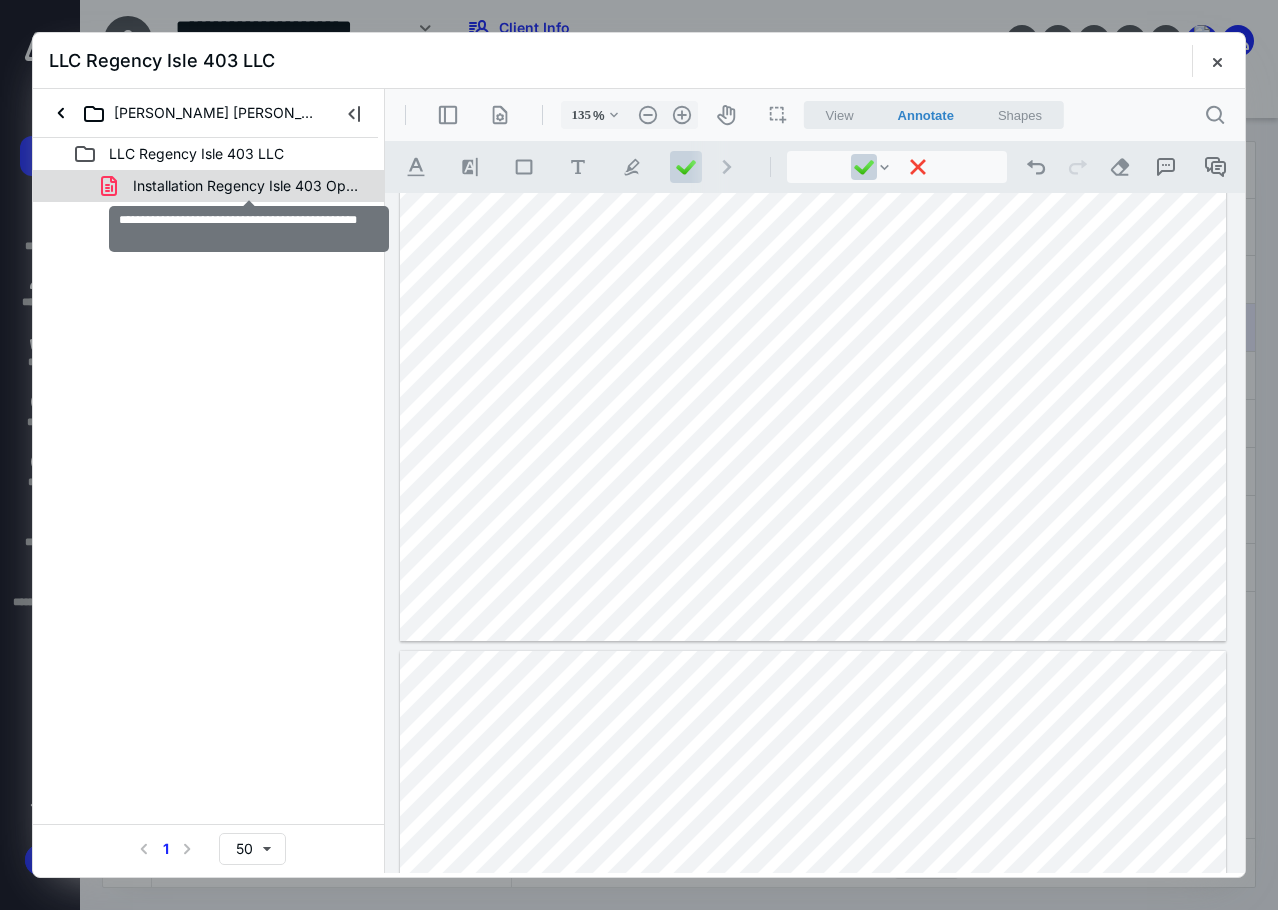 click on "Installation Regency Isle 403 Open LLC & EIN.pdf" at bounding box center (249, 186) 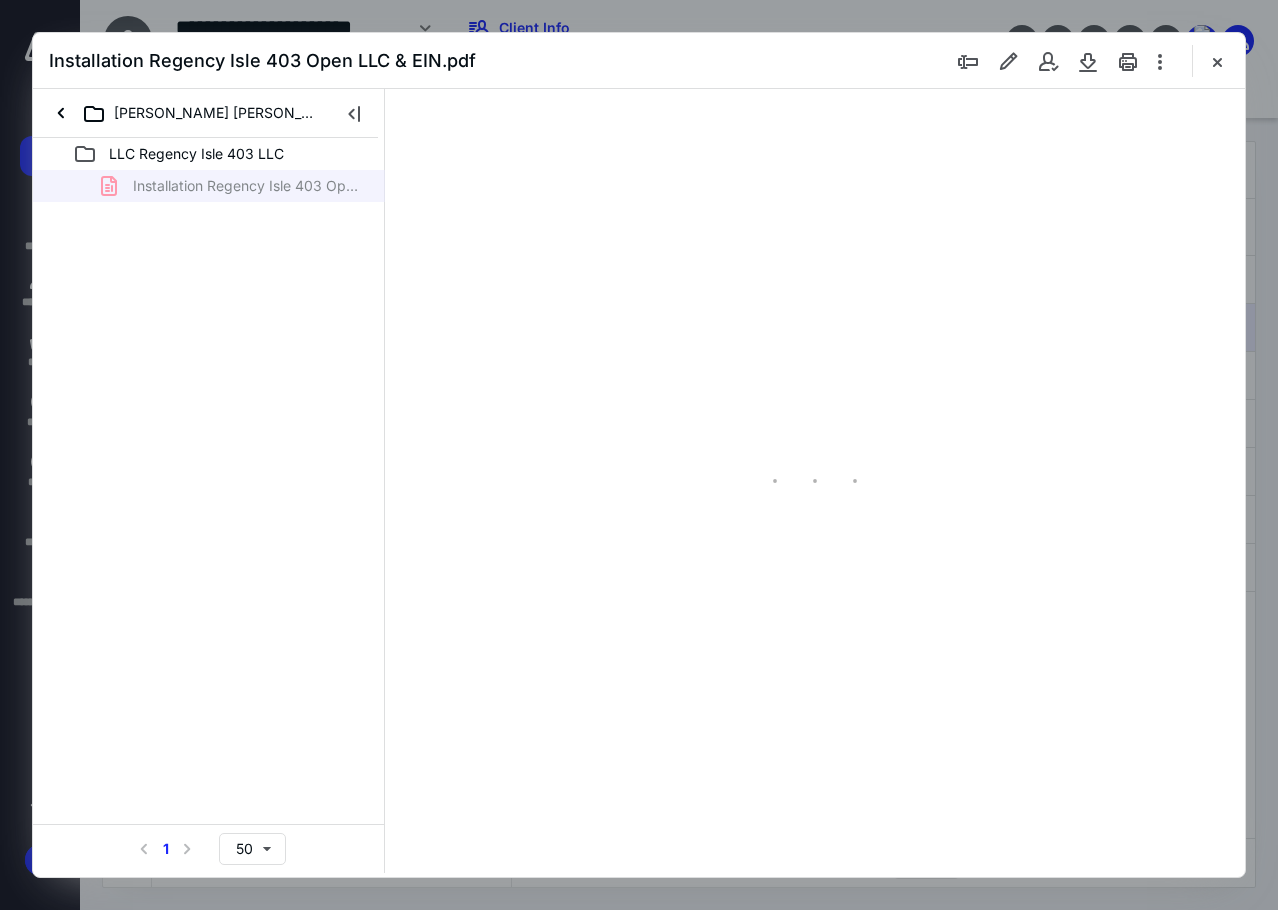 type on "85" 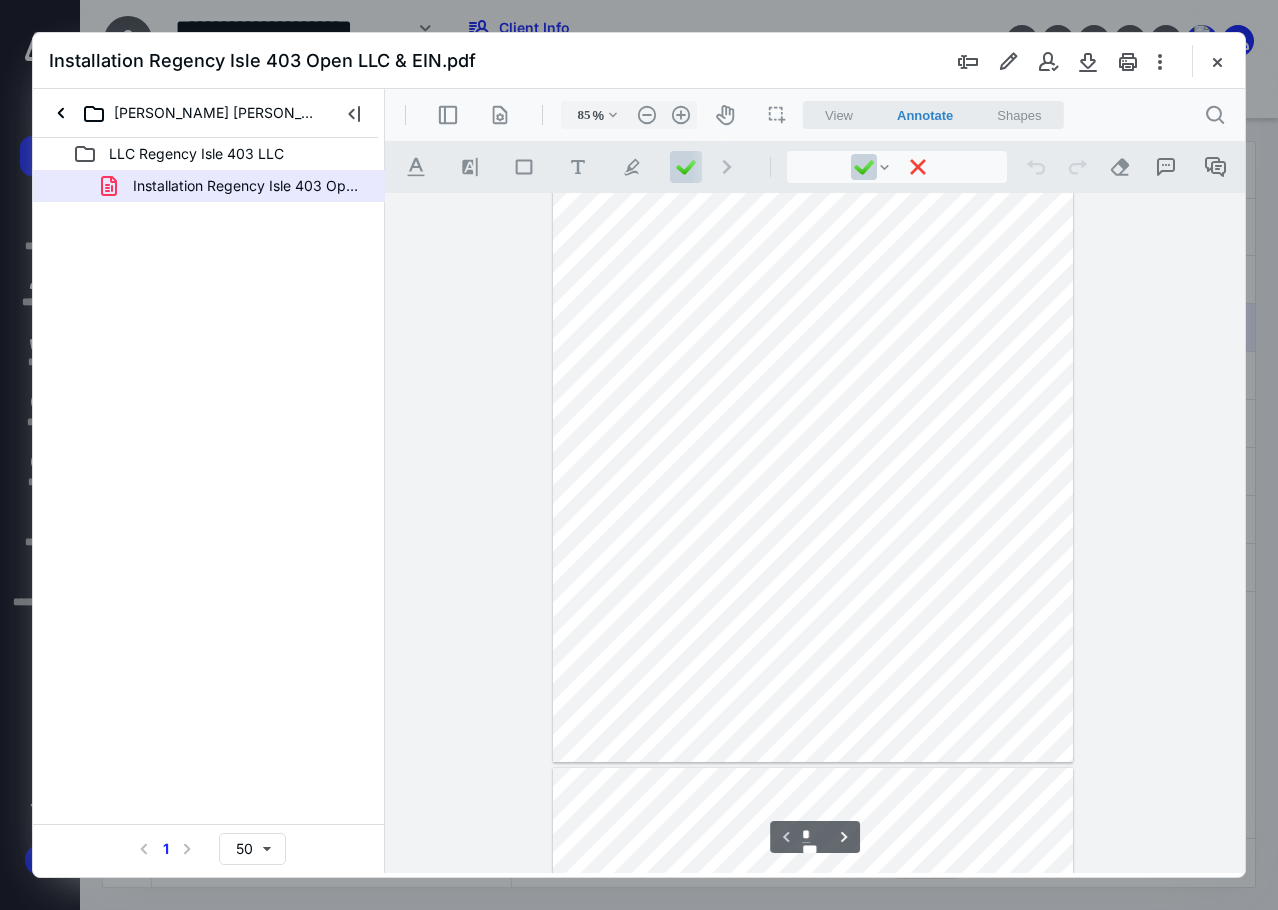scroll, scrollTop: 0, scrollLeft: 0, axis: both 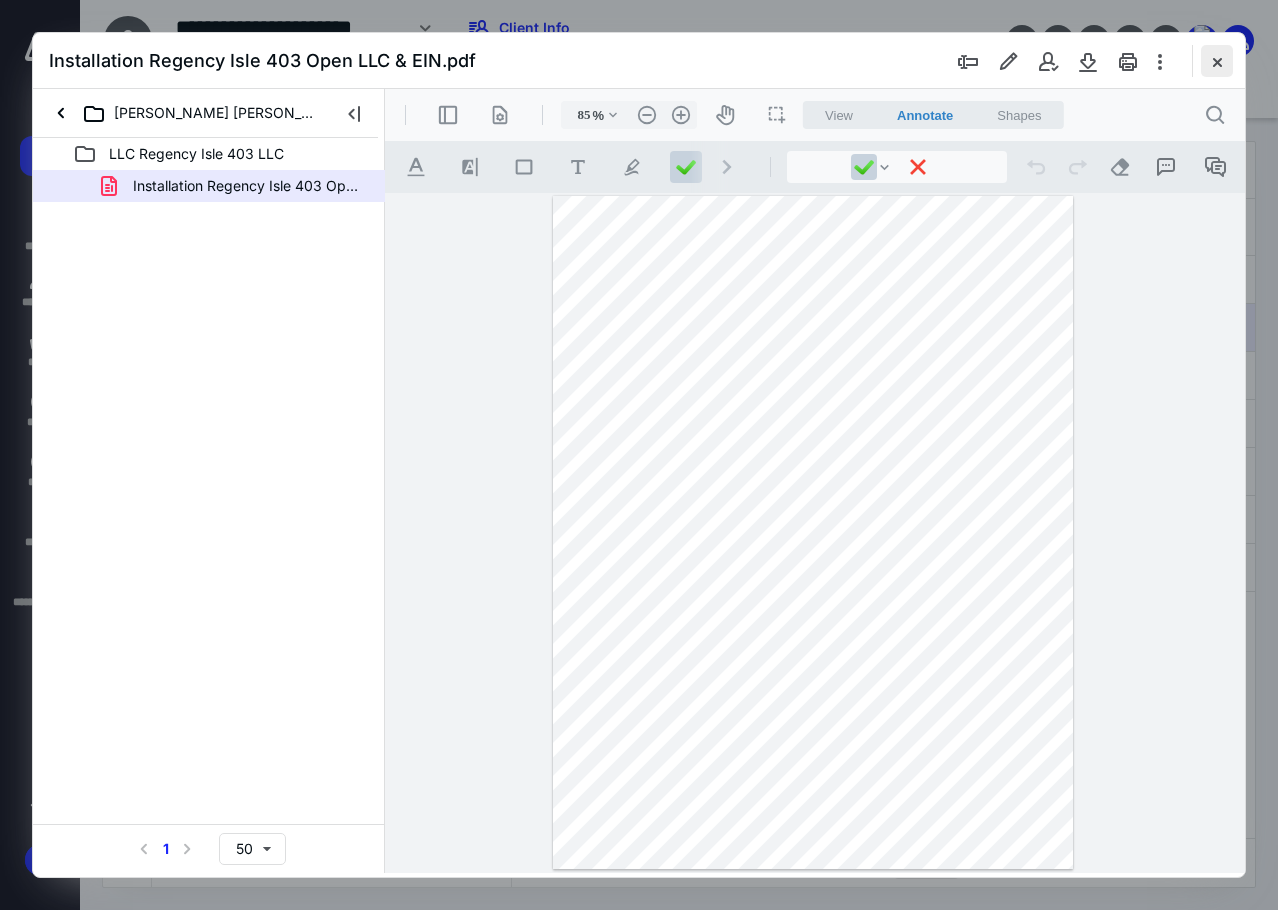 click at bounding box center (1217, 61) 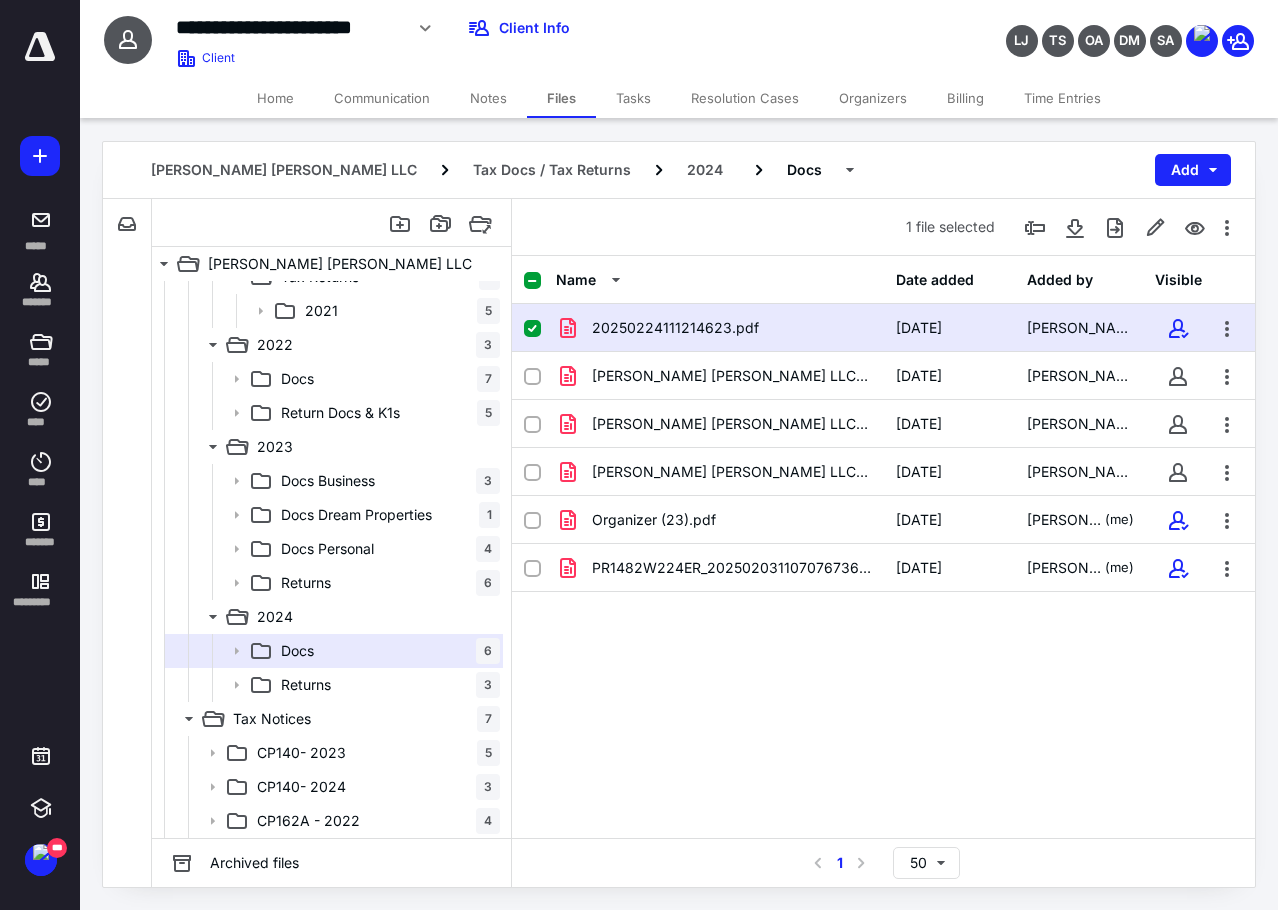 click on "20250224111214623.pdf" at bounding box center (675, 328) 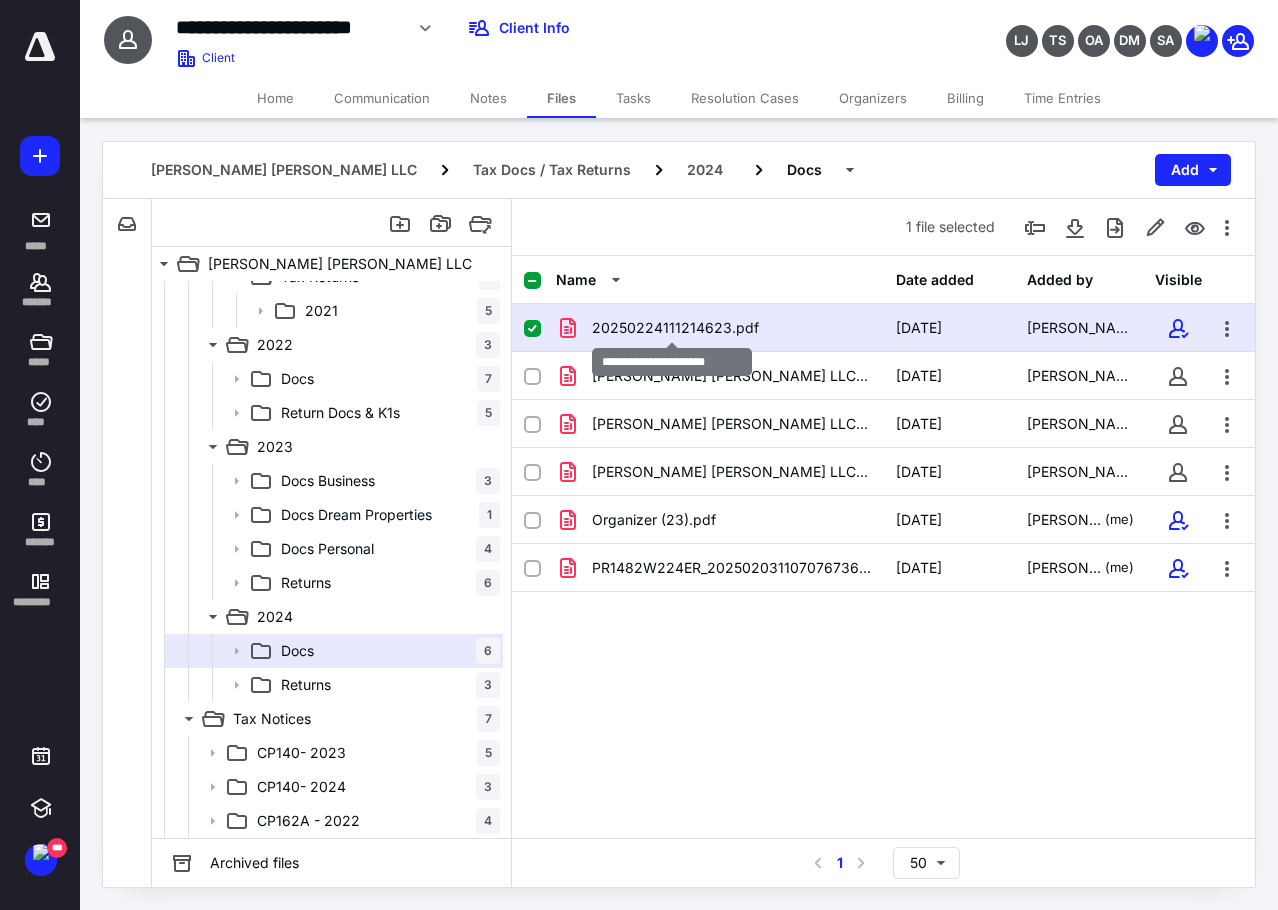 click on "20250224111214623.pdf" at bounding box center (675, 328) 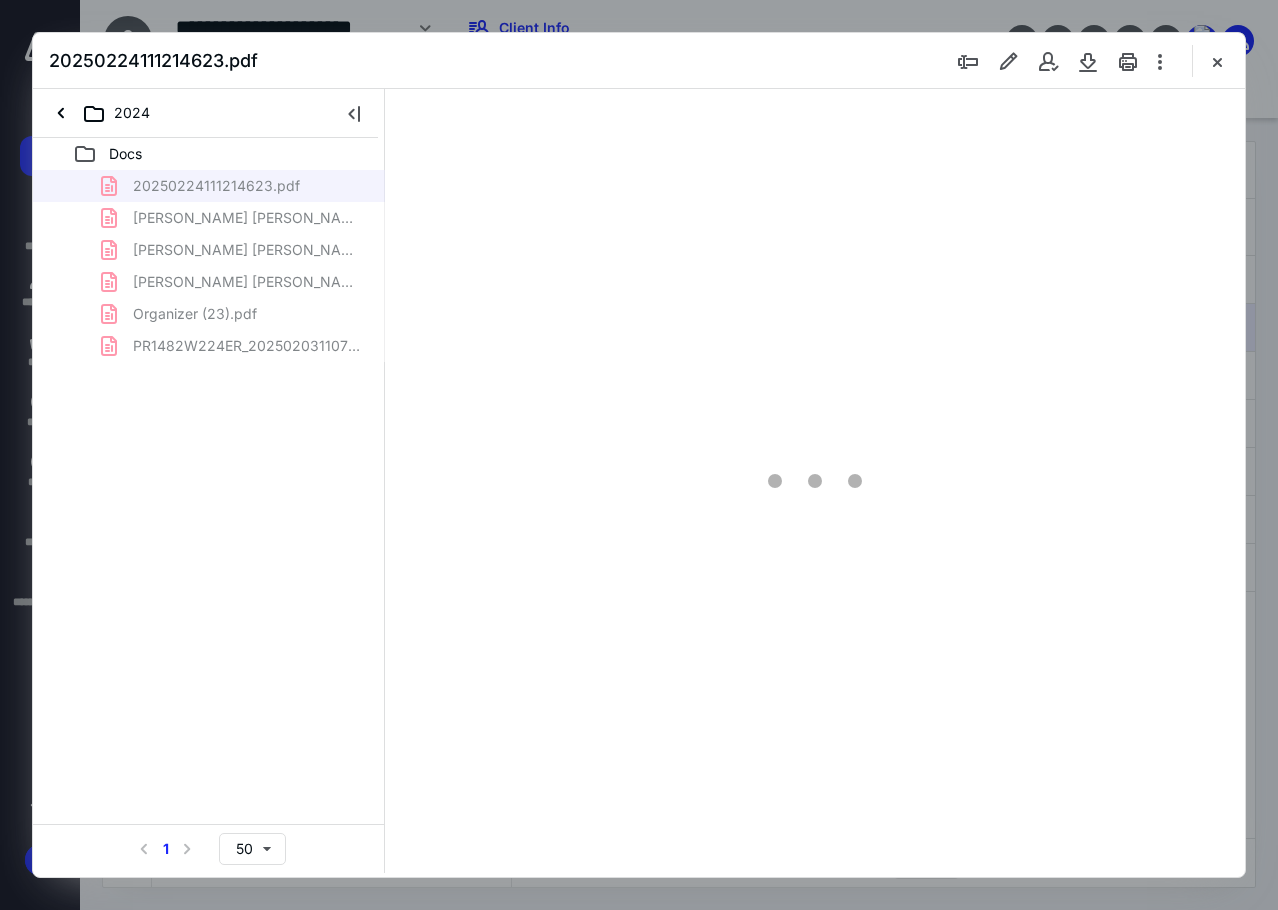 scroll, scrollTop: 0, scrollLeft: 0, axis: both 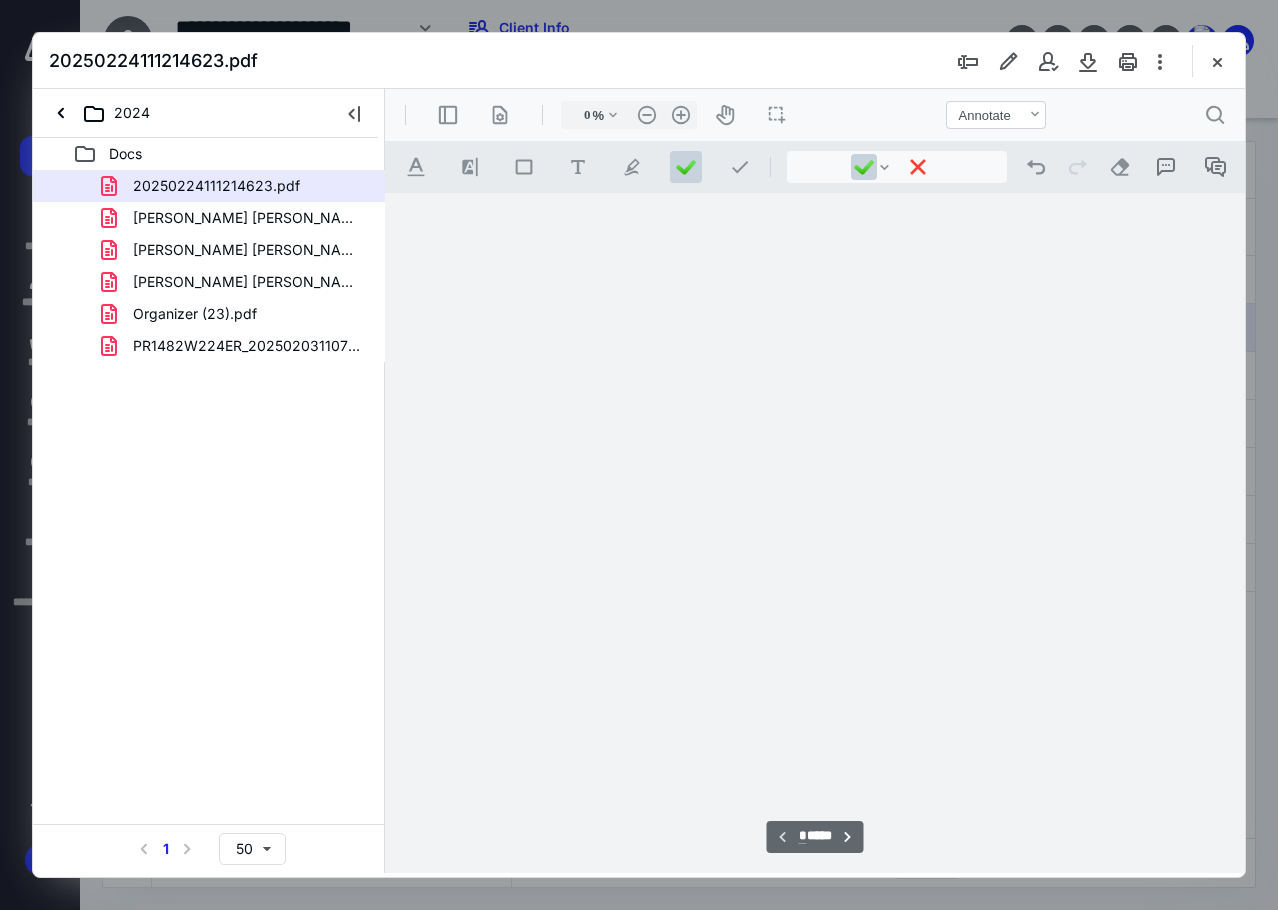 type on "85" 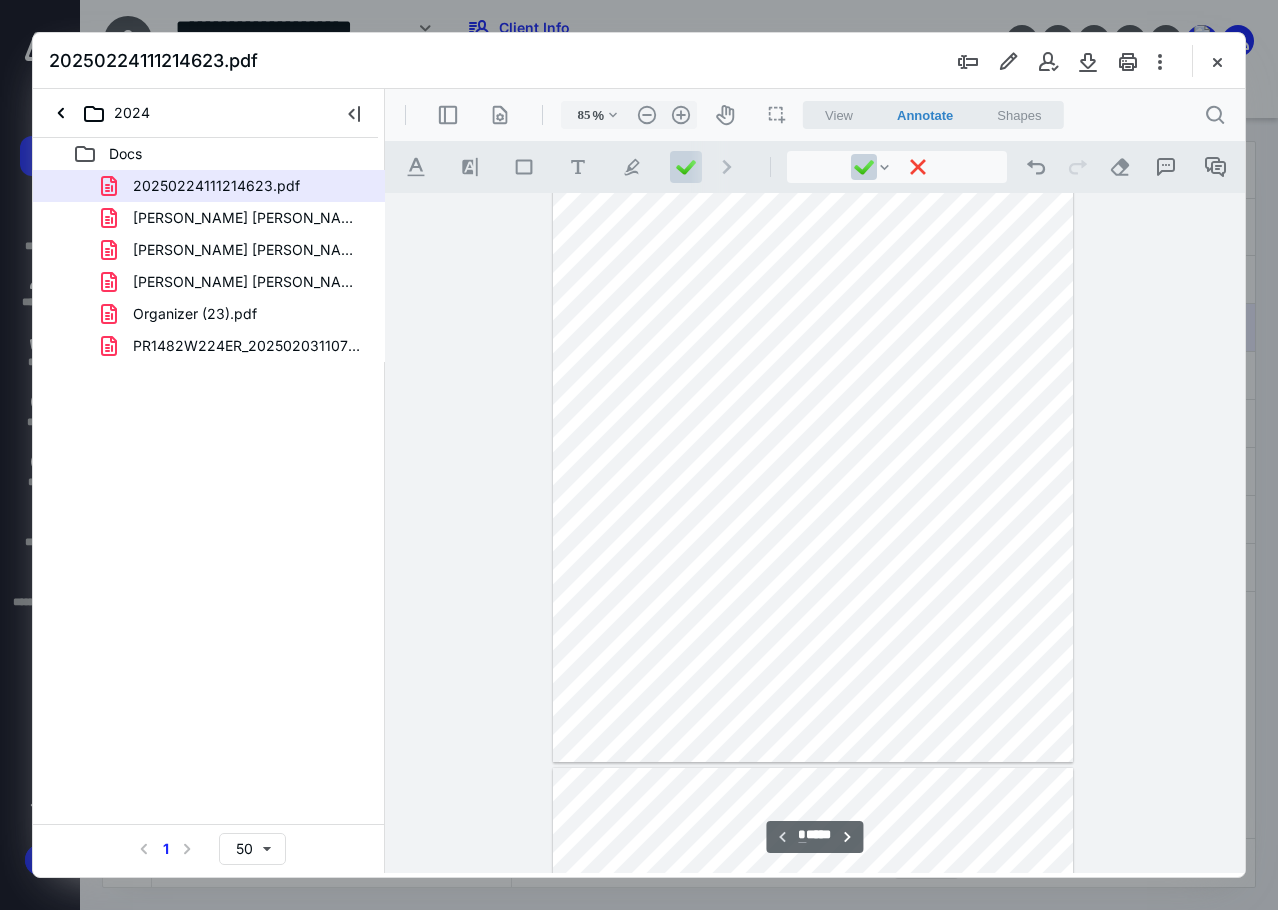 type on "*" 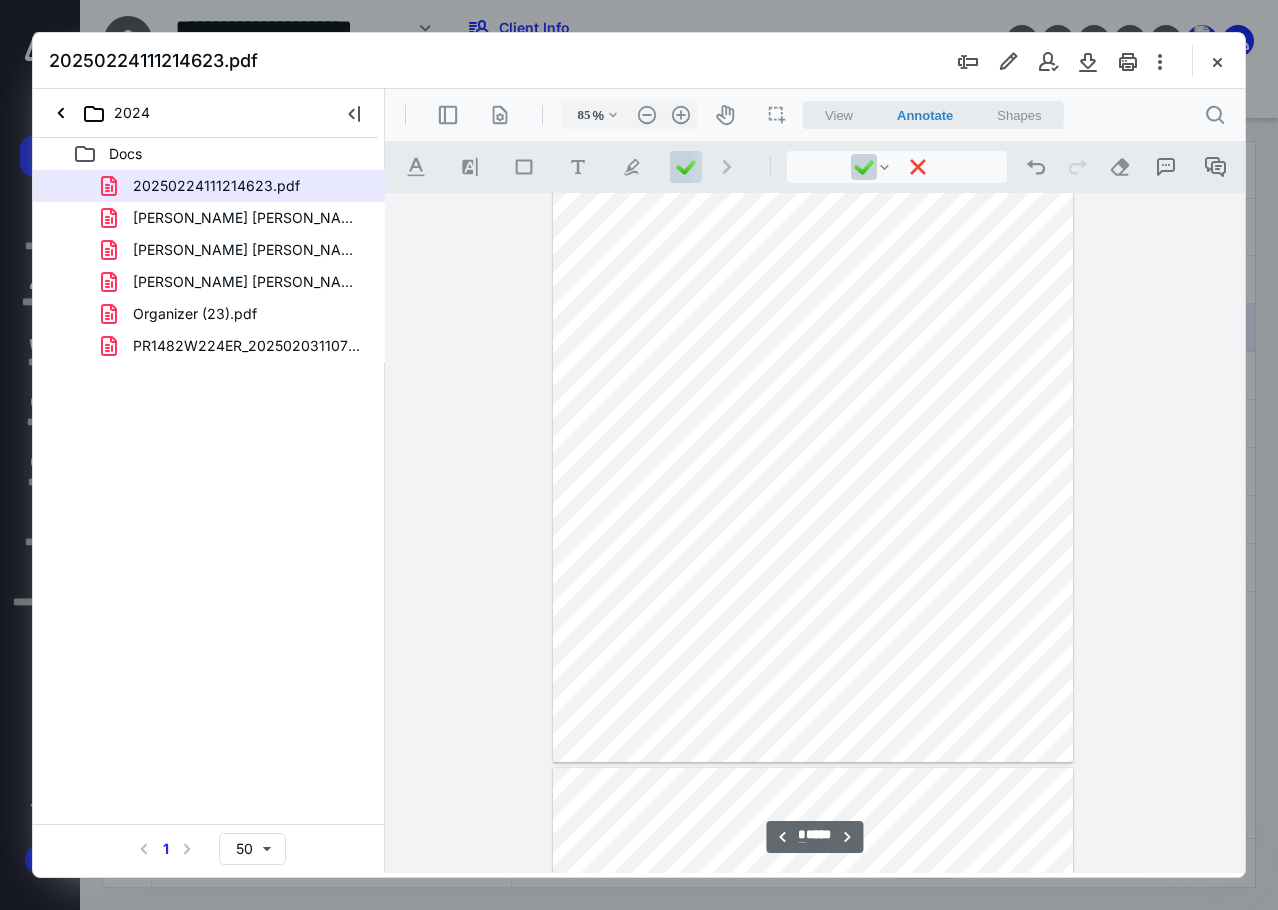 scroll, scrollTop: 1007, scrollLeft: 0, axis: vertical 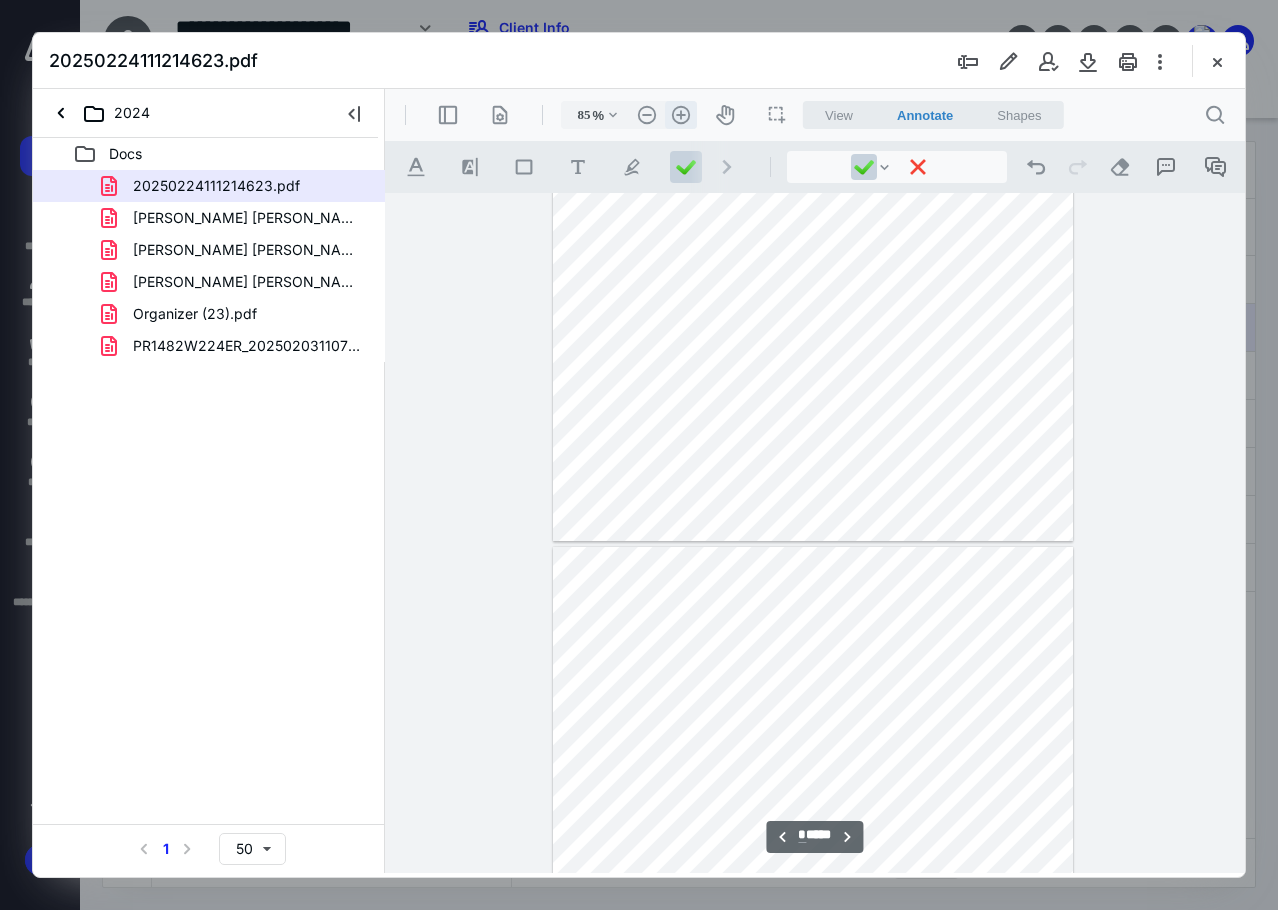 click on ".cls-1{fill:#abb0c4;} icon - header - zoom - in - line" at bounding box center (681, 115) 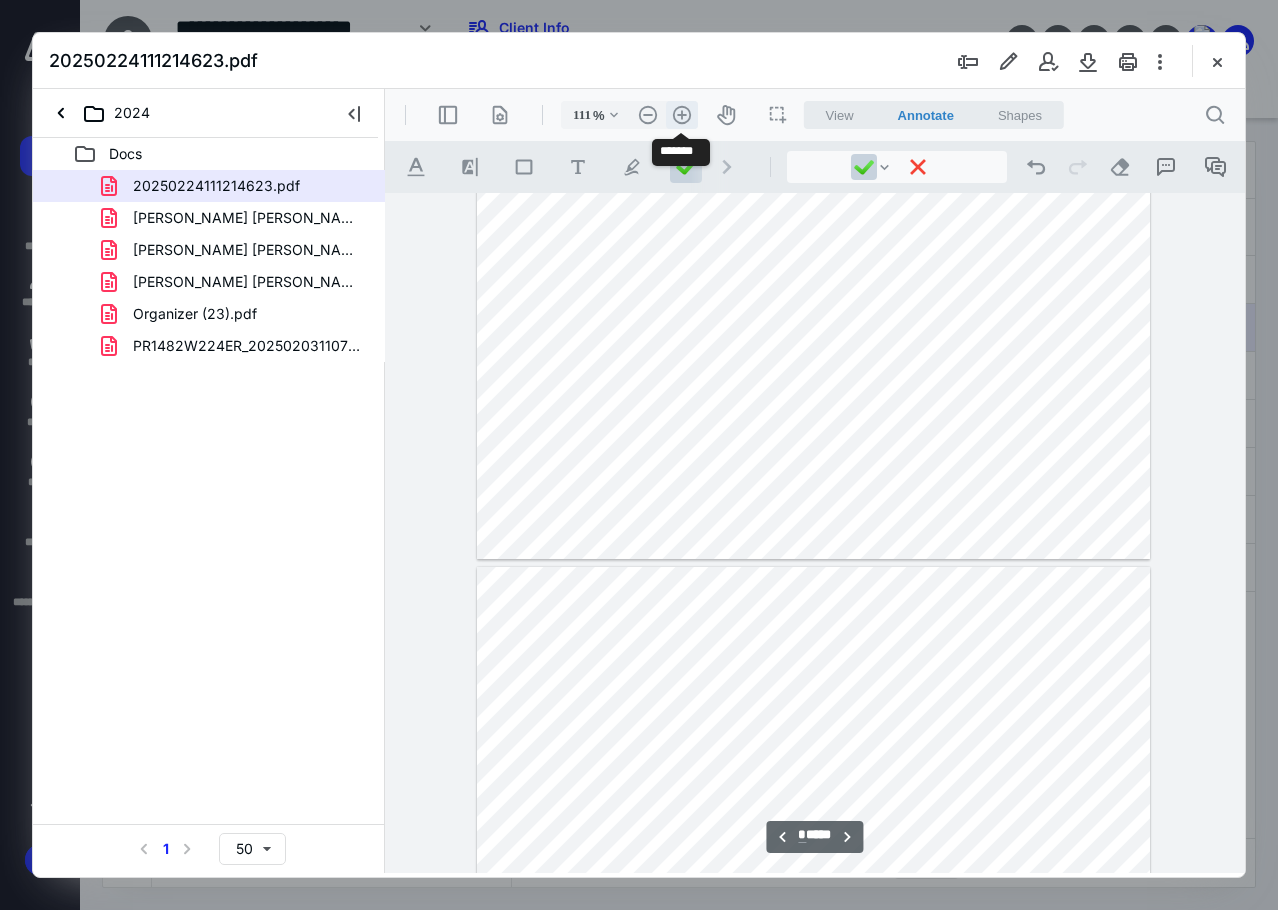 click on ".cls-1{fill:#abb0c4;} icon - header - zoom - in - line" at bounding box center [682, 115] 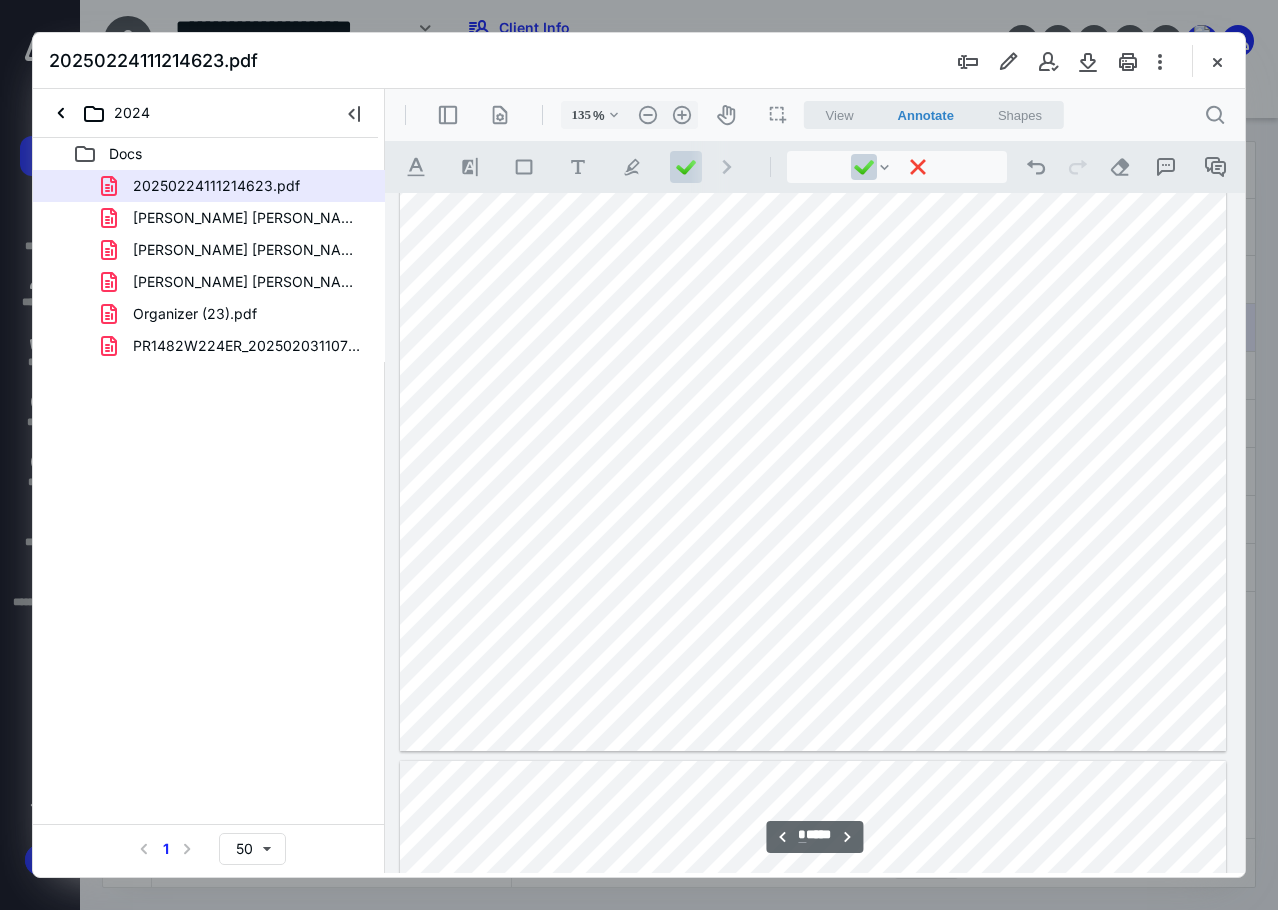 scroll, scrollTop: 8869, scrollLeft: 0, axis: vertical 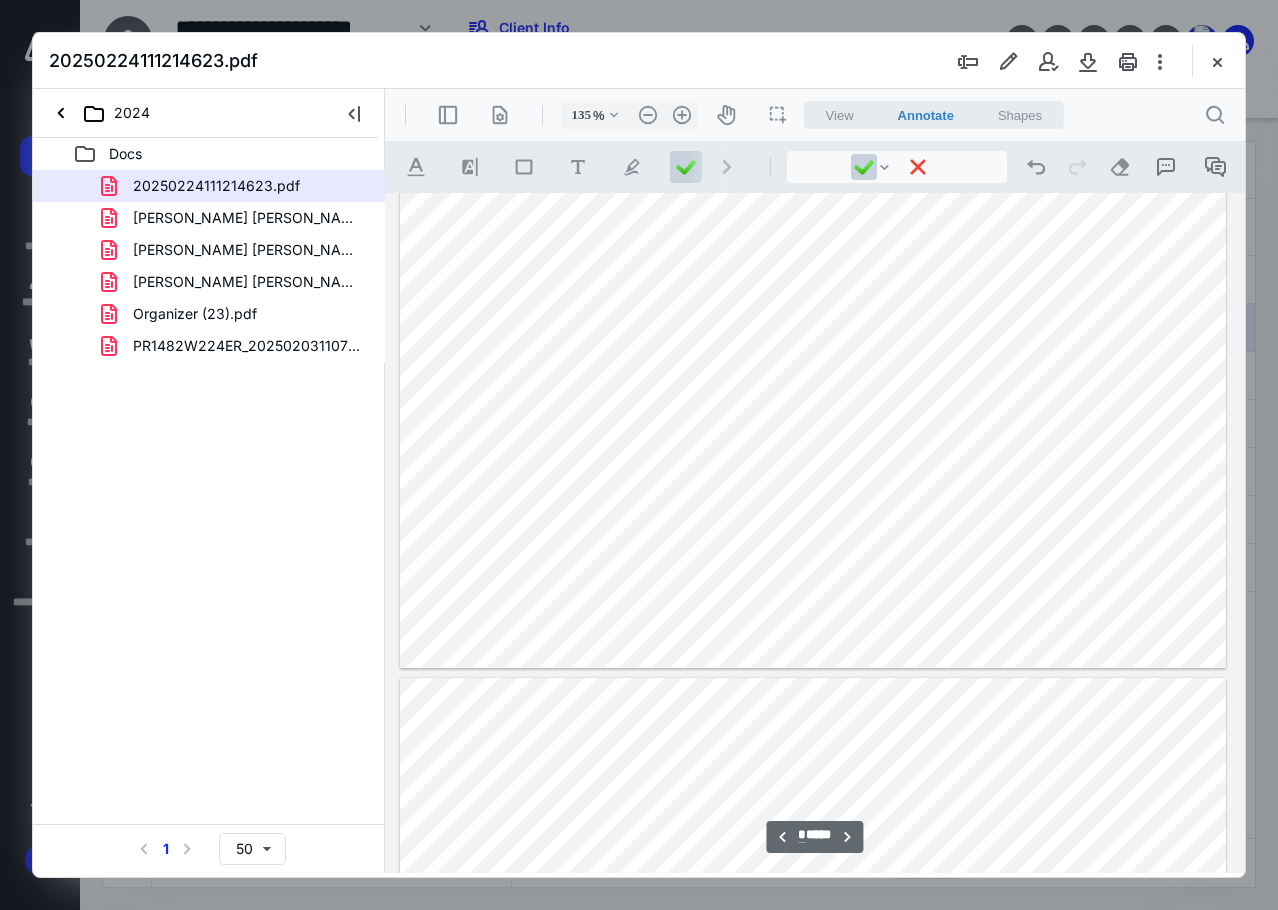 type on "**" 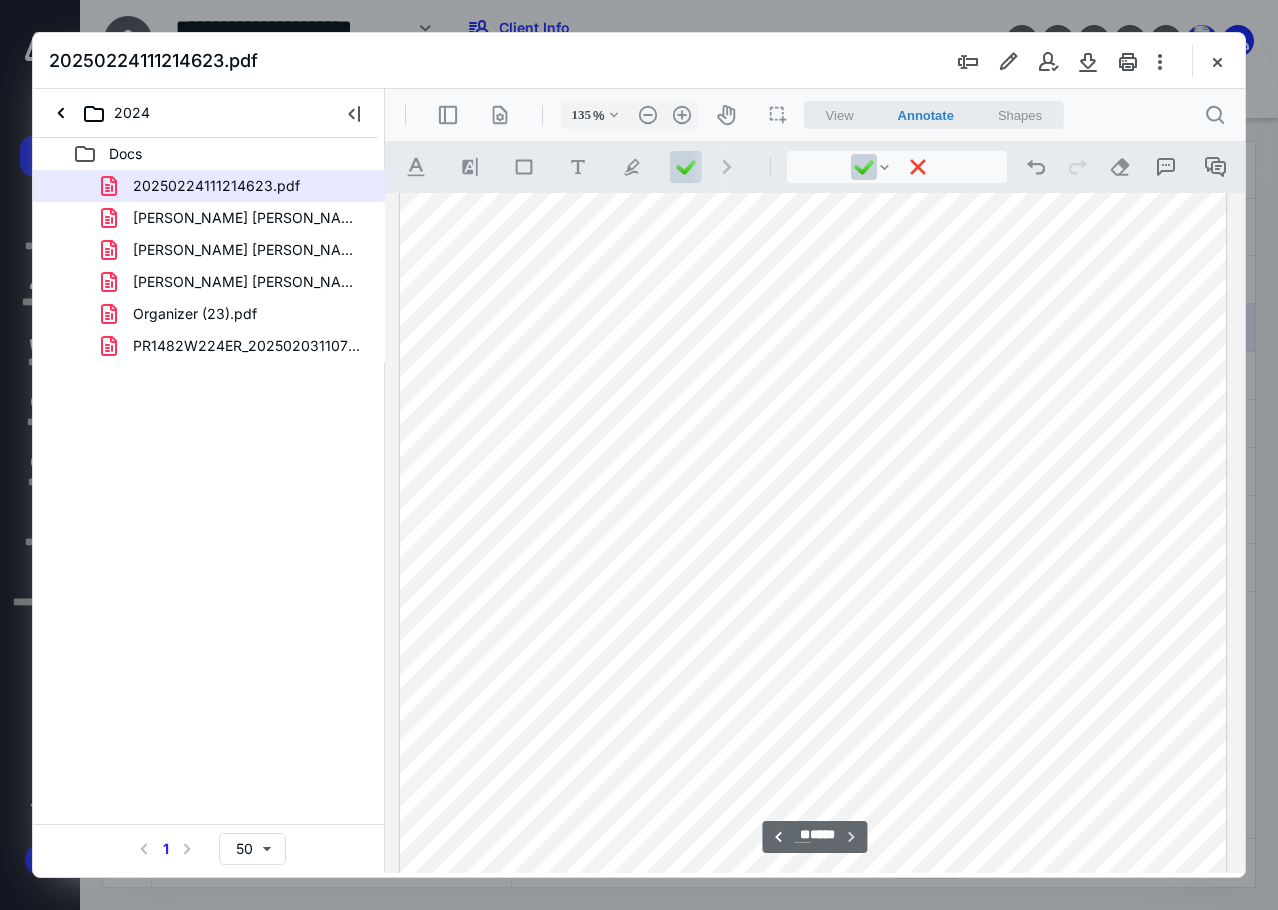scroll, scrollTop: 10110, scrollLeft: 0, axis: vertical 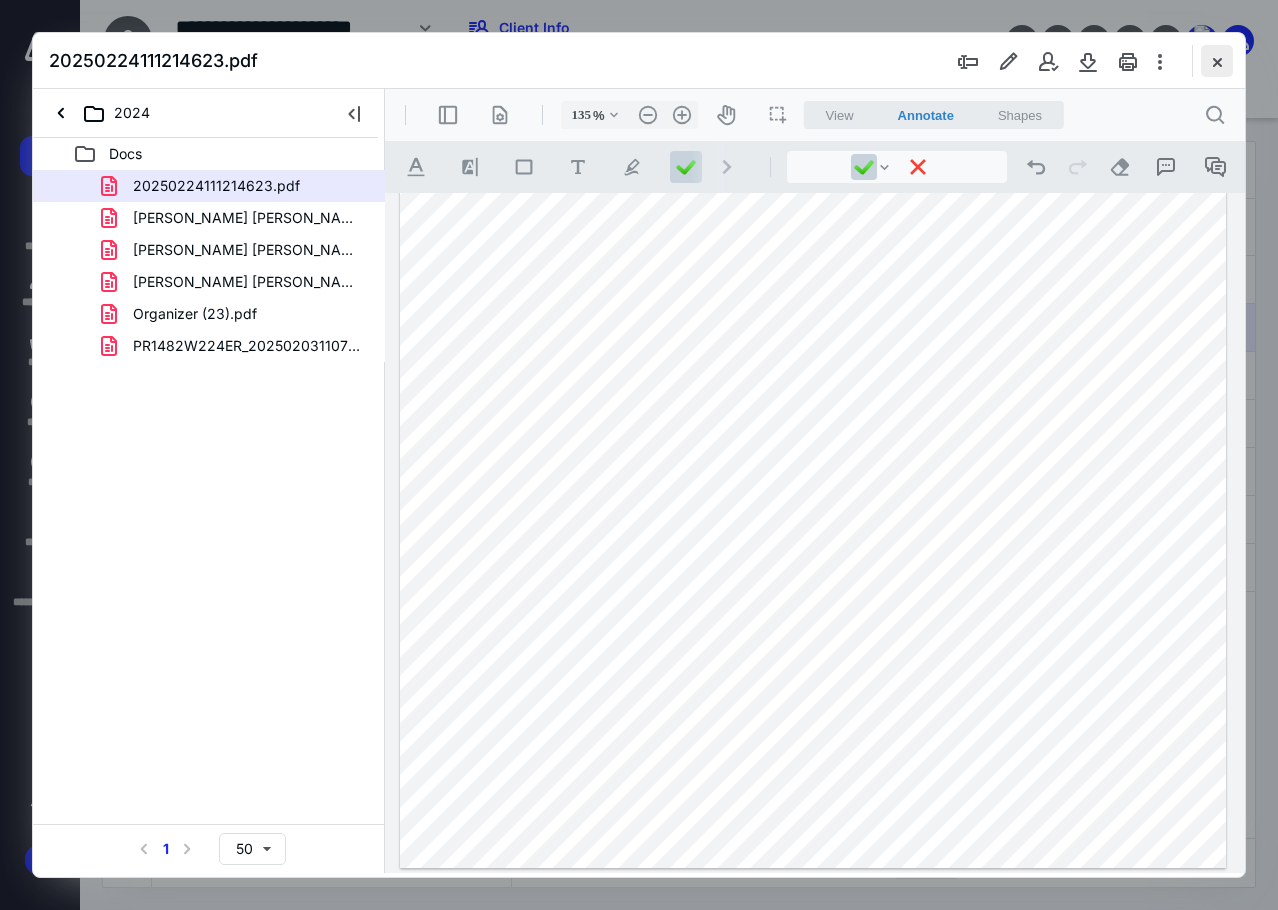 click at bounding box center [1217, 61] 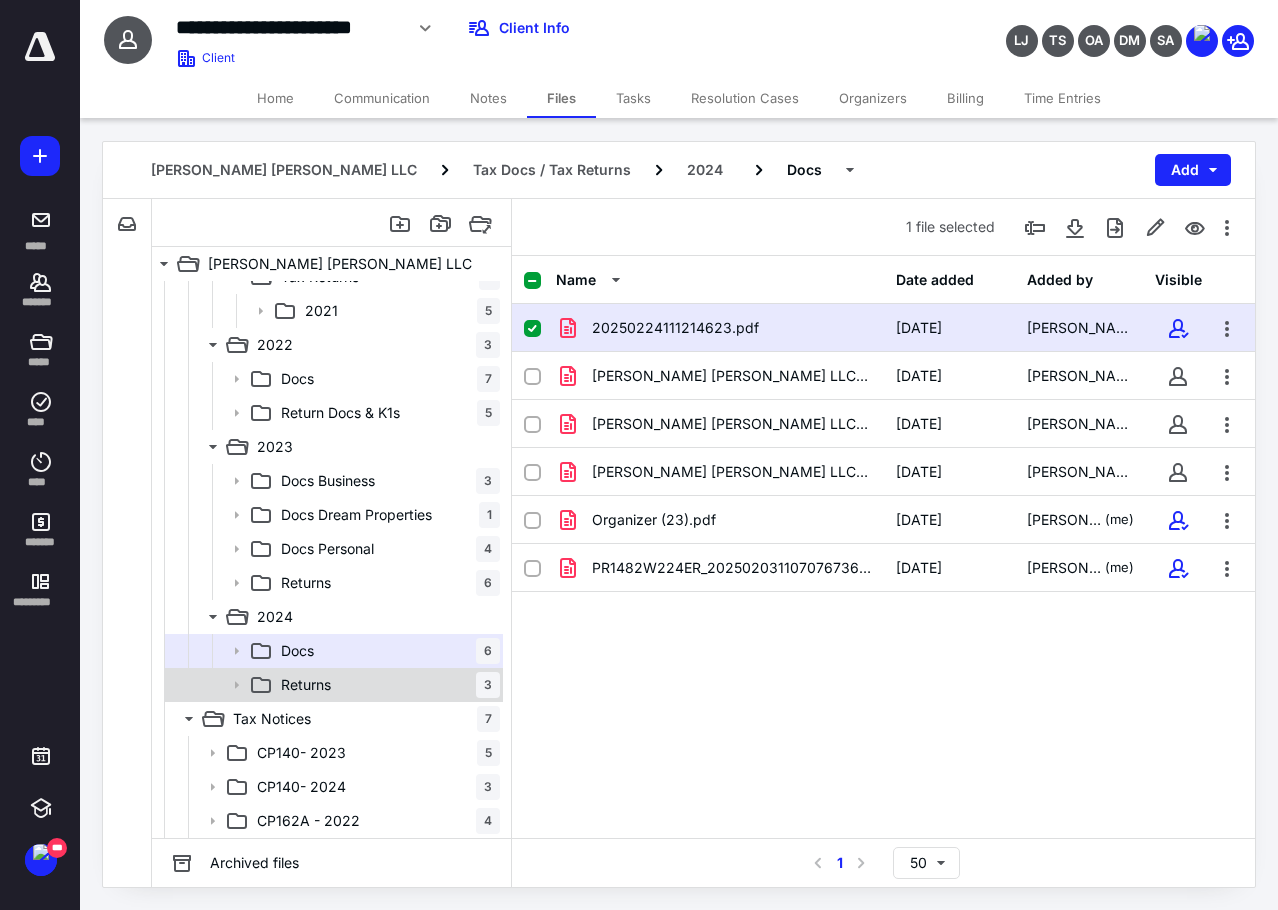 click on "Returns" at bounding box center (306, 685) 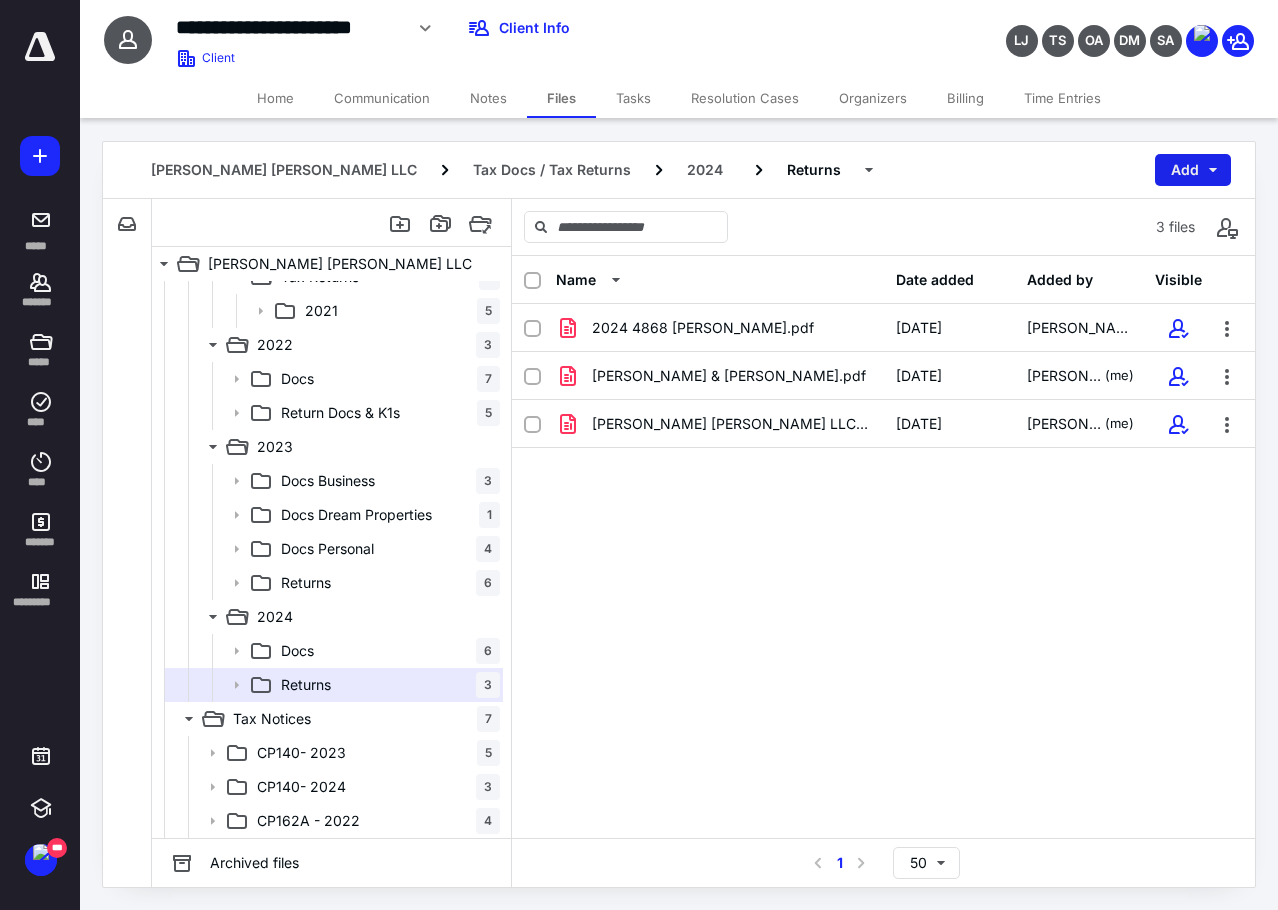 click on "Add" at bounding box center [1193, 170] 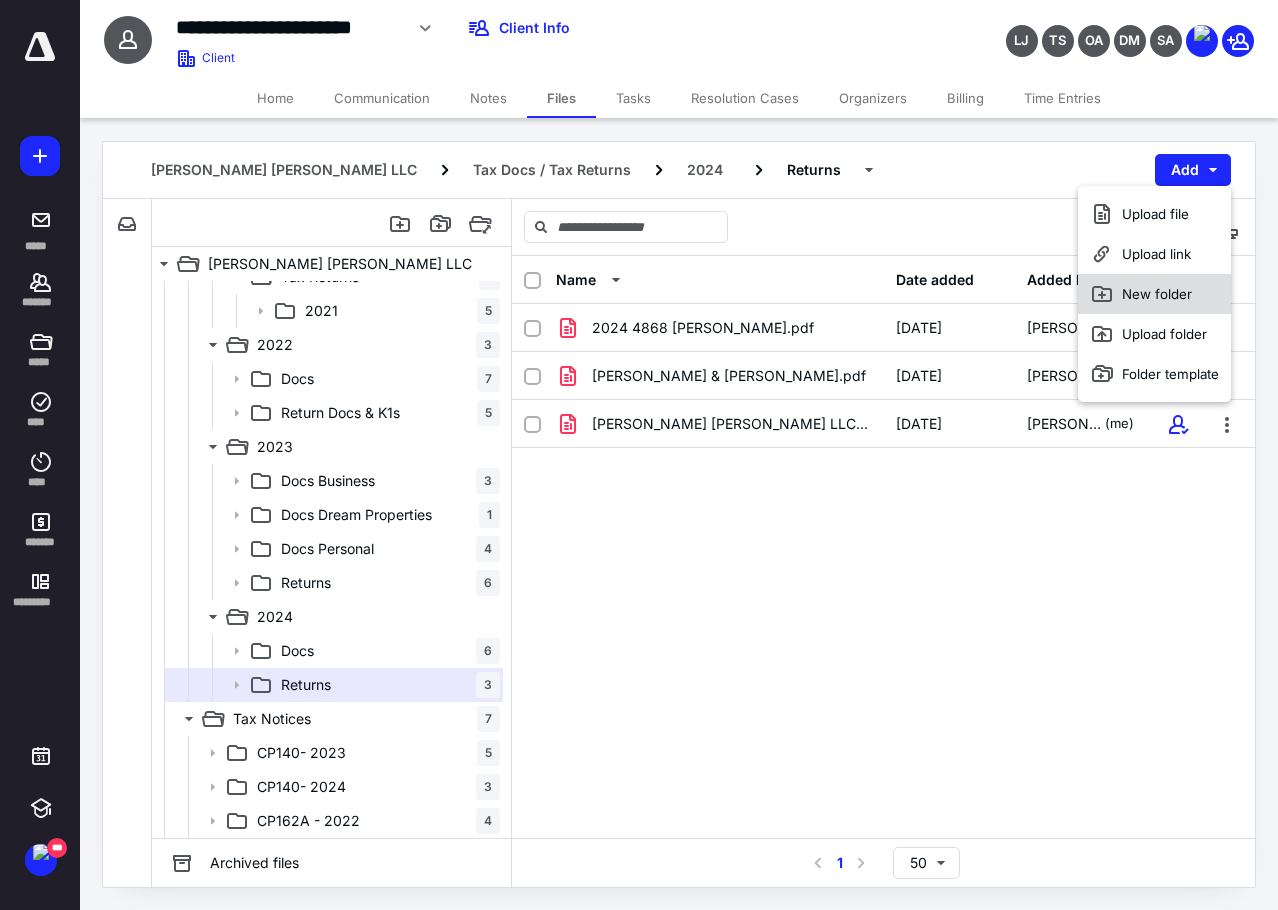click on "New folder" at bounding box center (1154, 294) 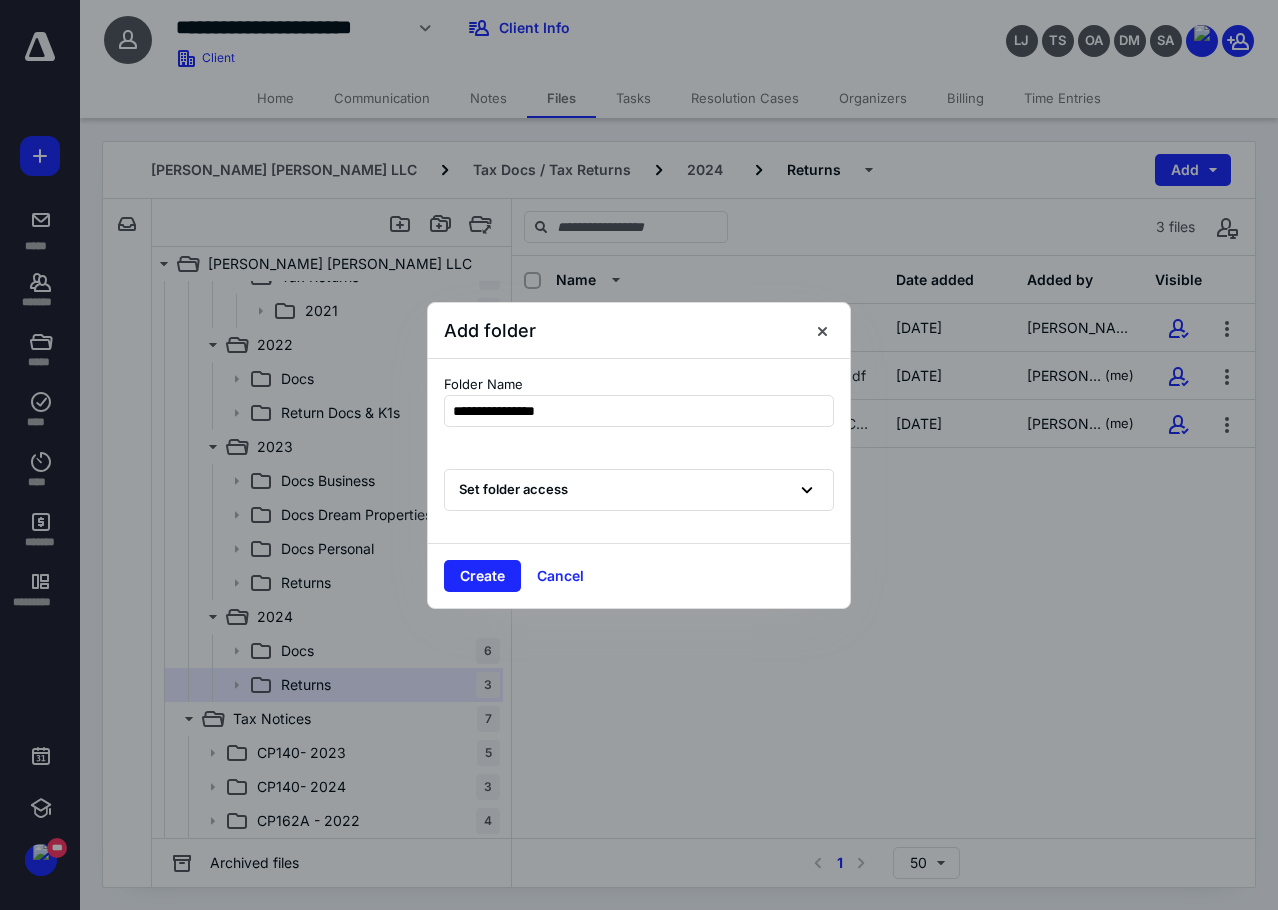 type on "**********" 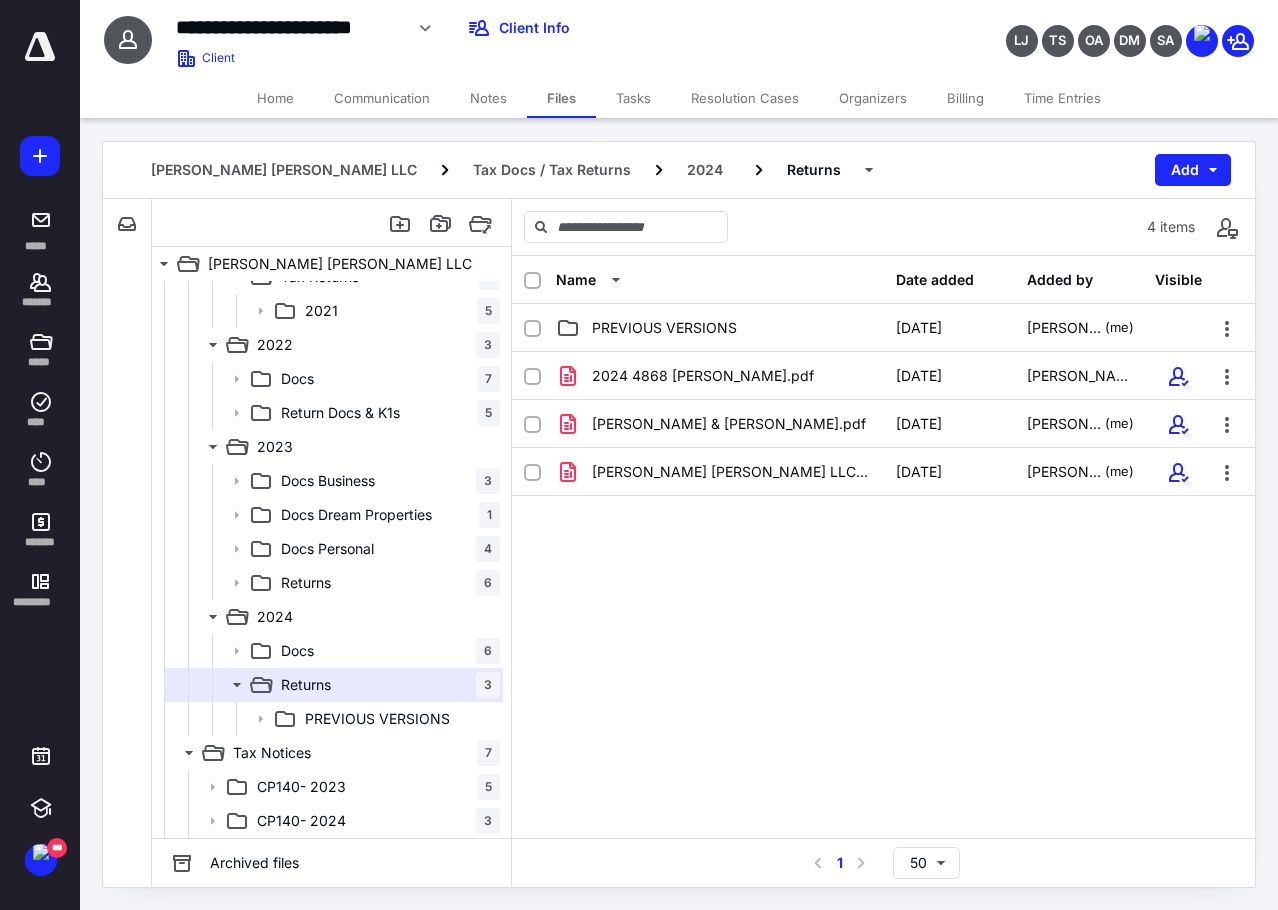 click 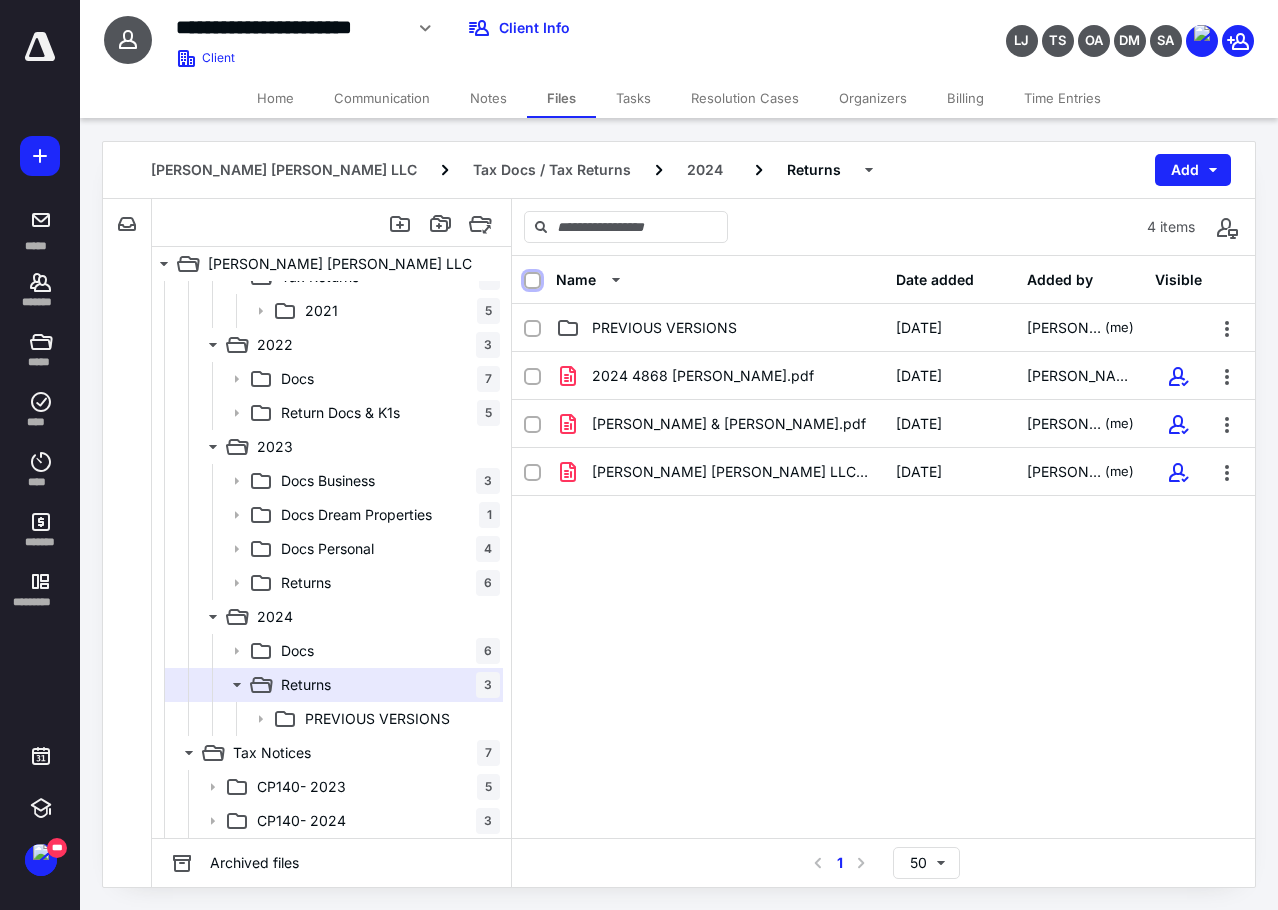 click at bounding box center (532, 281) 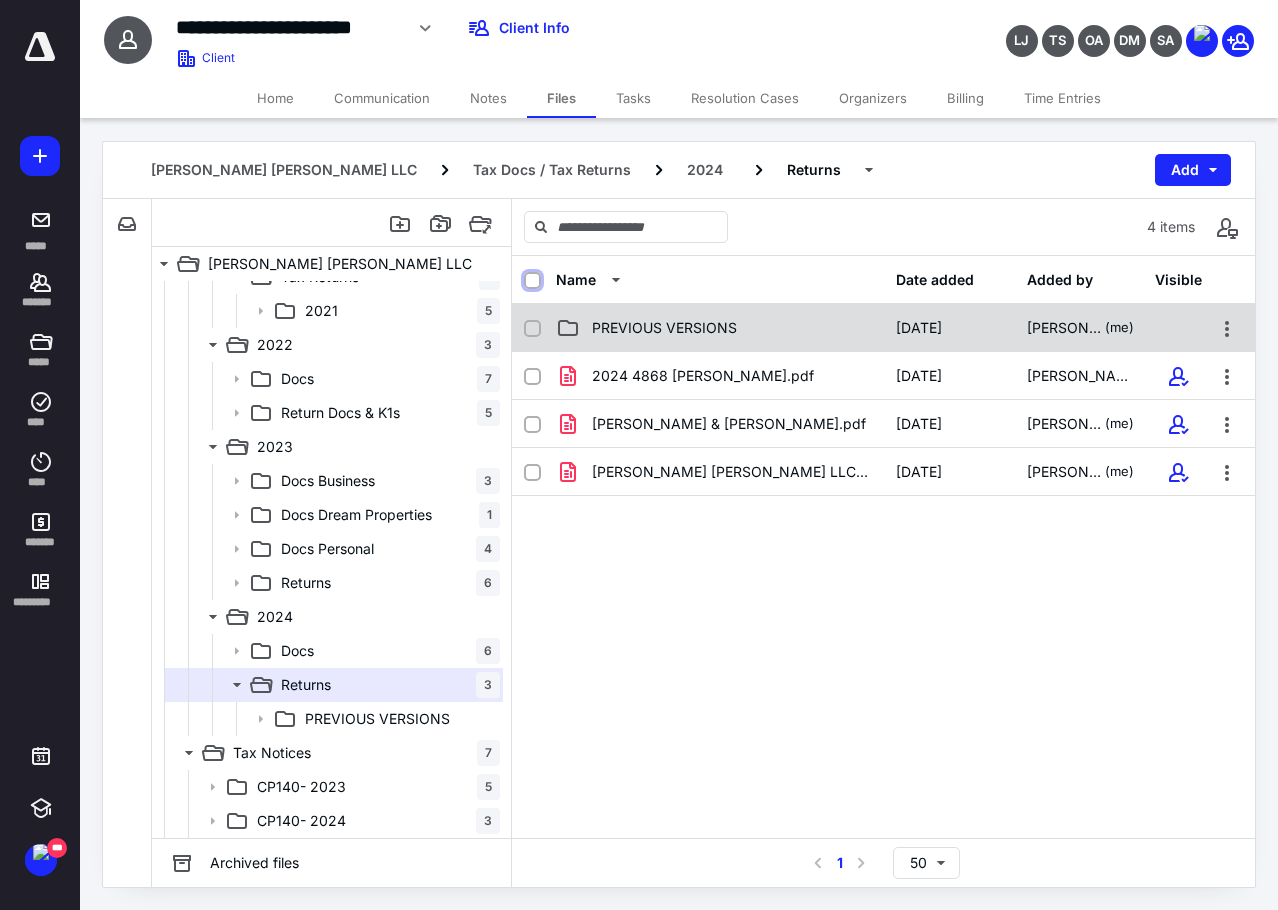 checkbox on "true" 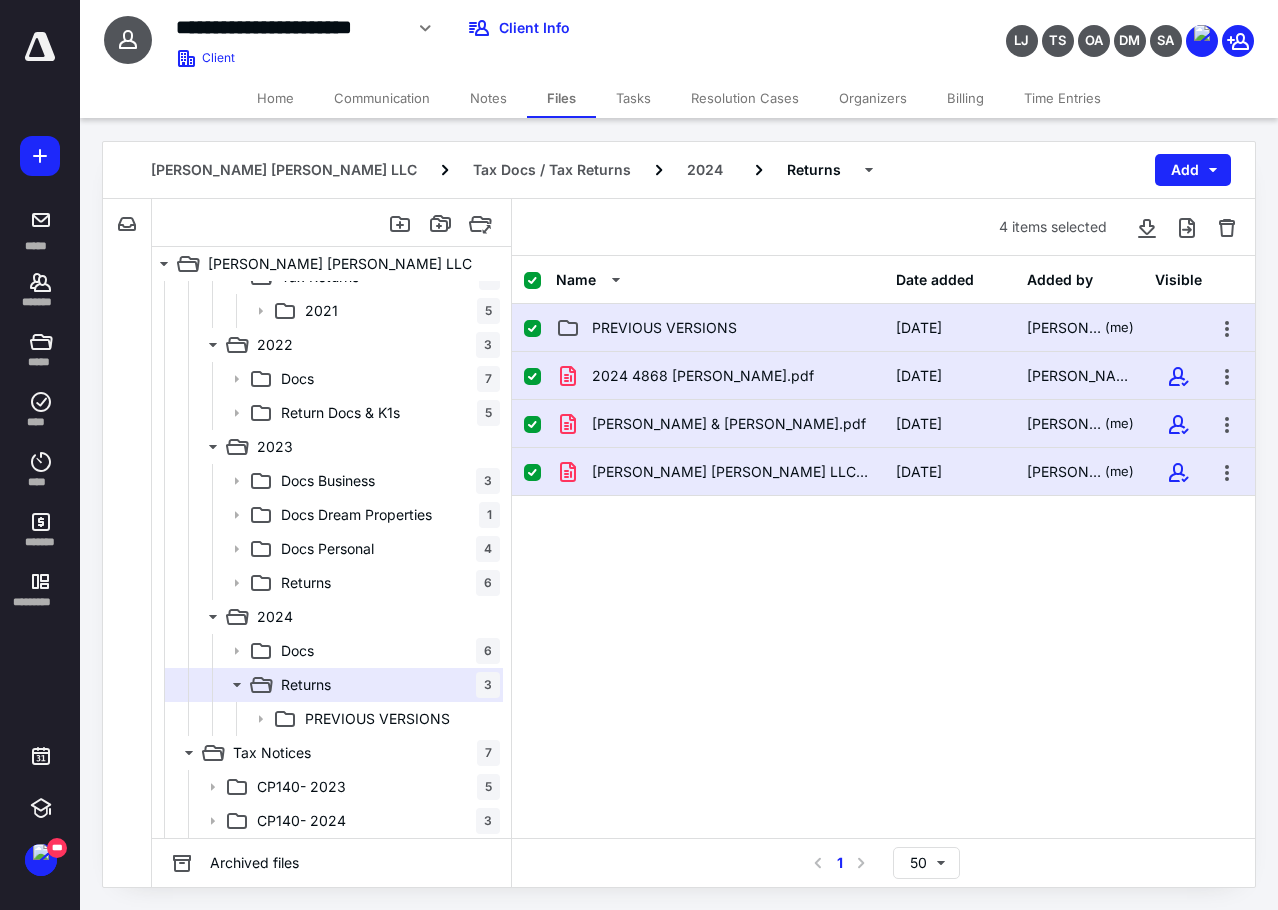 click 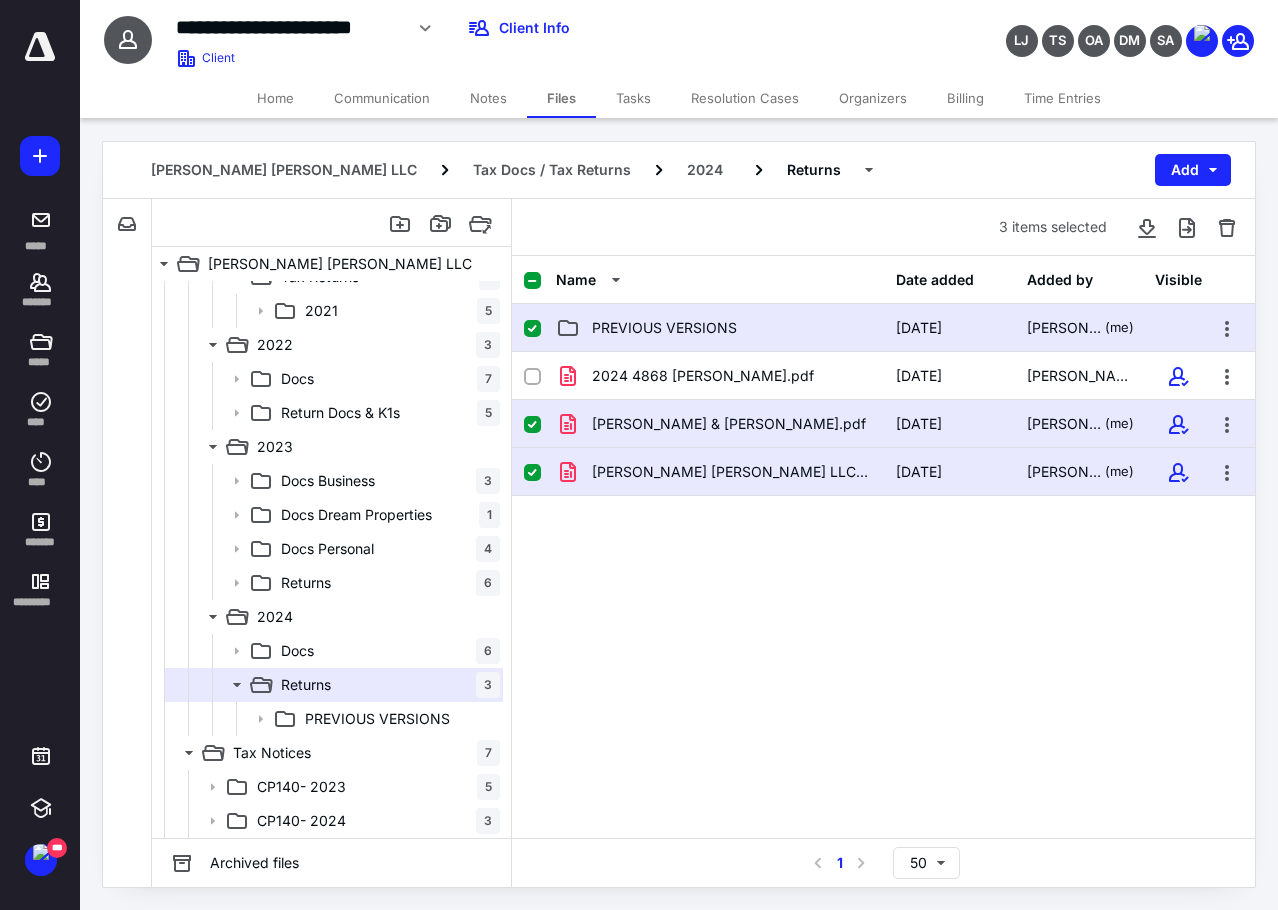click 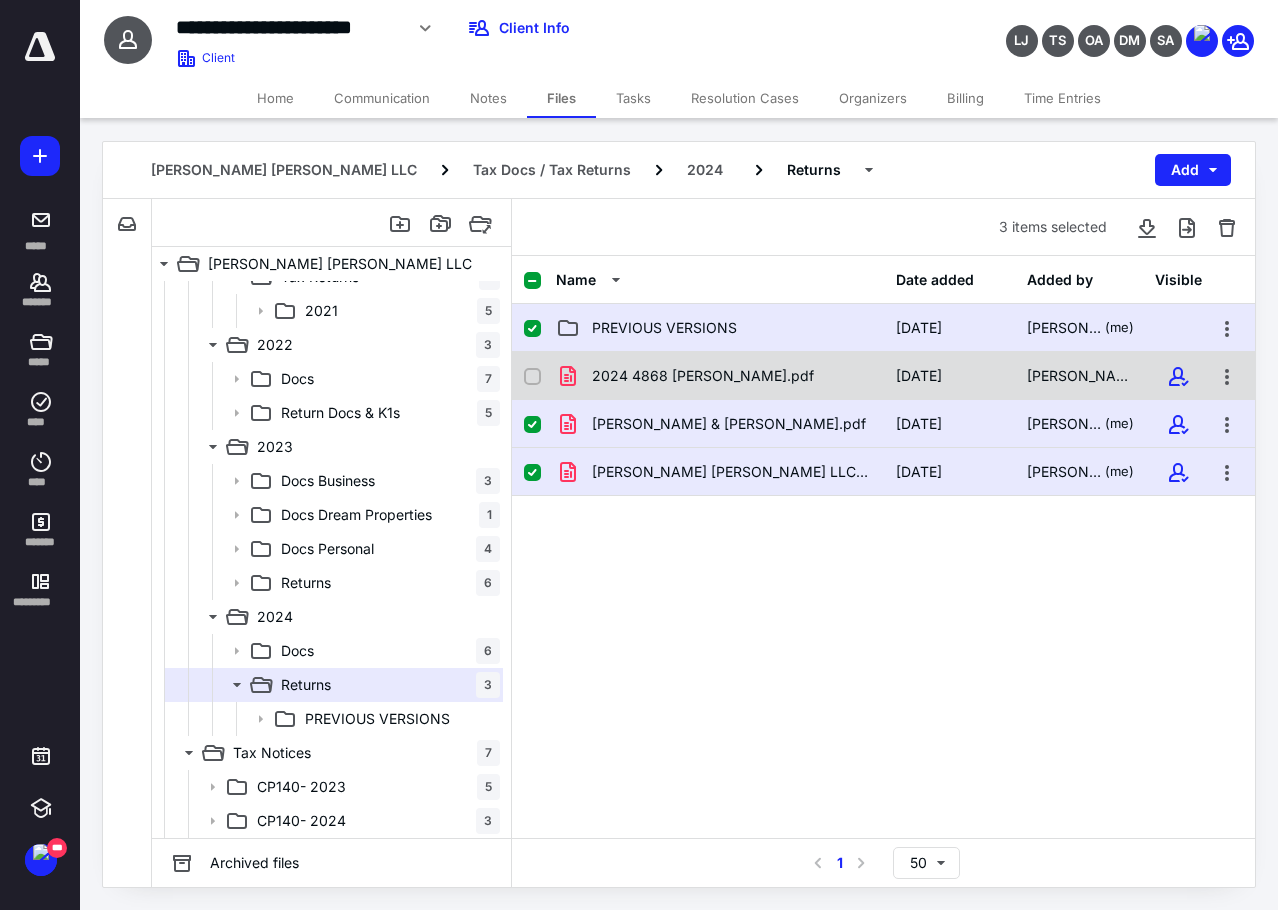 checkbox on "false" 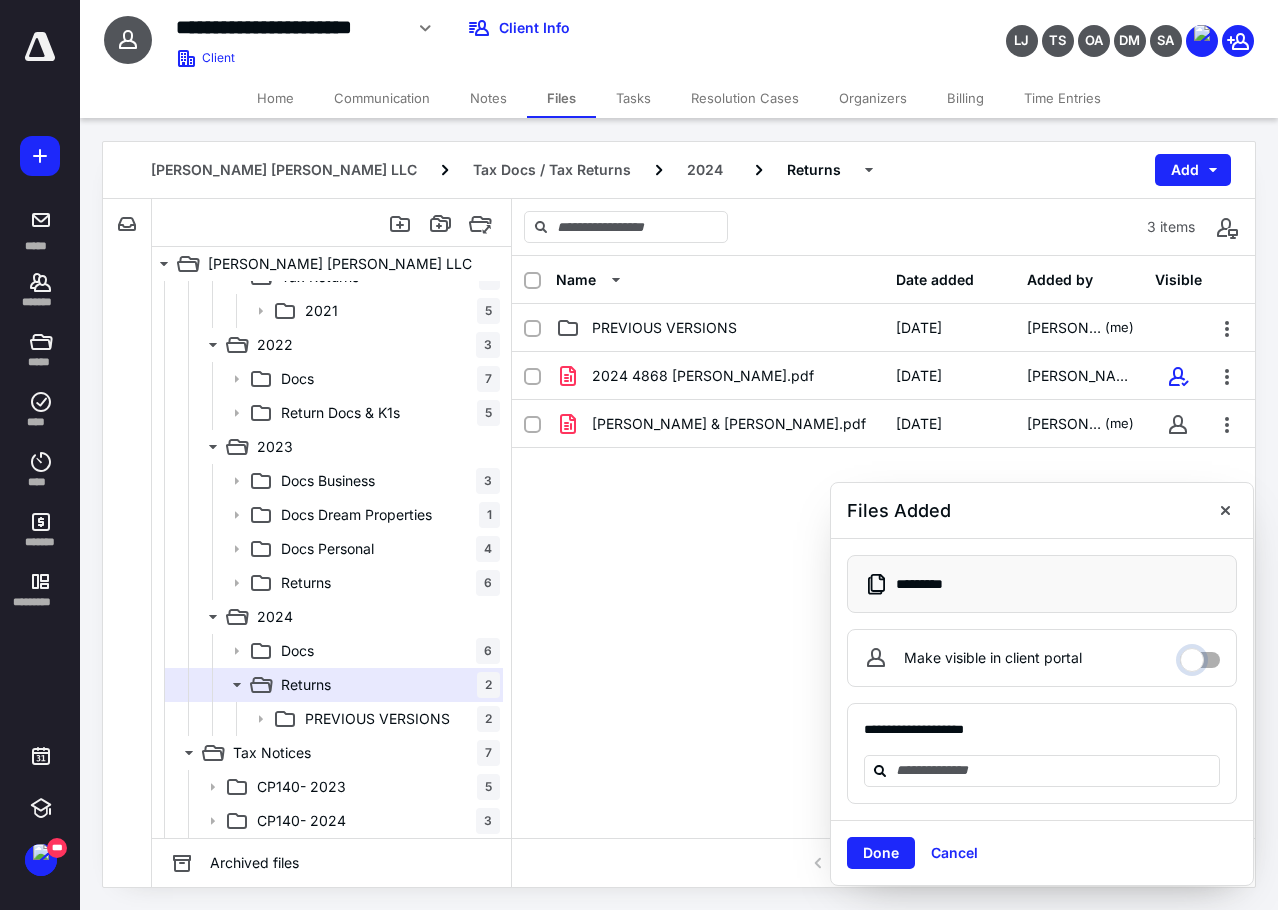 click on "Make visible in client portal" at bounding box center [1200, 655] 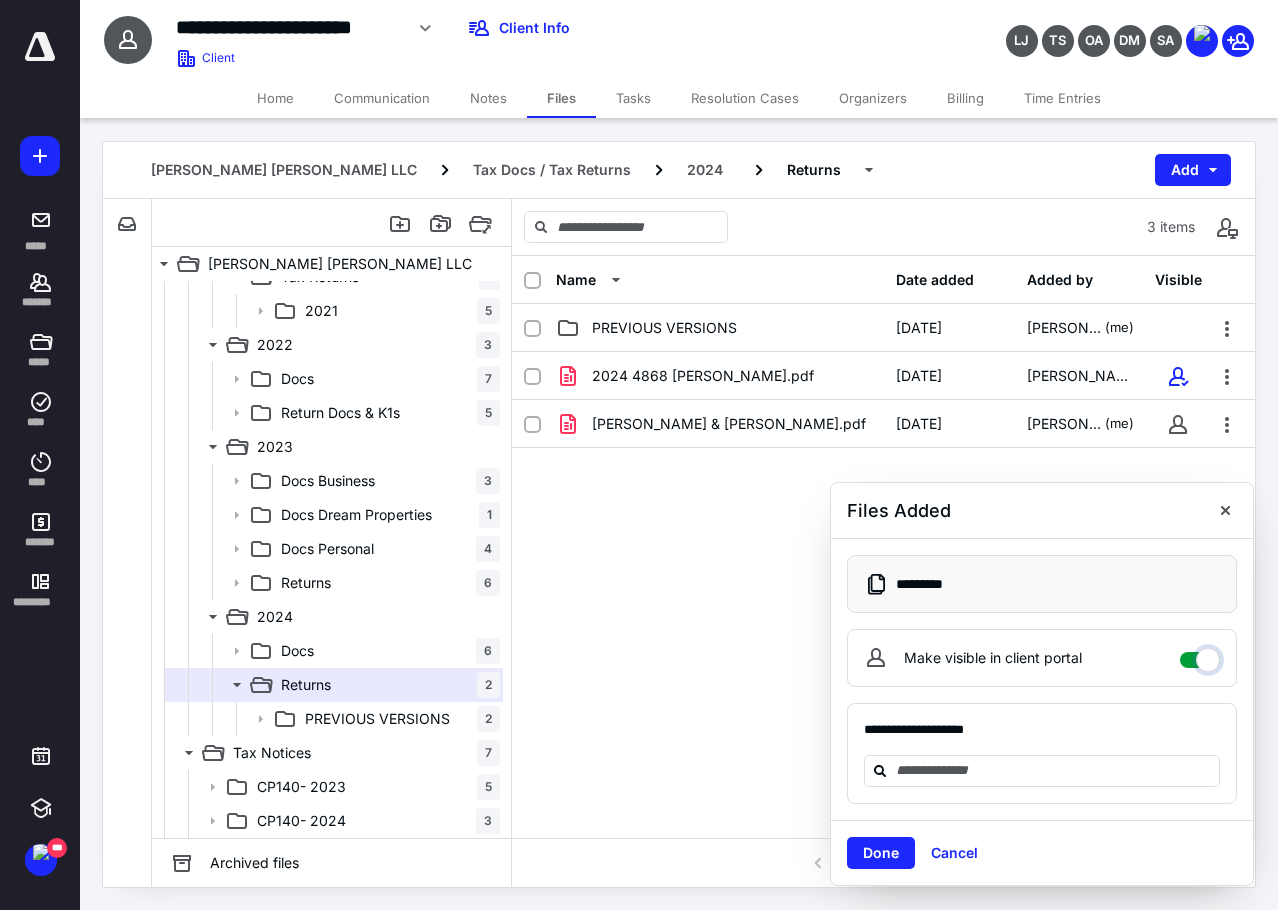 checkbox on "****" 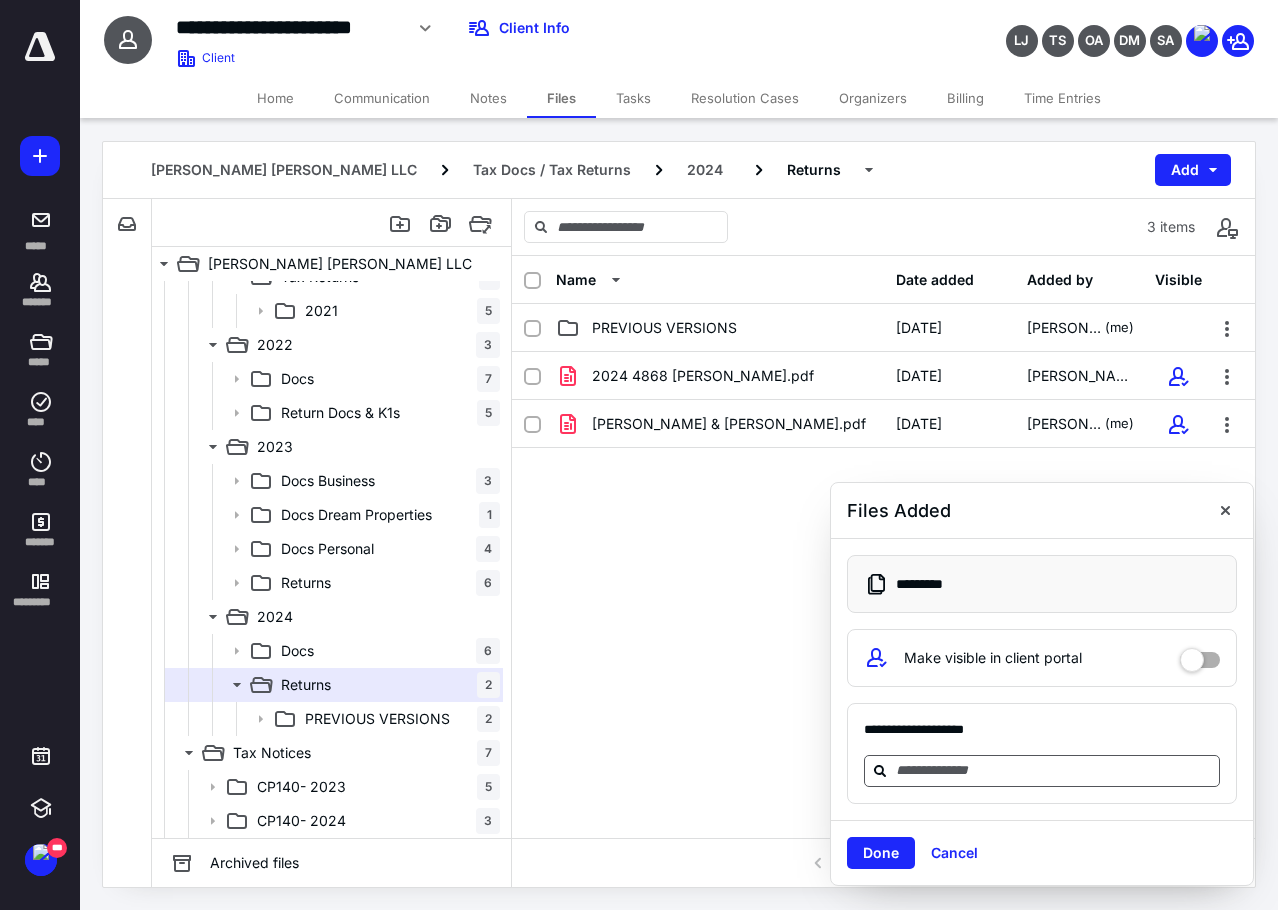 click at bounding box center (1054, 770) 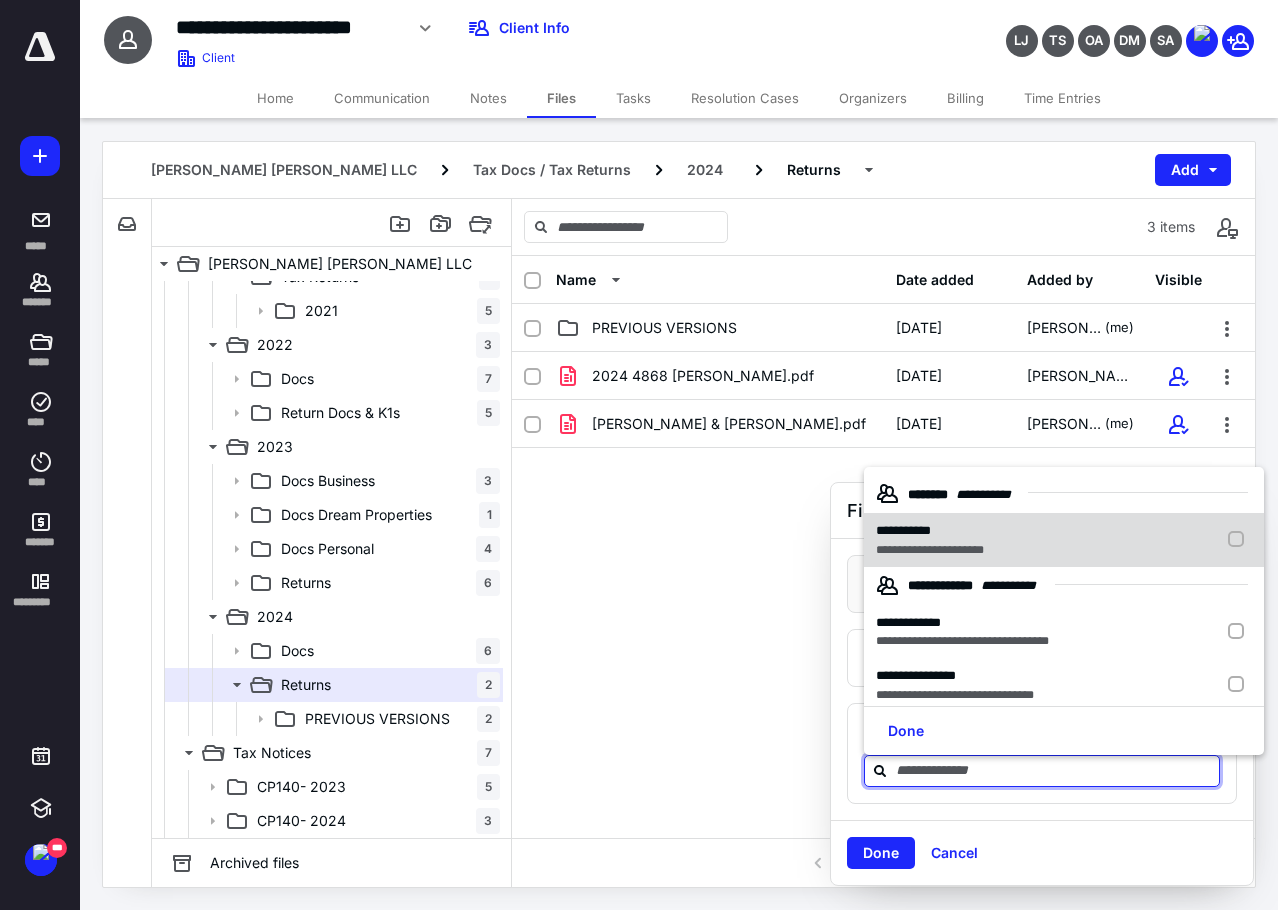 click at bounding box center [1240, 540] 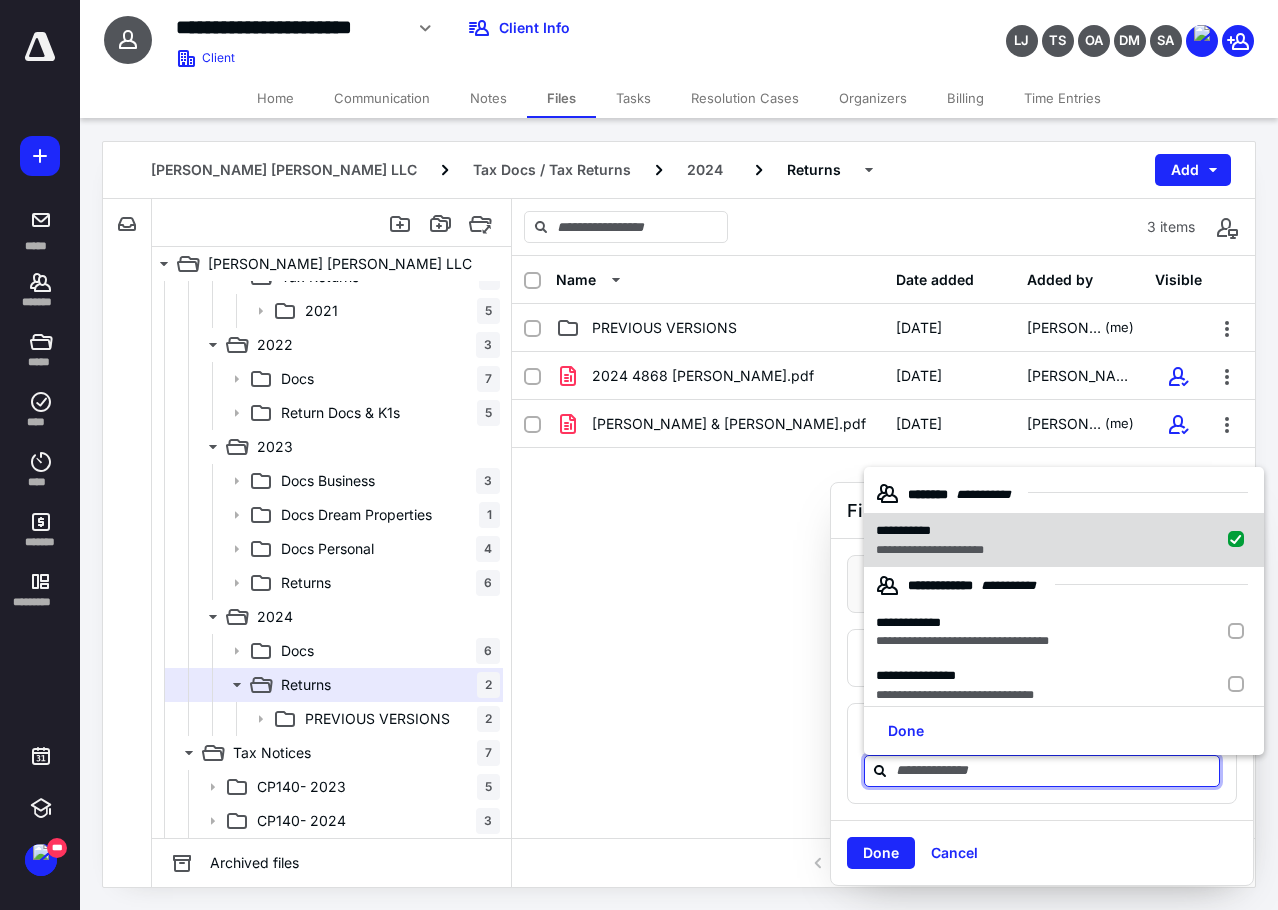 checkbox on "true" 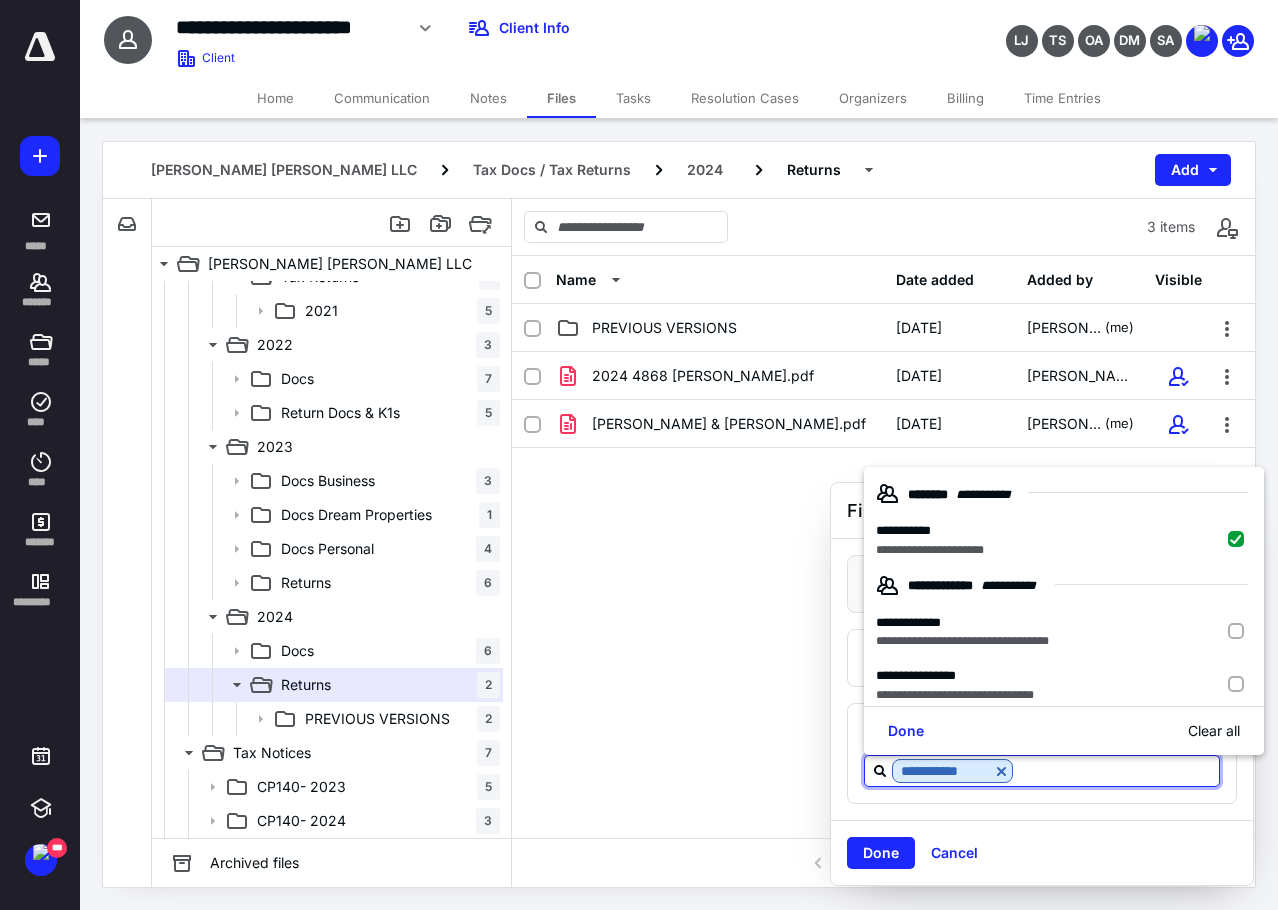drag, startPoint x: 894, startPoint y: 724, endPoint x: 891, endPoint y: 791, distance: 67.06713 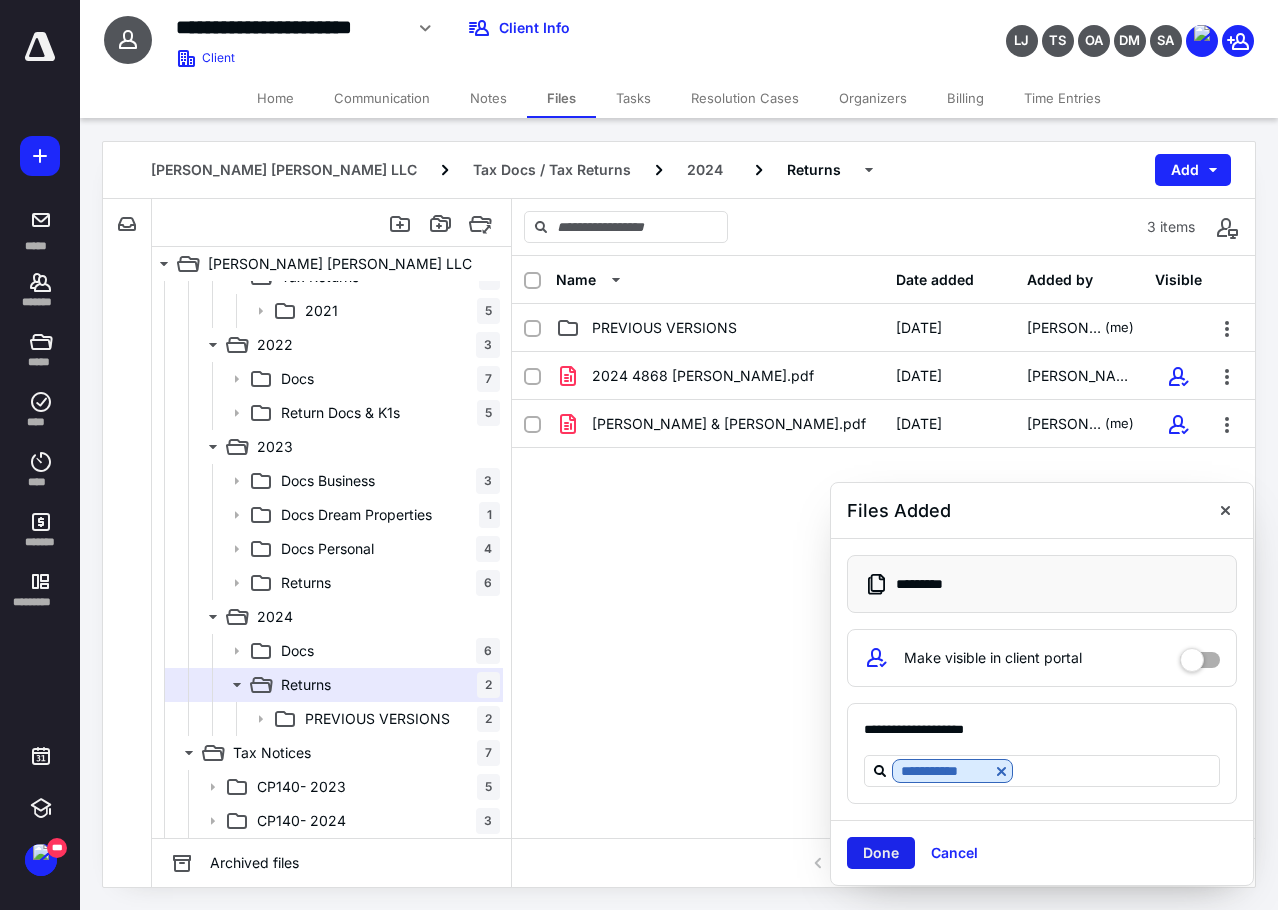 click on "Done" at bounding box center (881, 853) 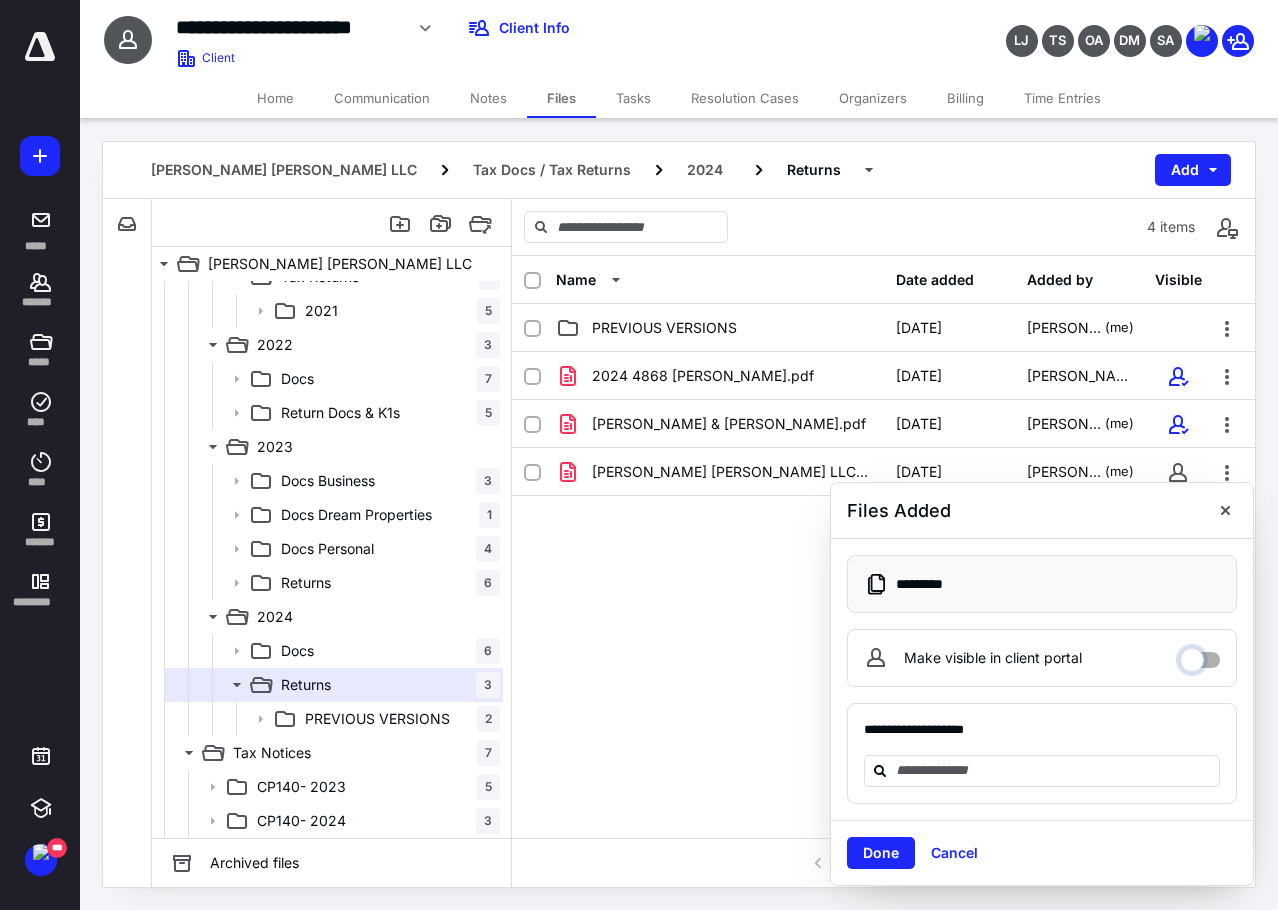 click on "Make visible in client portal" at bounding box center (1200, 655) 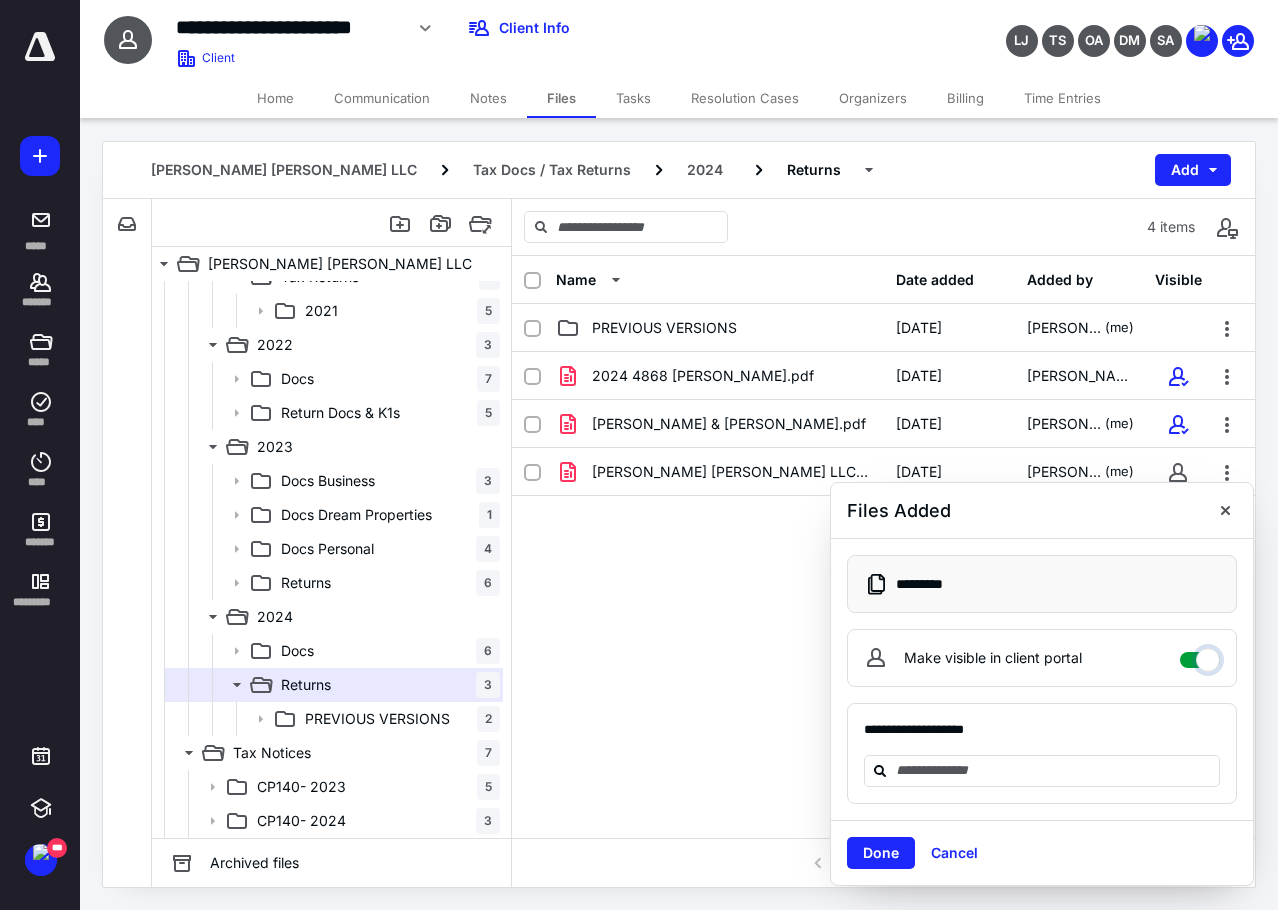 checkbox on "****" 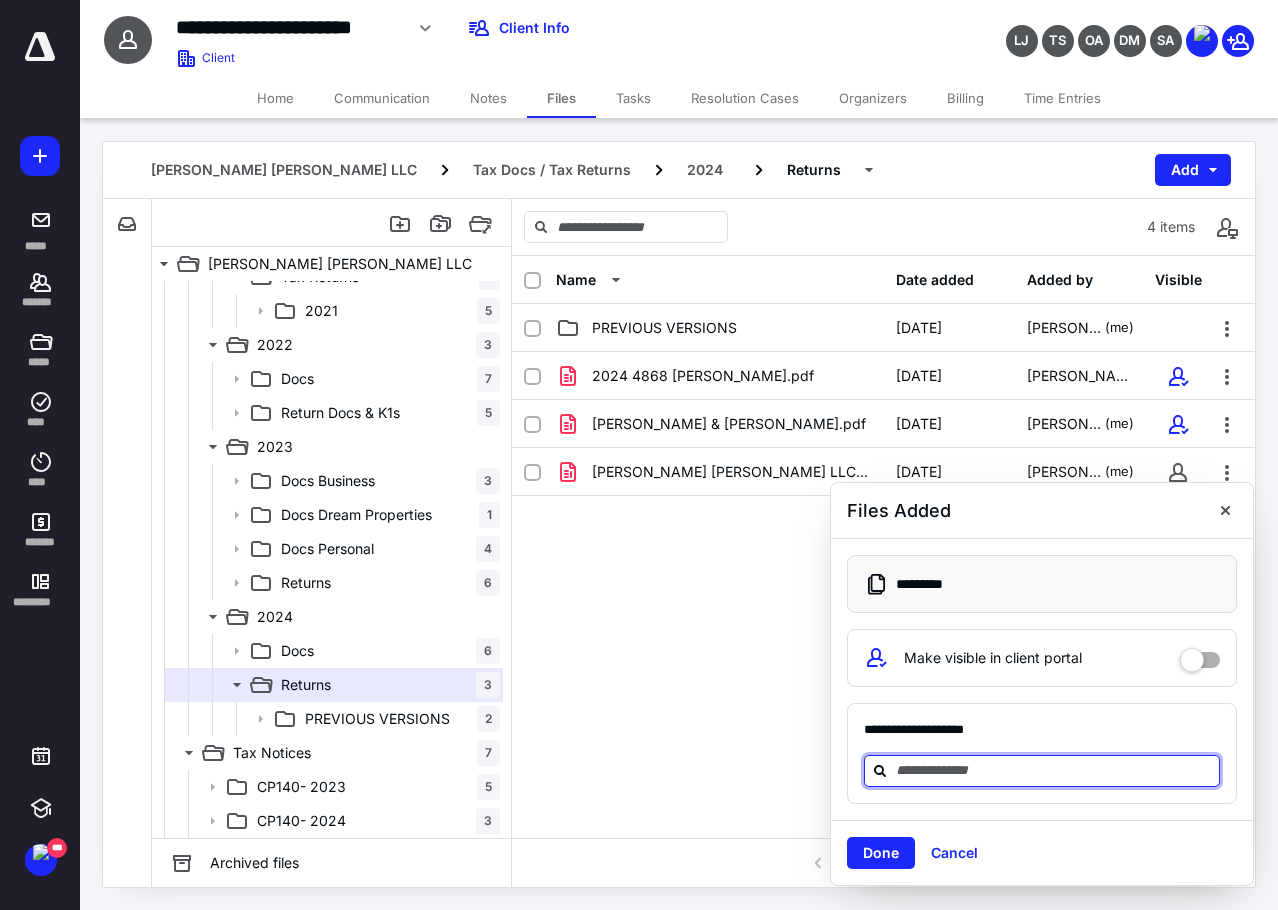click at bounding box center (1054, 770) 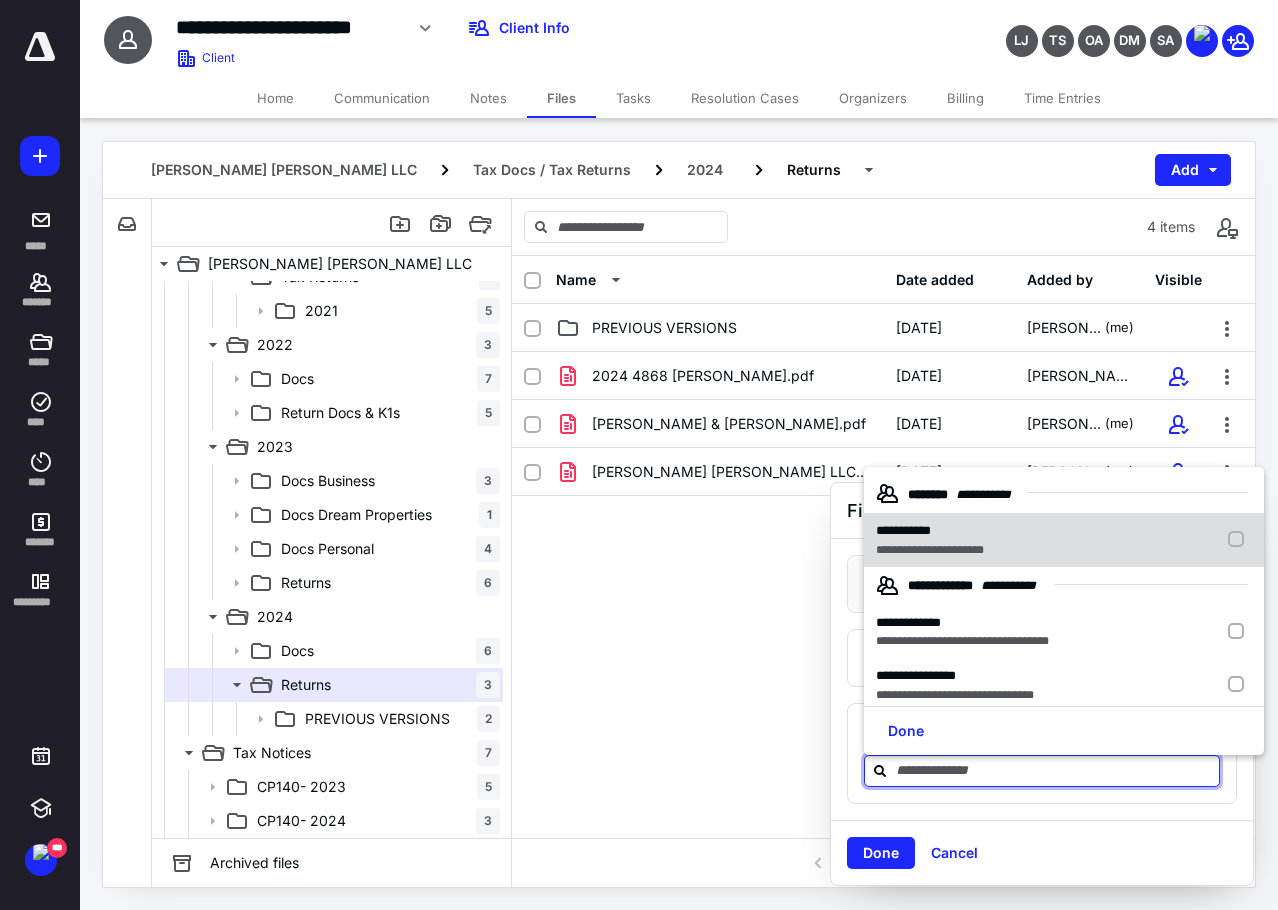 click at bounding box center (1240, 540) 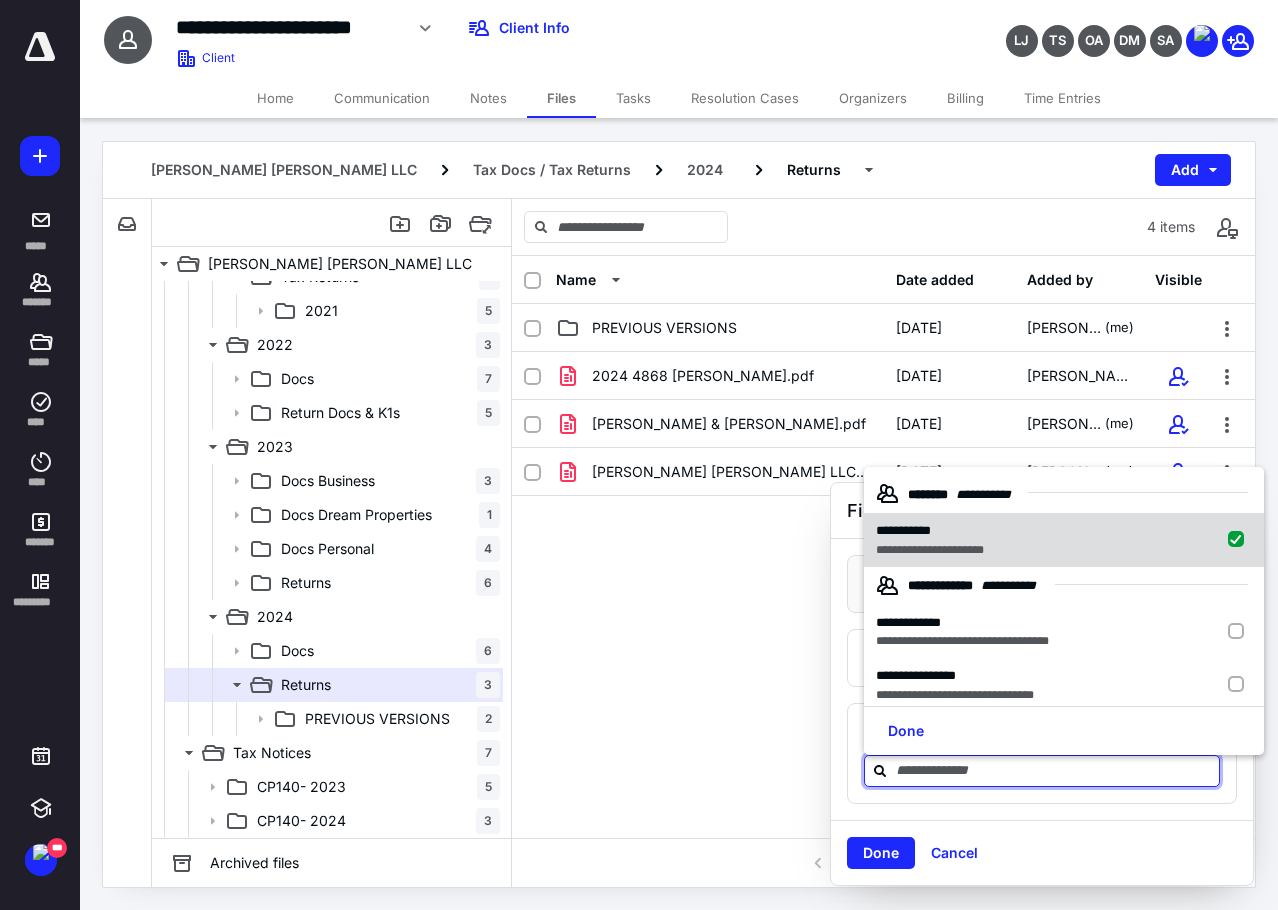 checkbox on "true" 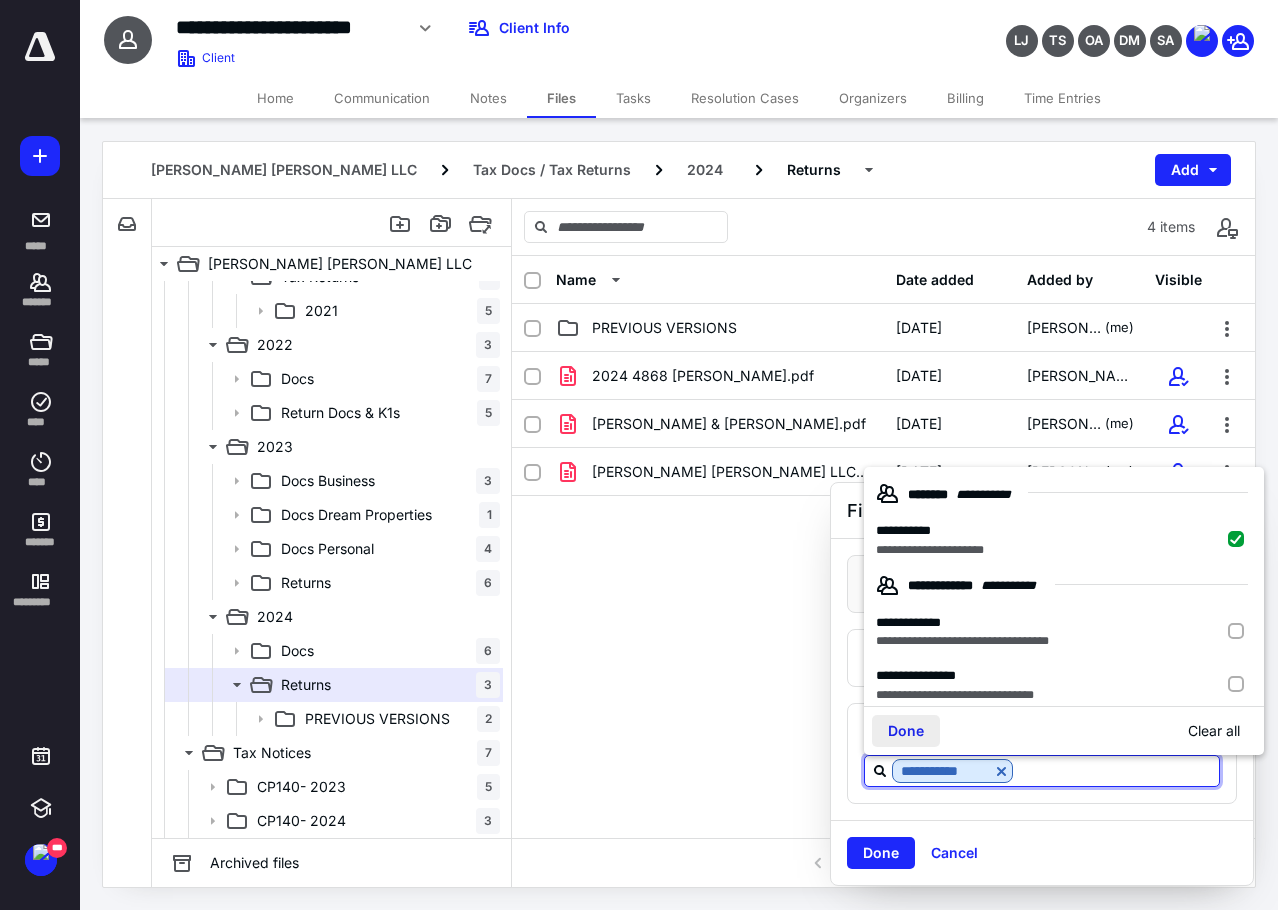 click on "Done" at bounding box center [906, 731] 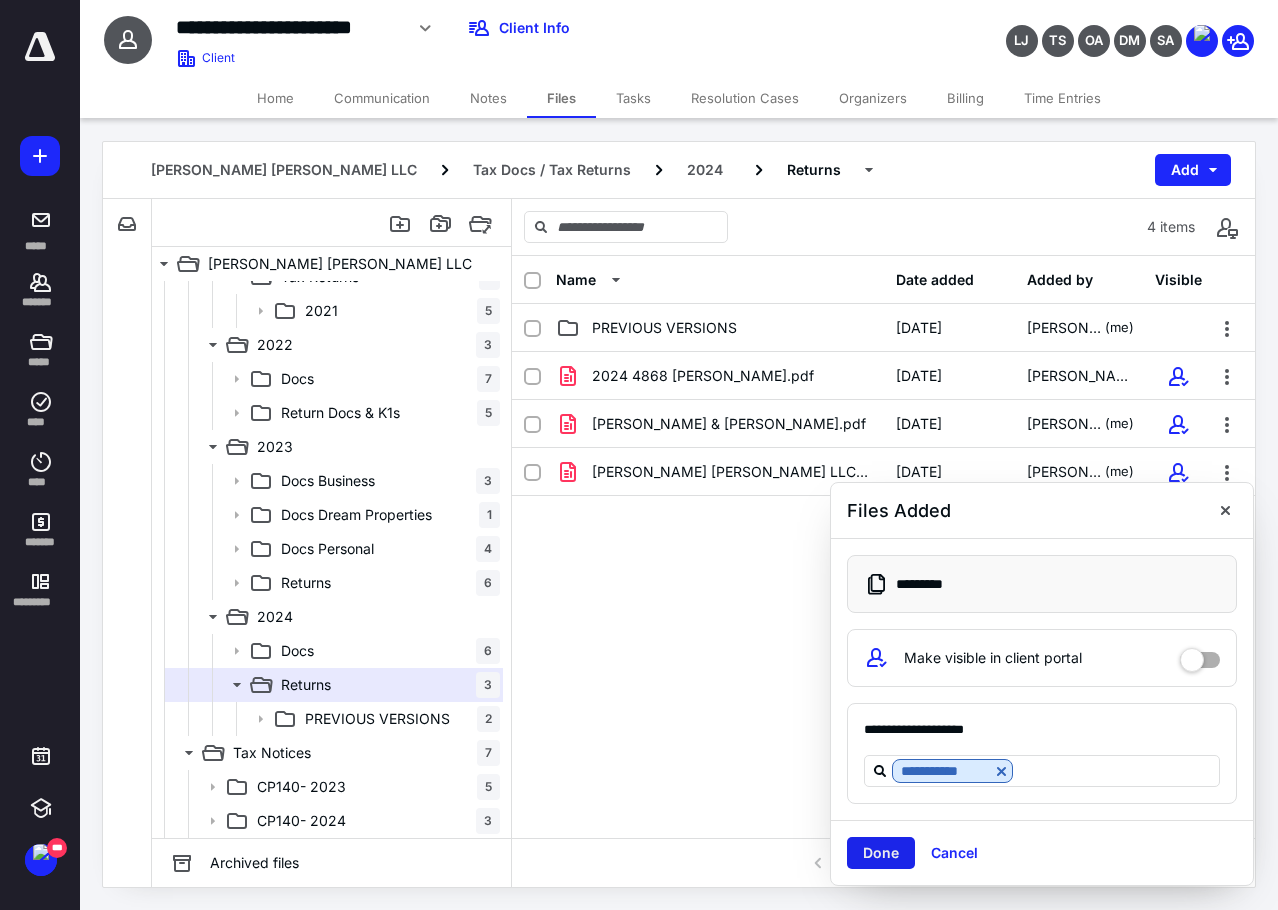 click on "Done" at bounding box center [881, 853] 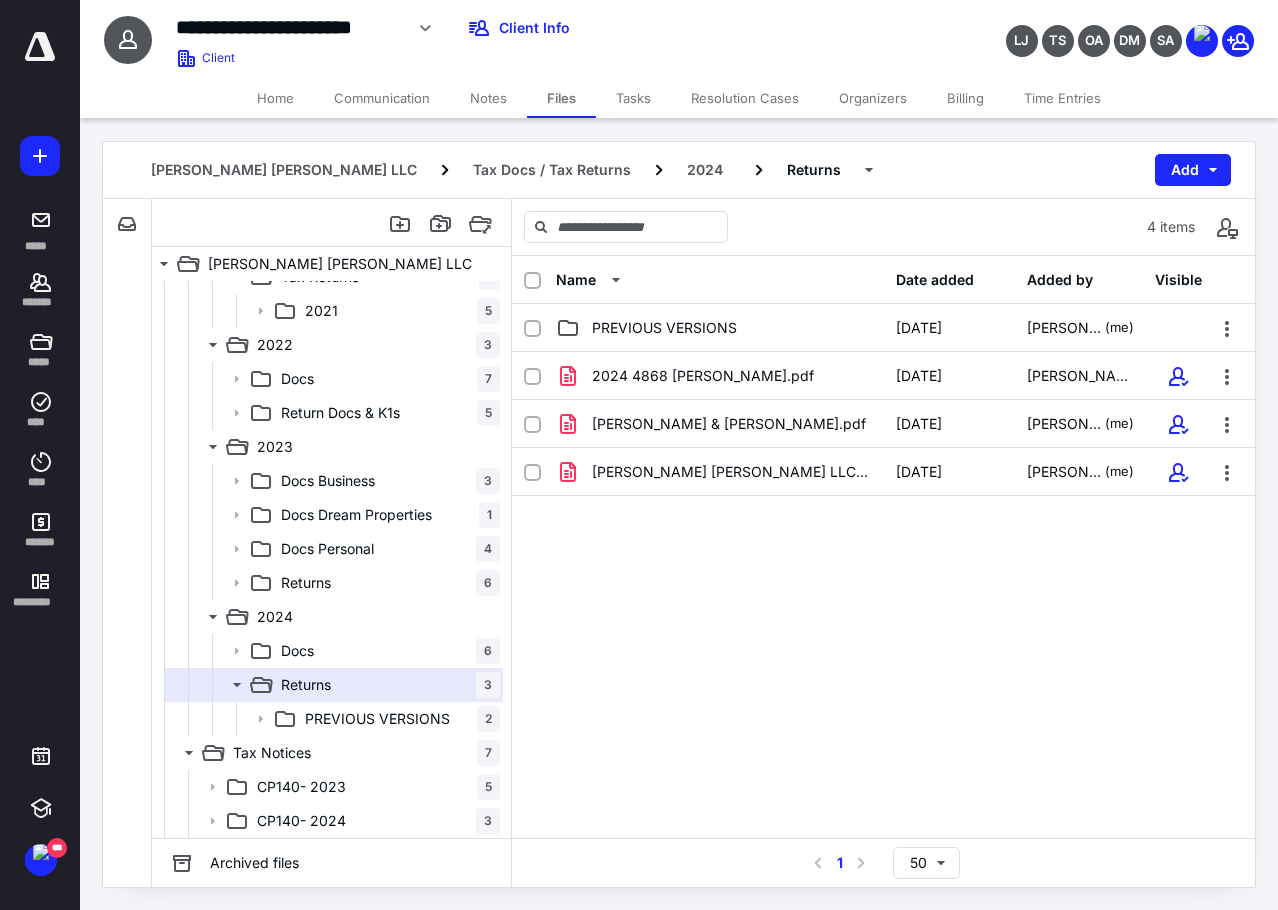 click on "Home" at bounding box center [275, 98] 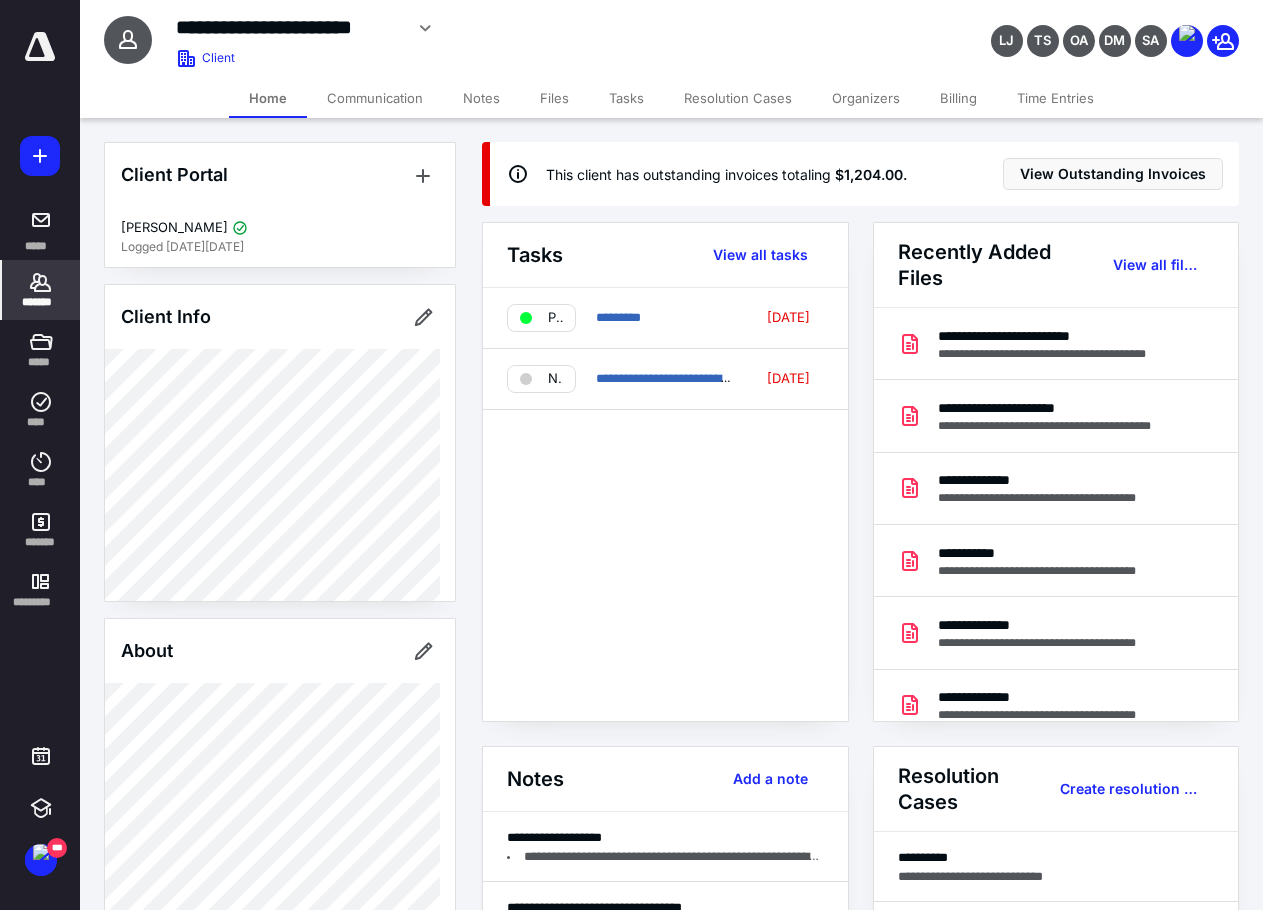 click on "Files" at bounding box center (554, 98) 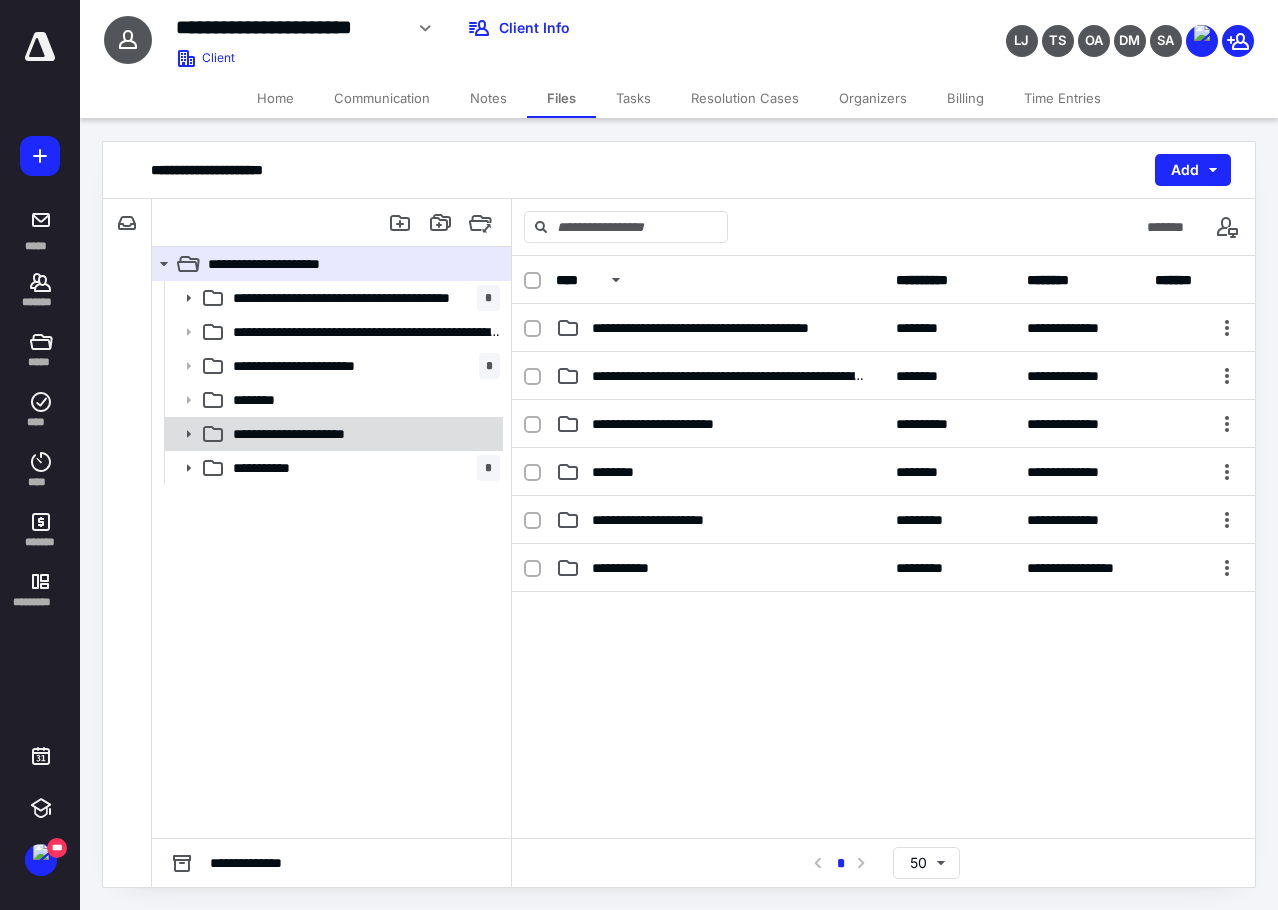 click 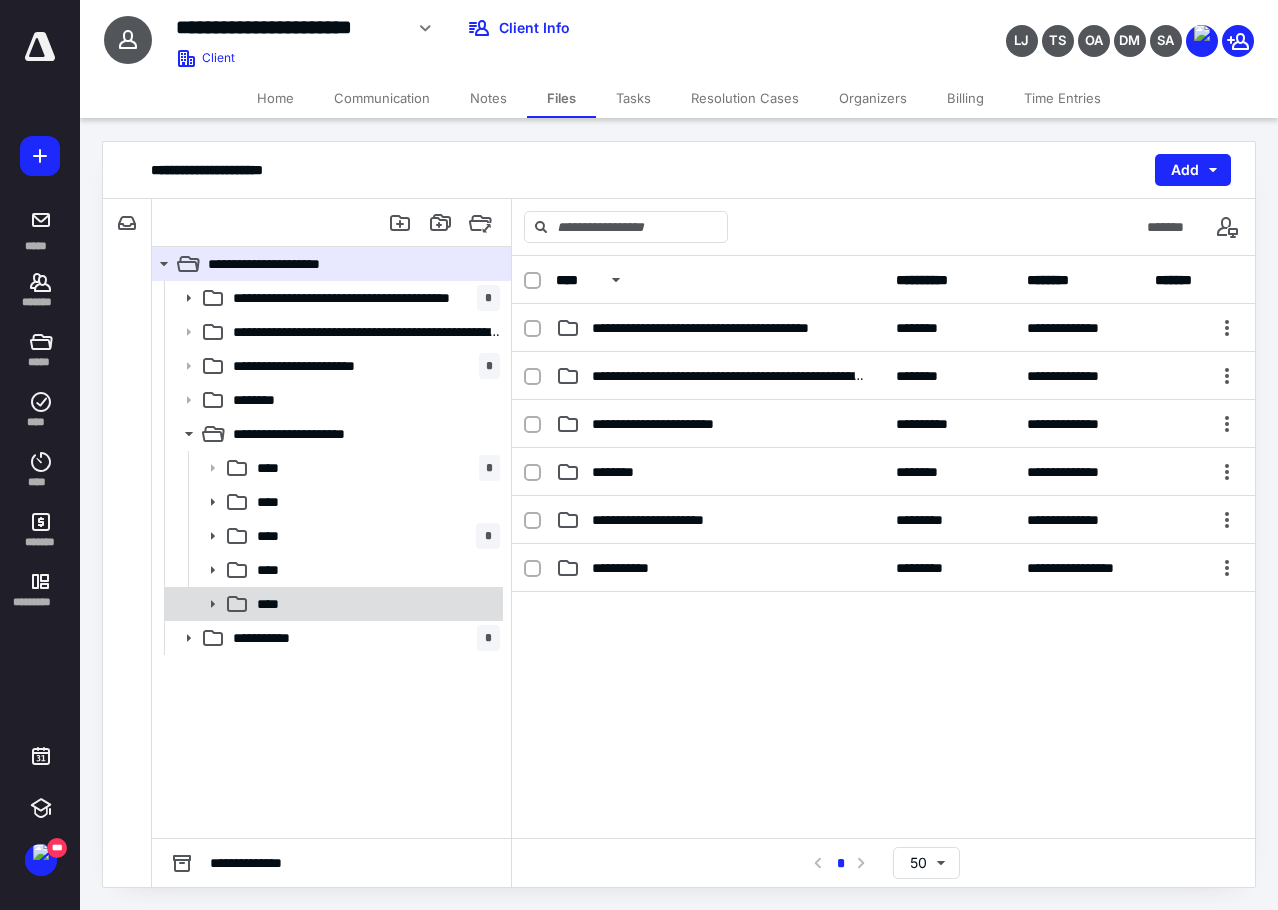 click 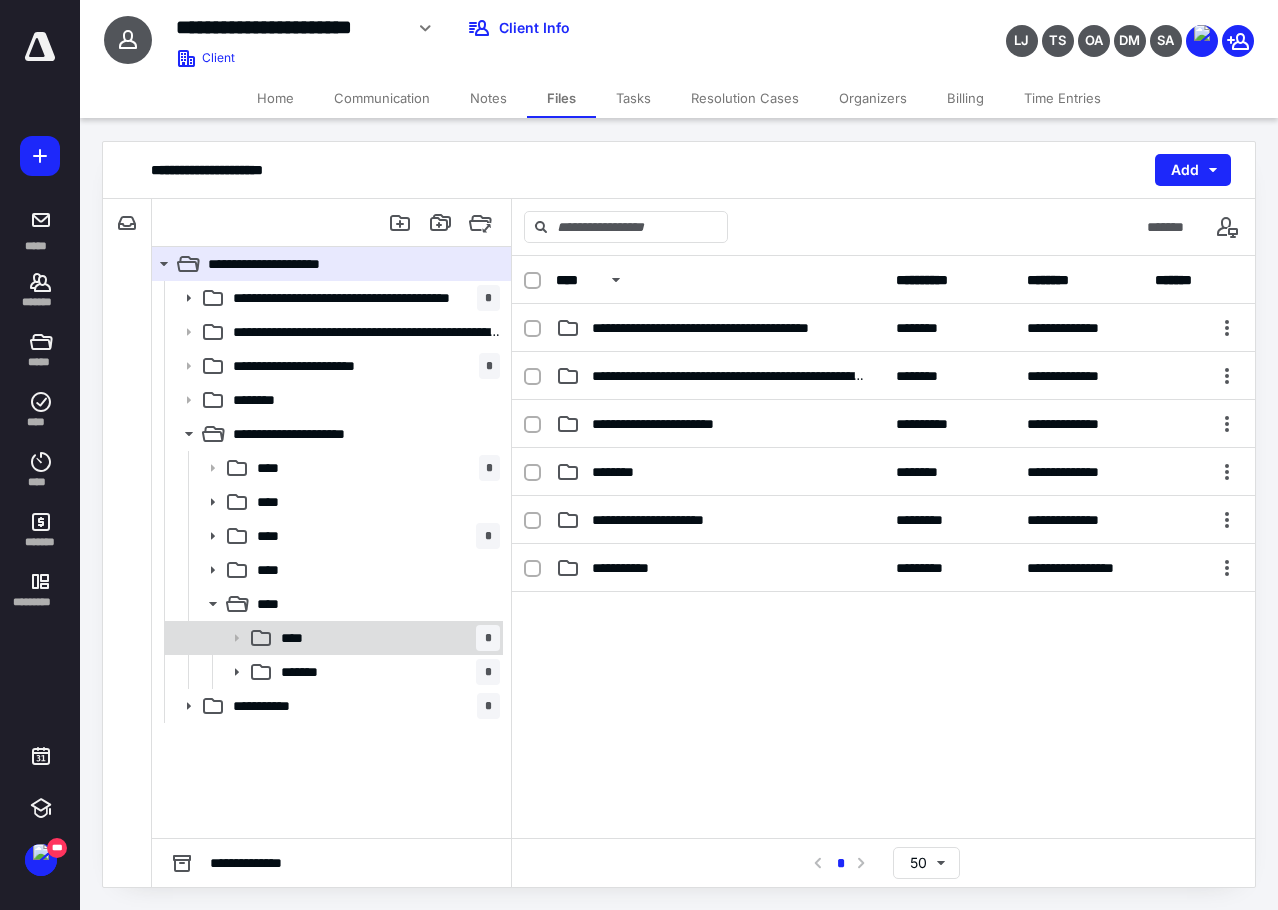 click 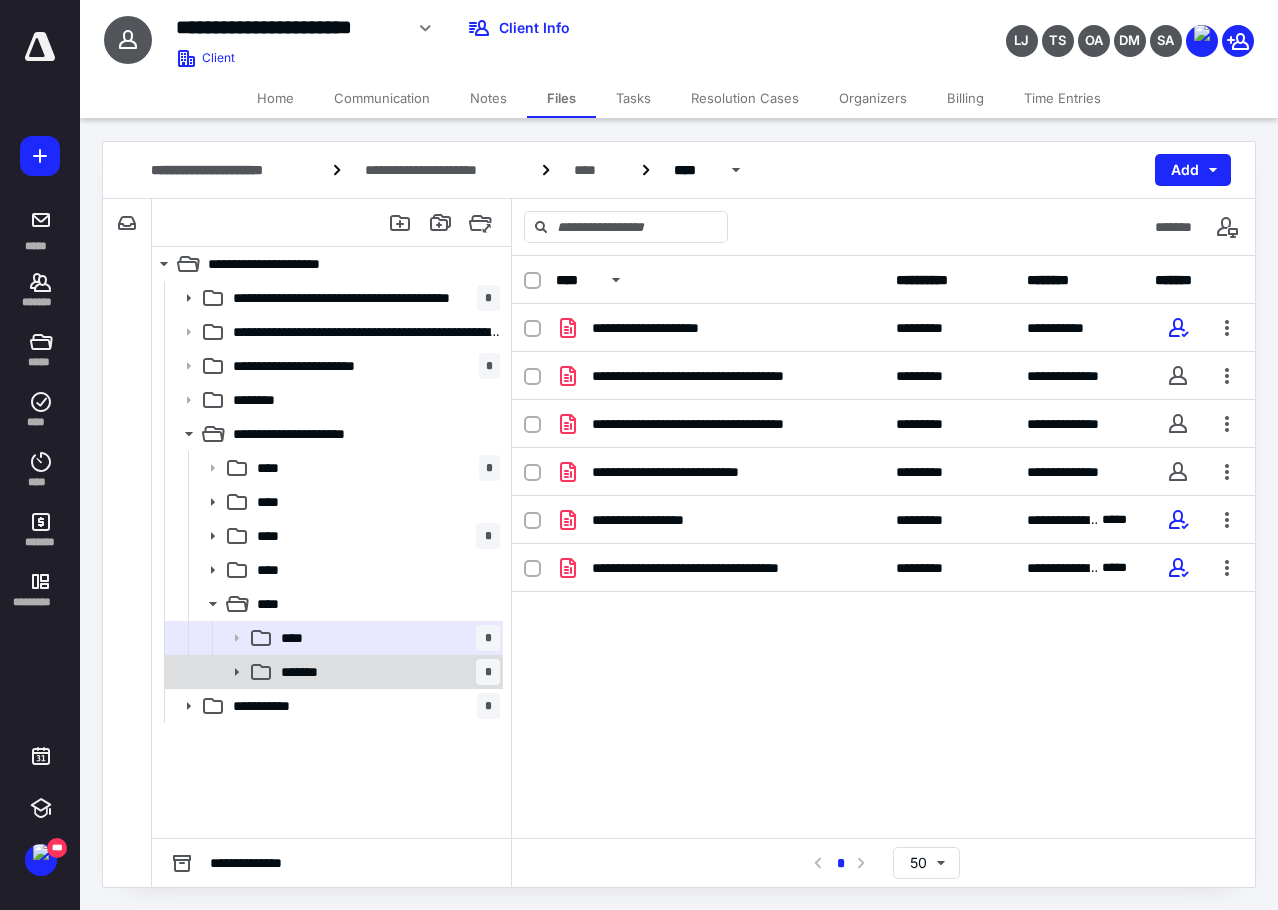 click 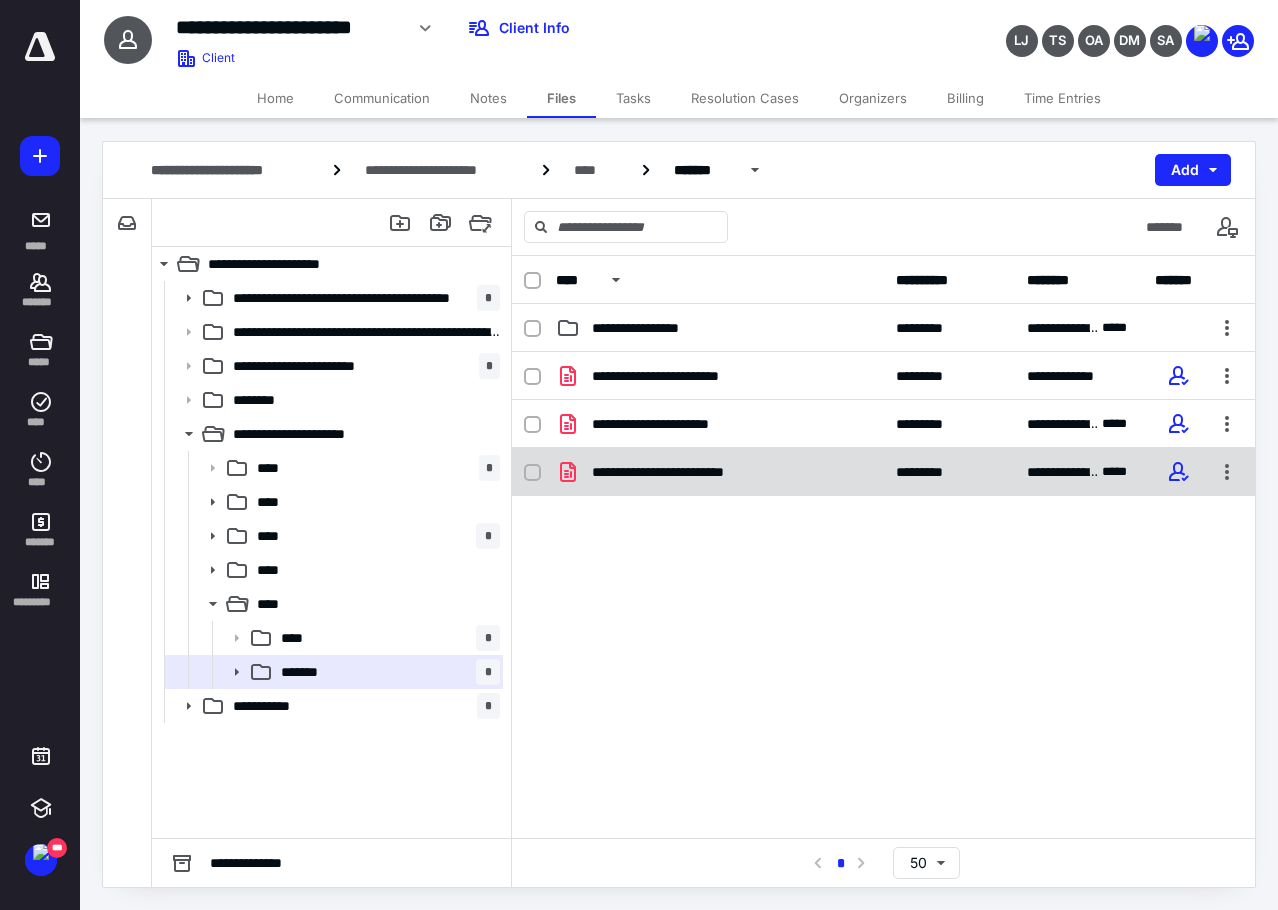 click on "**********" at bounding box center (683, 472) 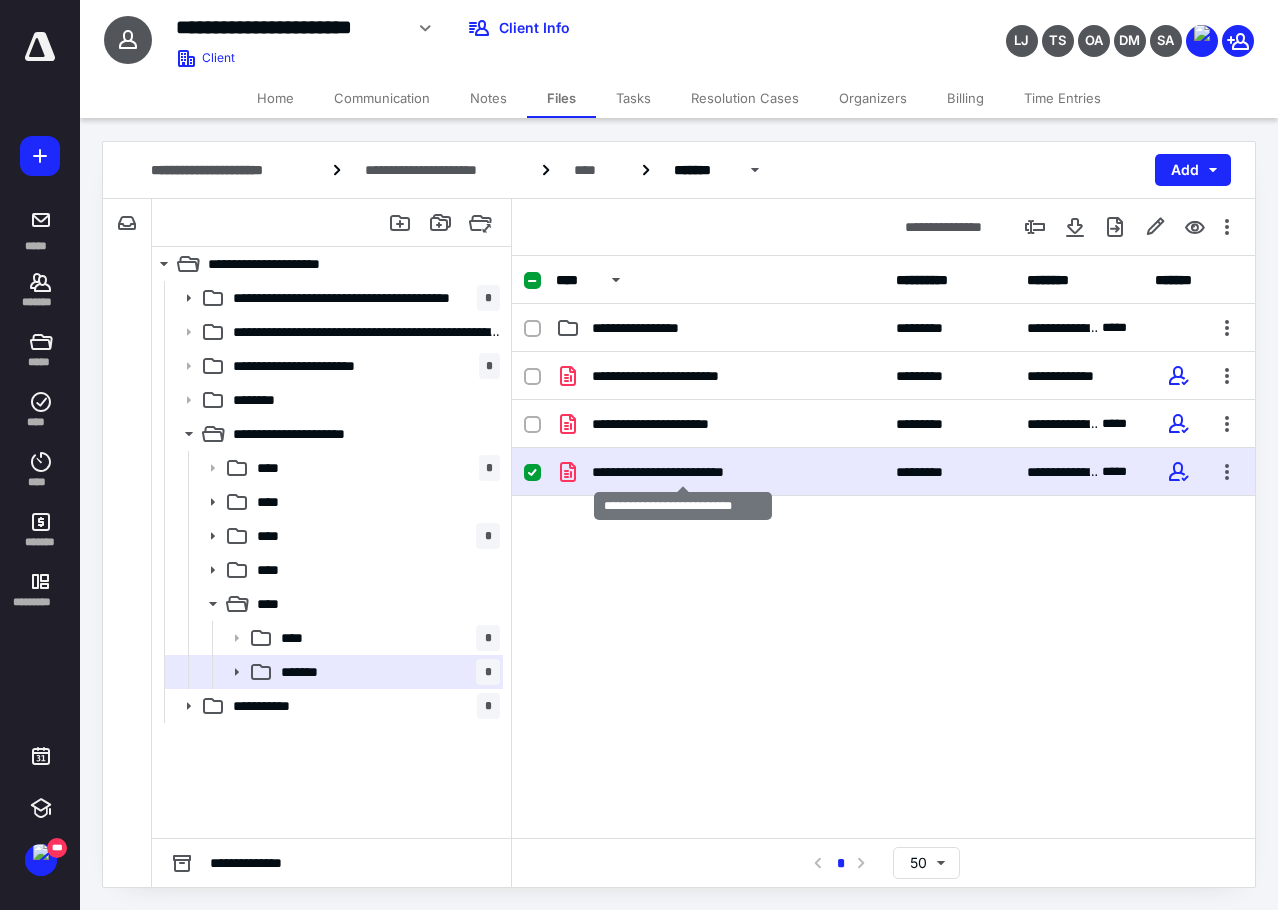 click on "**********" at bounding box center [683, 472] 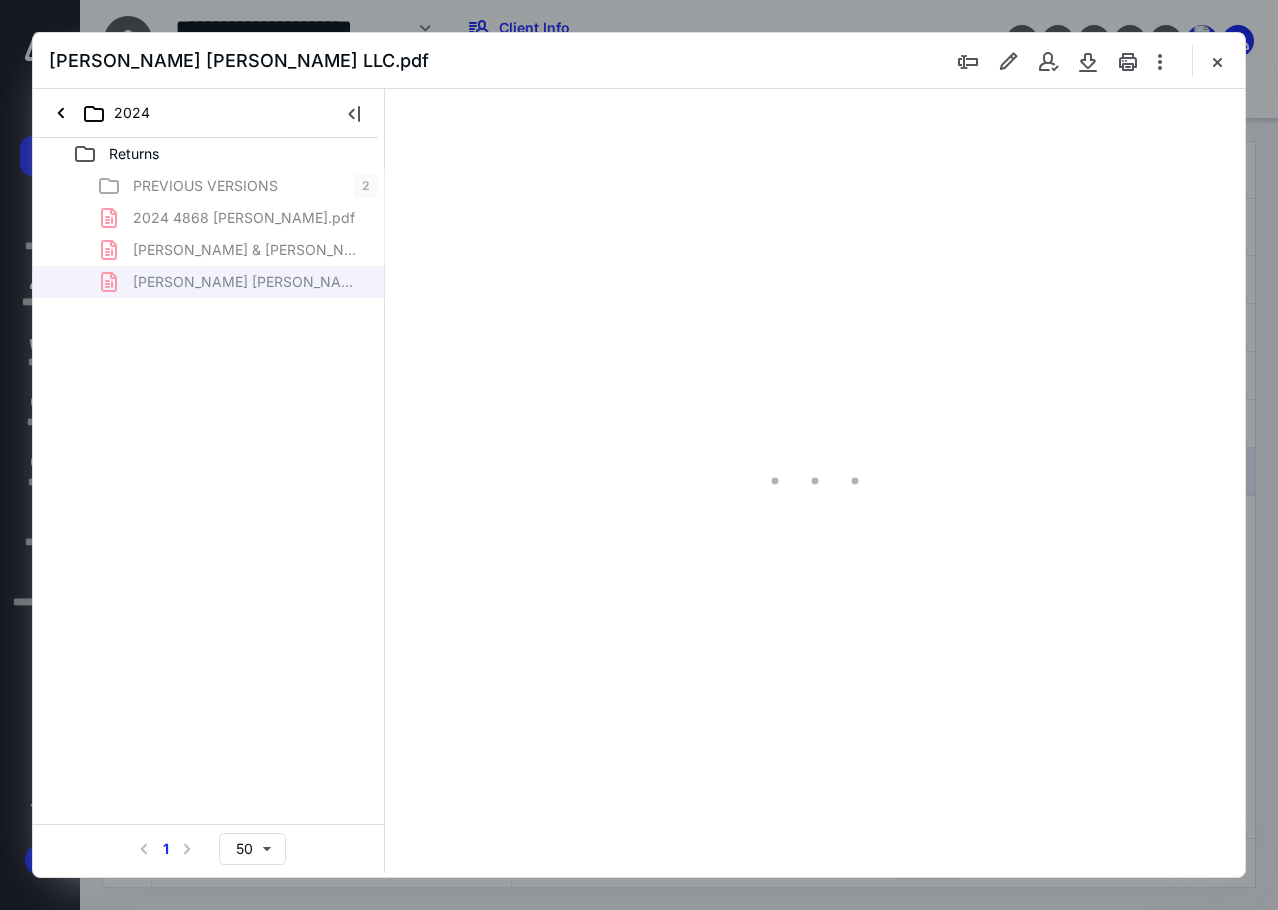 scroll, scrollTop: 0, scrollLeft: 0, axis: both 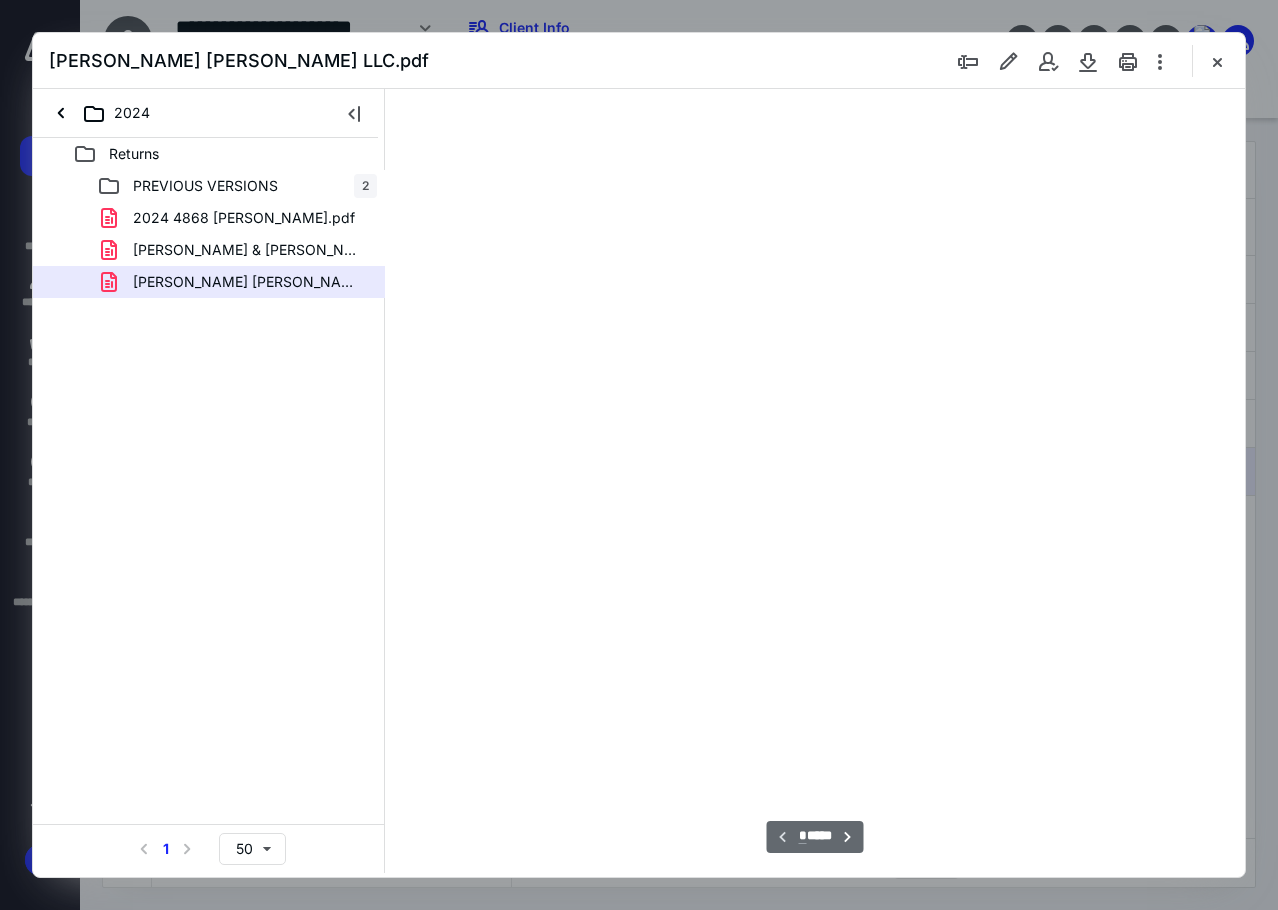 type on "85" 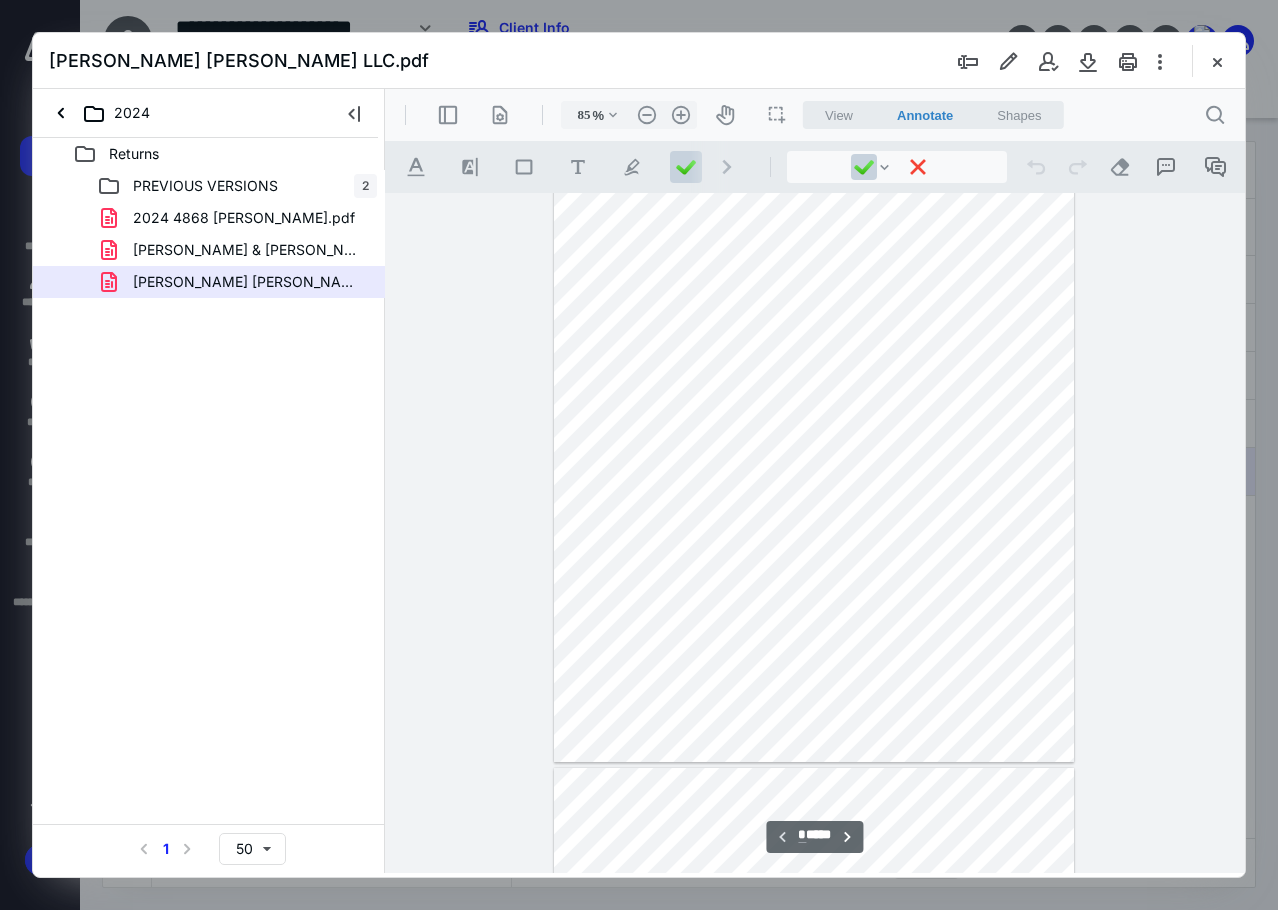 scroll, scrollTop: 907, scrollLeft: 0, axis: vertical 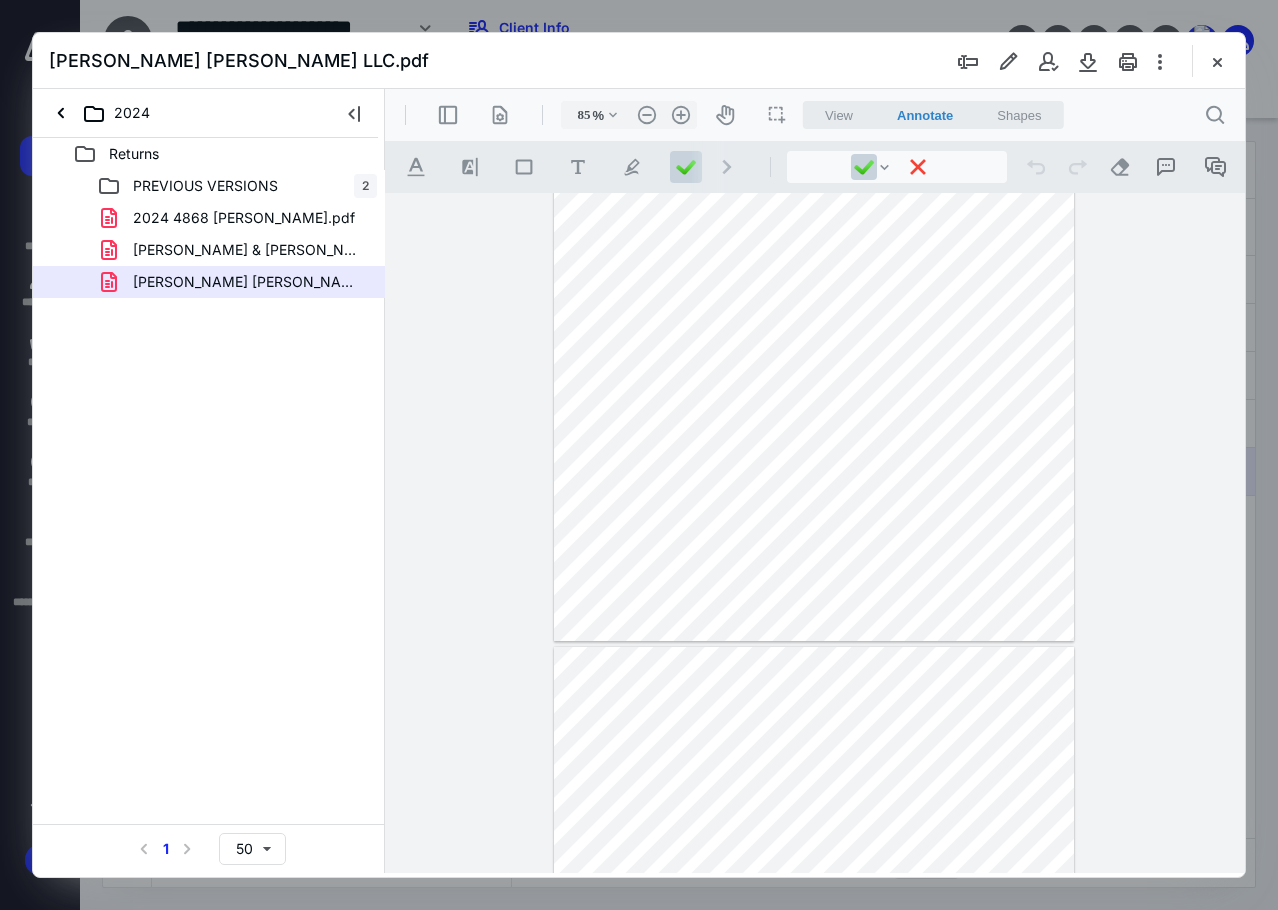 type on "*" 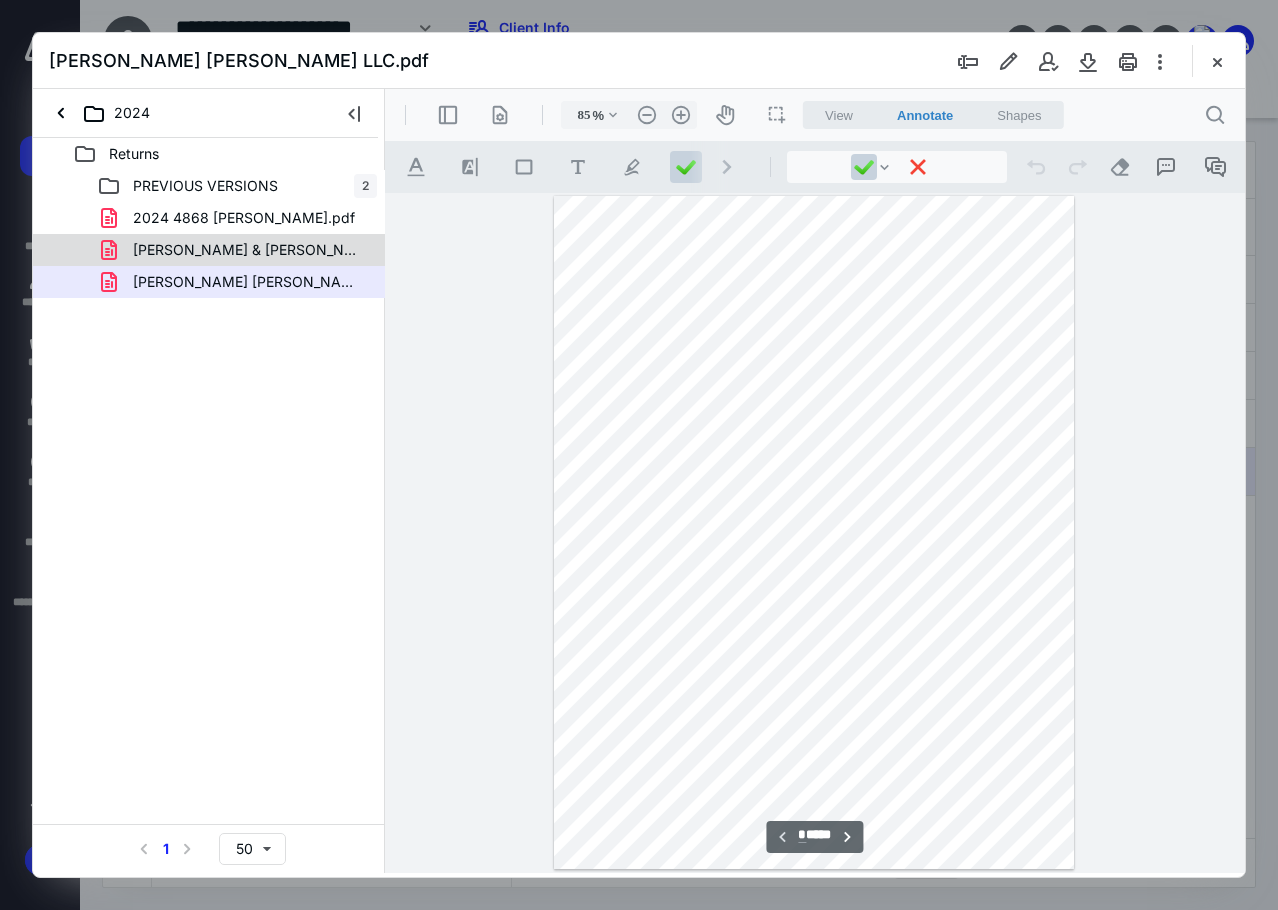 click on "[PERSON_NAME] & [PERSON_NAME].pdf" at bounding box center (249, 250) 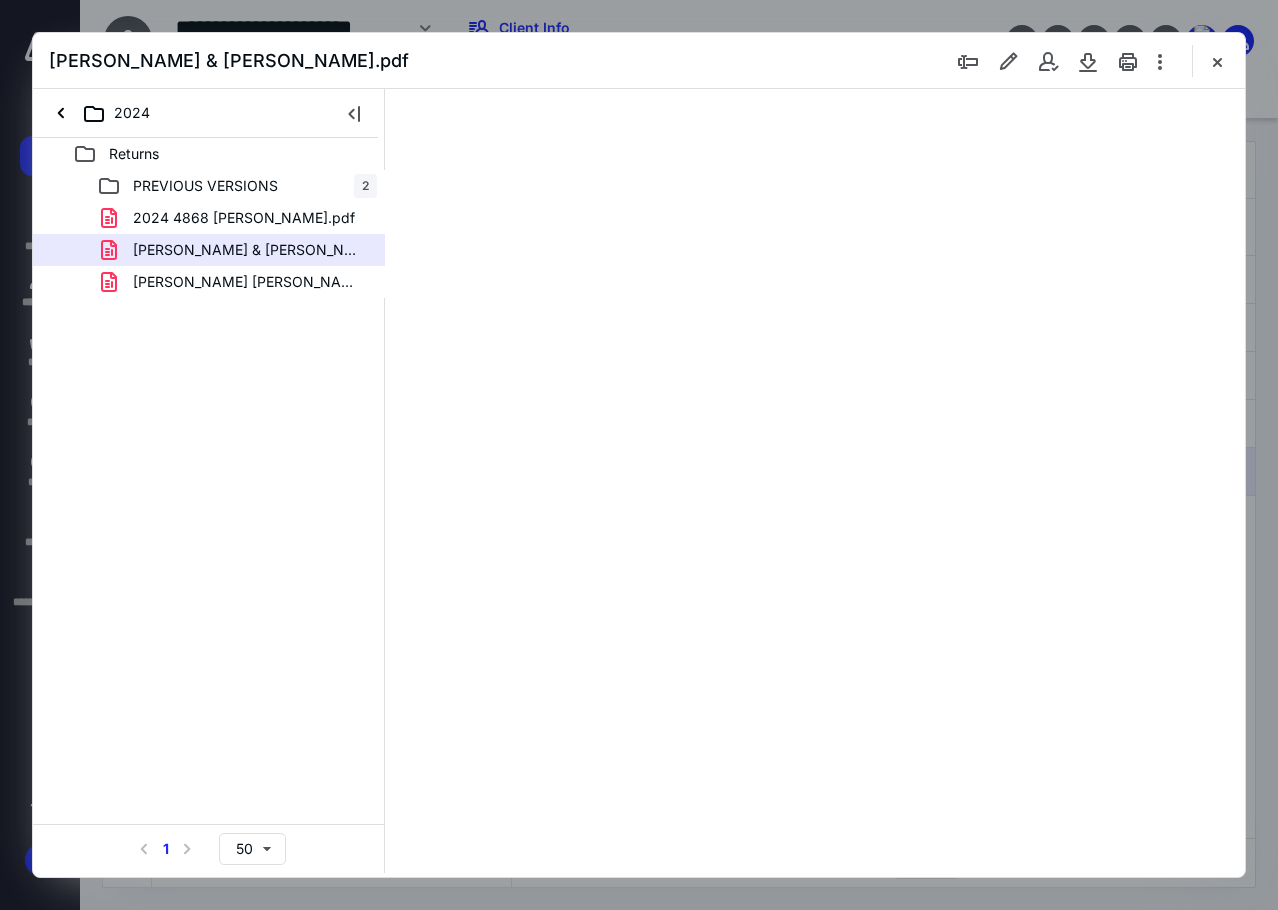 type on "85" 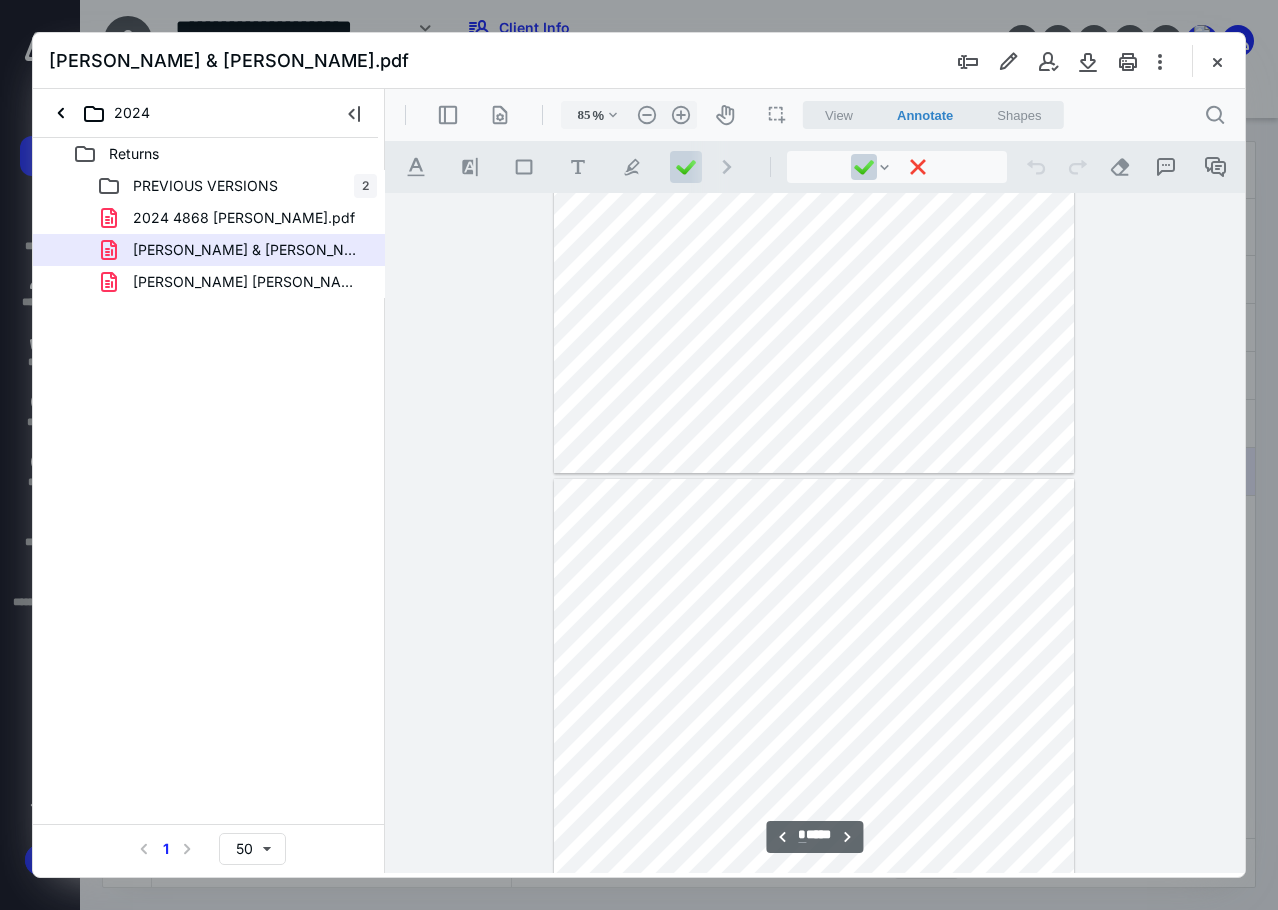 type on "*" 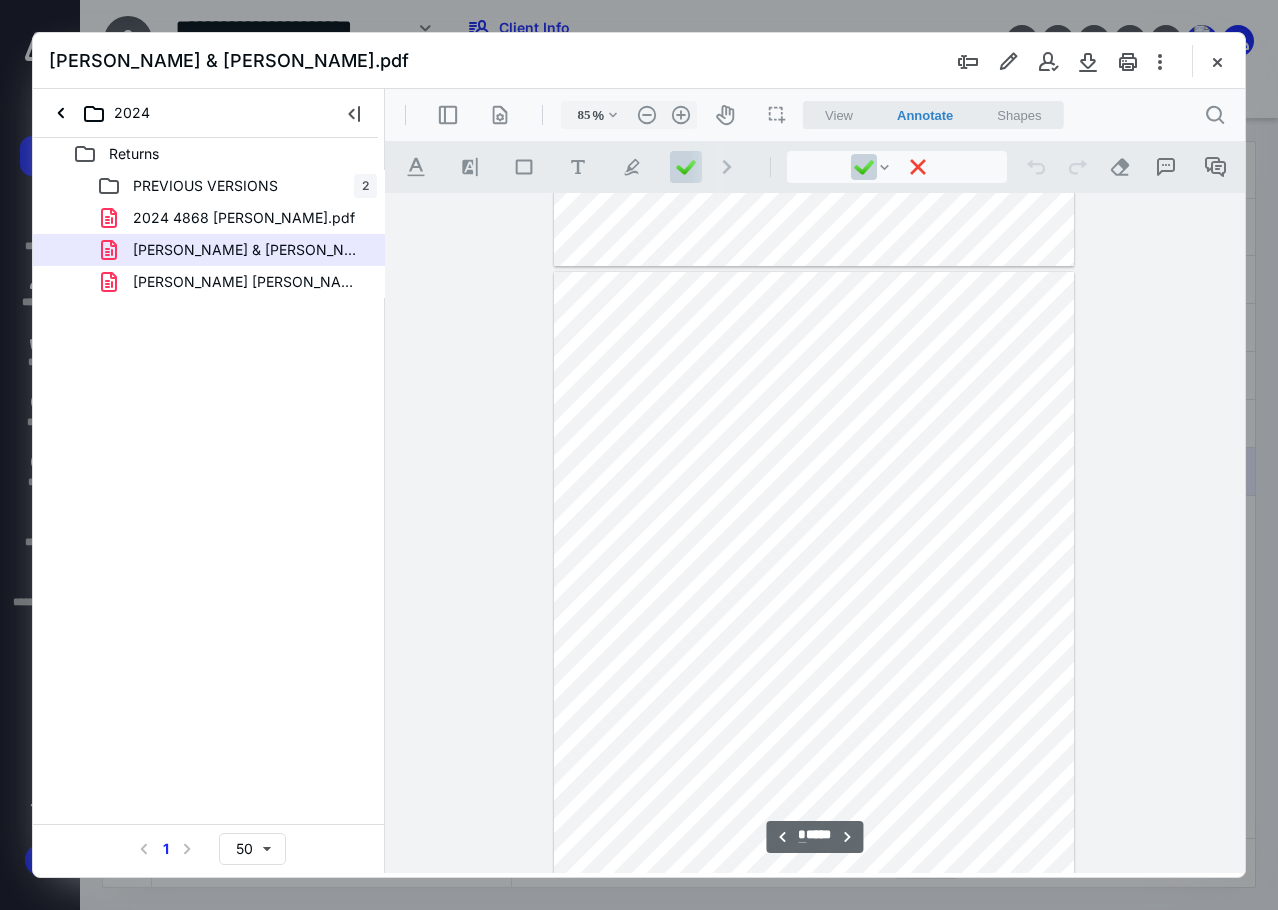 scroll, scrollTop: 4707, scrollLeft: 0, axis: vertical 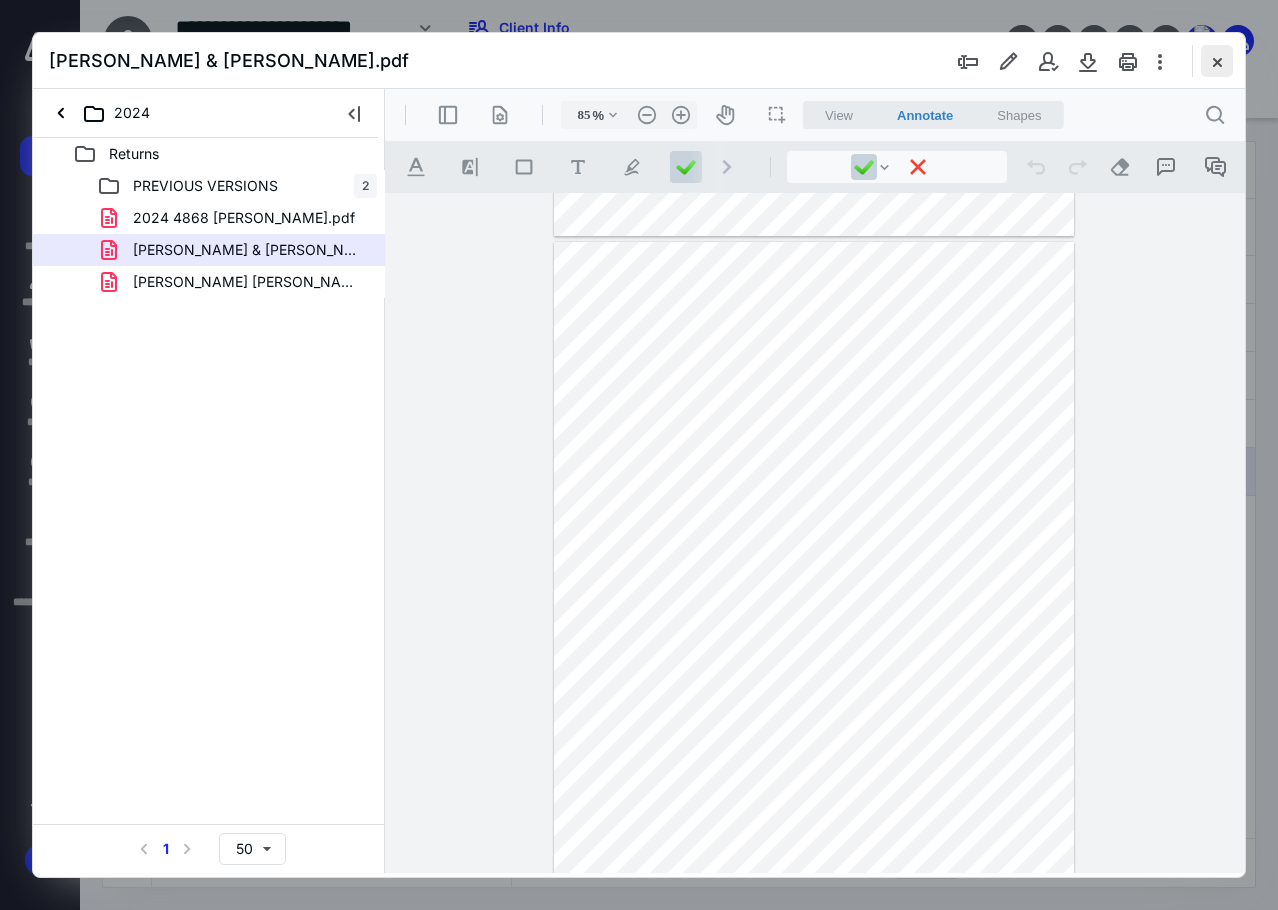 click at bounding box center [1217, 61] 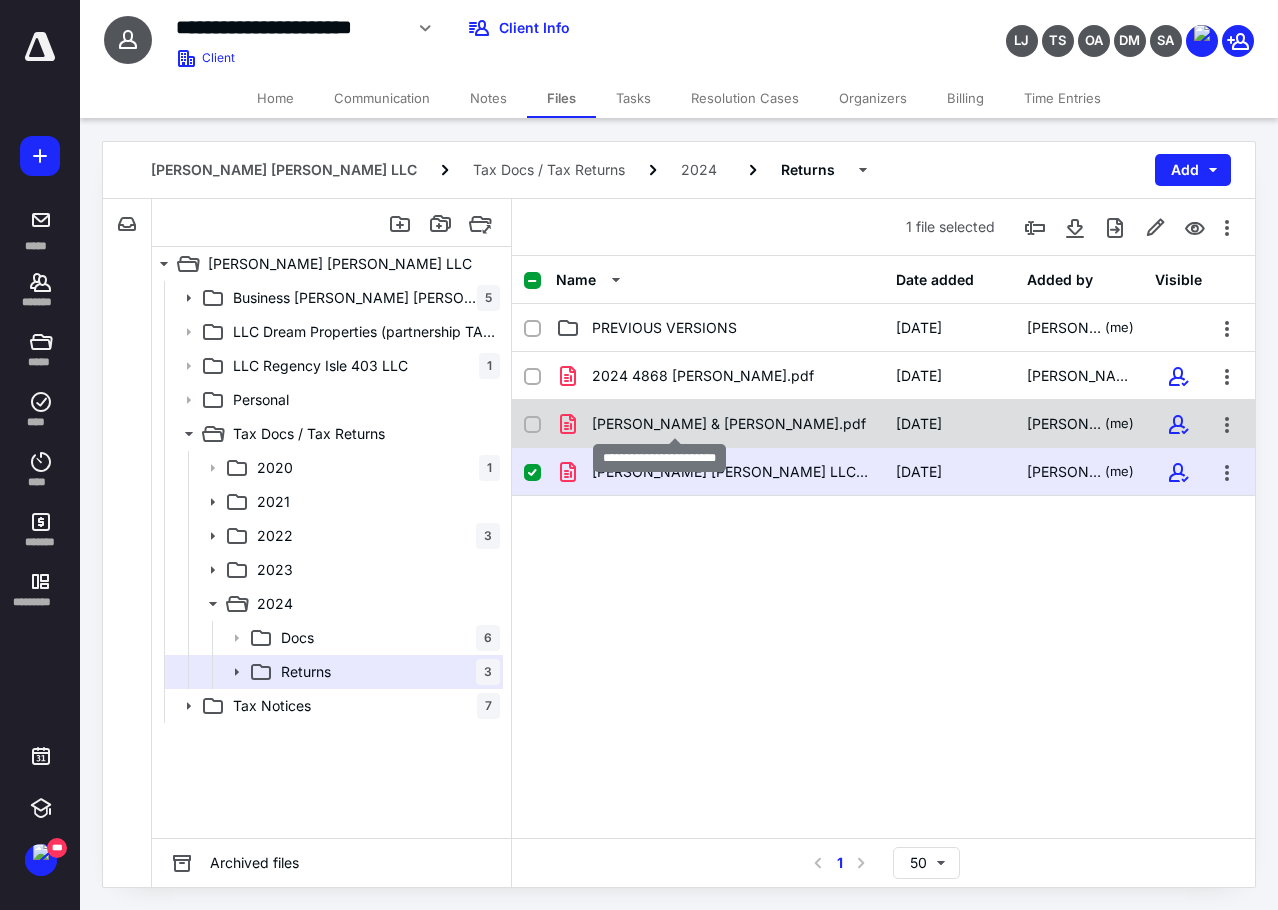 click on "[PERSON_NAME] & [PERSON_NAME].pdf" at bounding box center [729, 424] 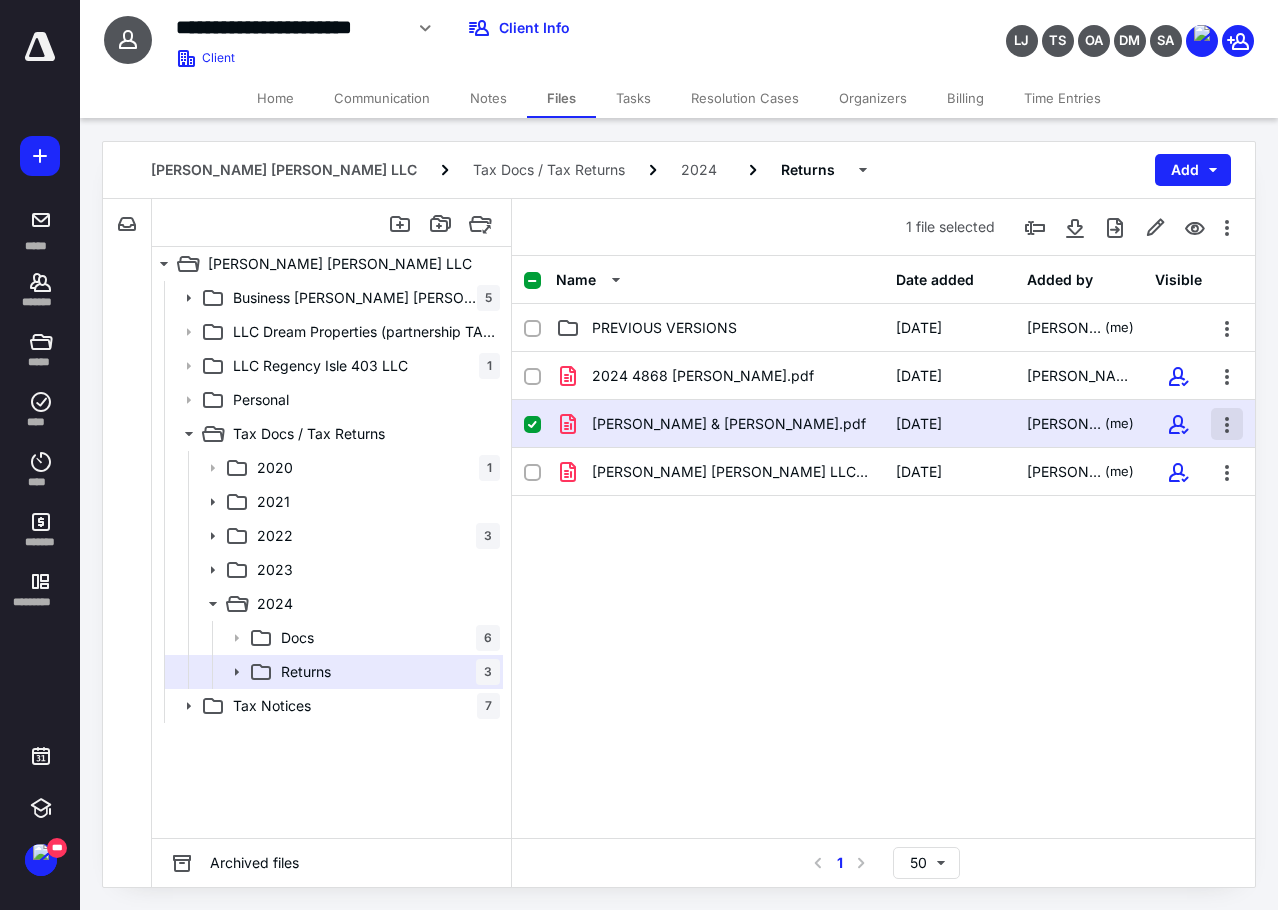 click at bounding box center [1227, 424] 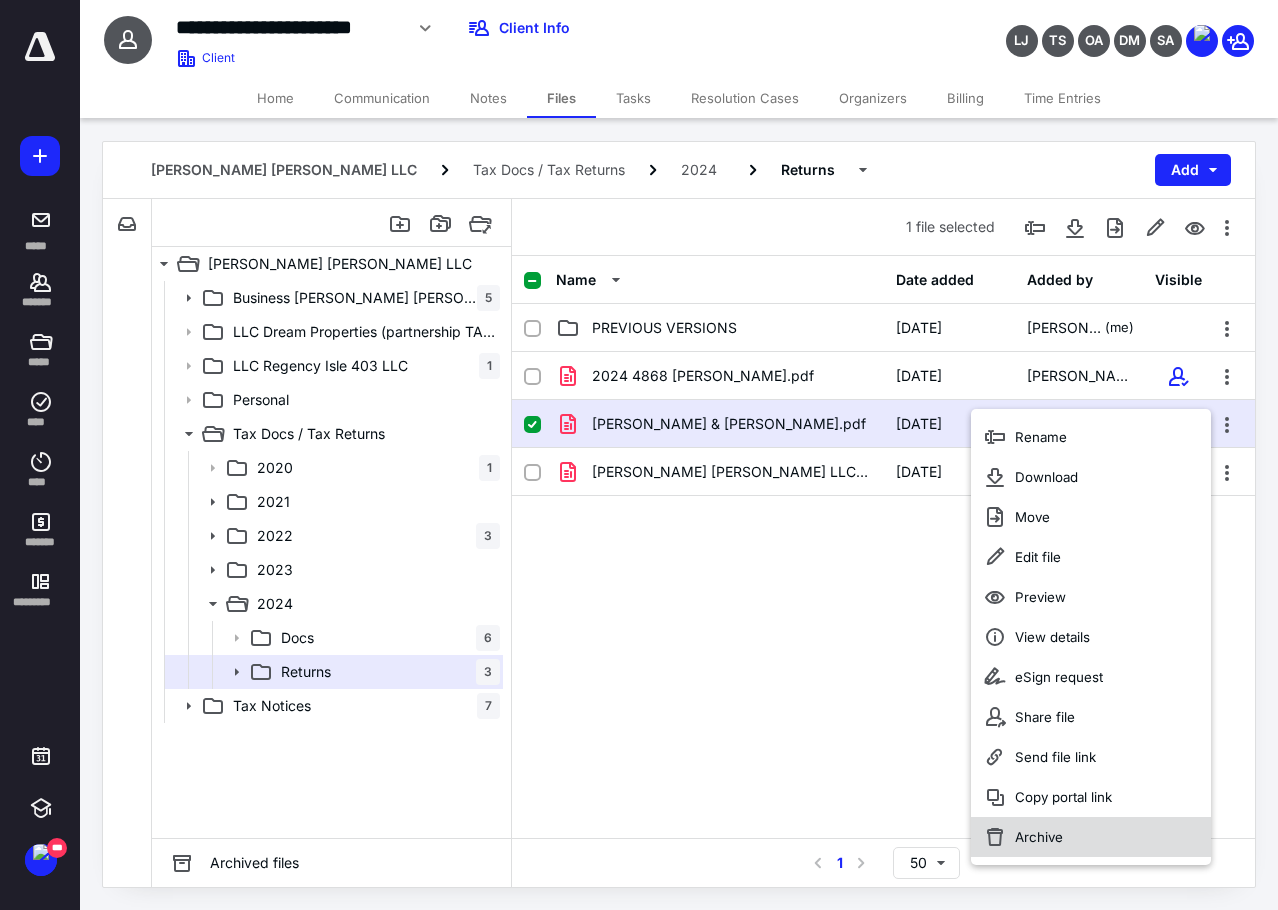 drag, startPoint x: 1044, startPoint y: 840, endPoint x: 1052, endPoint y: 832, distance: 11.313708 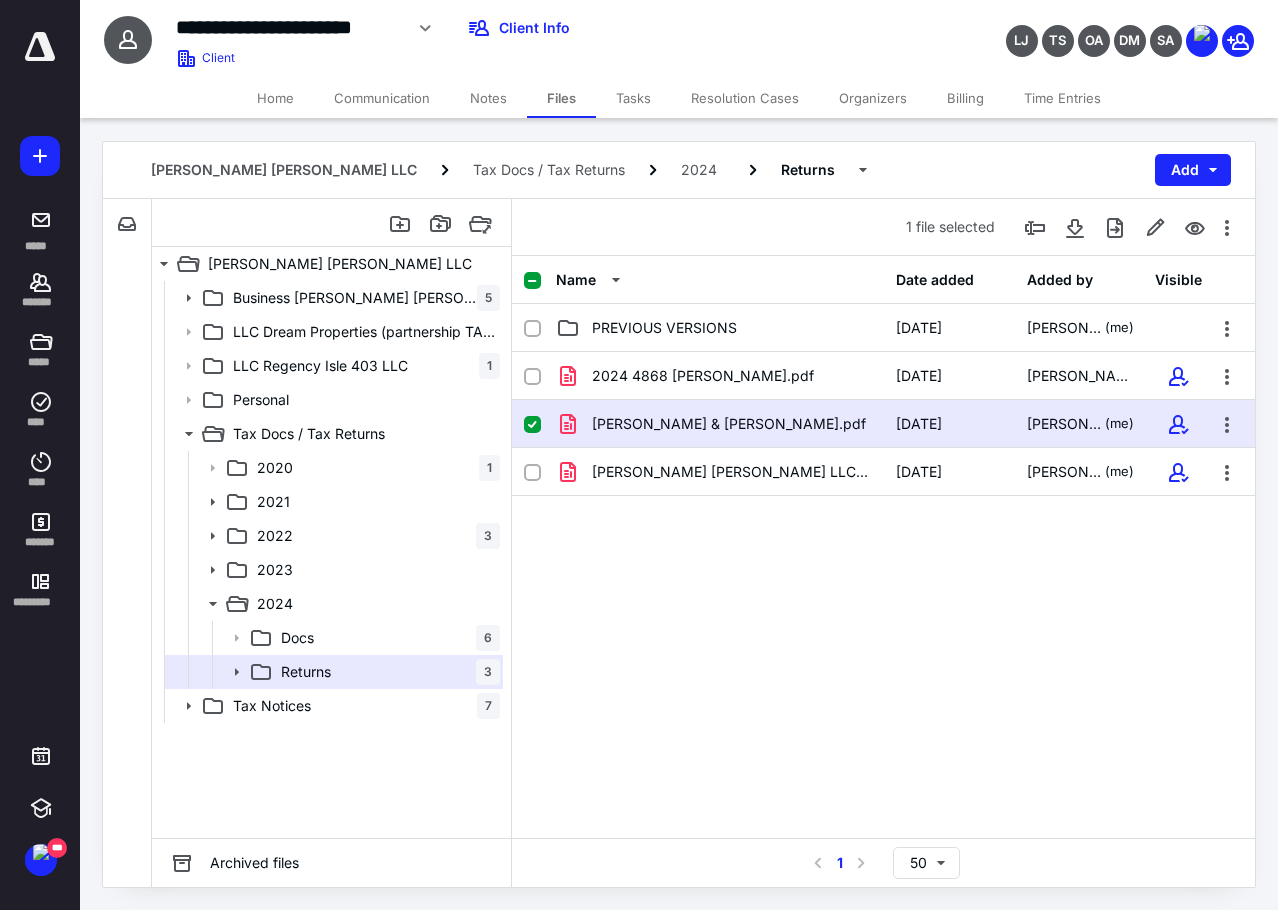 checkbox on "false" 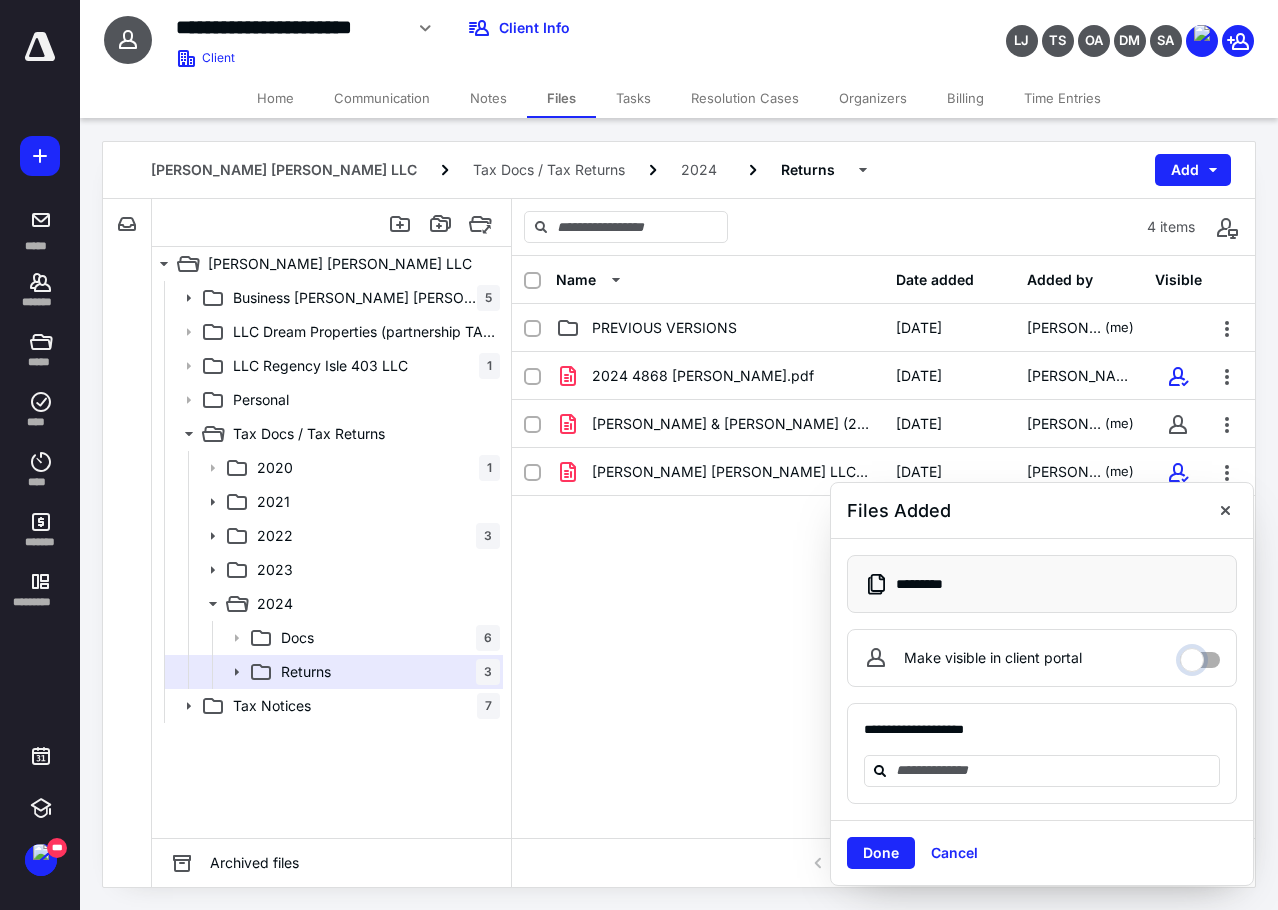 click on "Make visible in client portal" at bounding box center (1200, 655) 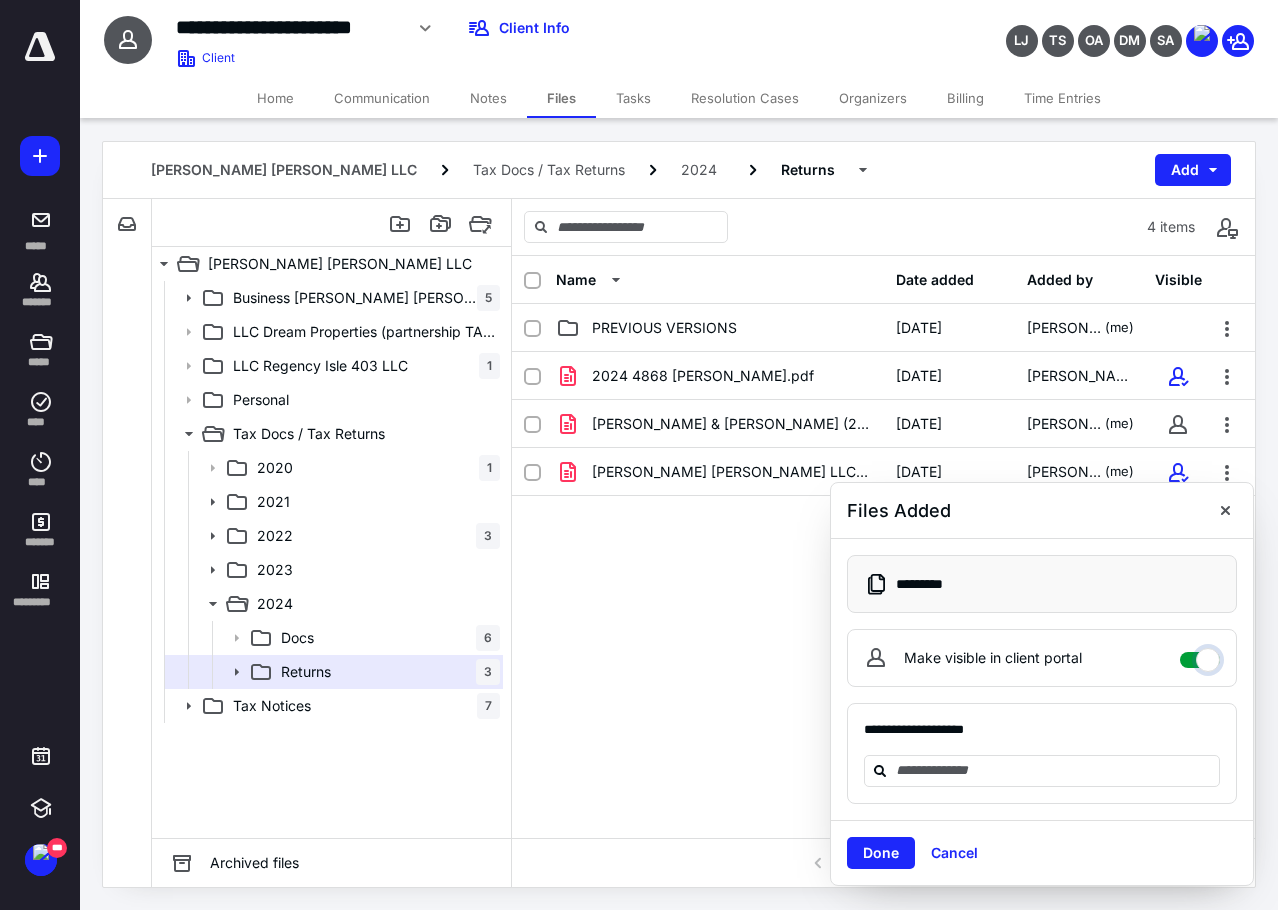 checkbox on "****" 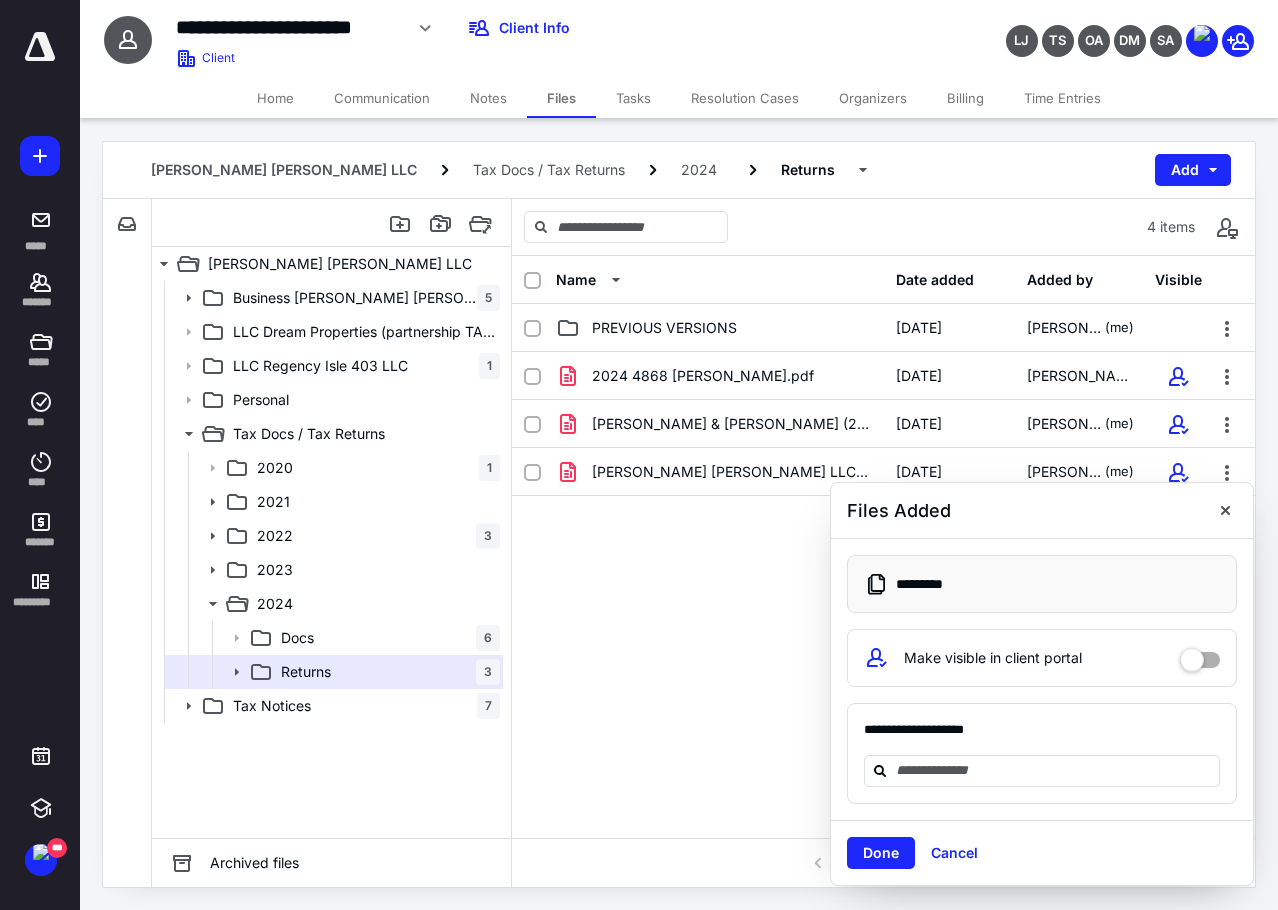 drag, startPoint x: 870, startPoint y: 847, endPoint x: 879, endPoint y: 842, distance: 10.29563 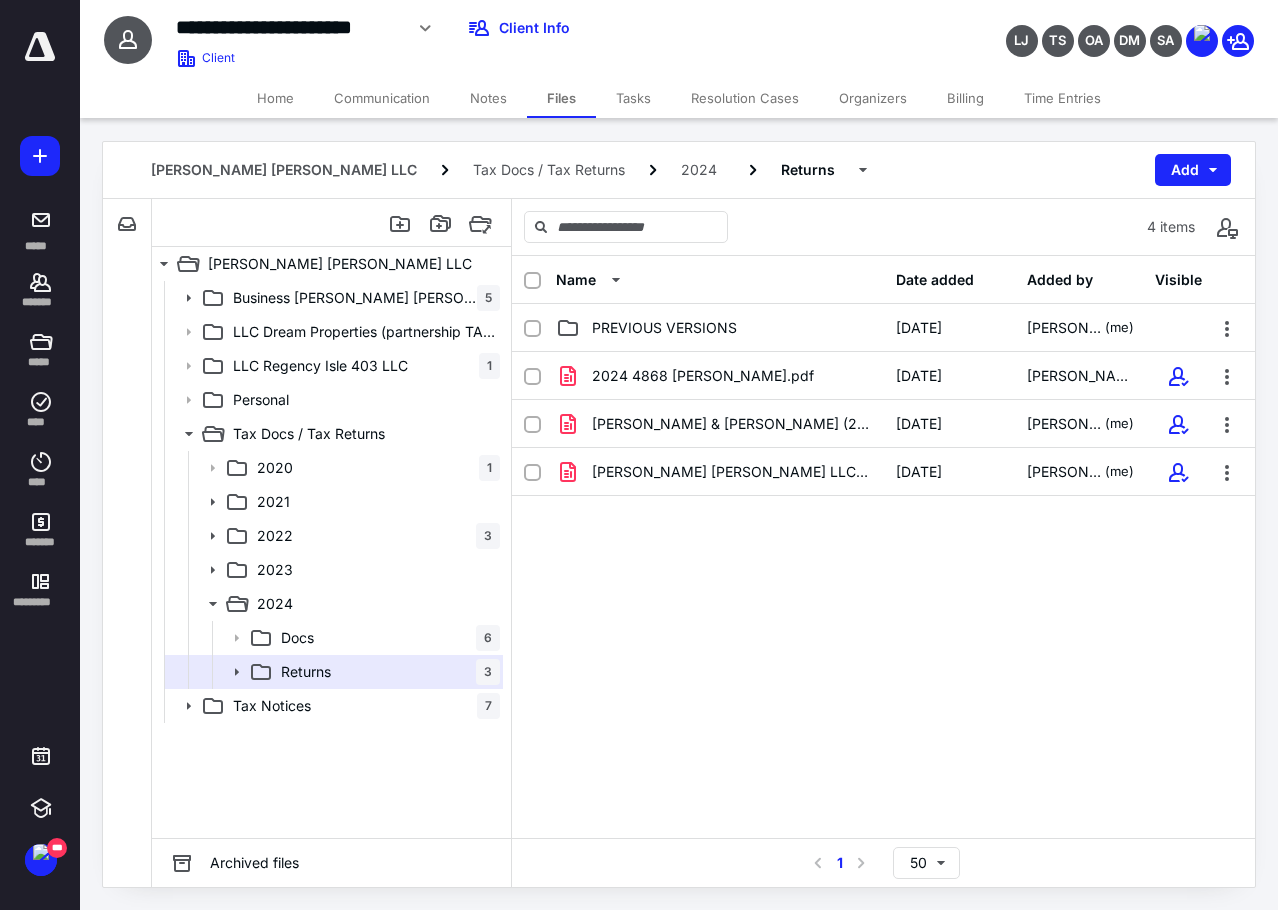 click on "Billing" at bounding box center [965, 98] 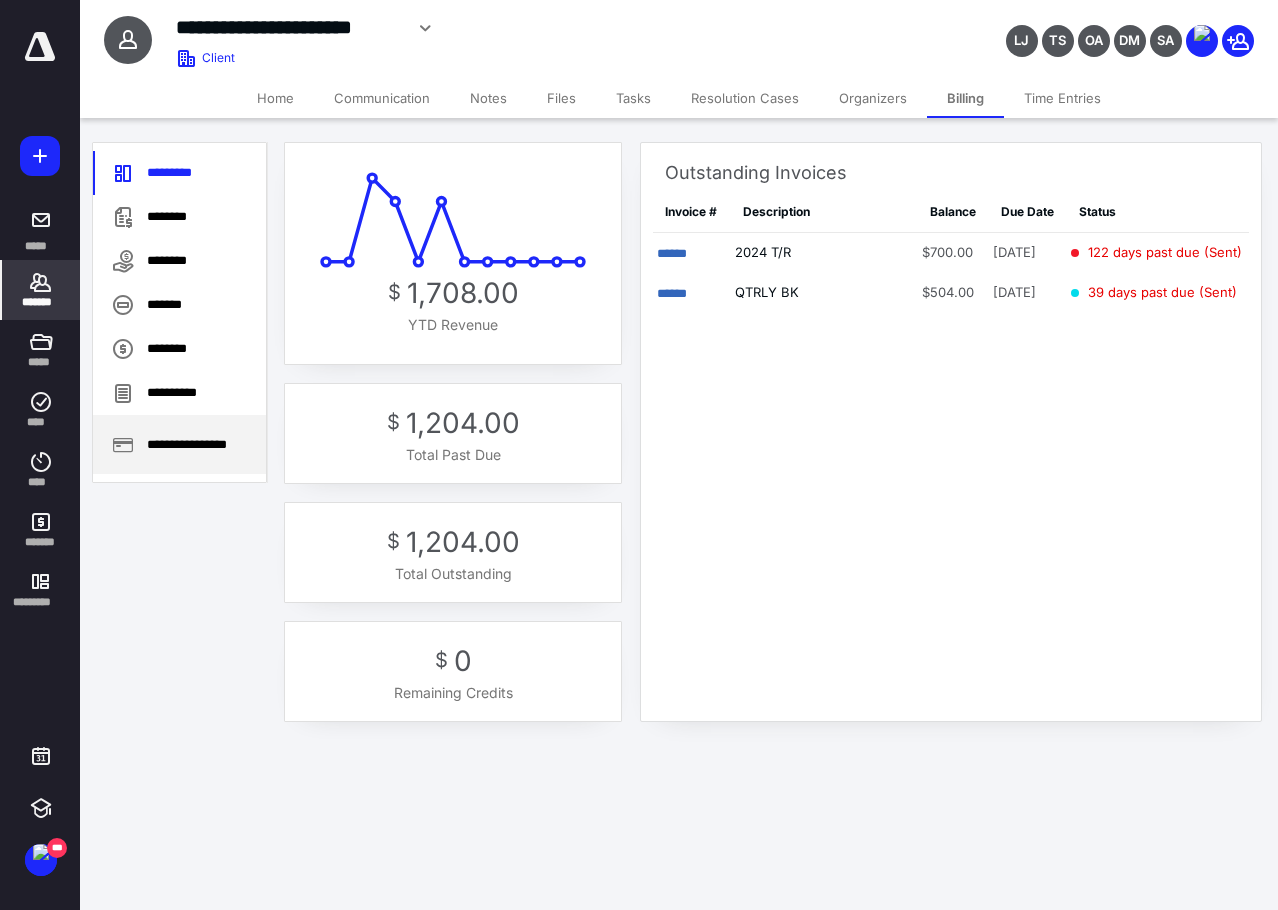 click on "**********" at bounding box center (179, 444) 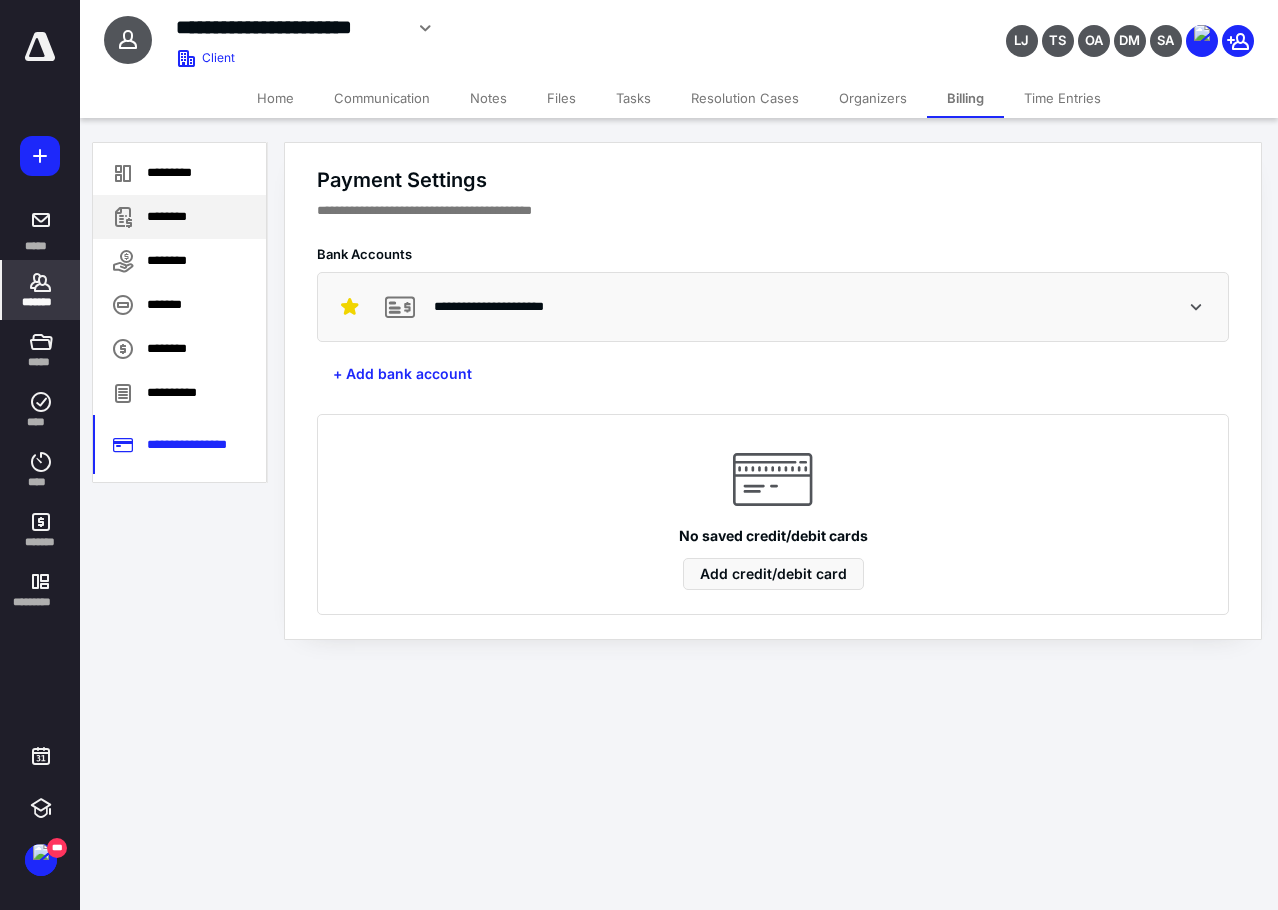 click on "********" at bounding box center (179, 217) 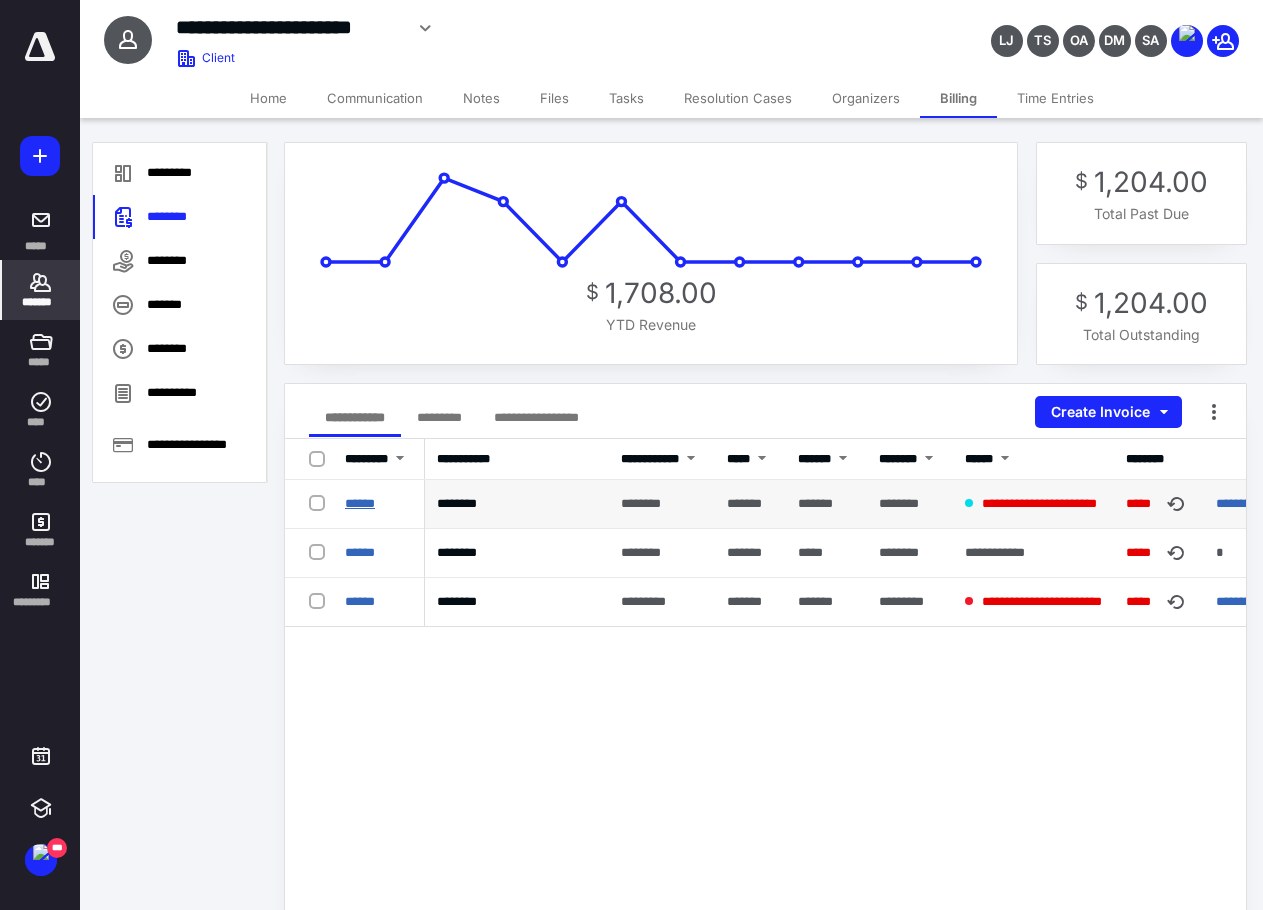 click on "******" at bounding box center (360, 503) 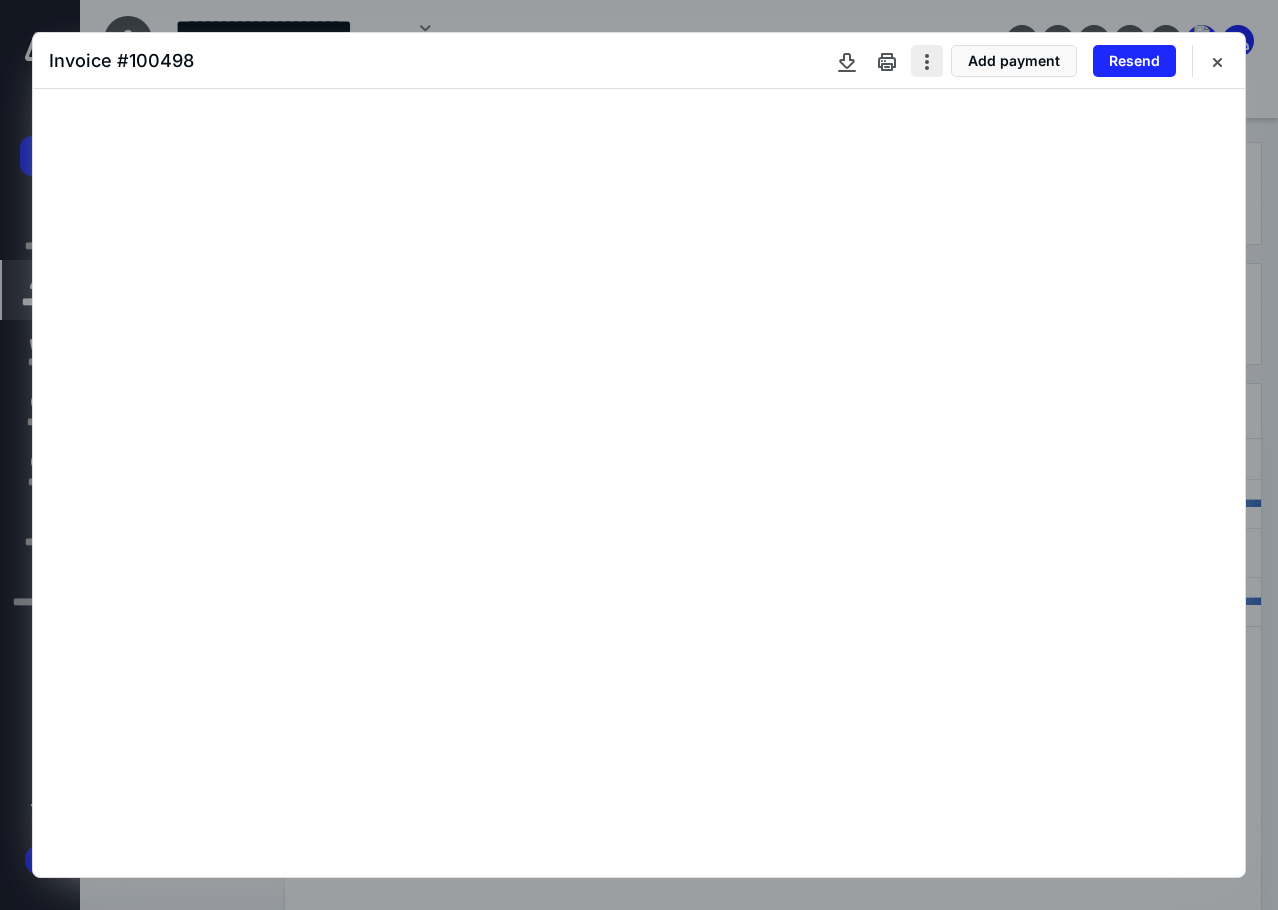 click at bounding box center (927, 61) 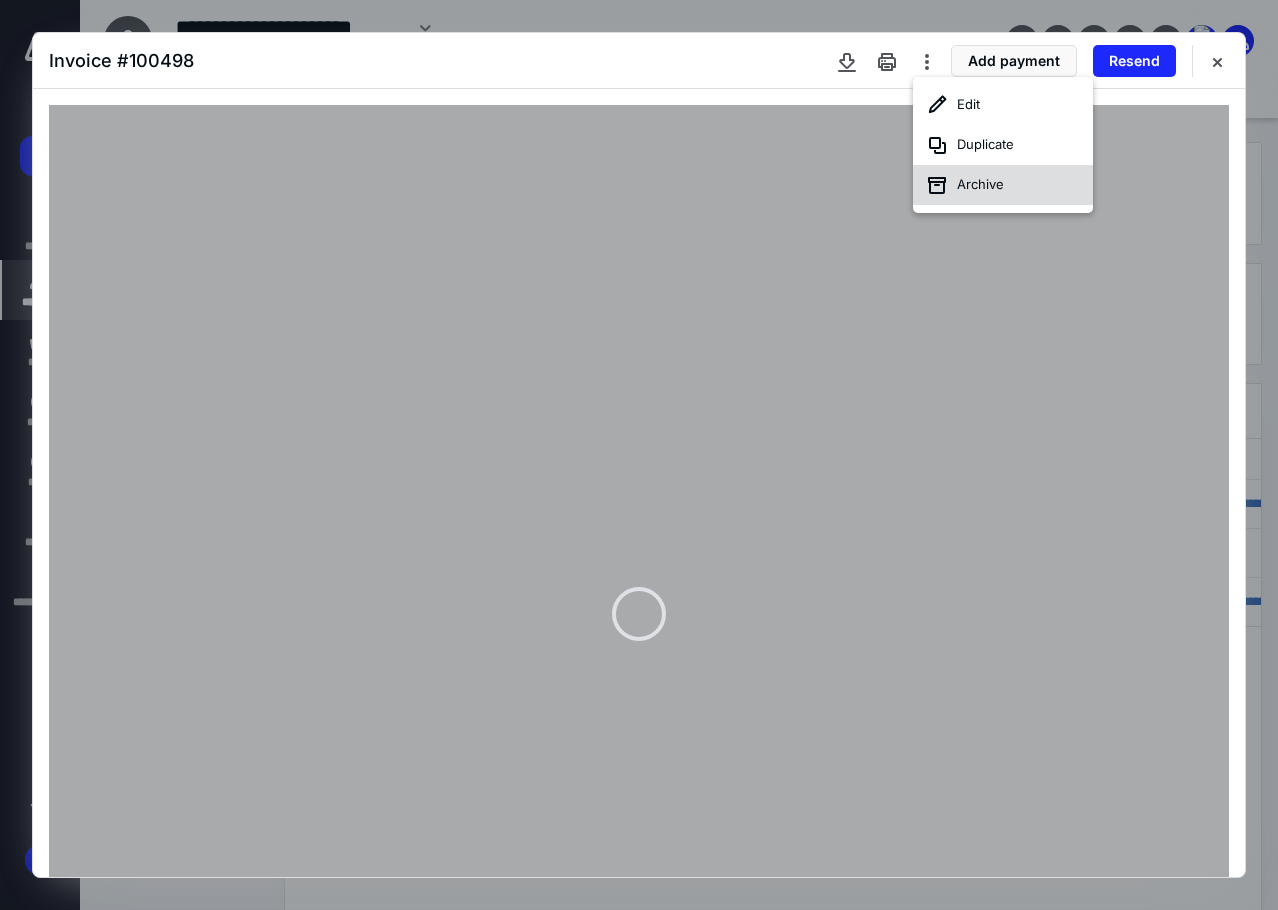 click on "Archive" at bounding box center [1003, 185] 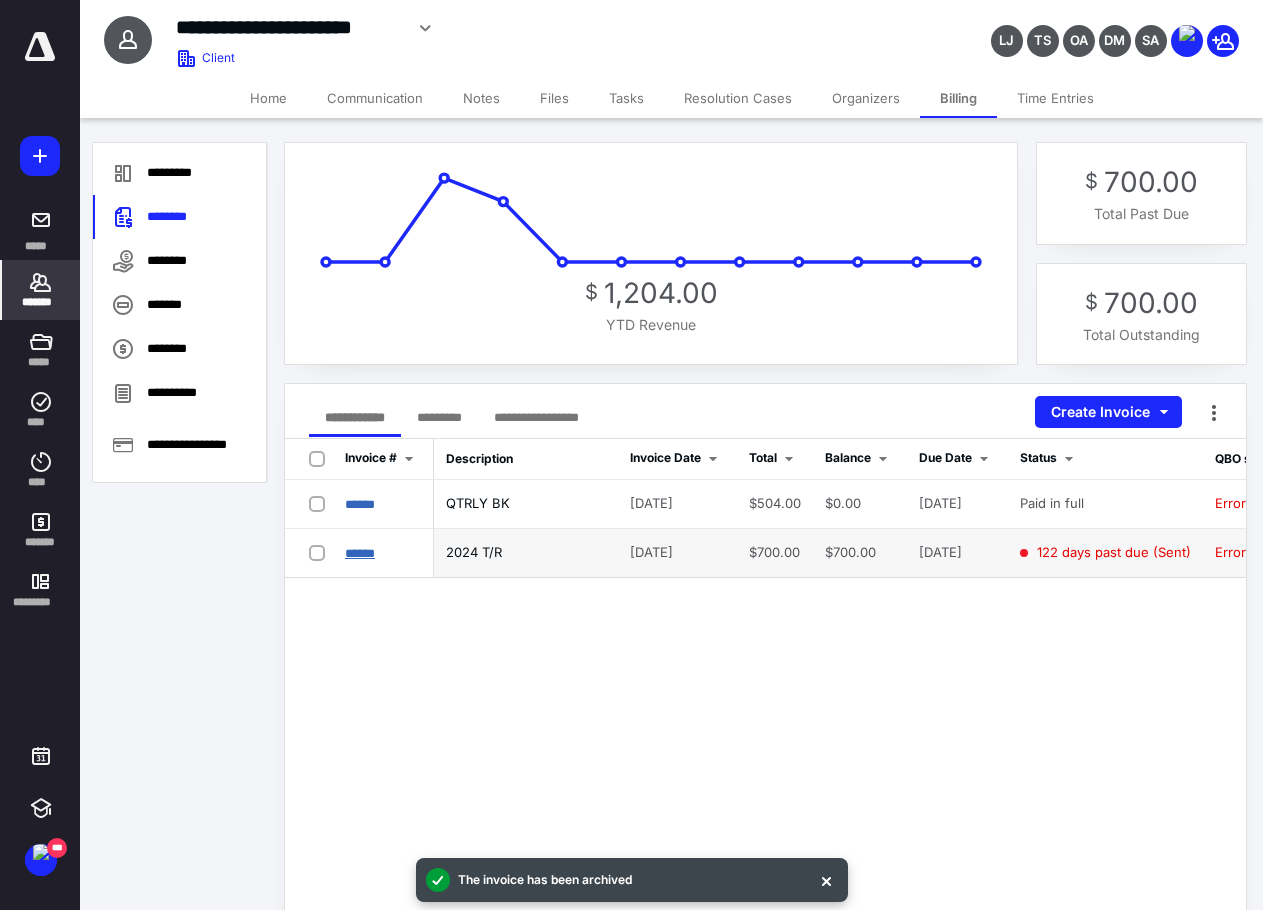 click on "******" at bounding box center [360, 553] 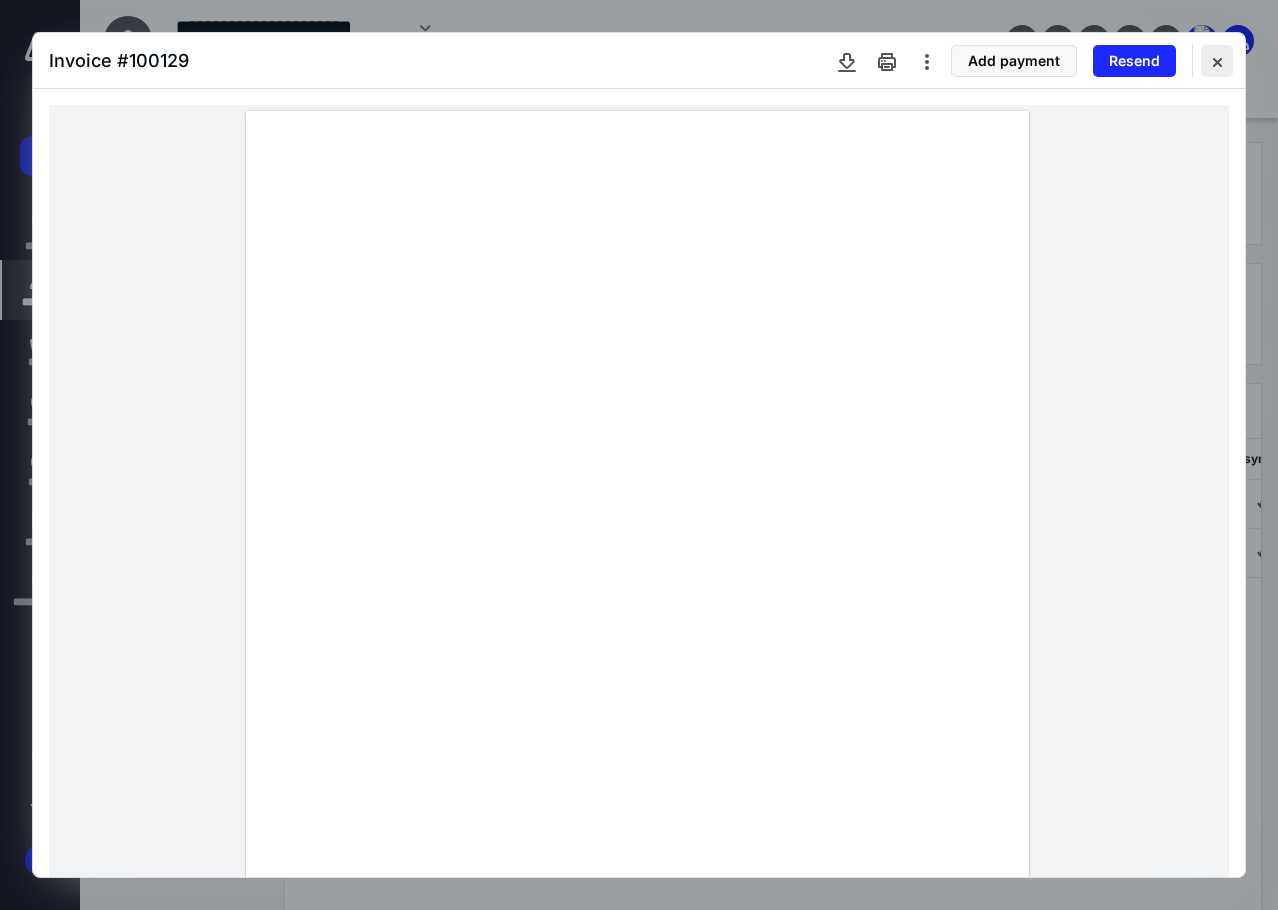 click at bounding box center (1217, 61) 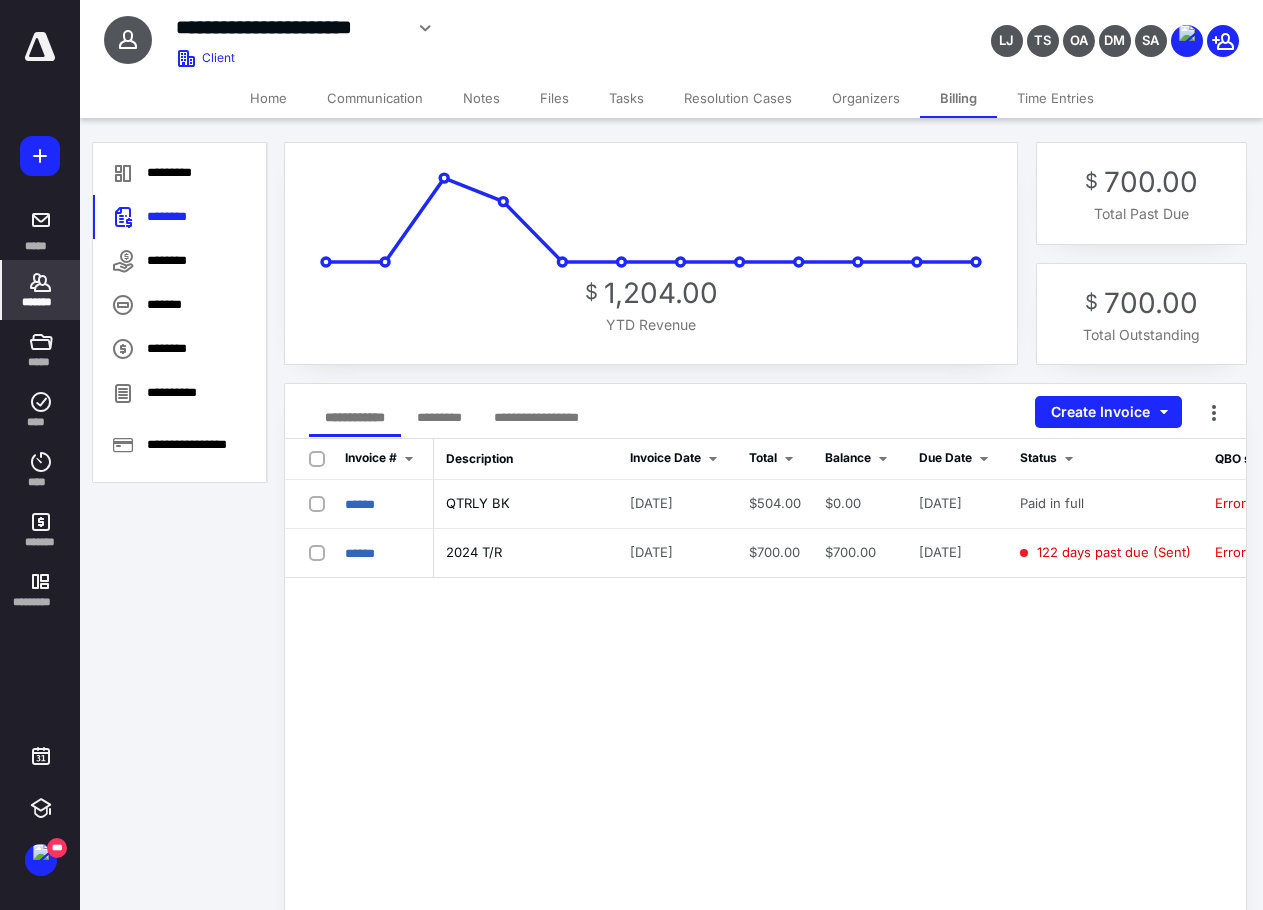 click on "*********" at bounding box center (439, 417) 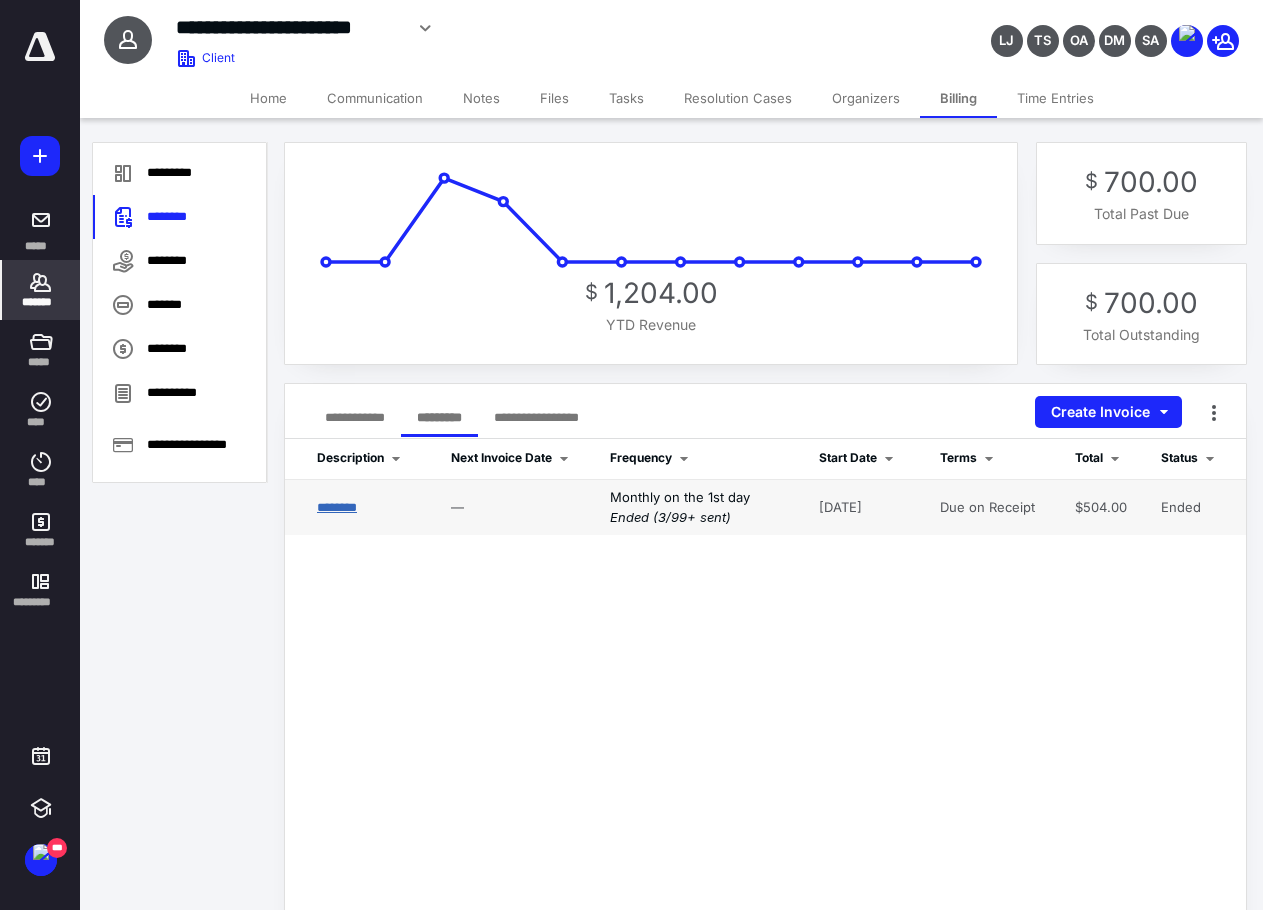 click on "********" at bounding box center [337, 507] 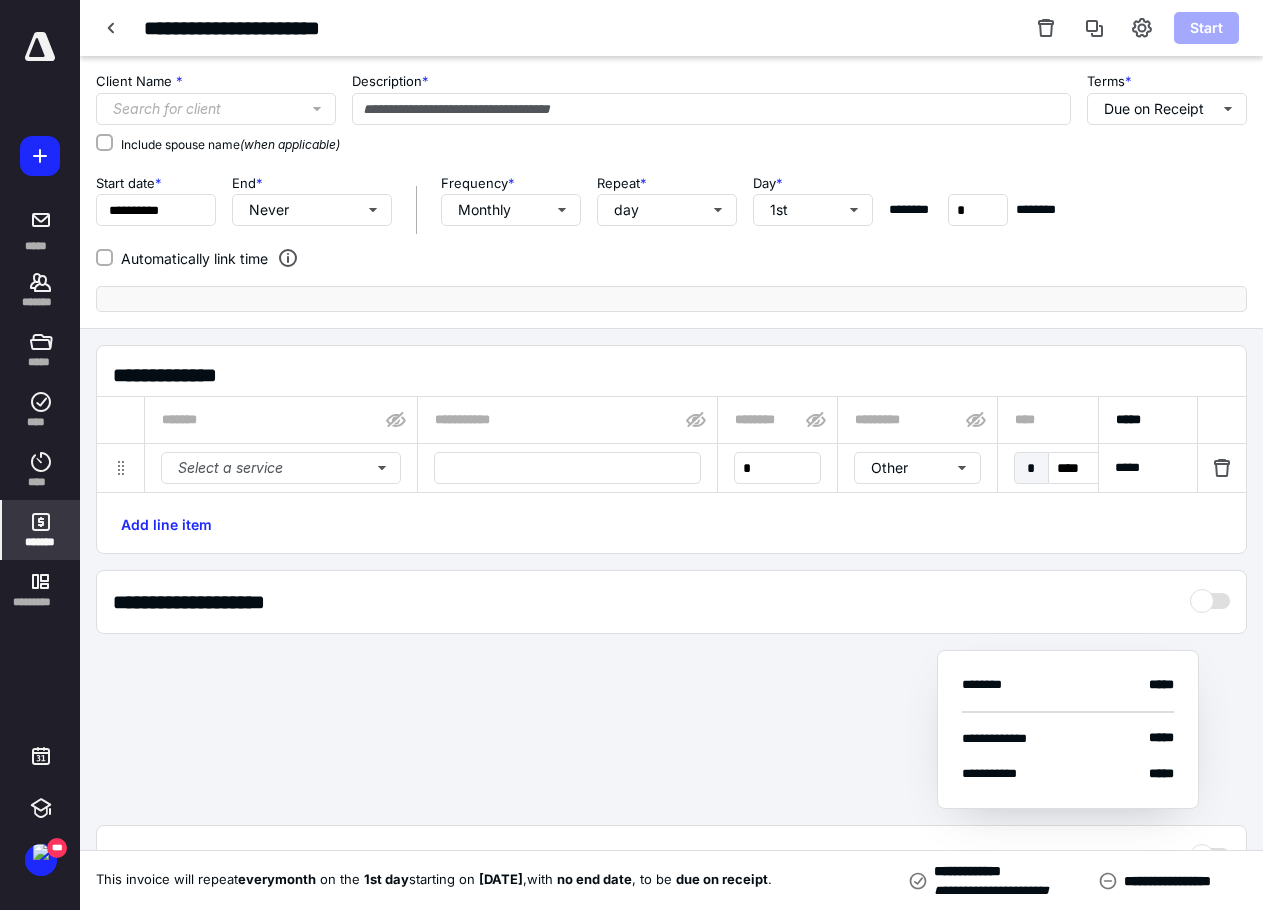 type on "********" 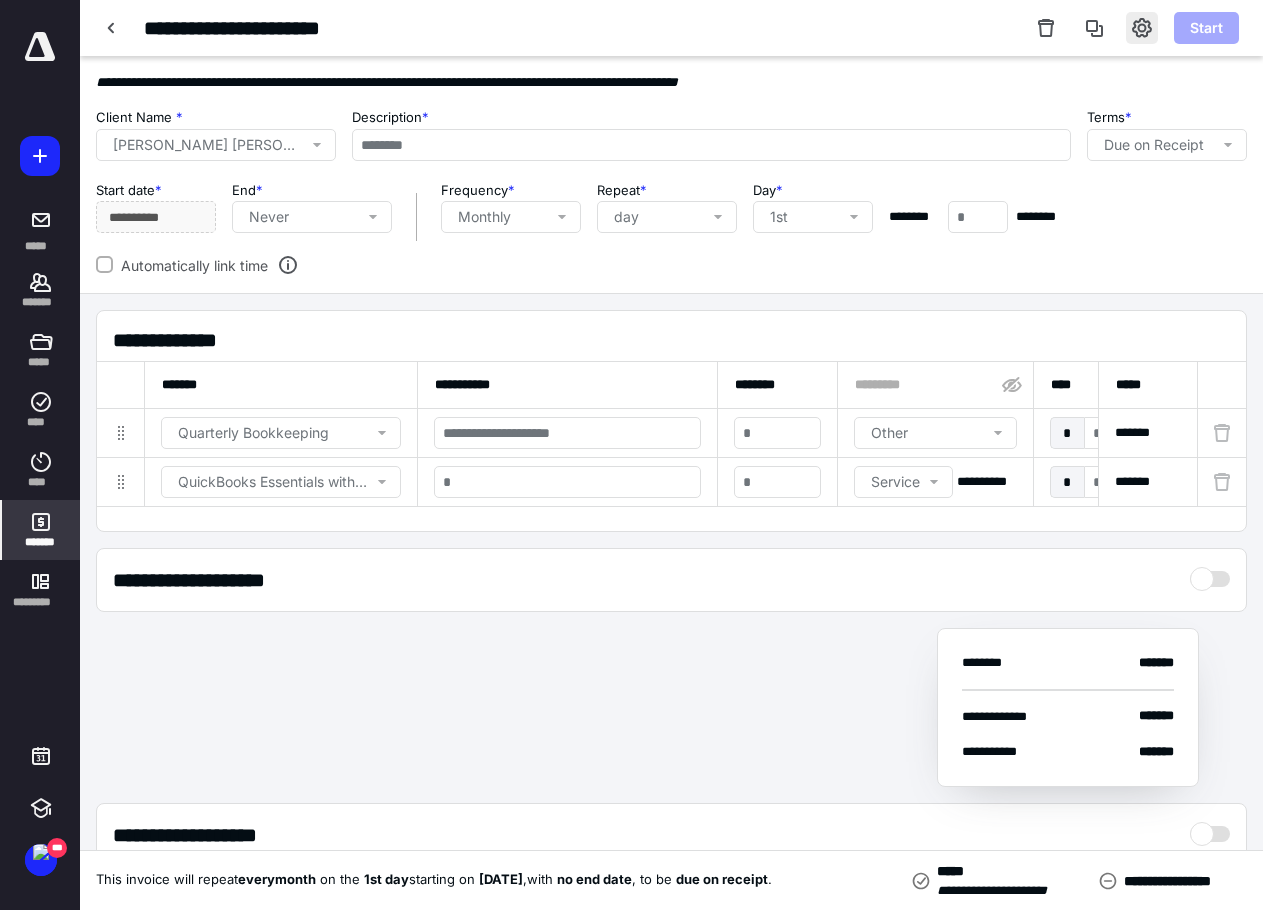 click at bounding box center [1142, 28] 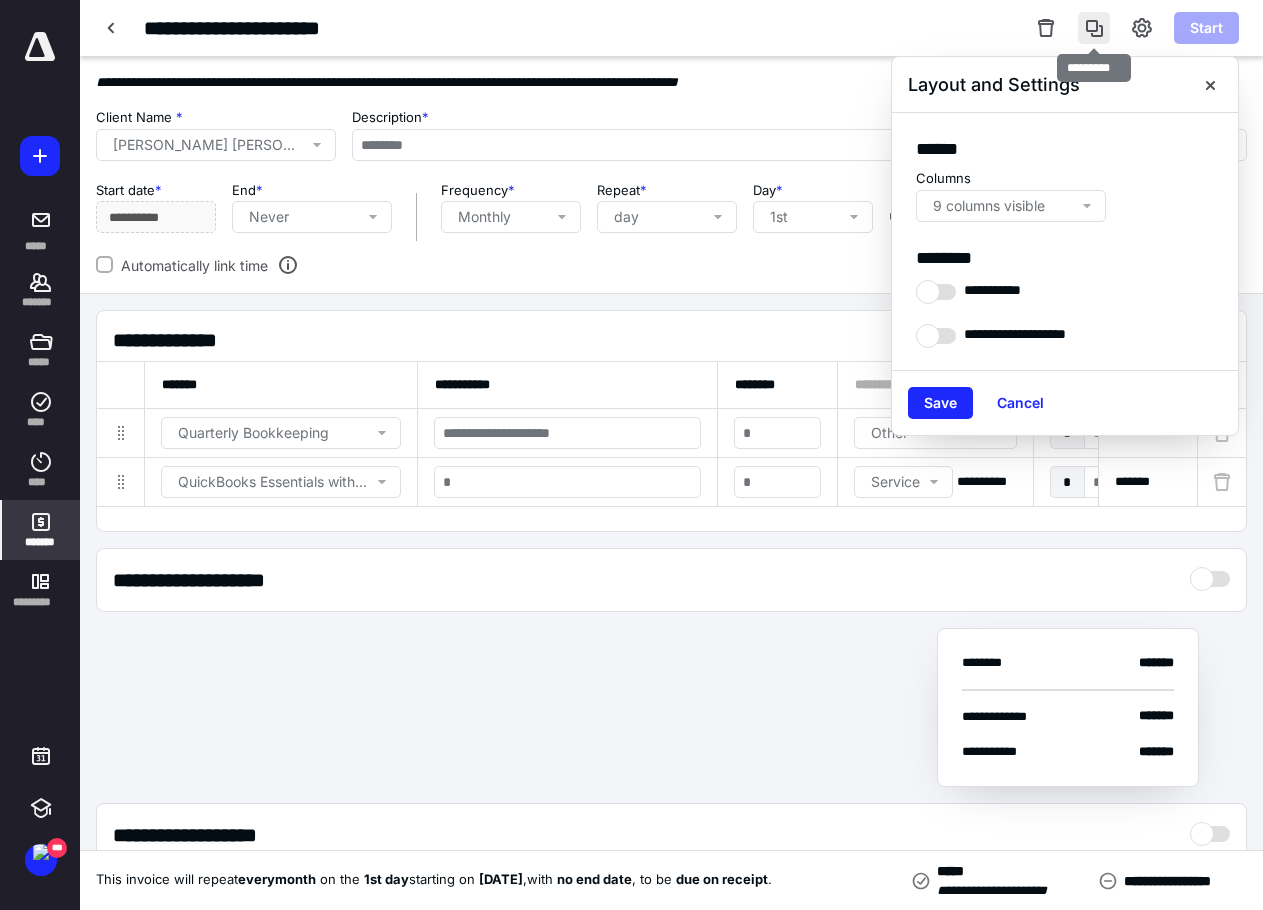 click at bounding box center [1094, 28] 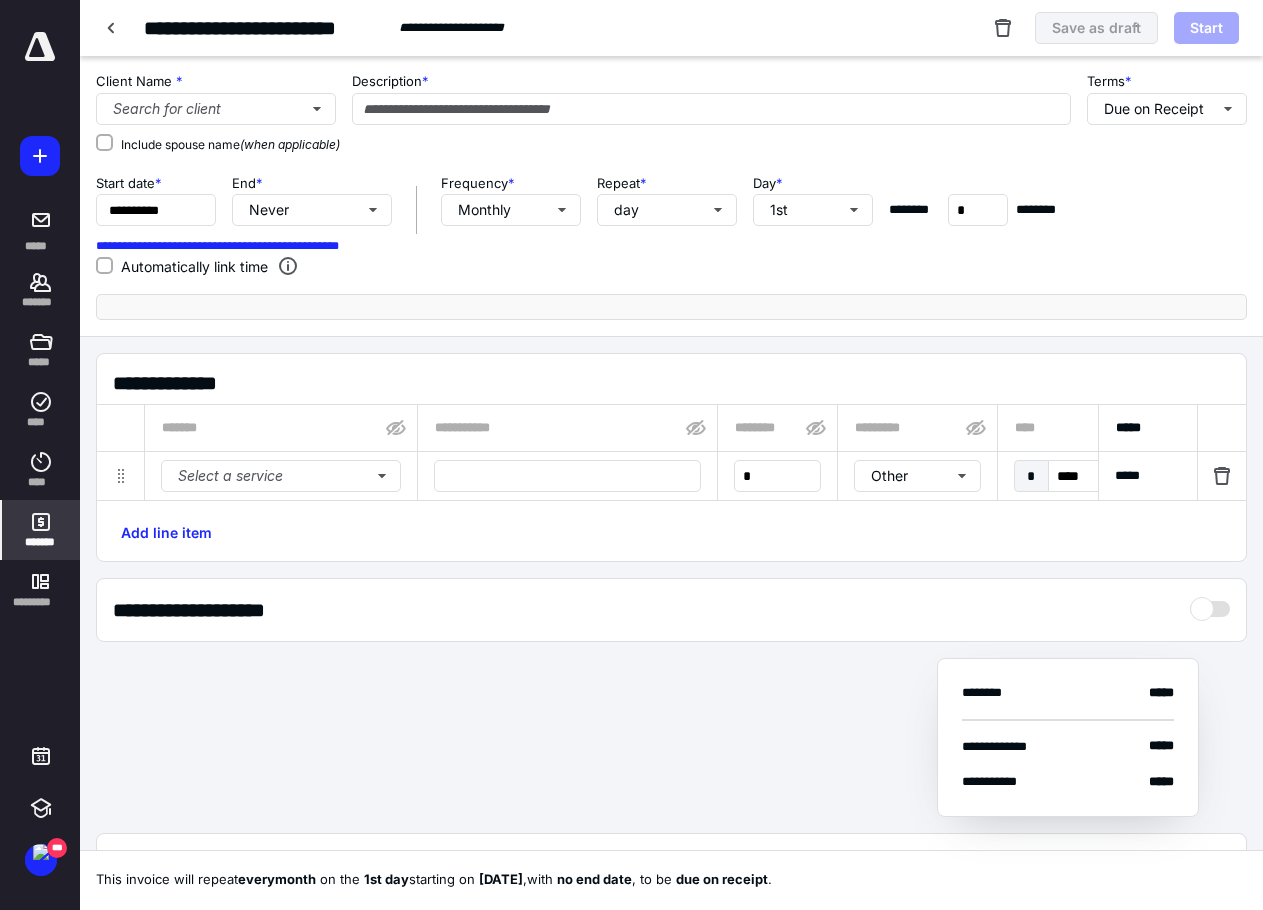 type on "********" 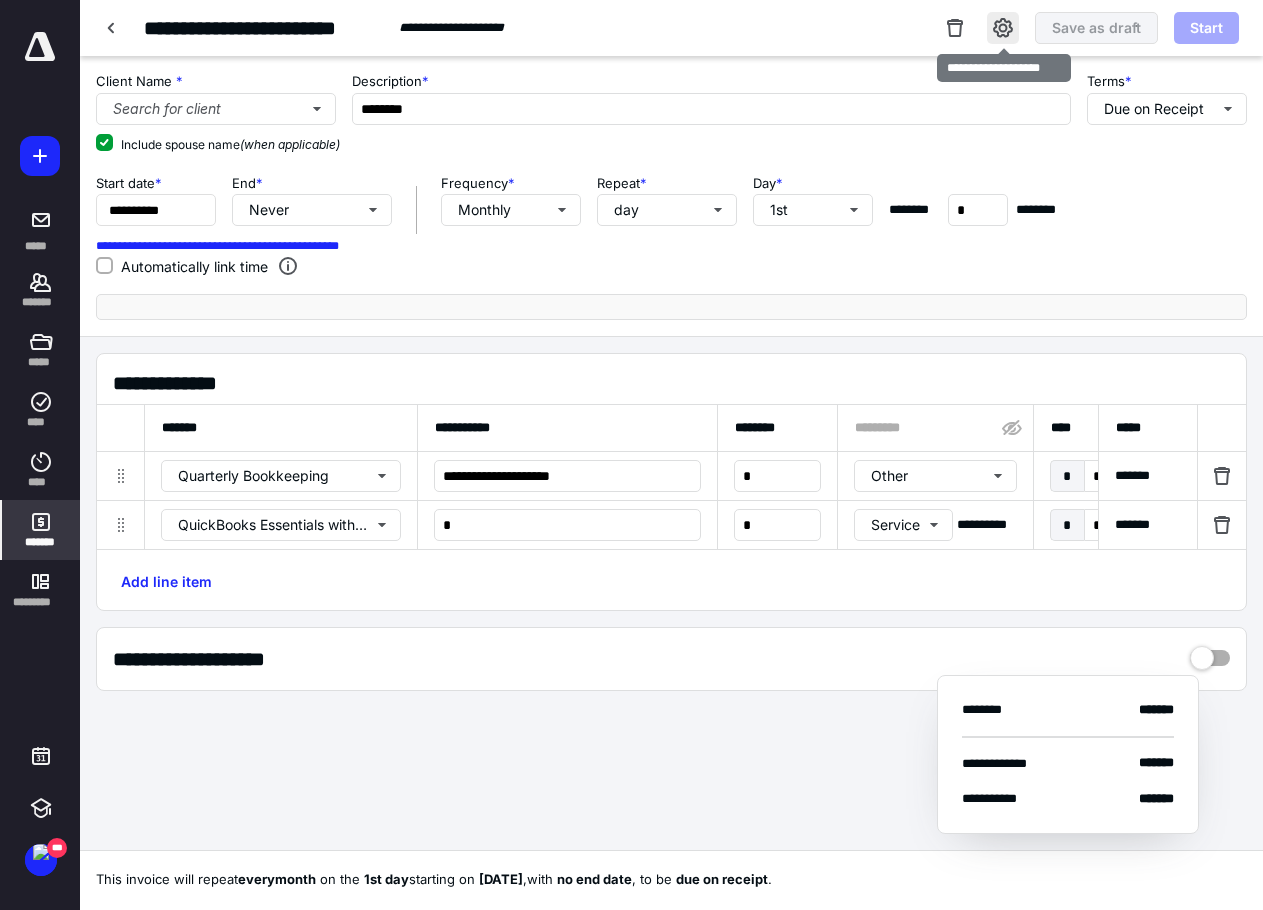 click at bounding box center [1003, 28] 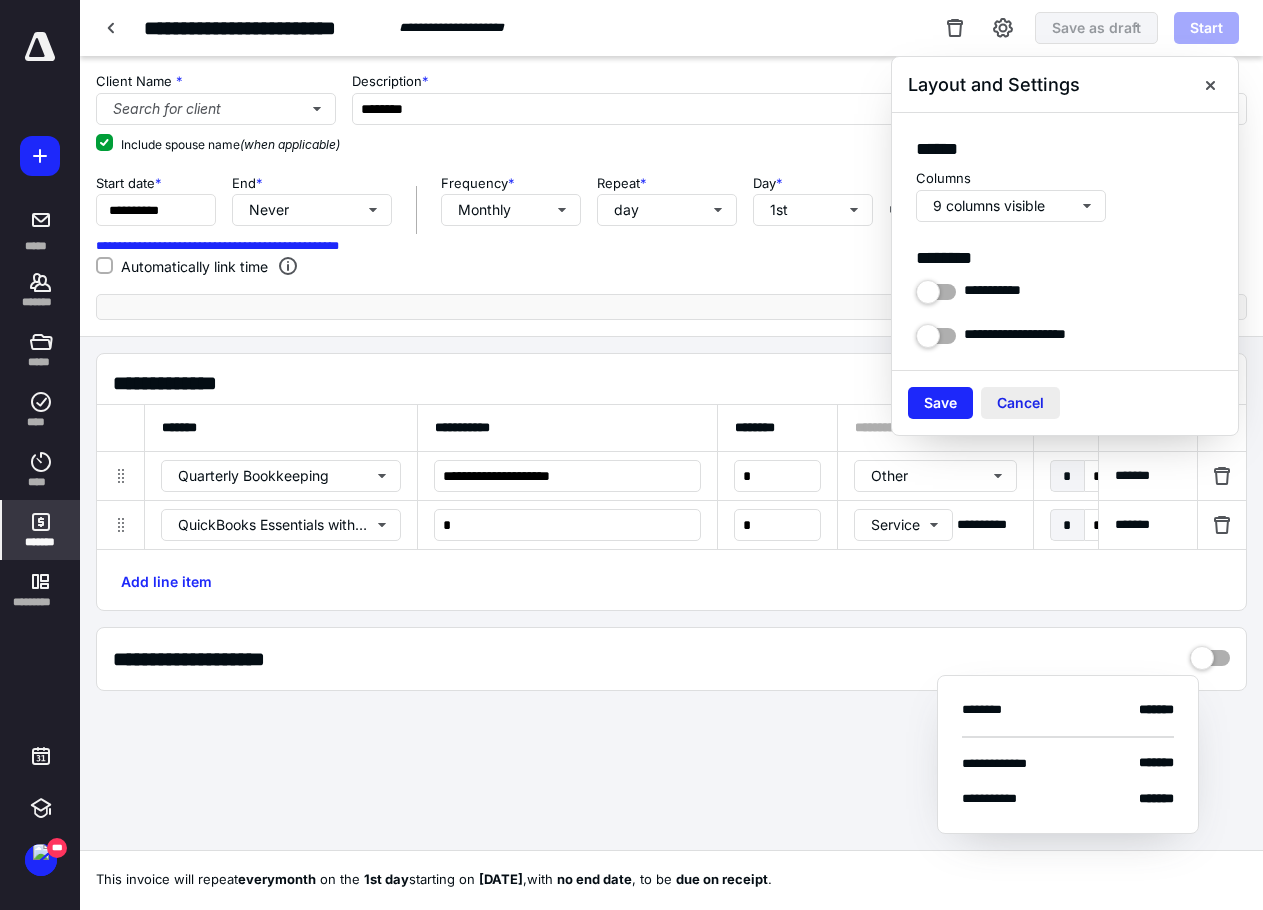 click on "Cancel" at bounding box center [1020, 403] 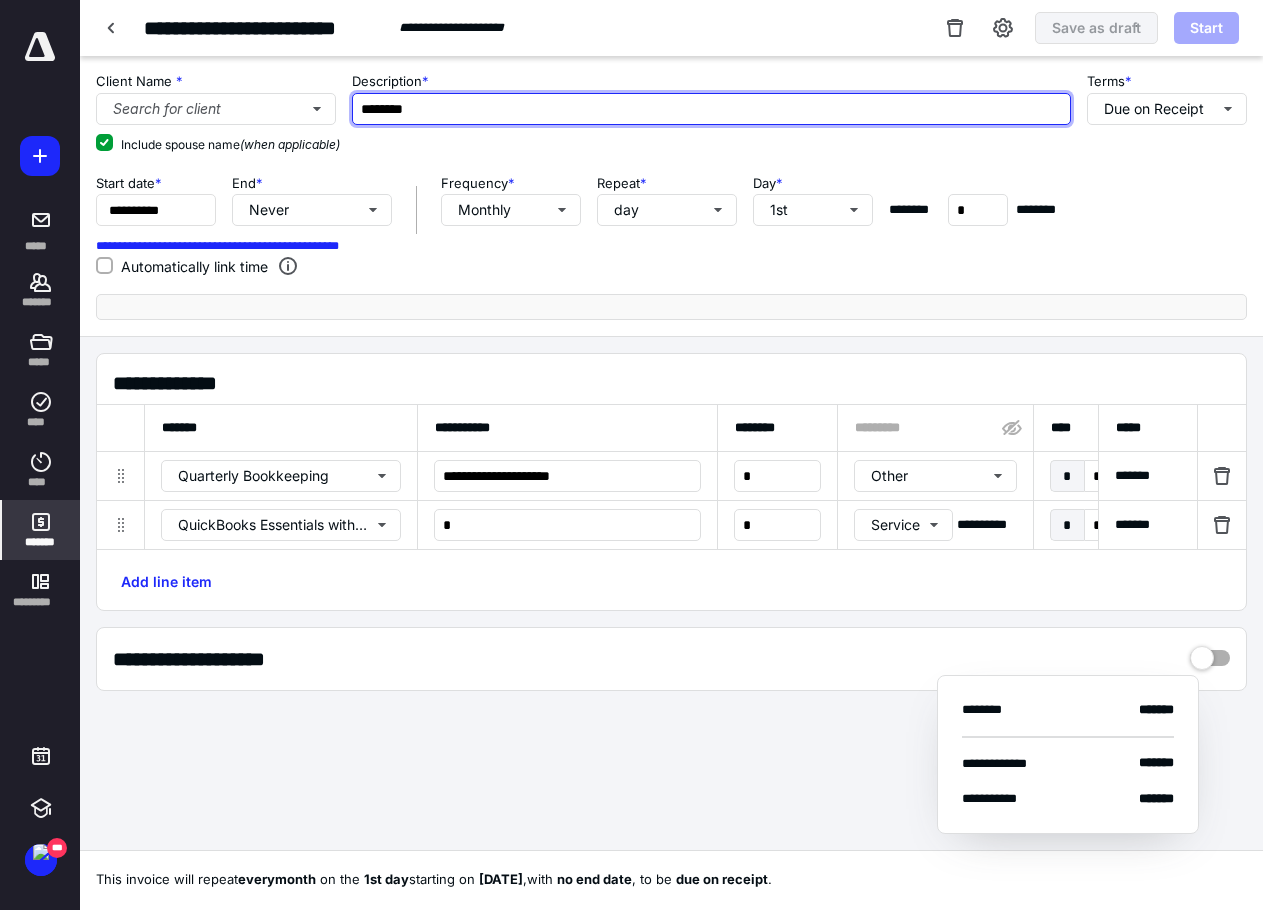 click on "********" at bounding box center [711, 109] 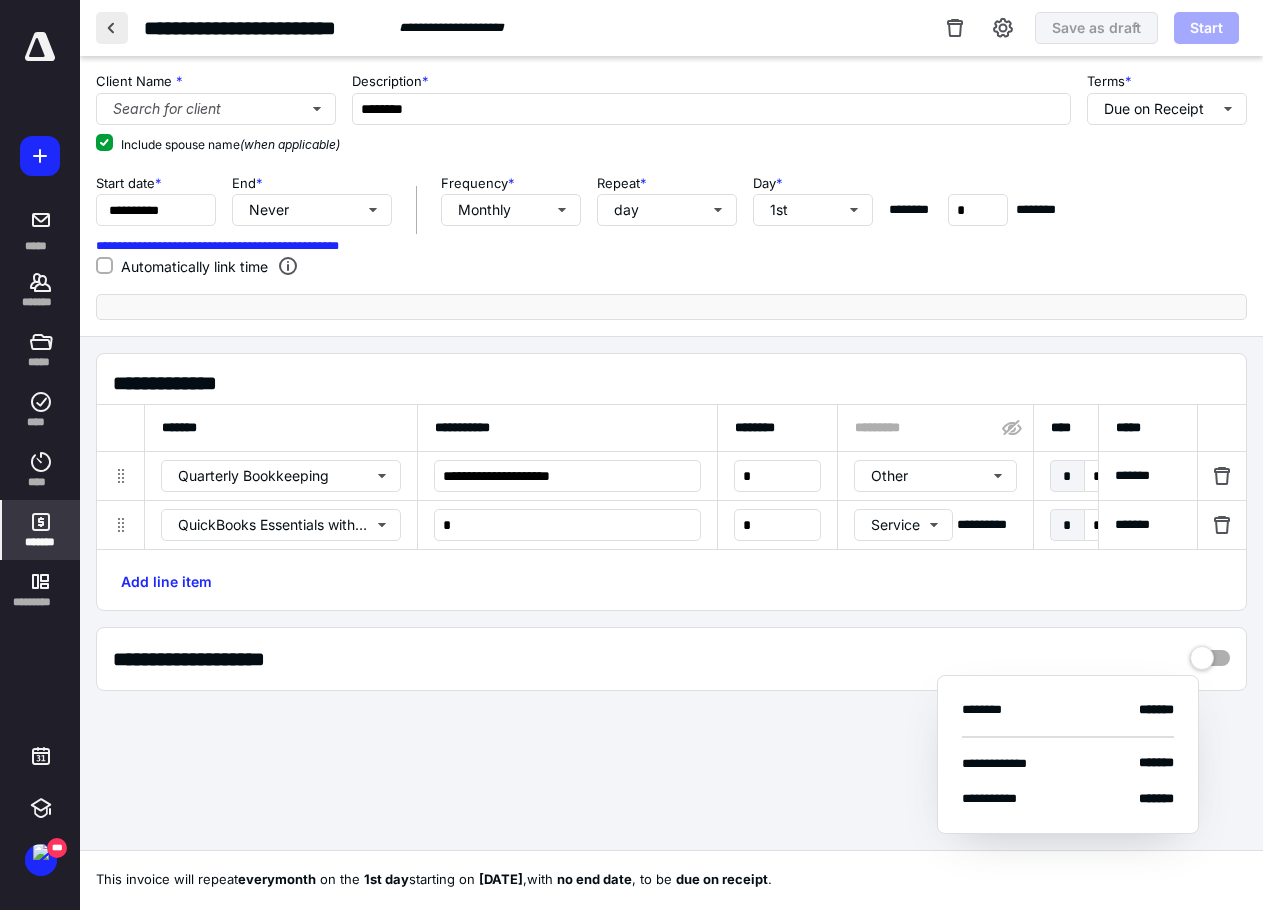 click at bounding box center [112, 28] 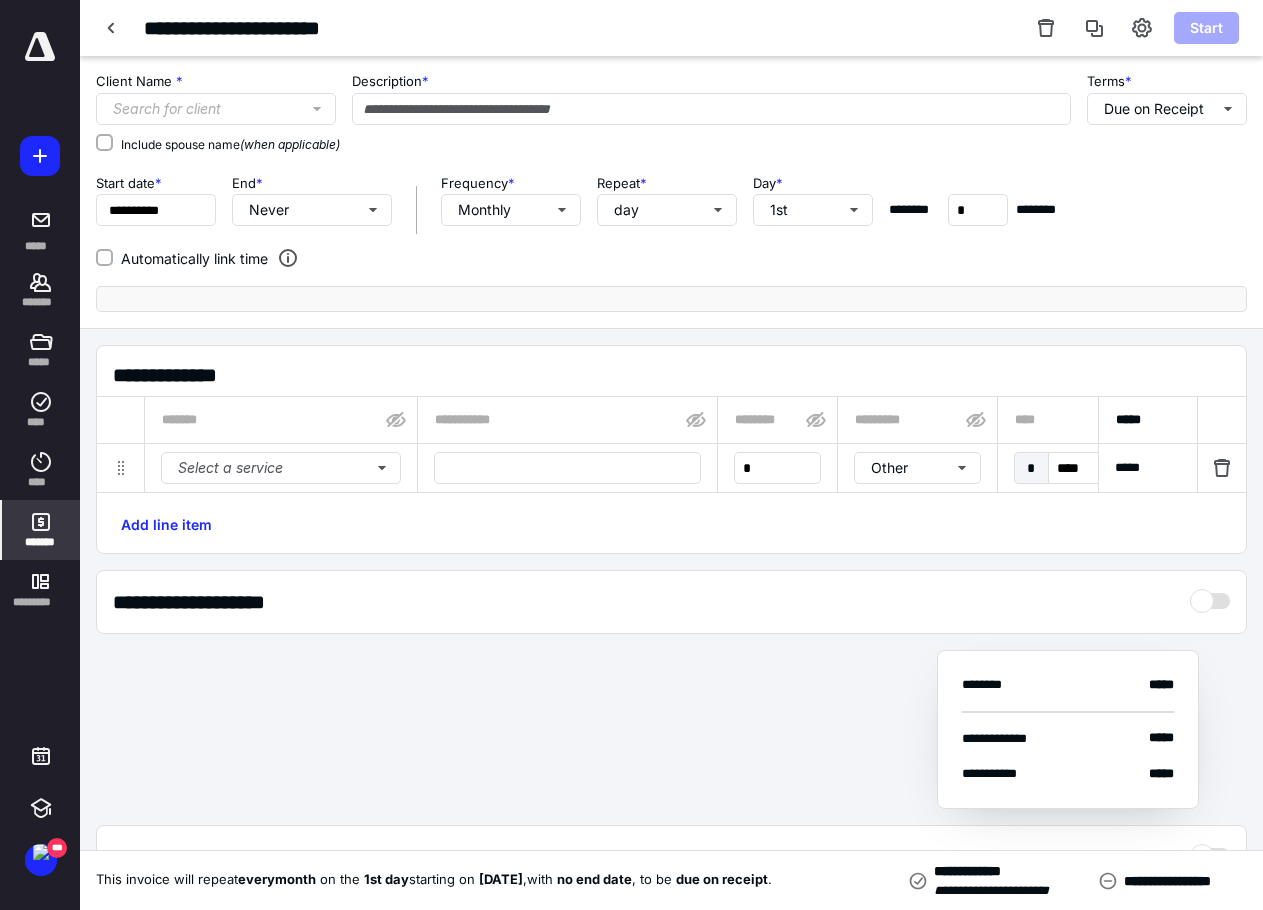 type on "********" 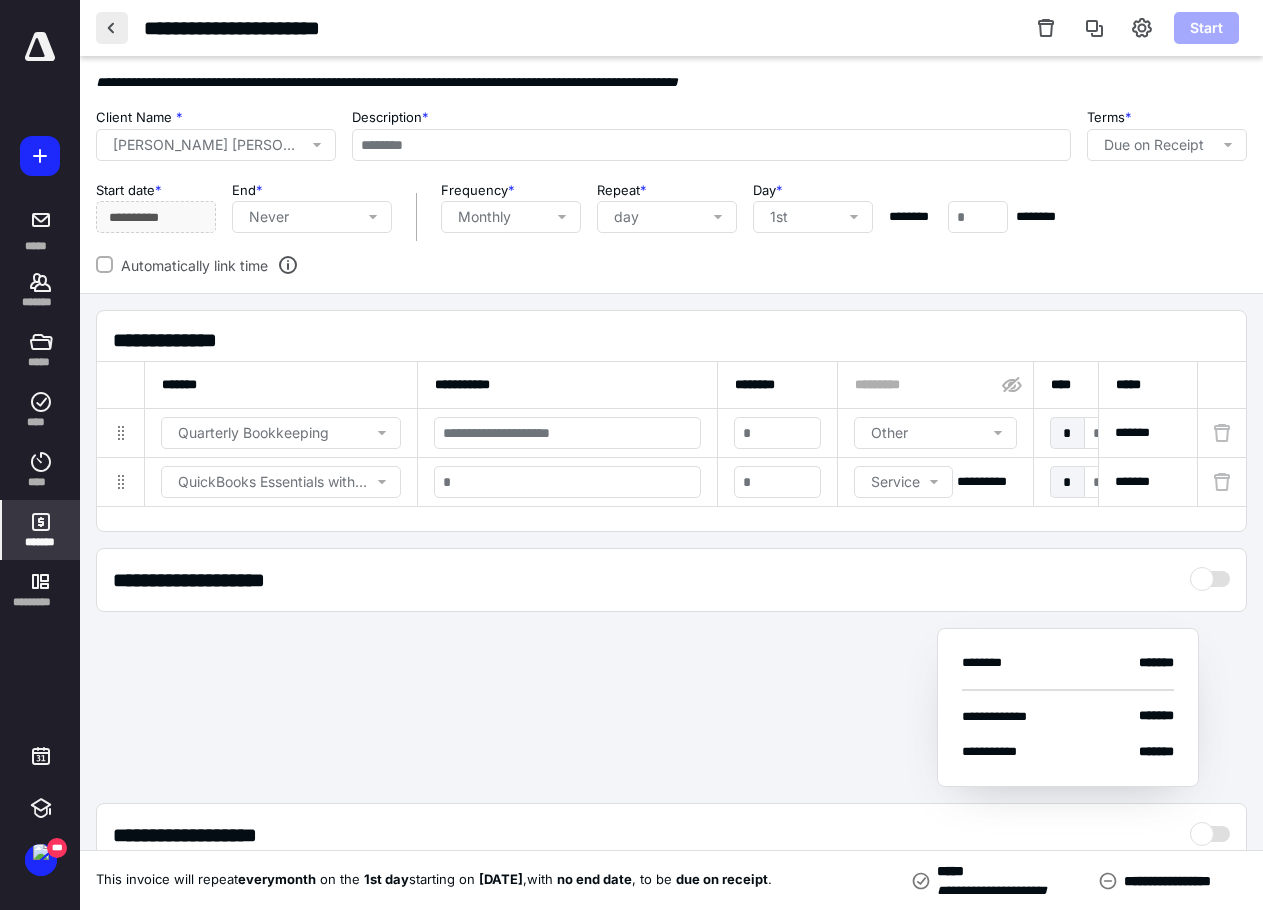 click at bounding box center (112, 28) 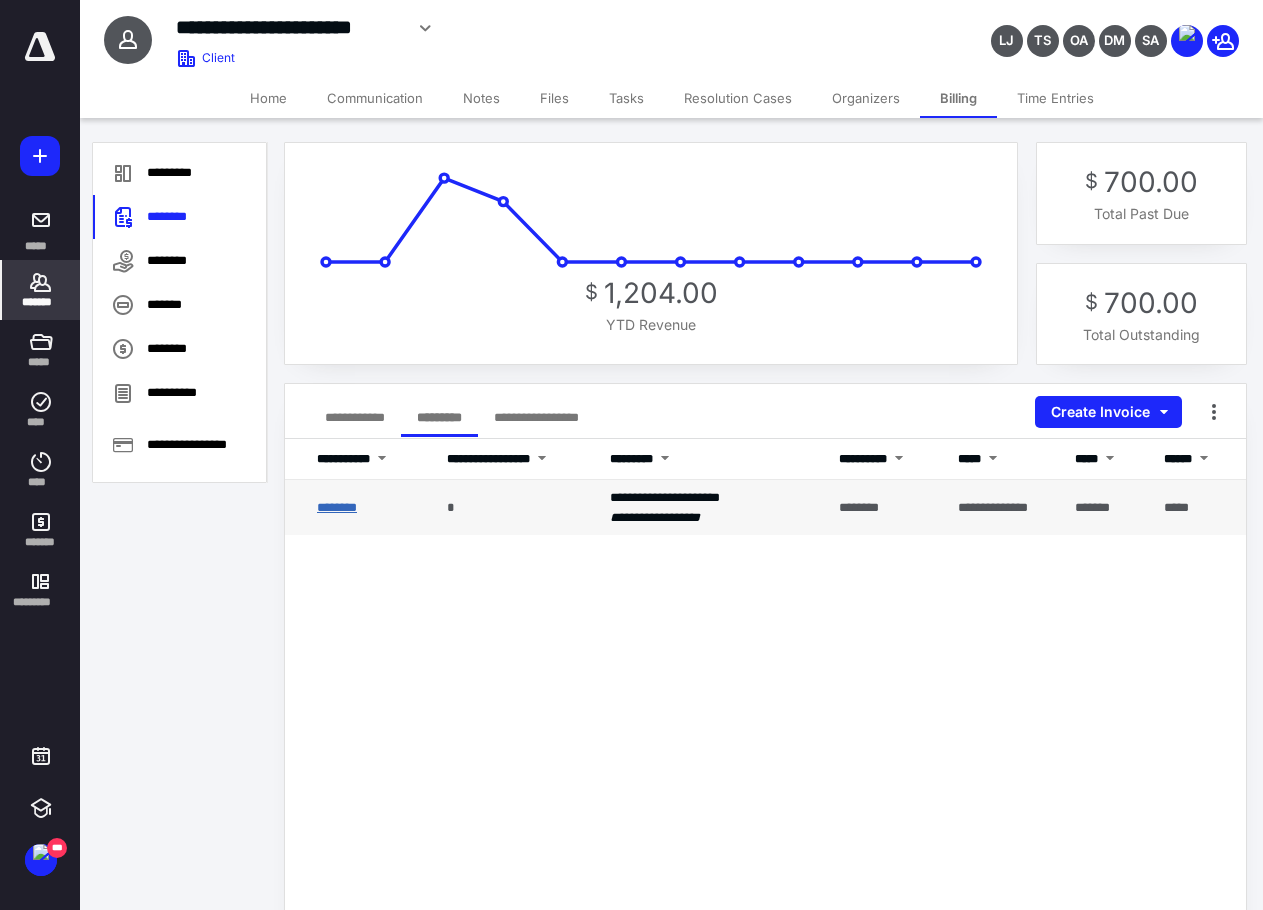 click on "********" at bounding box center [337, 507] 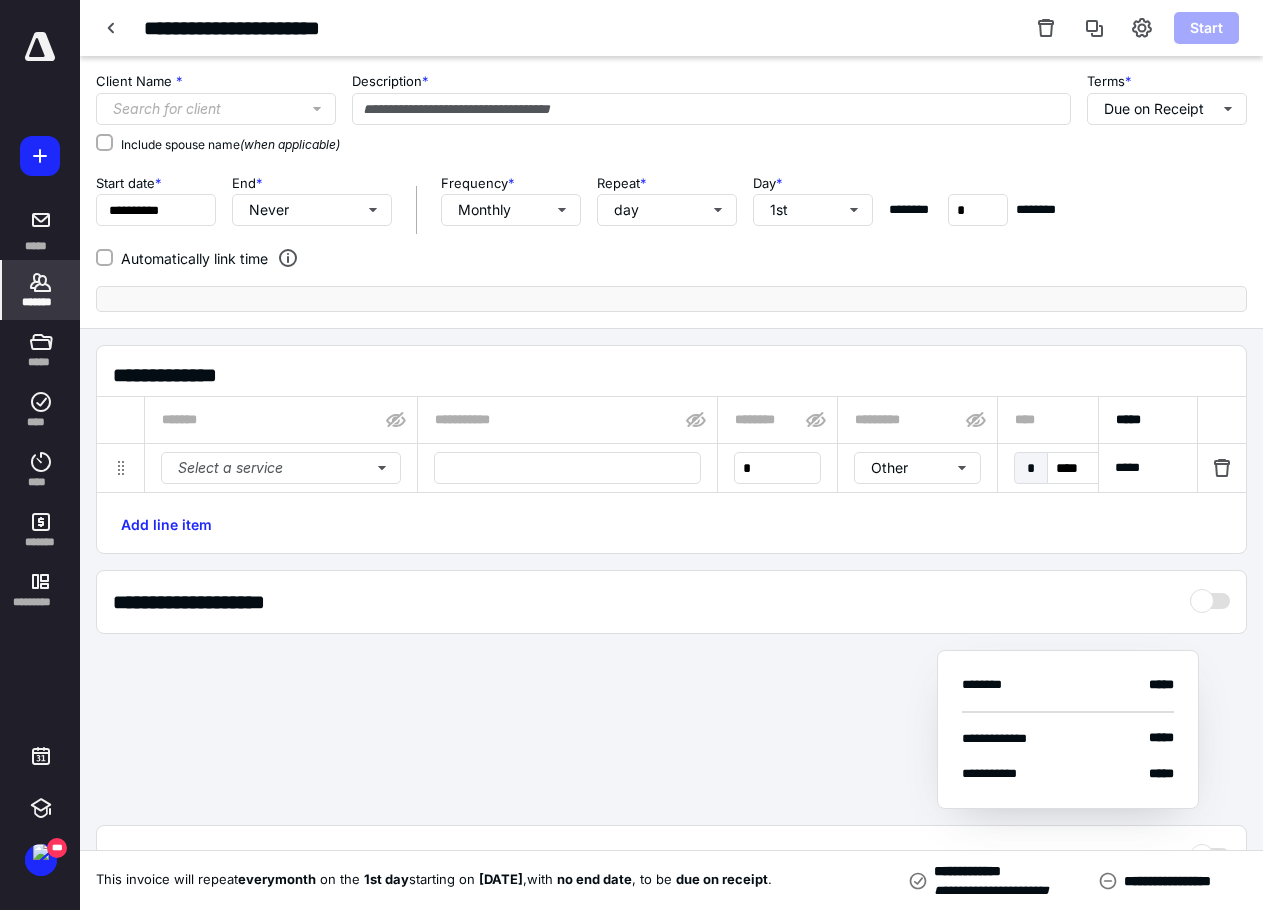 type on "********" 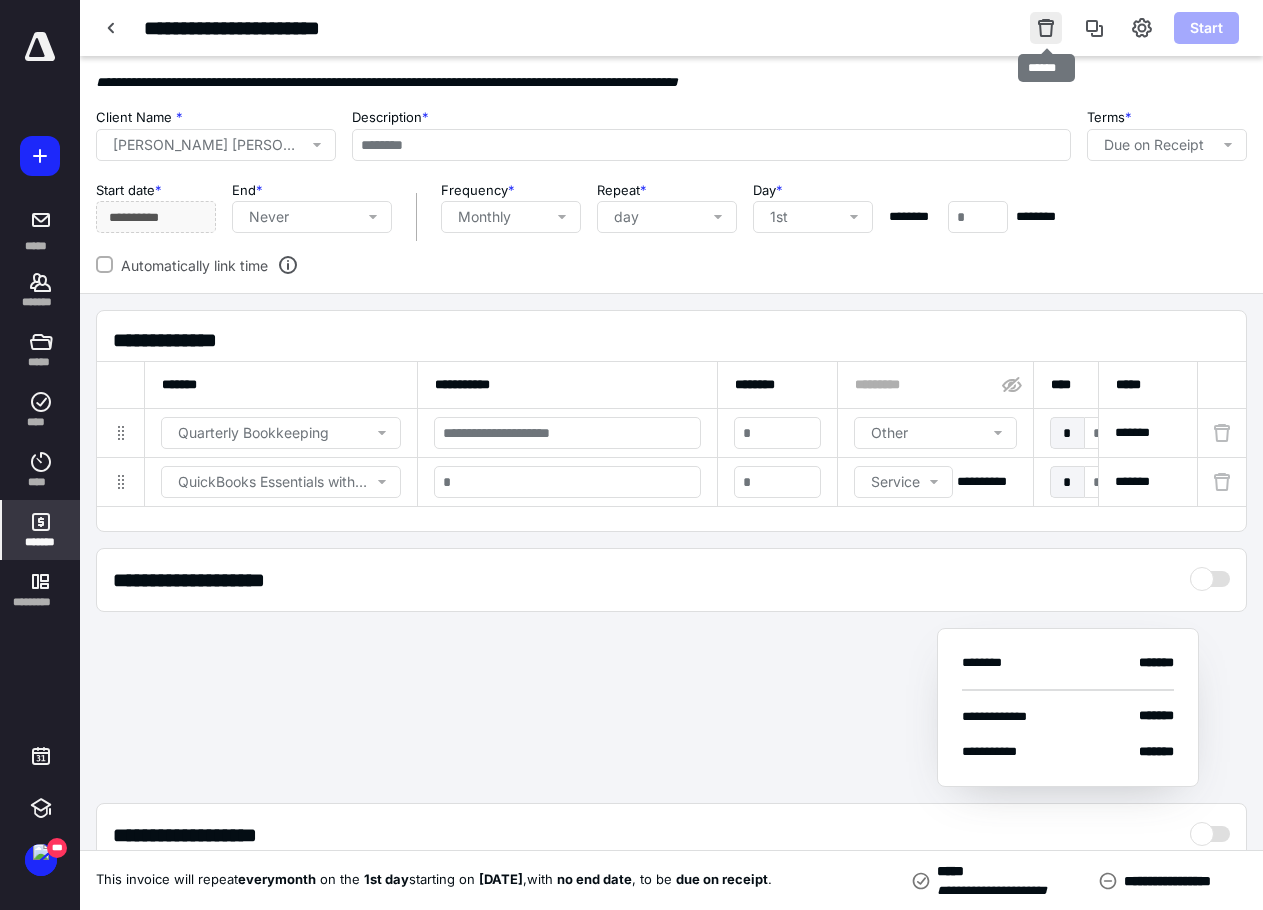 click at bounding box center (1046, 28) 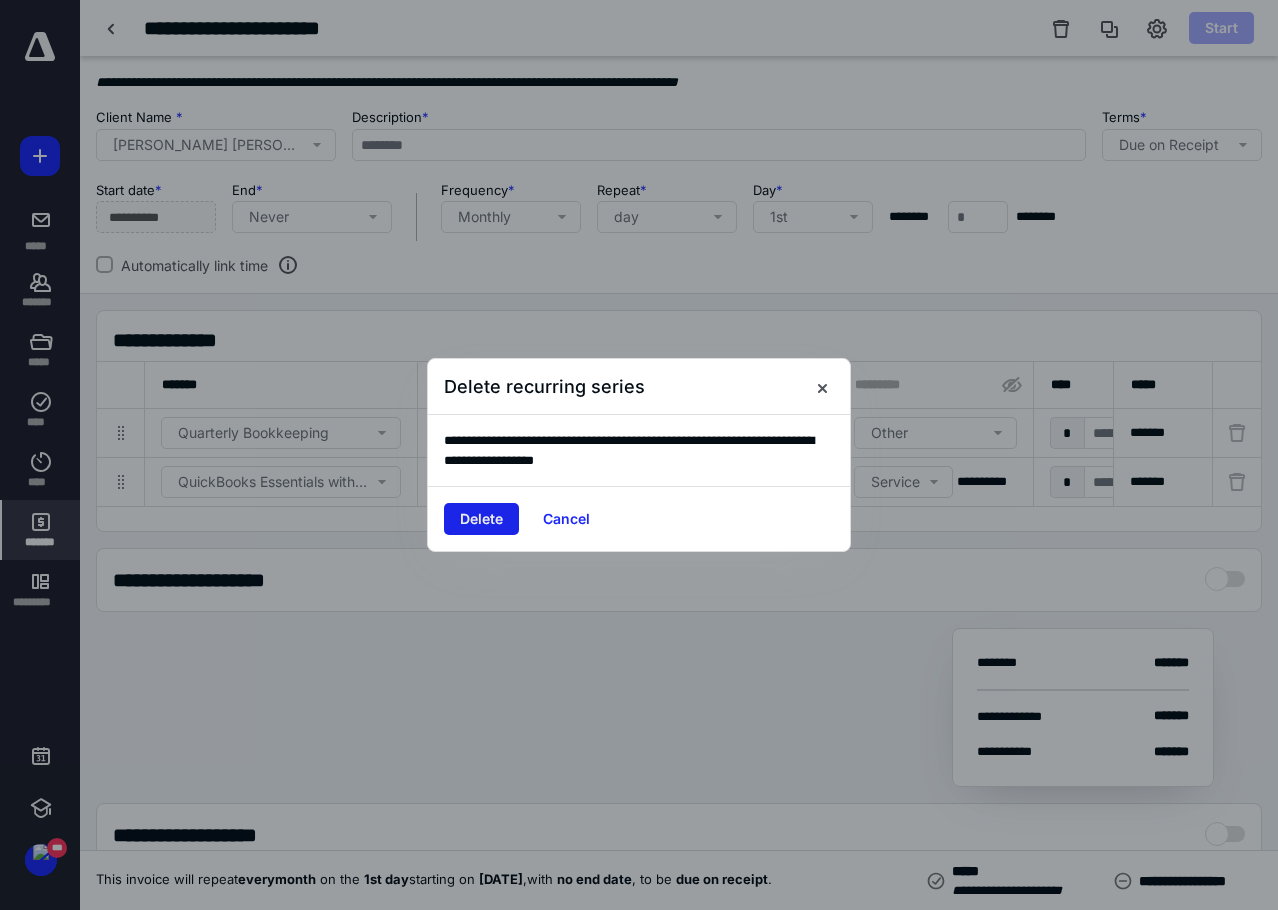 click on "Delete" at bounding box center (481, 519) 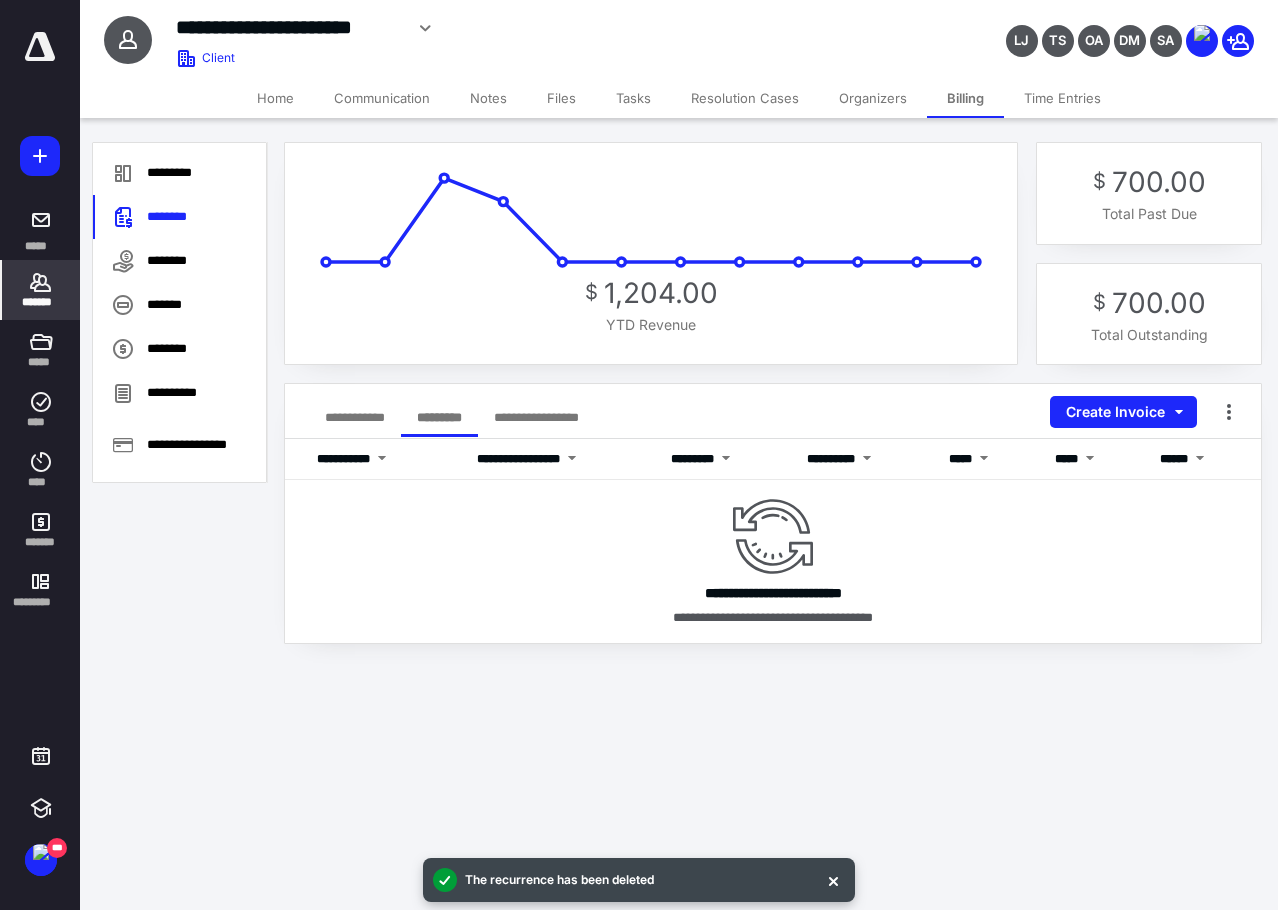 click on "**********" at bounding box center (355, 417) 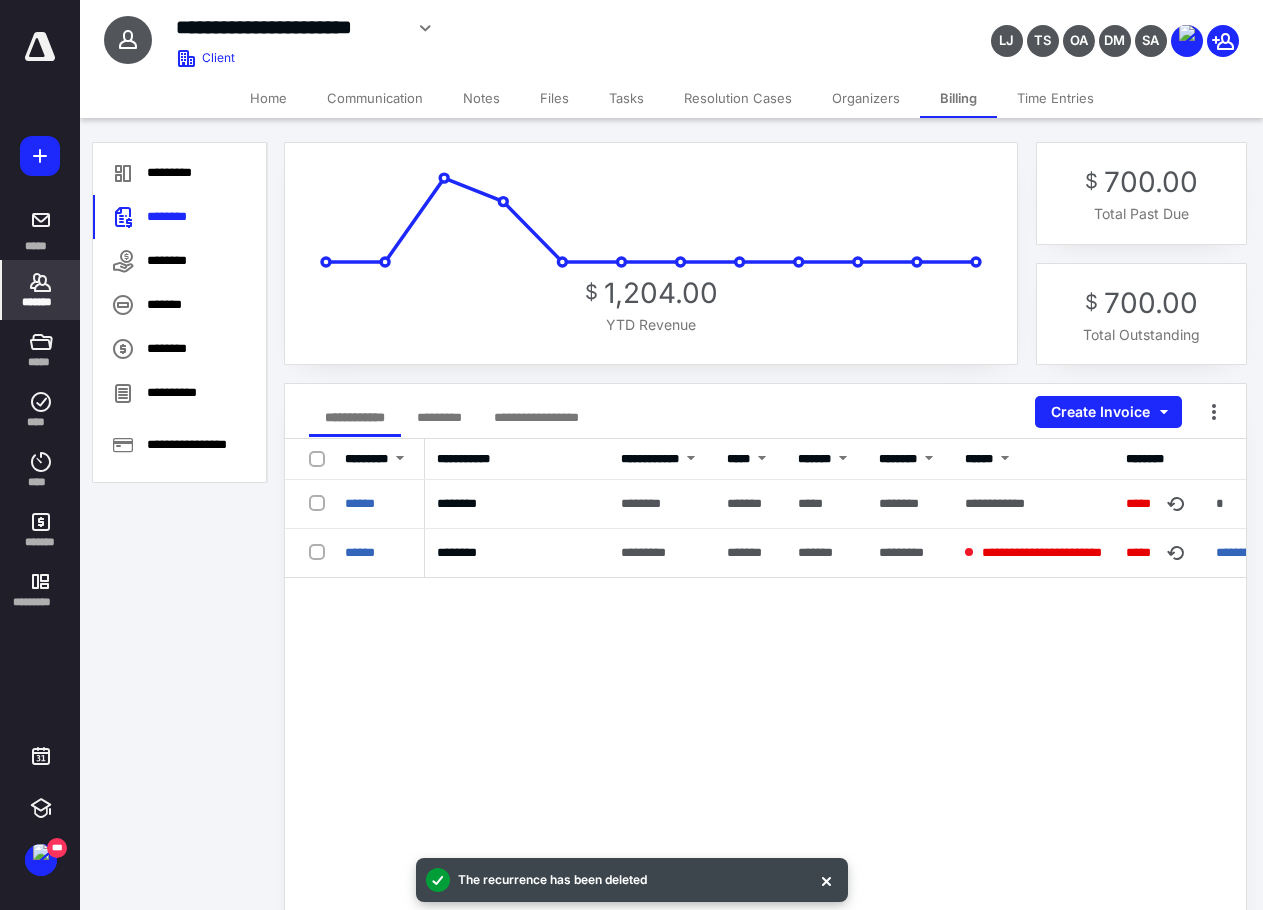 click on "**********" at bounding box center (765, 839) 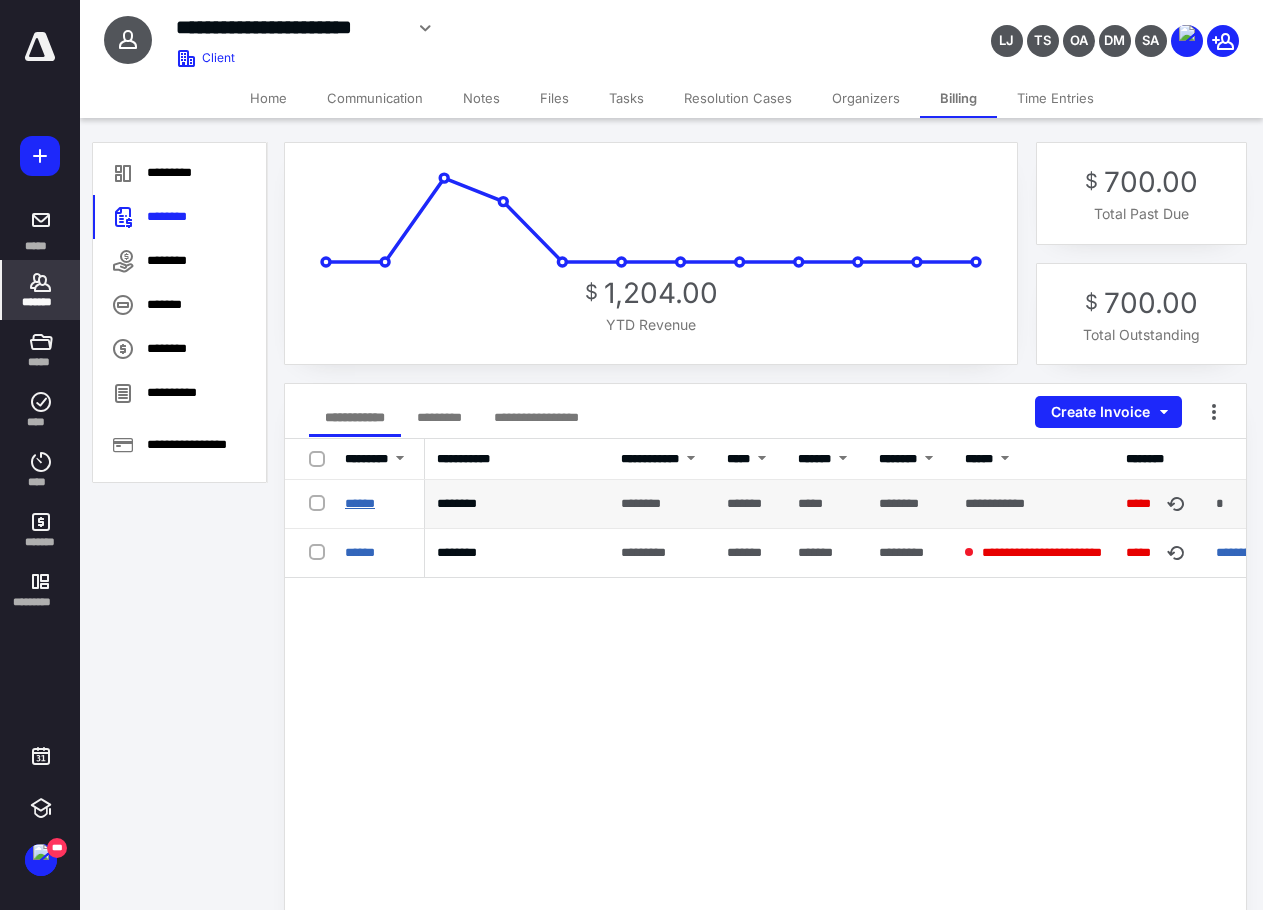 click on "******" at bounding box center [360, 503] 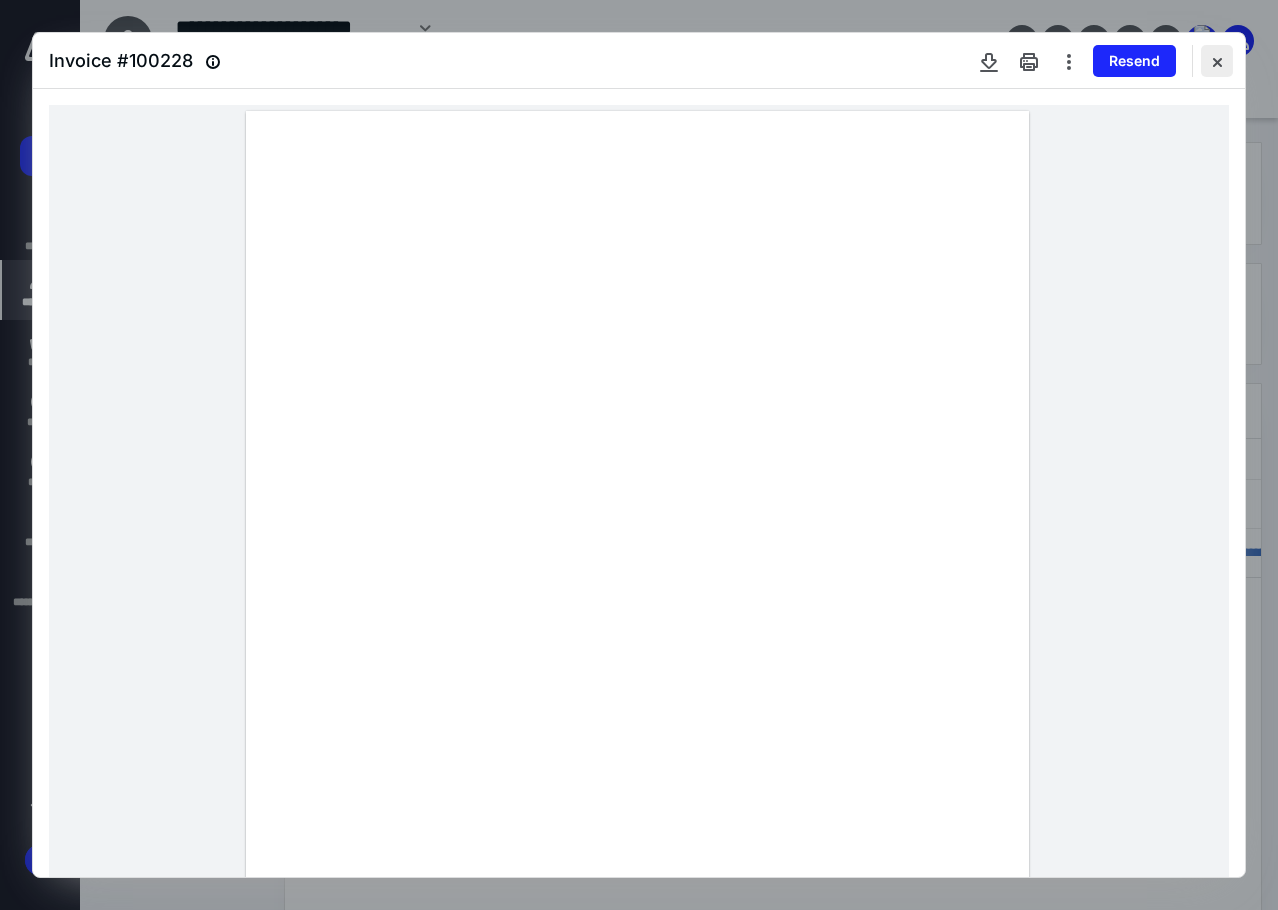 click at bounding box center (1217, 61) 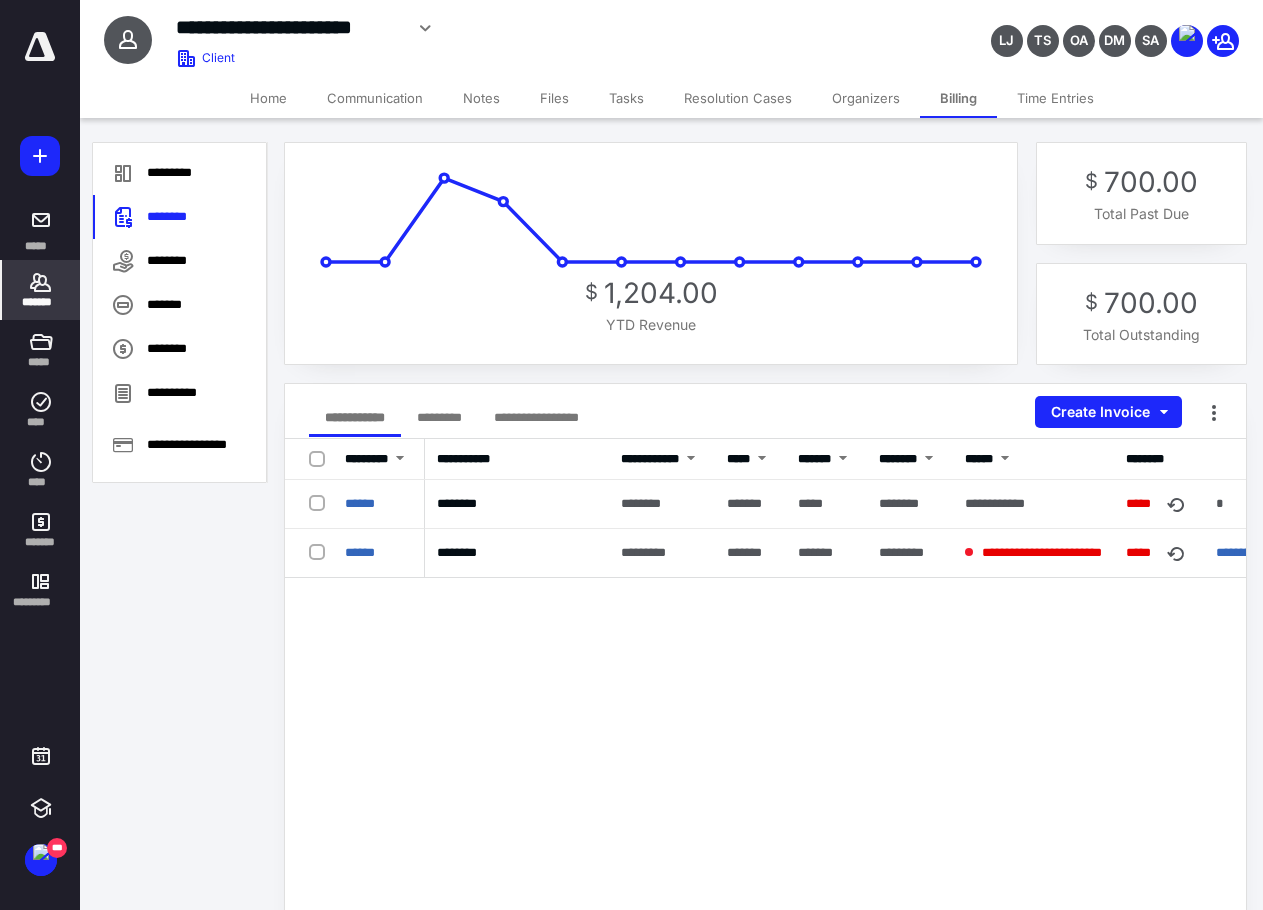 click on "Files" at bounding box center (554, 98) 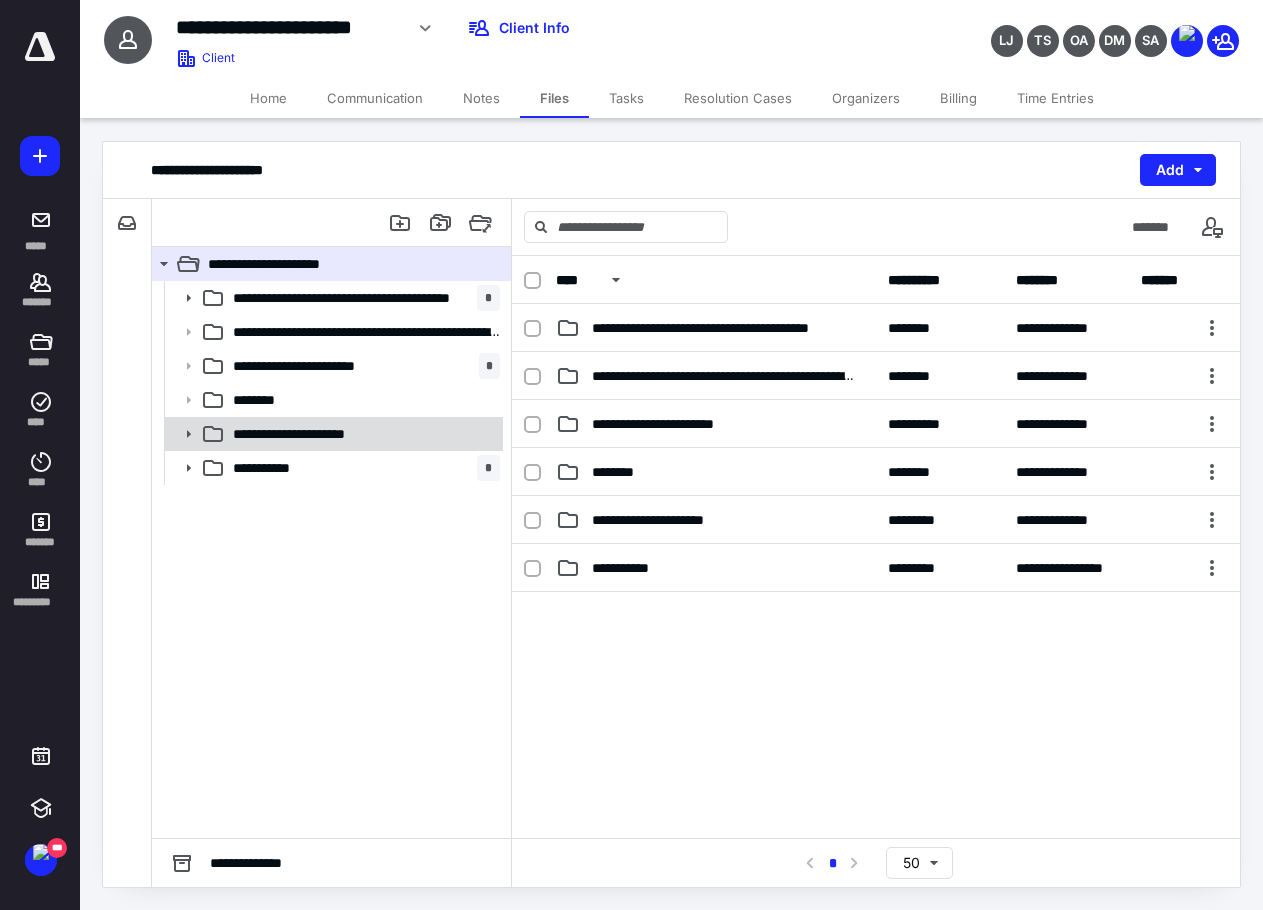 click 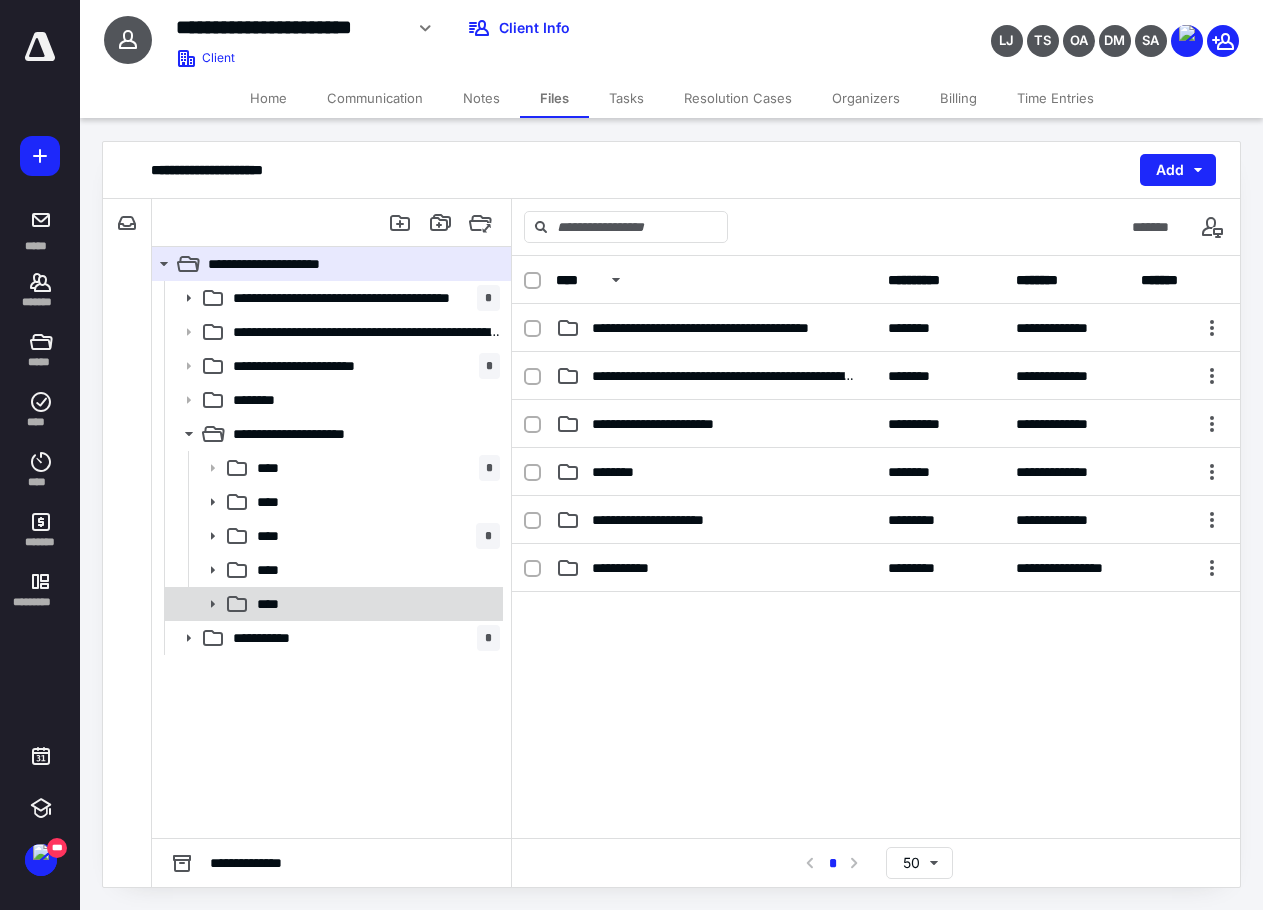 click 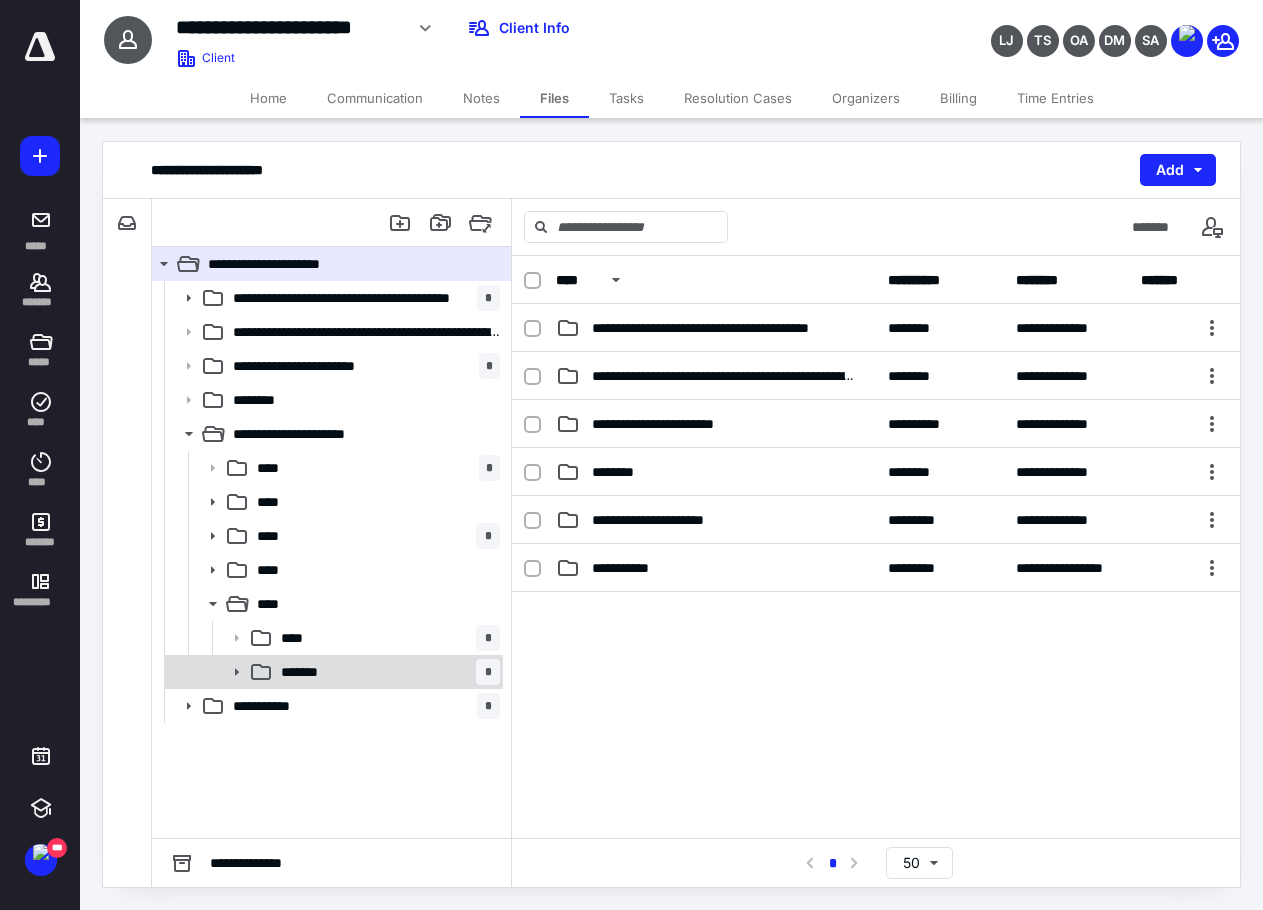 click 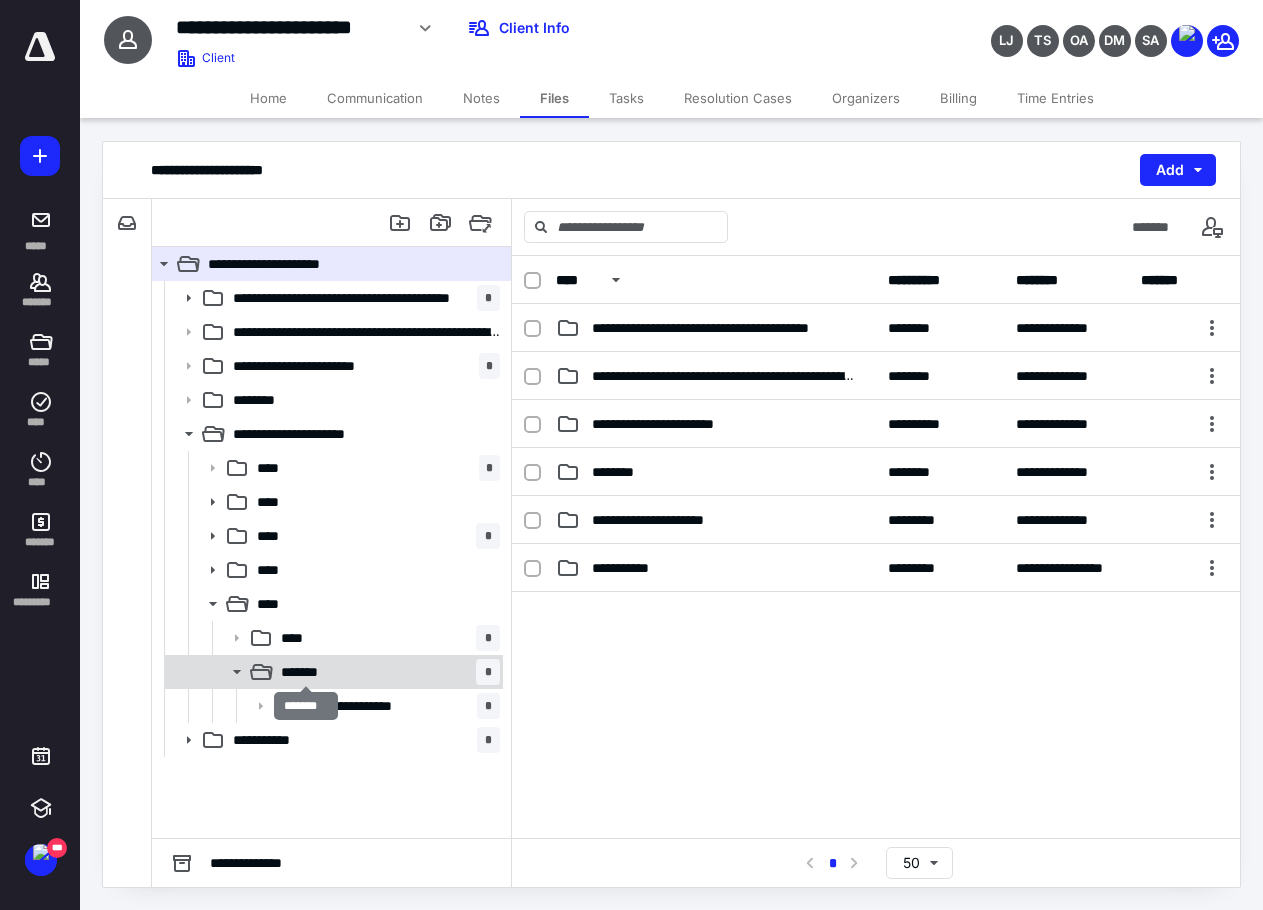 click on "*******" at bounding box center (306, 672) 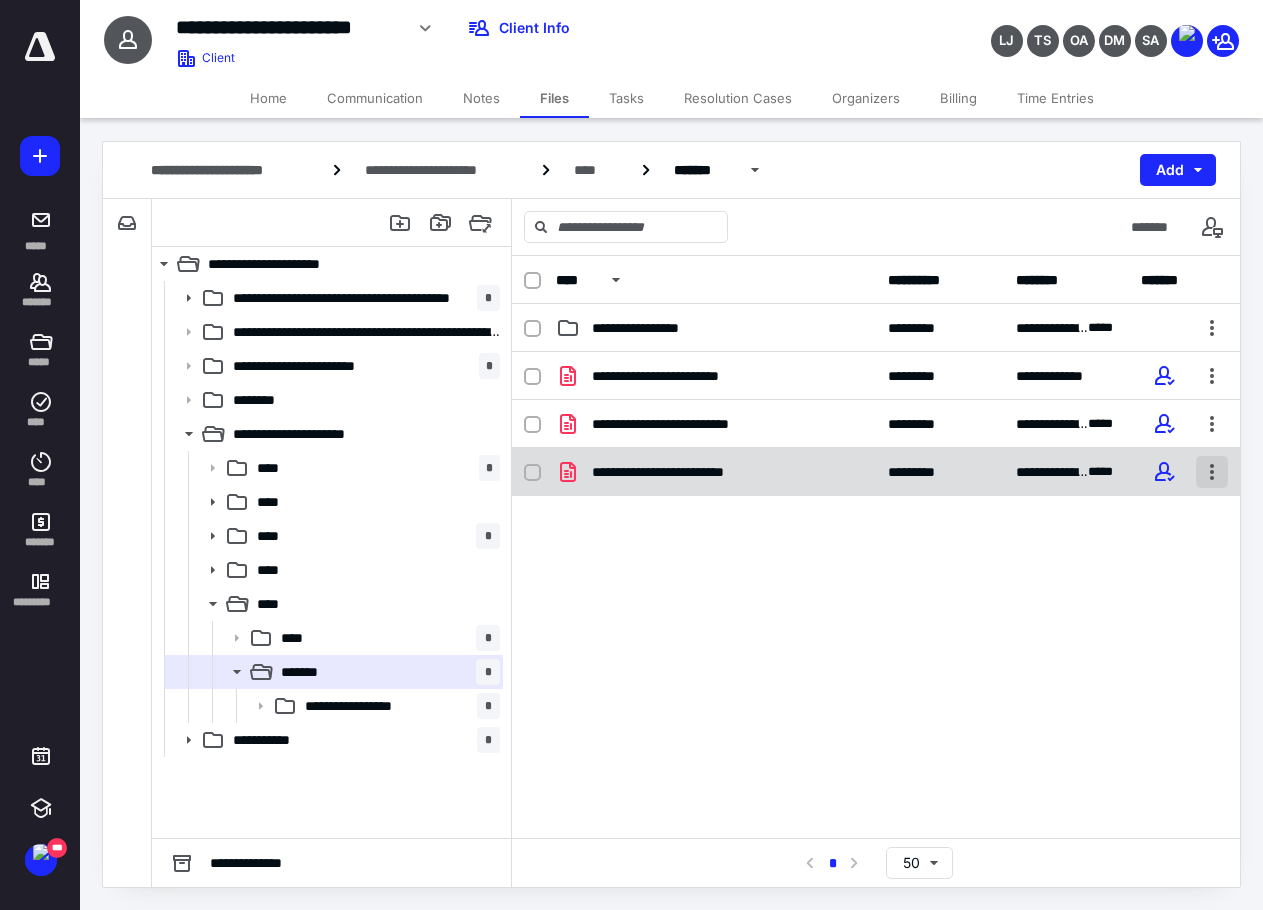 click at bounding box center (1212, 472) 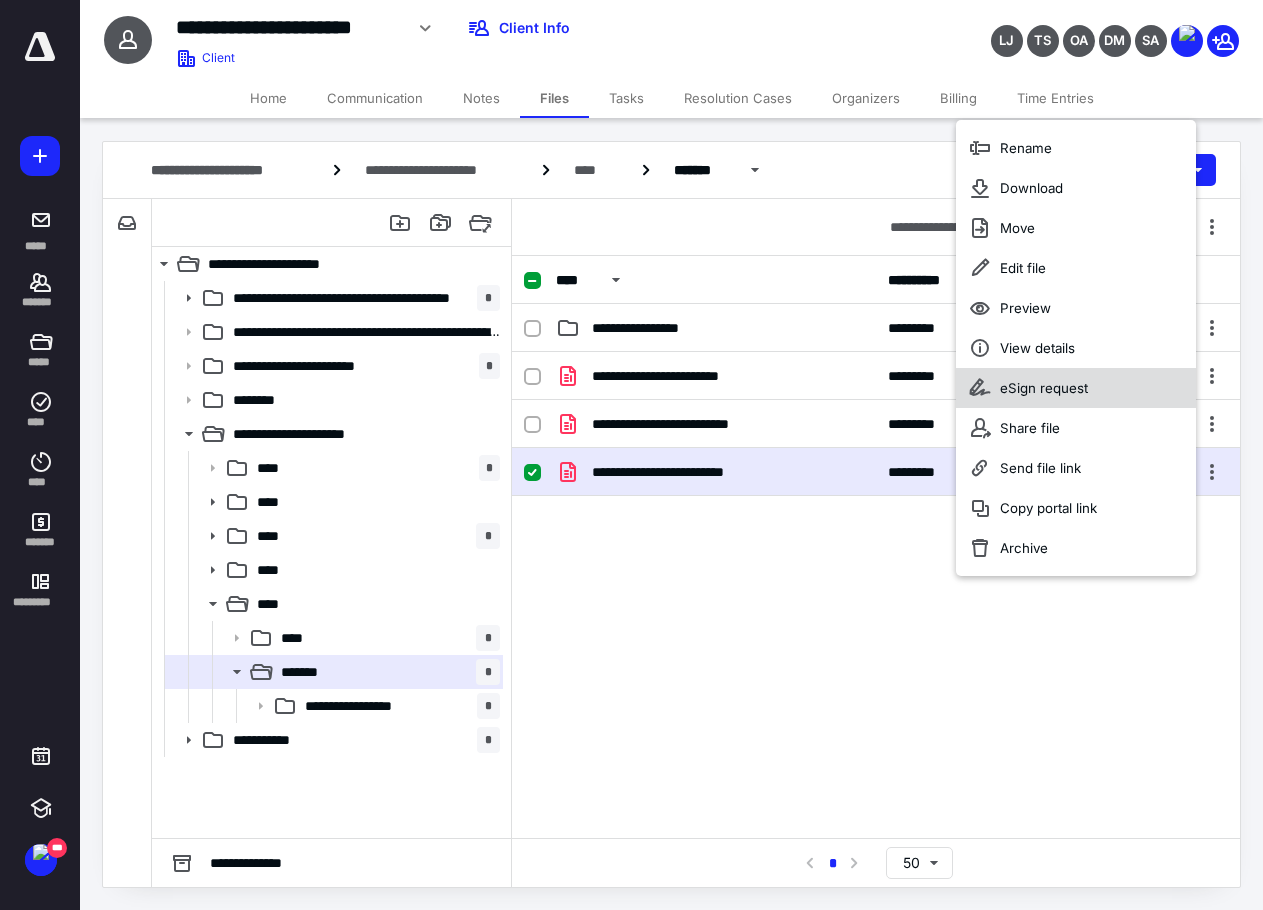 click on "eSign request" at bounding box center [1044, 388] 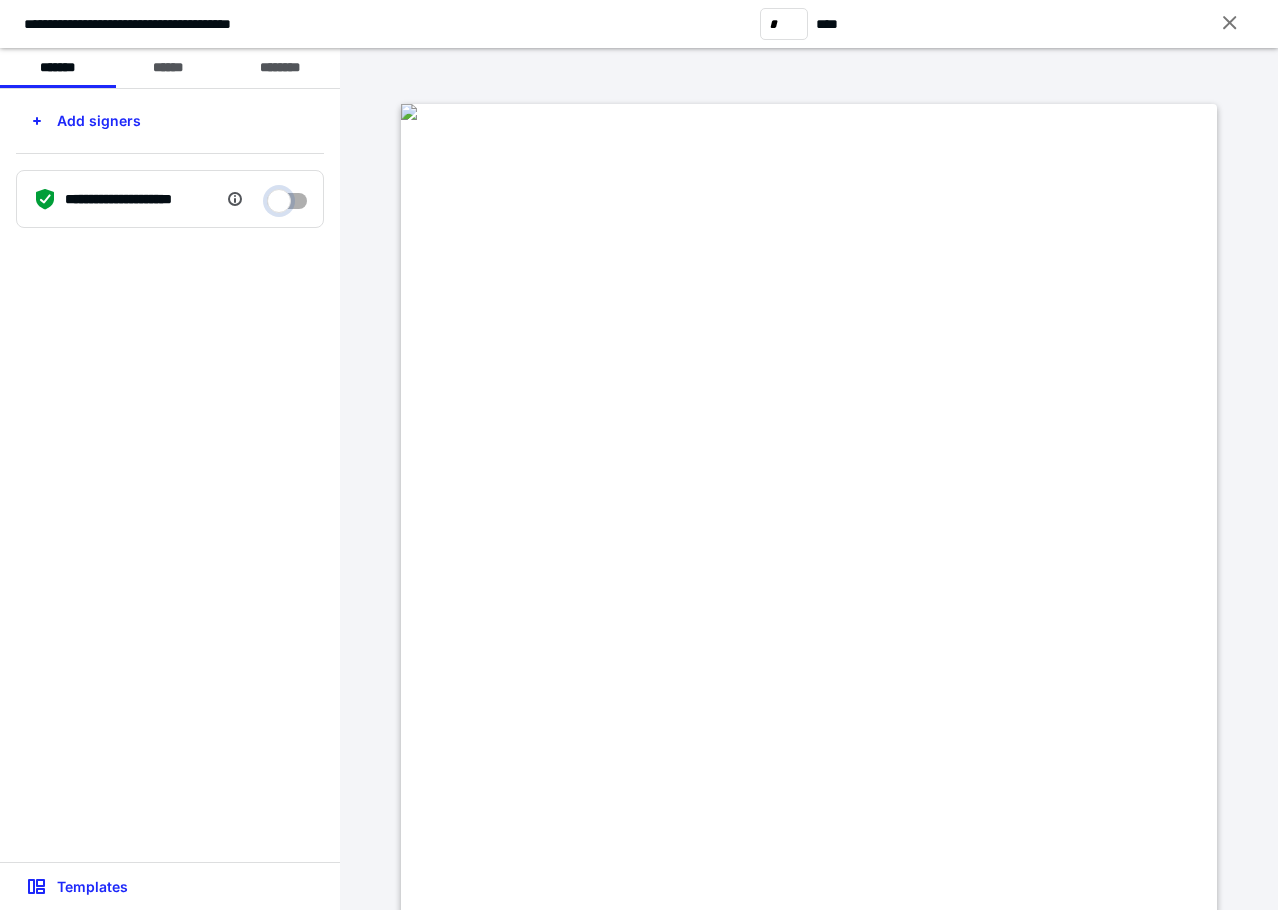 click at bounding box center [287, 196] 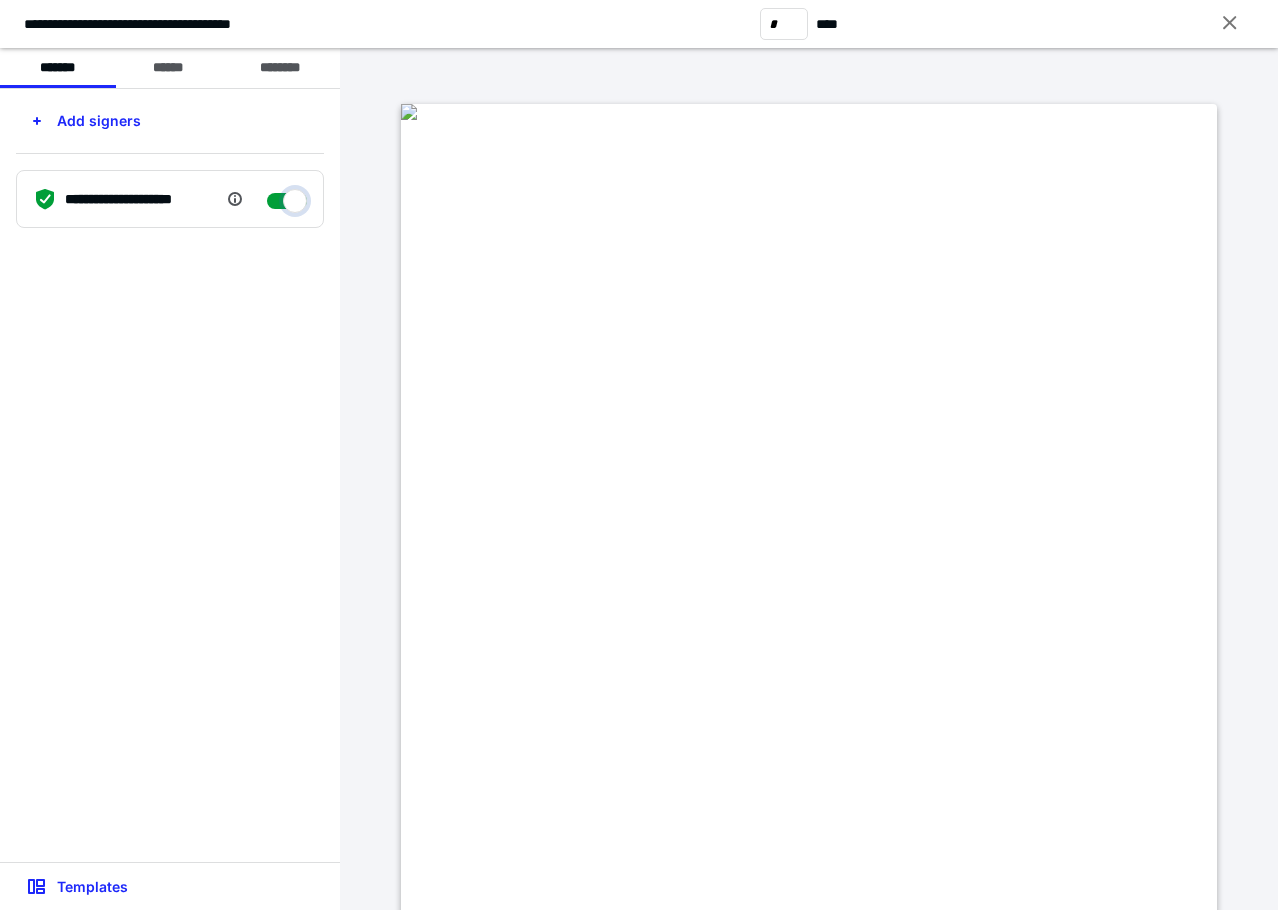 checkbox on "****" 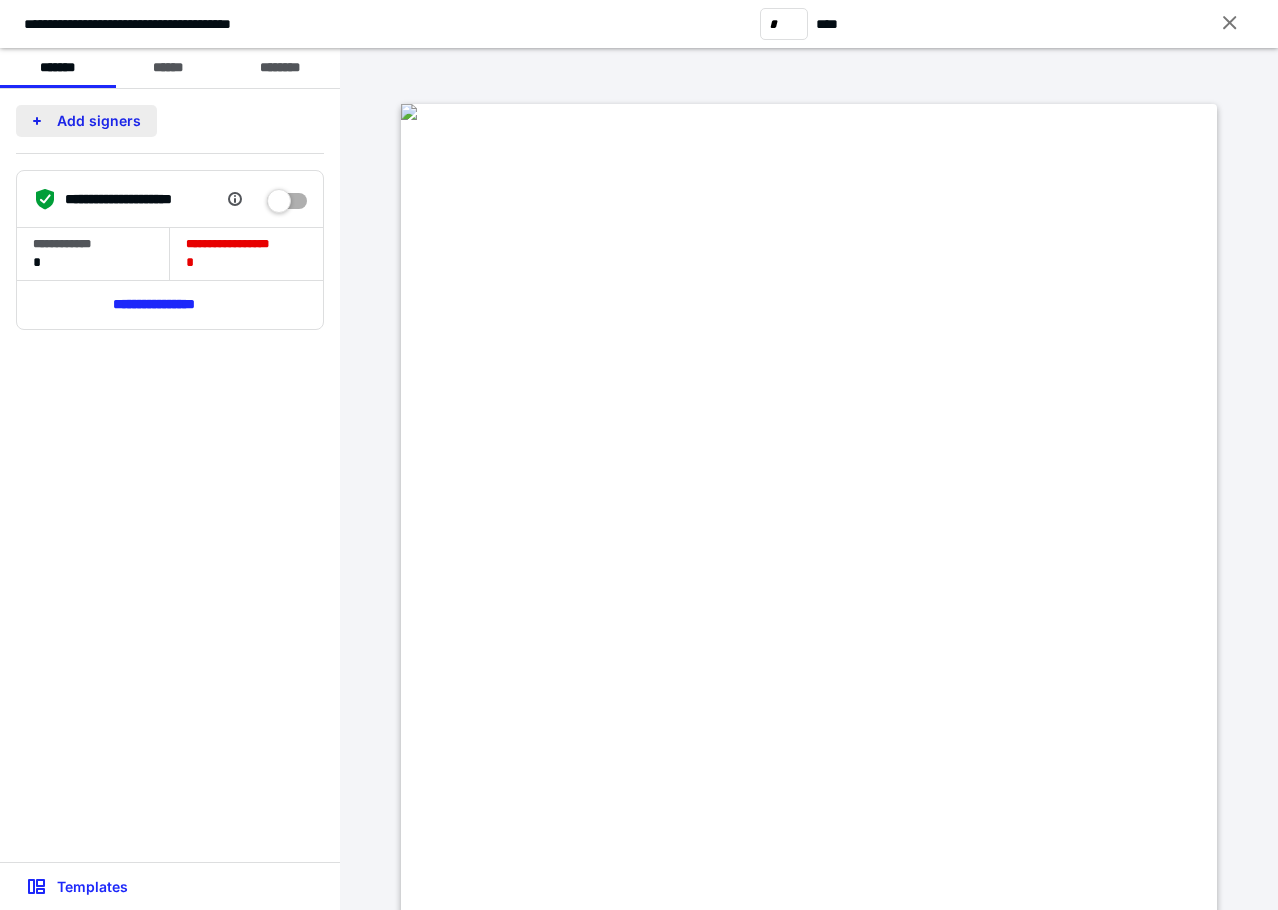 click on "Add signers" at bounding box center [86, 121] 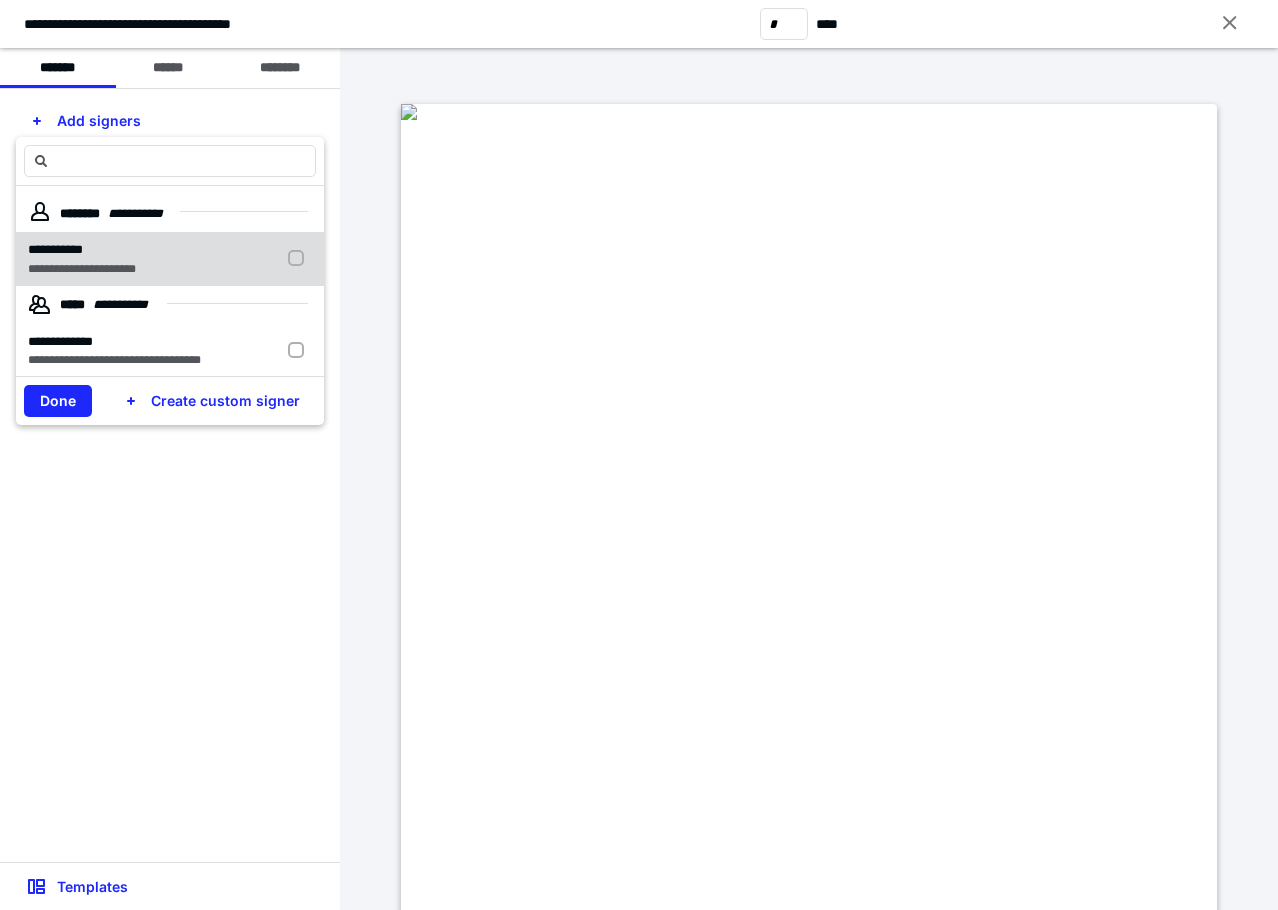 click at bounding box center [300, 259] 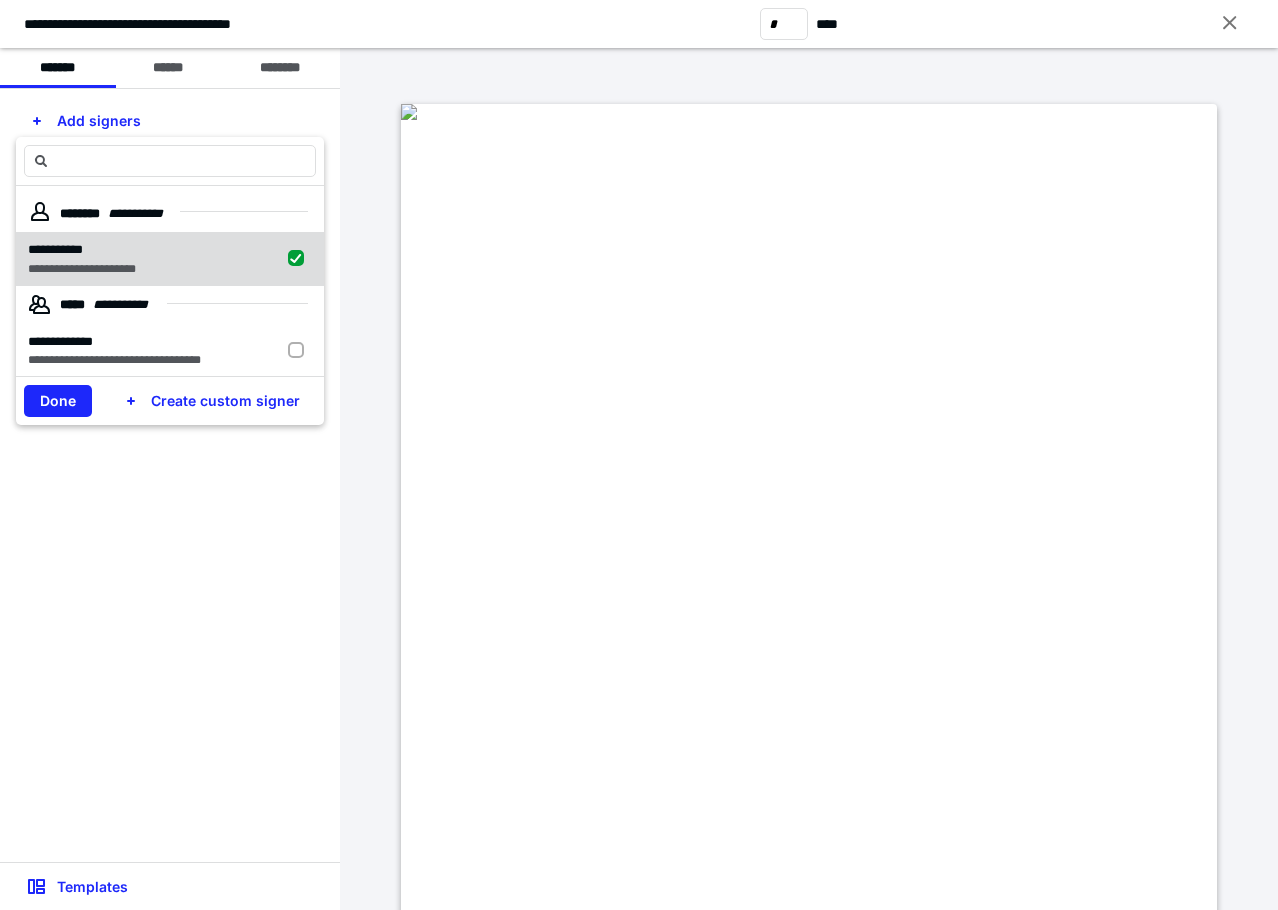 checkbox on "true" 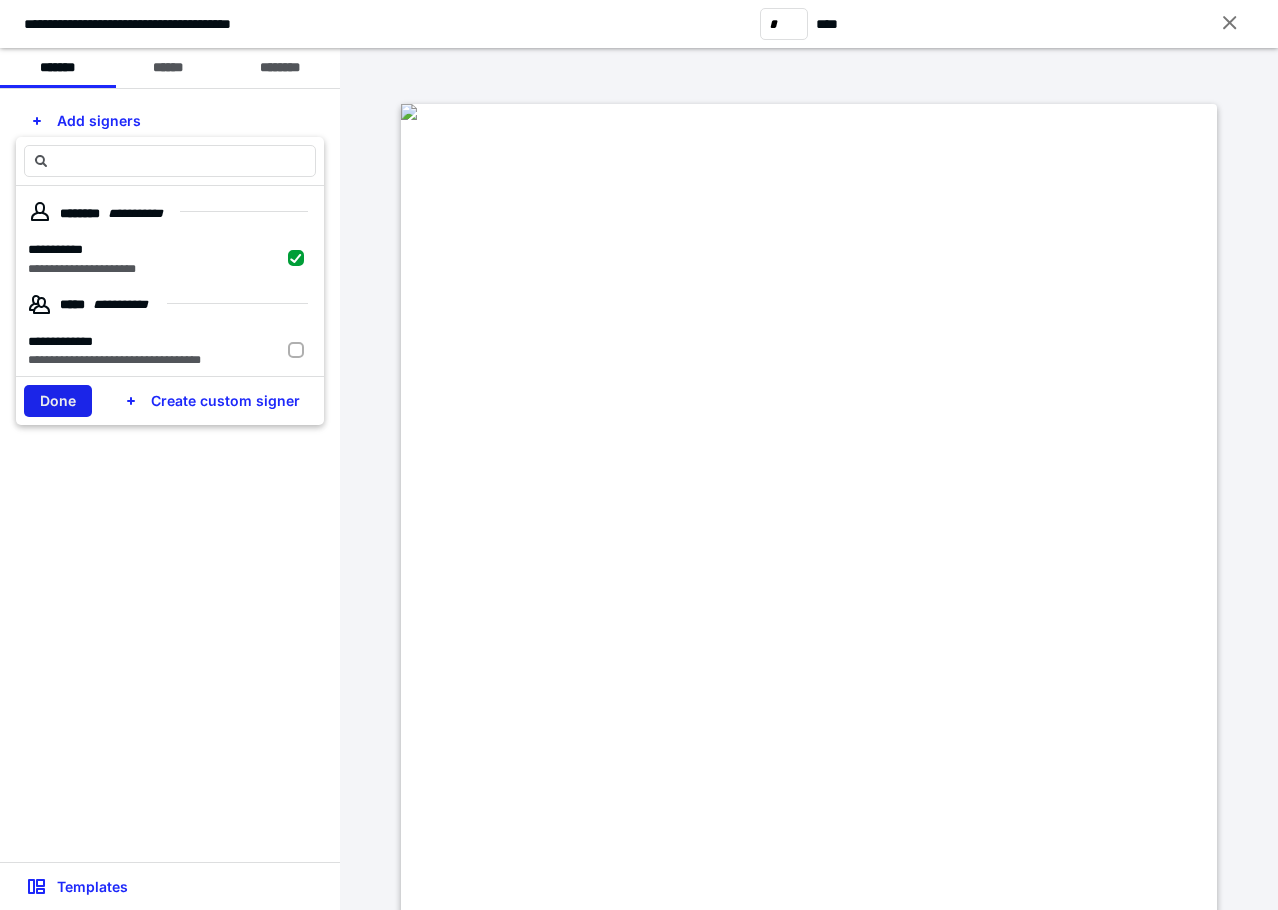 click on "Done" at bounding box center (58, 401) 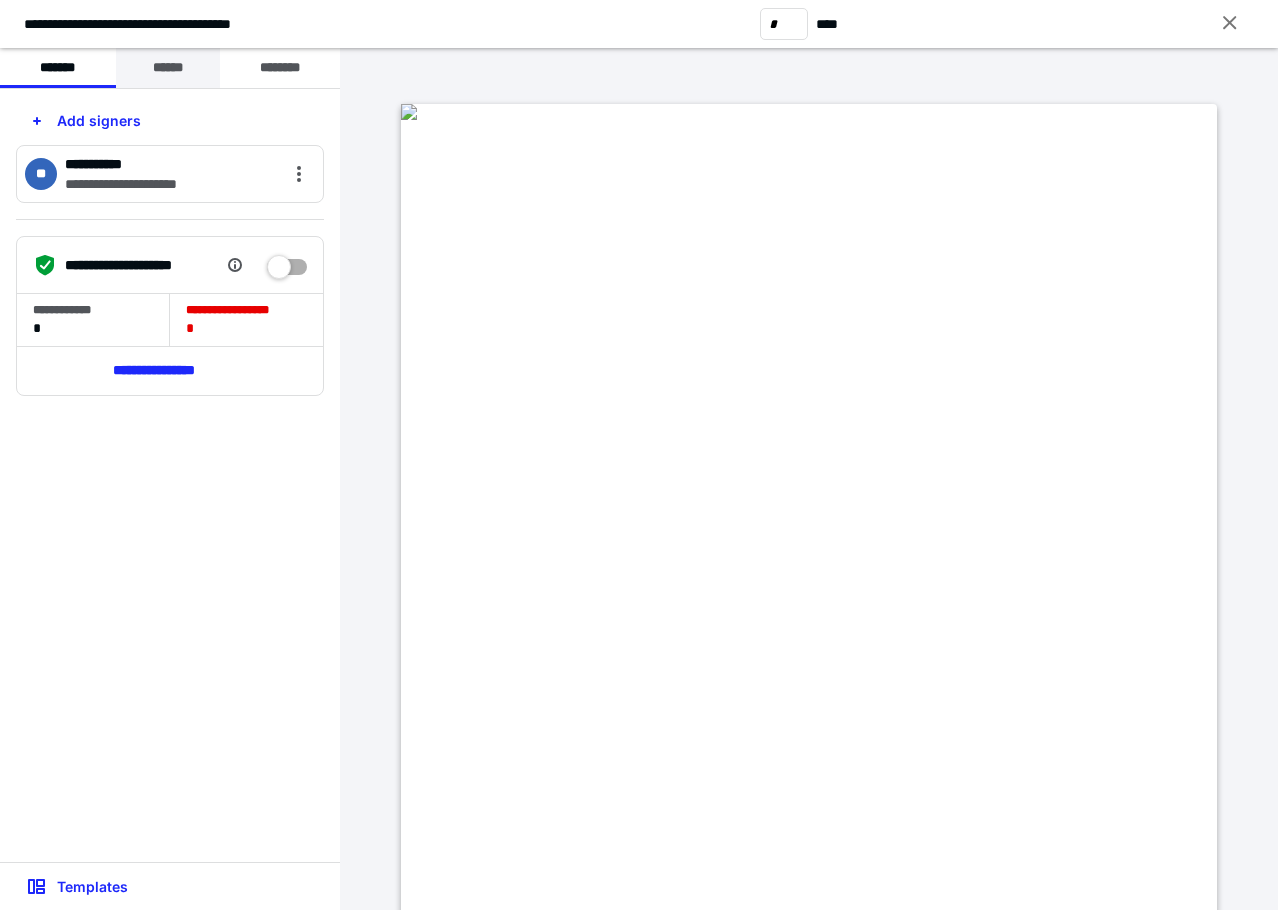click on "******" at bounding box center [168, 68] 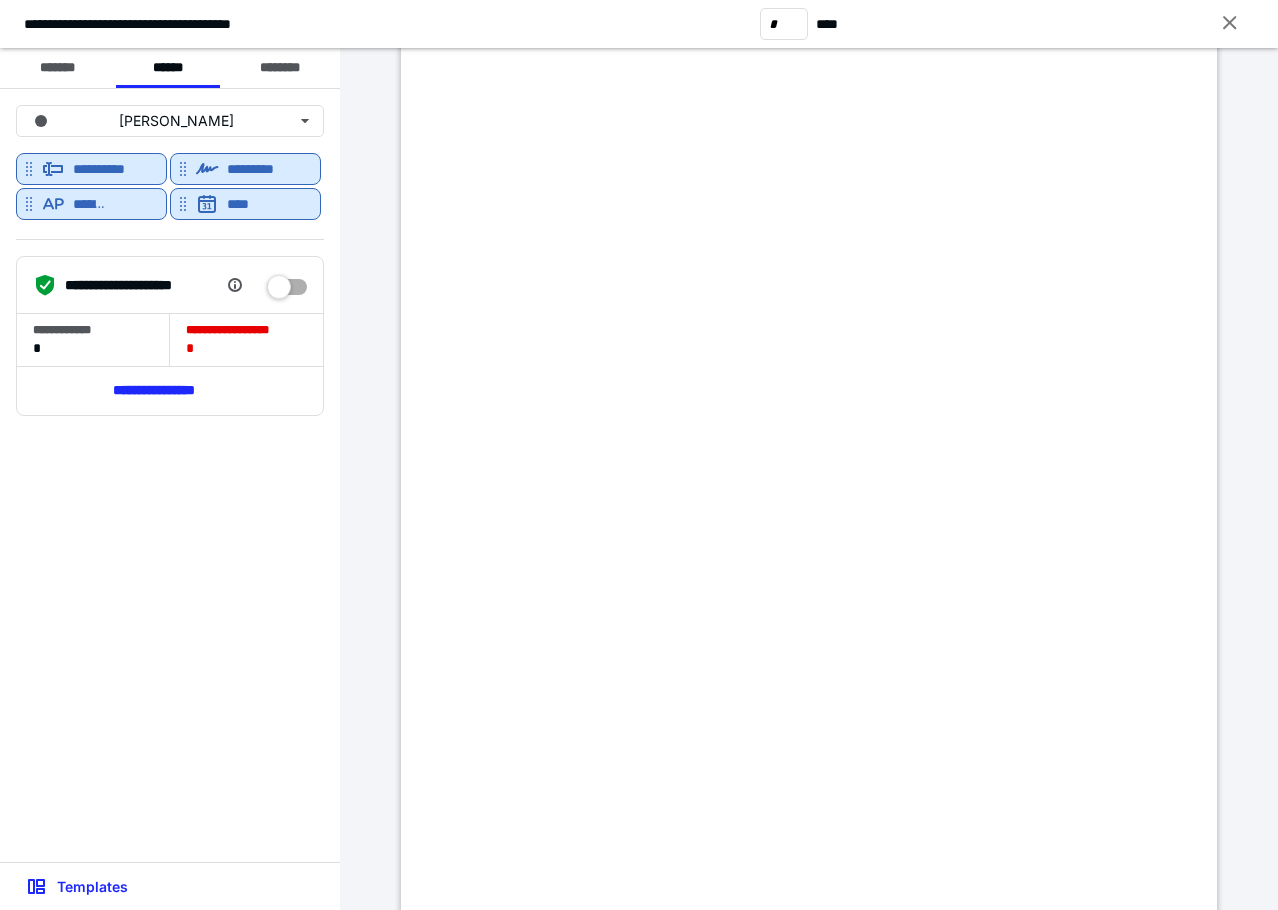 scroll, scrollTop: 5900, scrollLeft: 0, axis: vertical 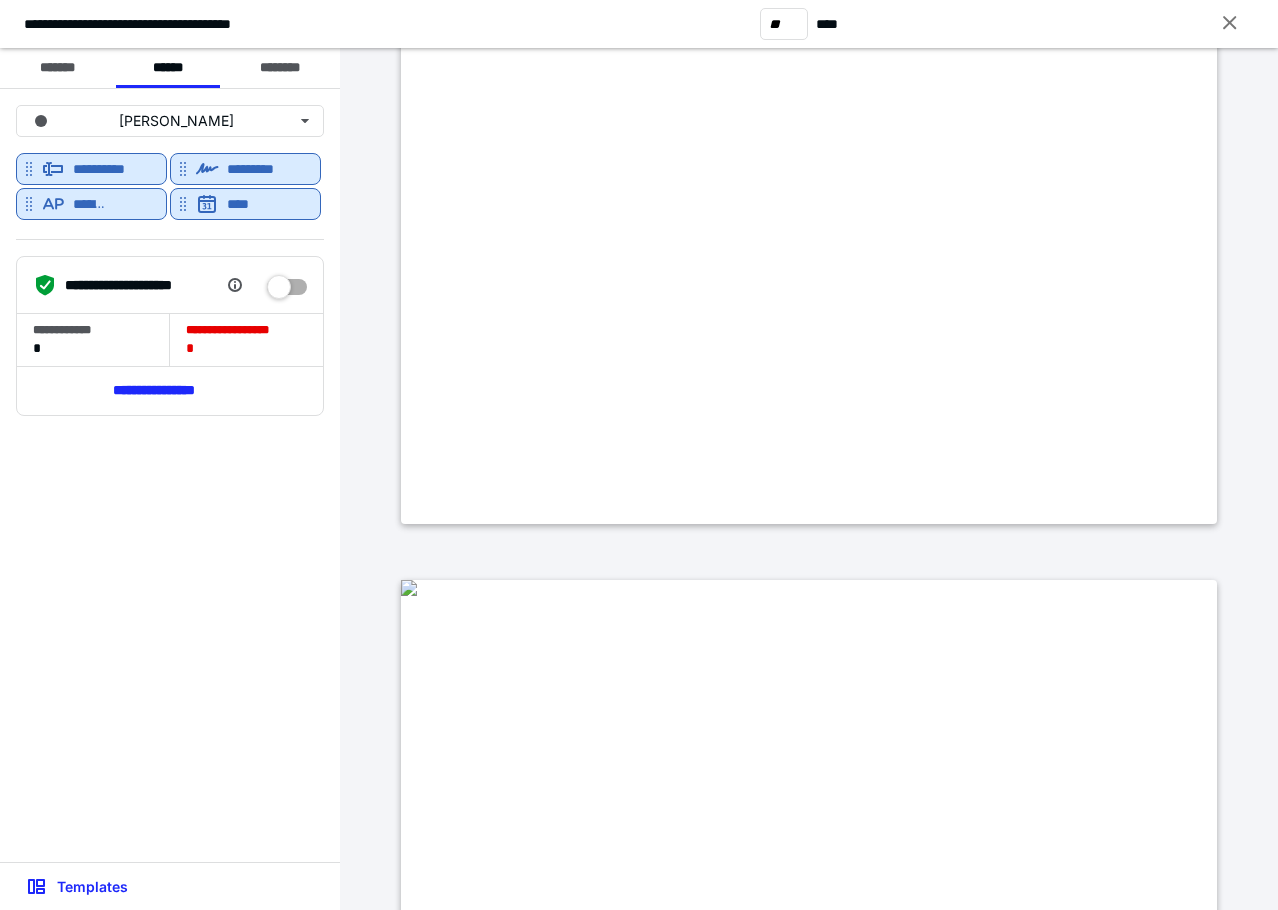 type on "**" 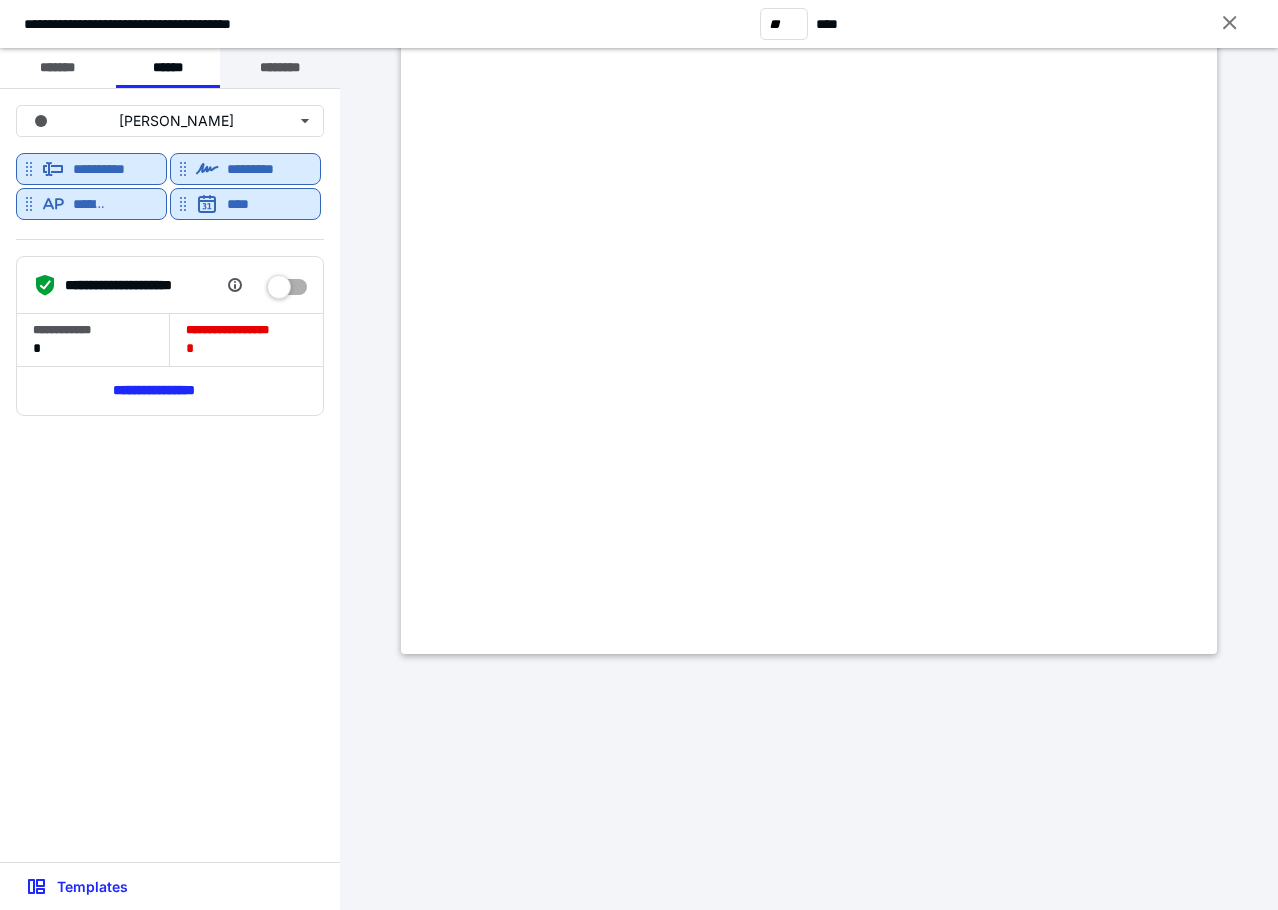 click on "********" at bounding box center (280, 68) 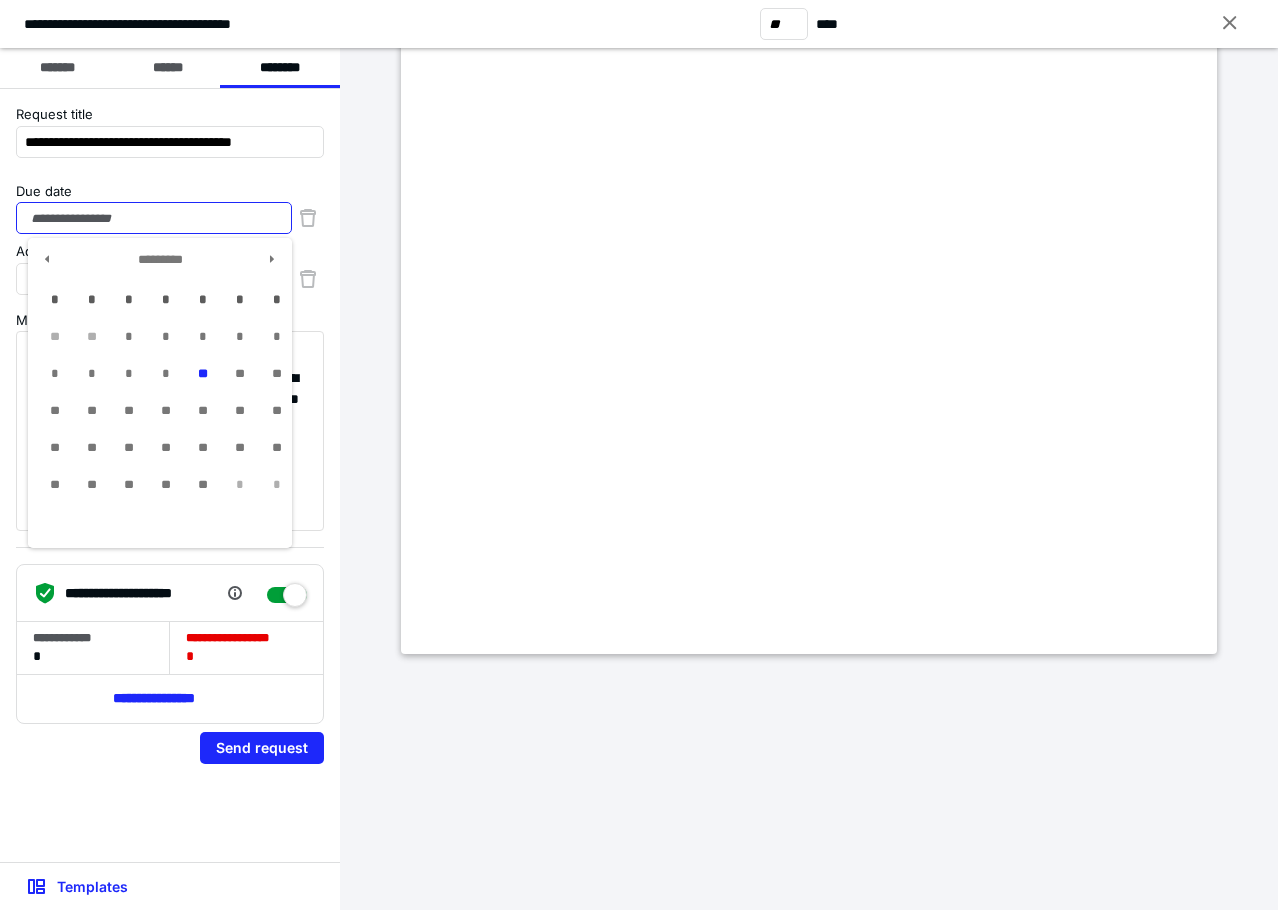 click on "Due date" at bounding box center [154, 218] 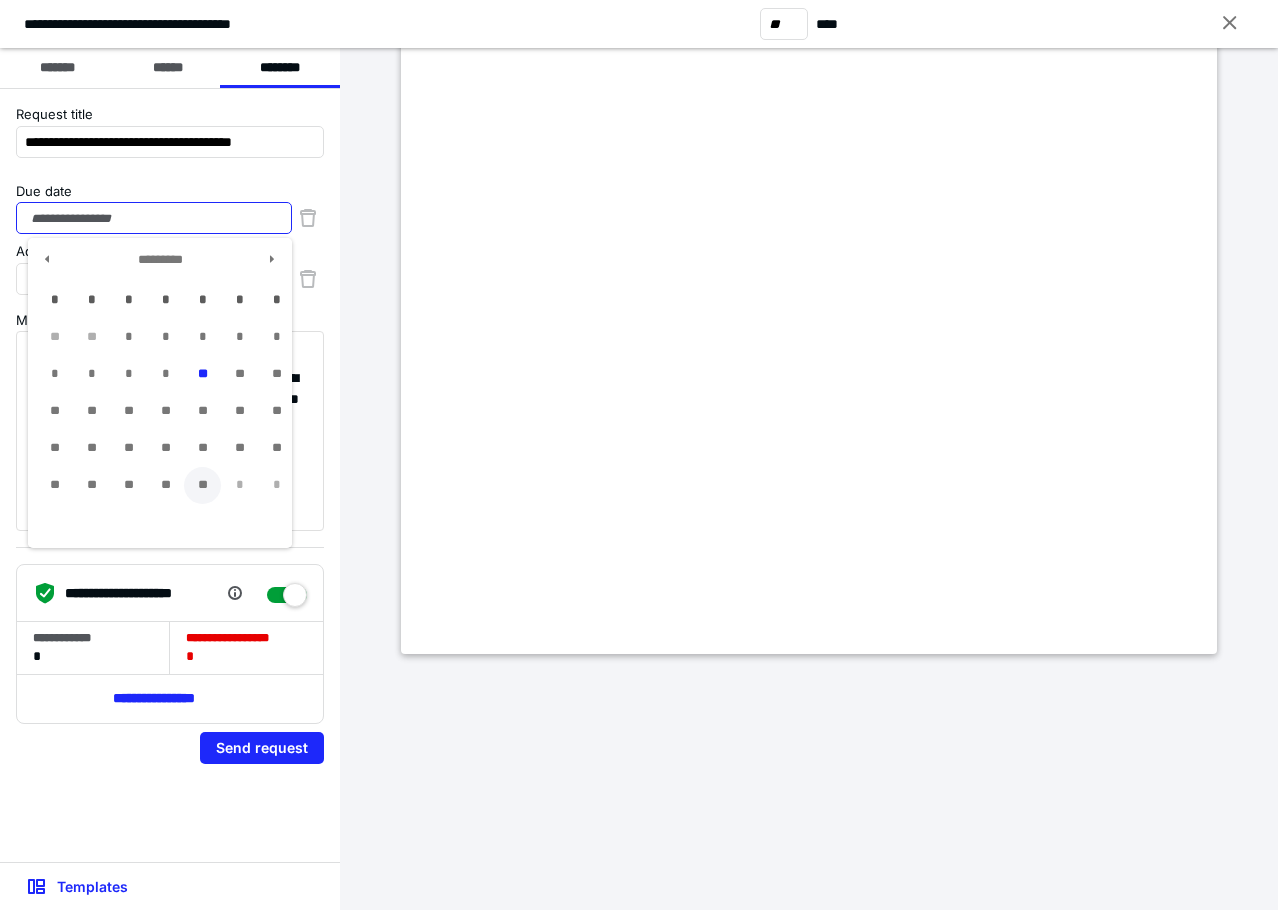 click on "**" at bounding box center (202, 485) 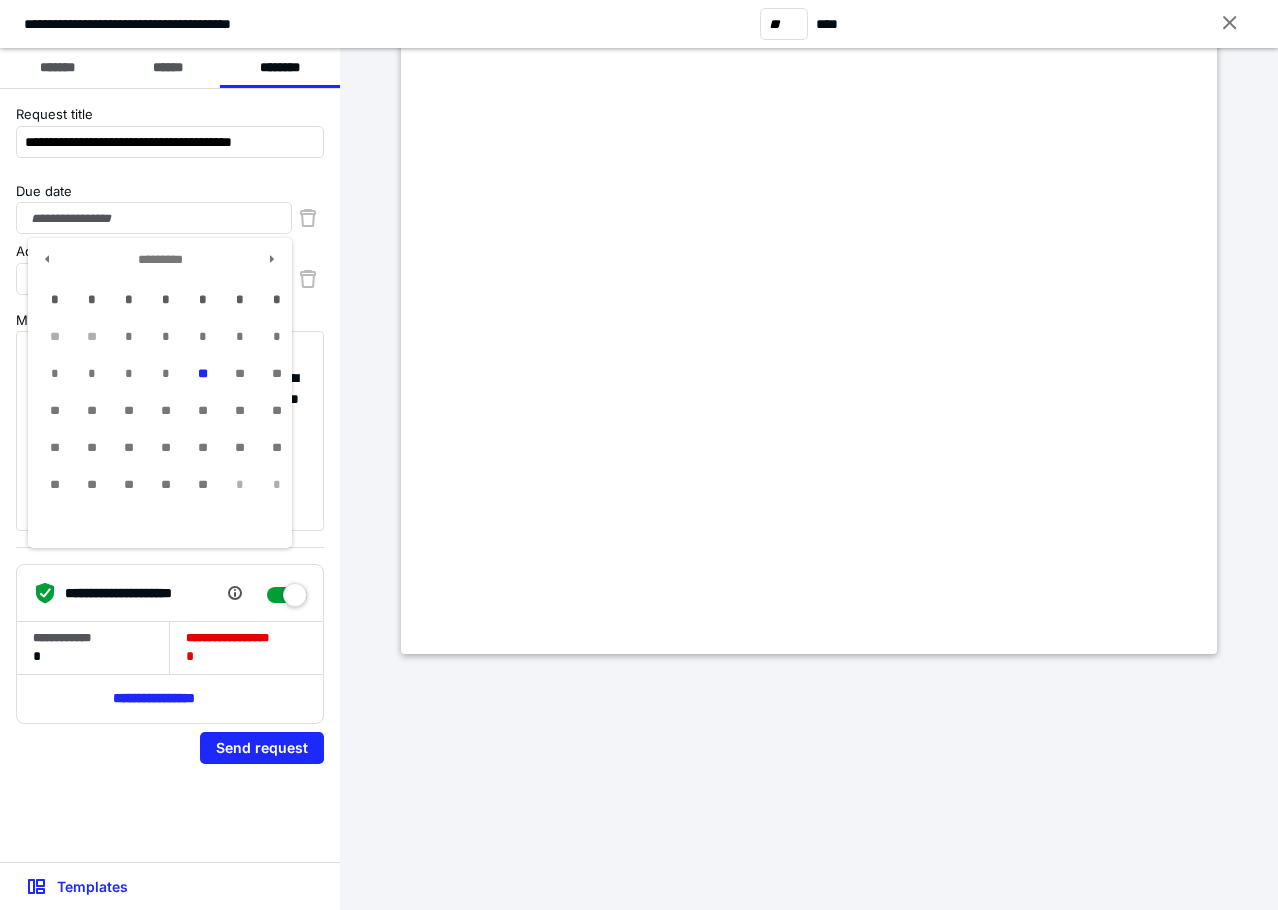 type on "**********" 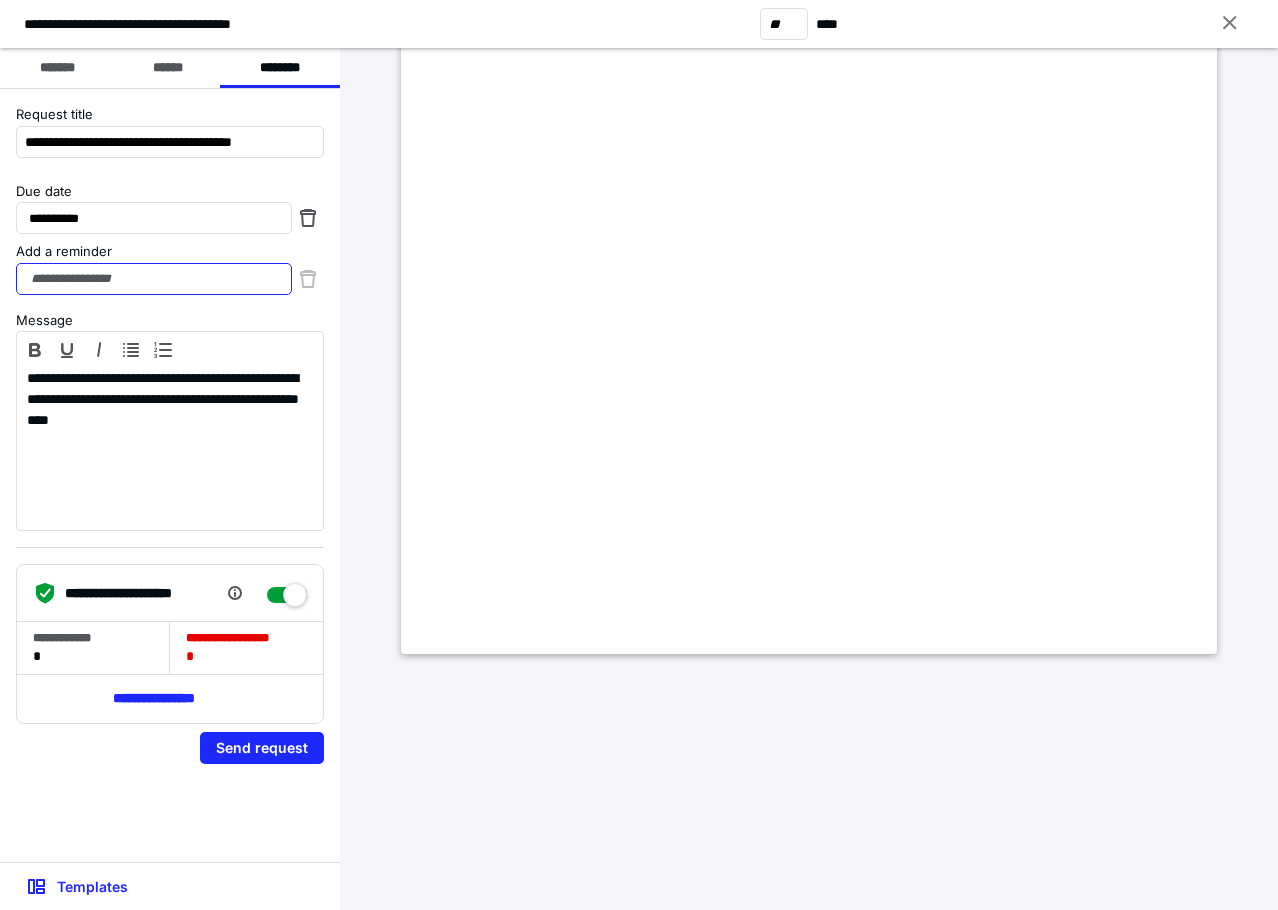 click on "Add a reminder" at bounding box center [154, 279] 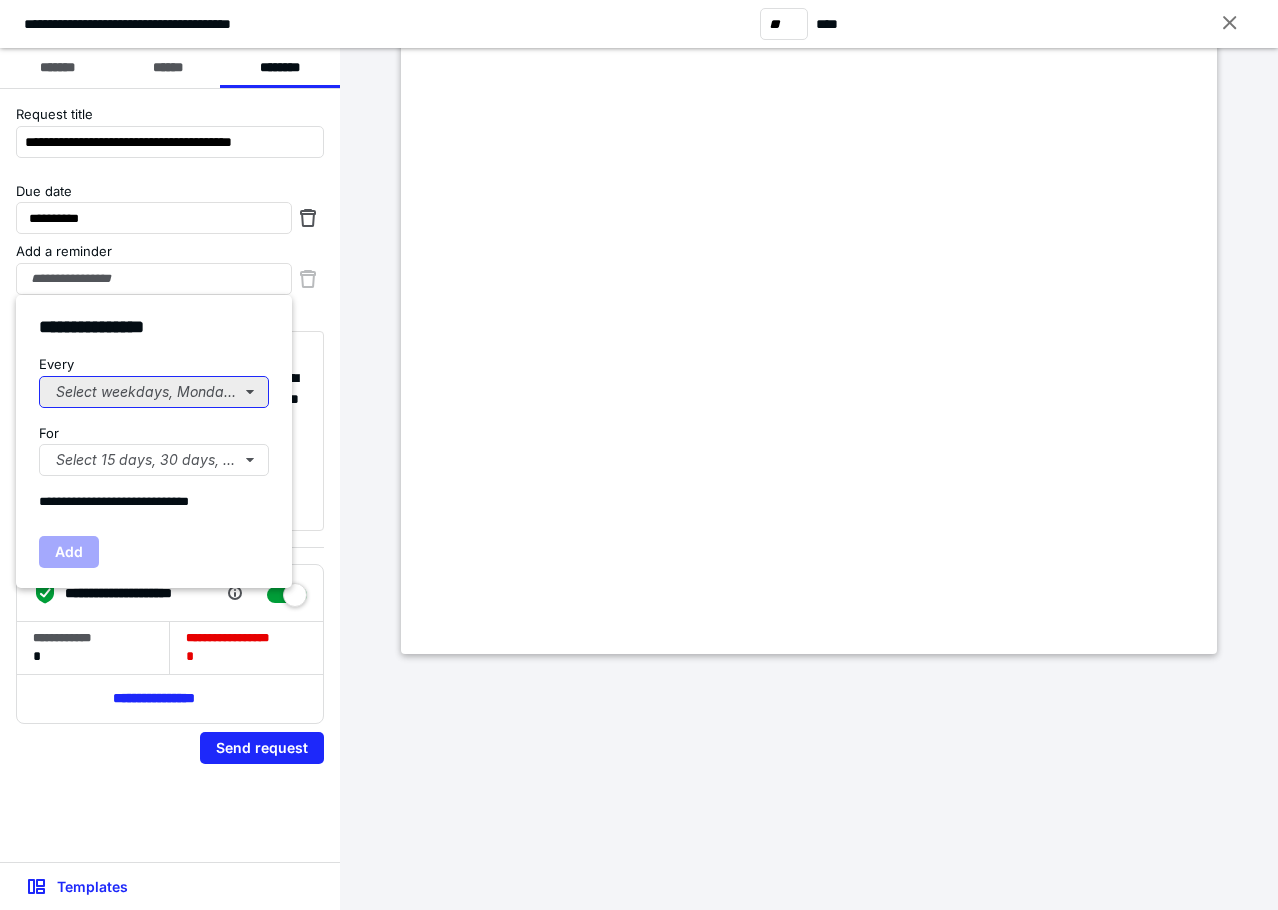 click on "Select weekdays, Mondays, or Tues..." at bounding box center (154, 392) 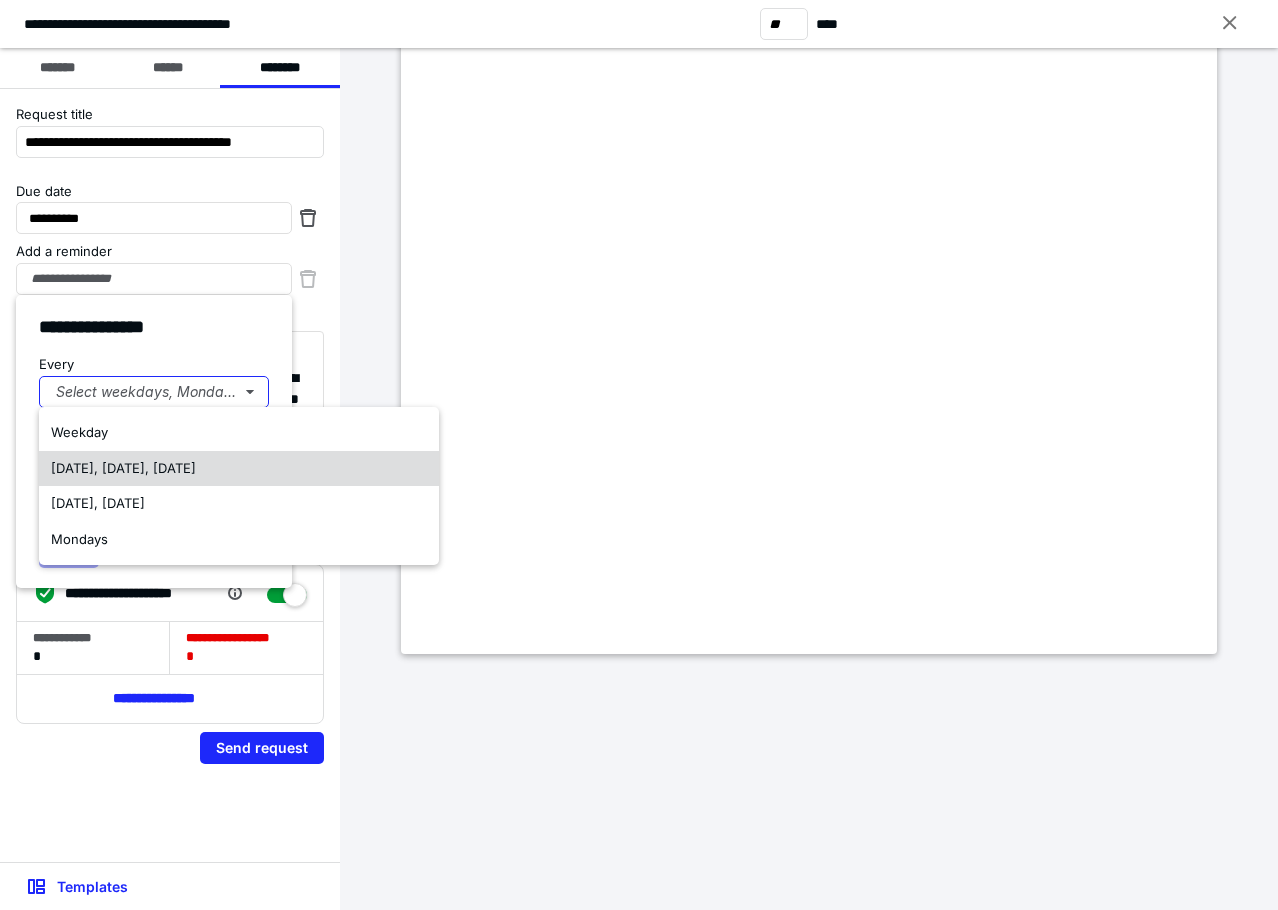 click on "[DATE], [DATE], [DATE]" at bounding box center (123, 468) 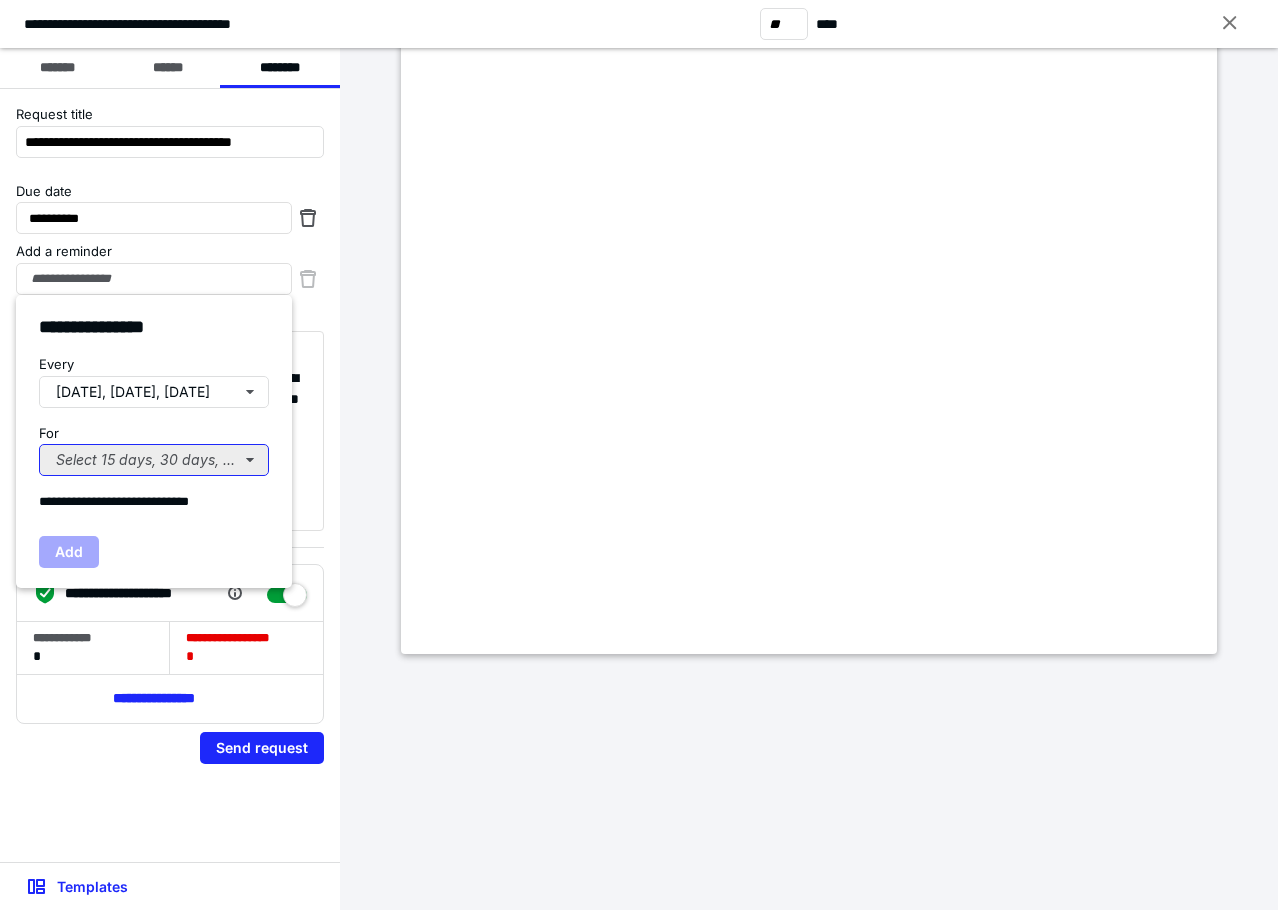 click on "Select 15 days, 30 days, or 45 days..." at bounding box center [154, 460] 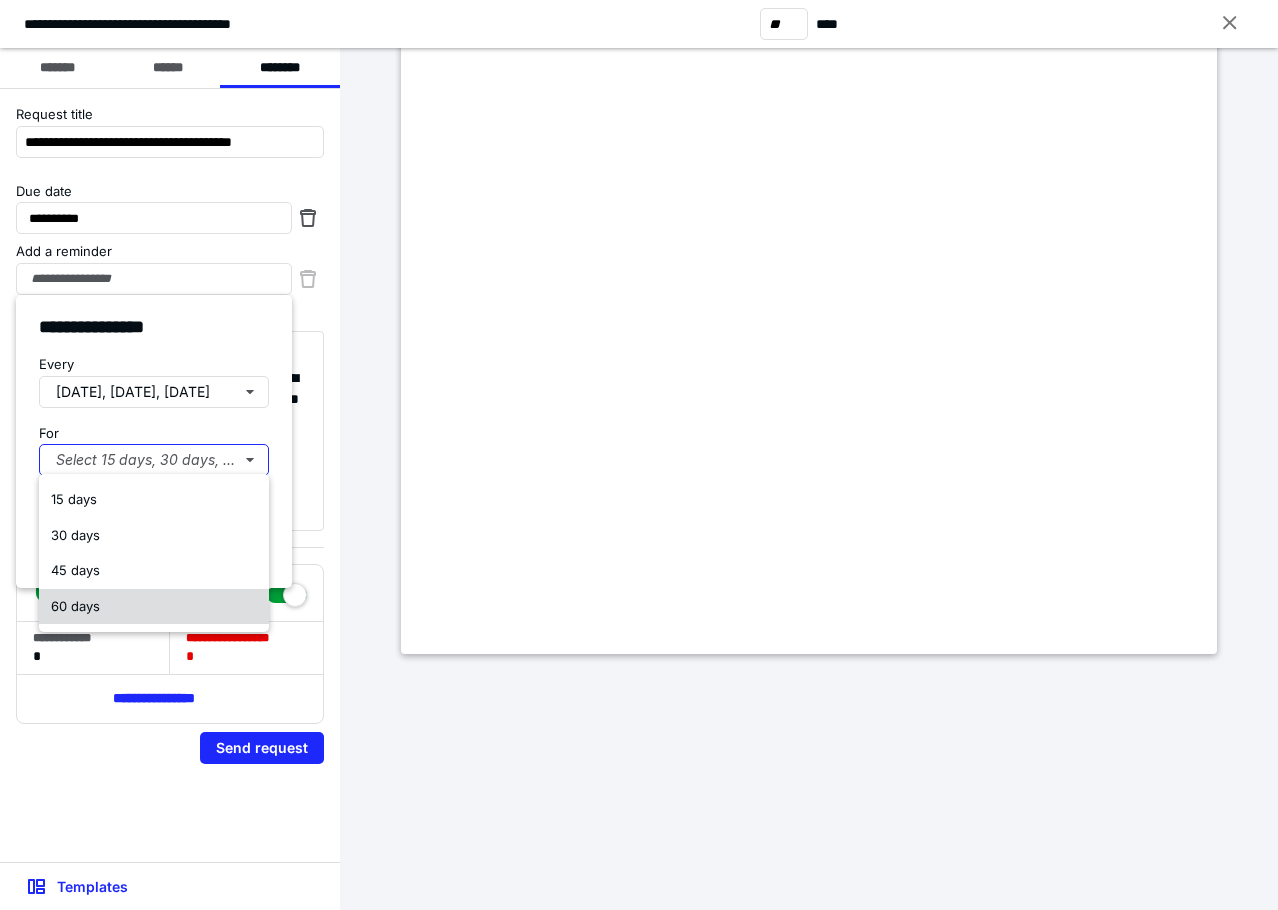 click on "60 days" at bounding box center (75, 606) 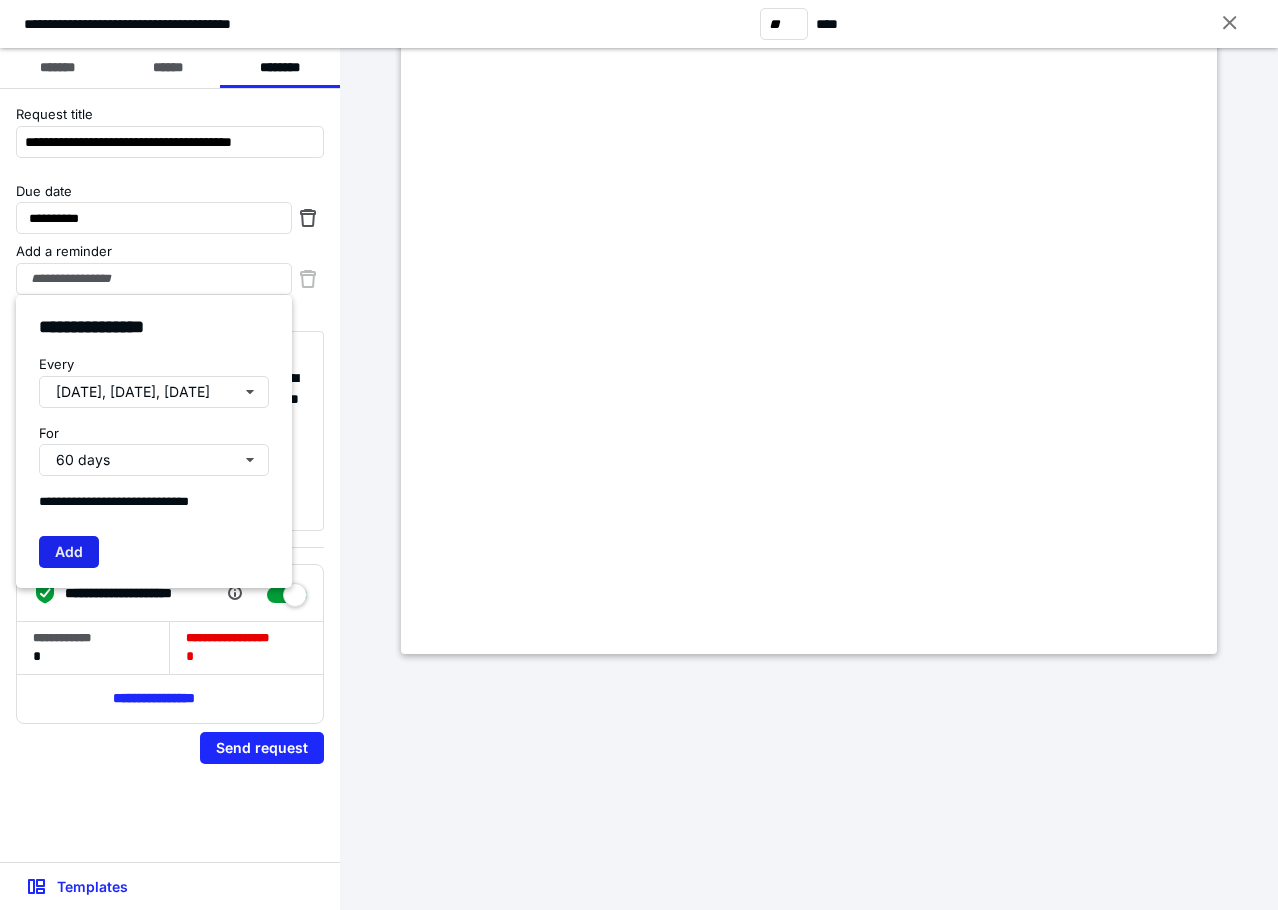 click on "Add" at bounding box center [69, 552] 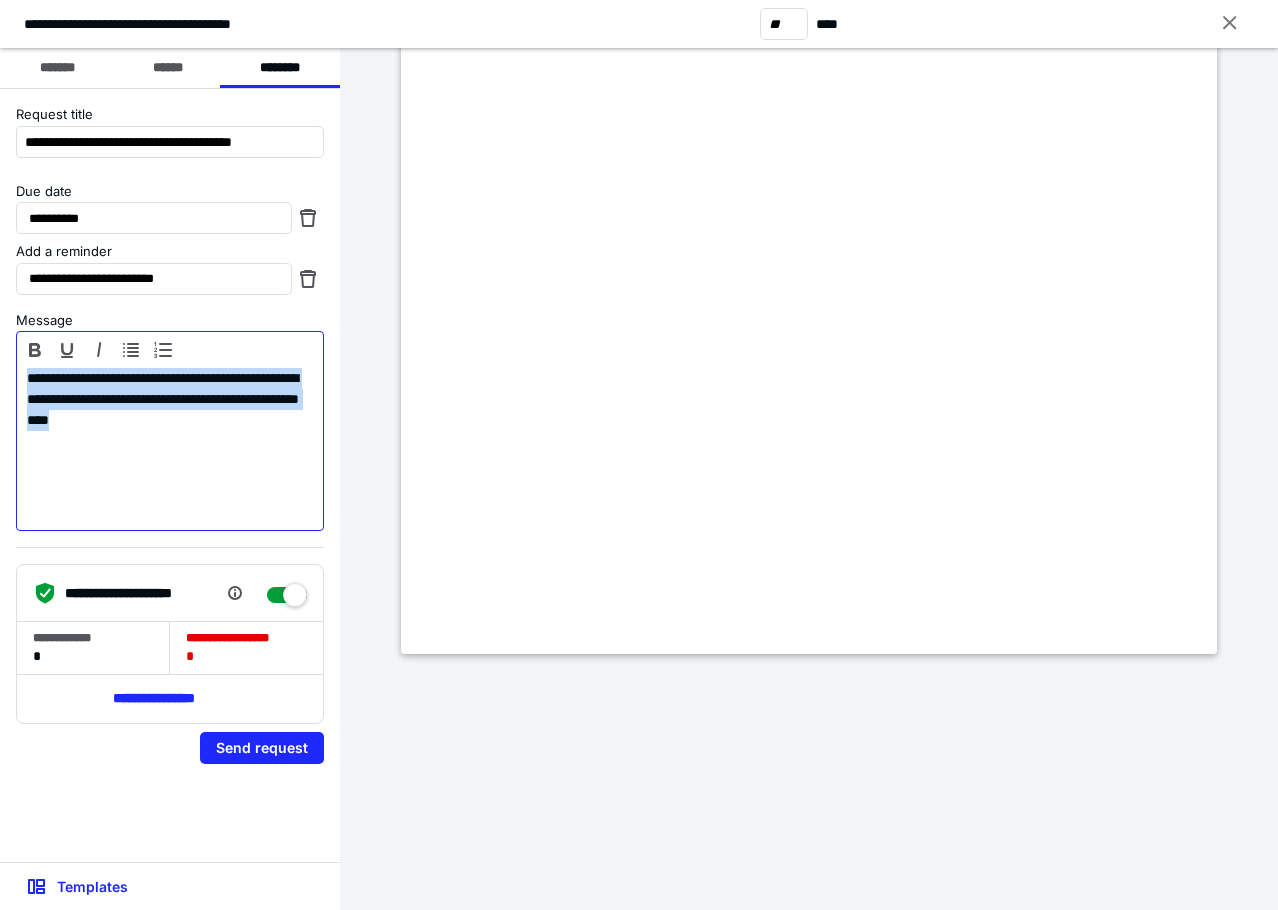 drag, startPoint x: 281, startPoint y: 428, endPoint x: -1, endPoint y: 350, distance: 292.58844 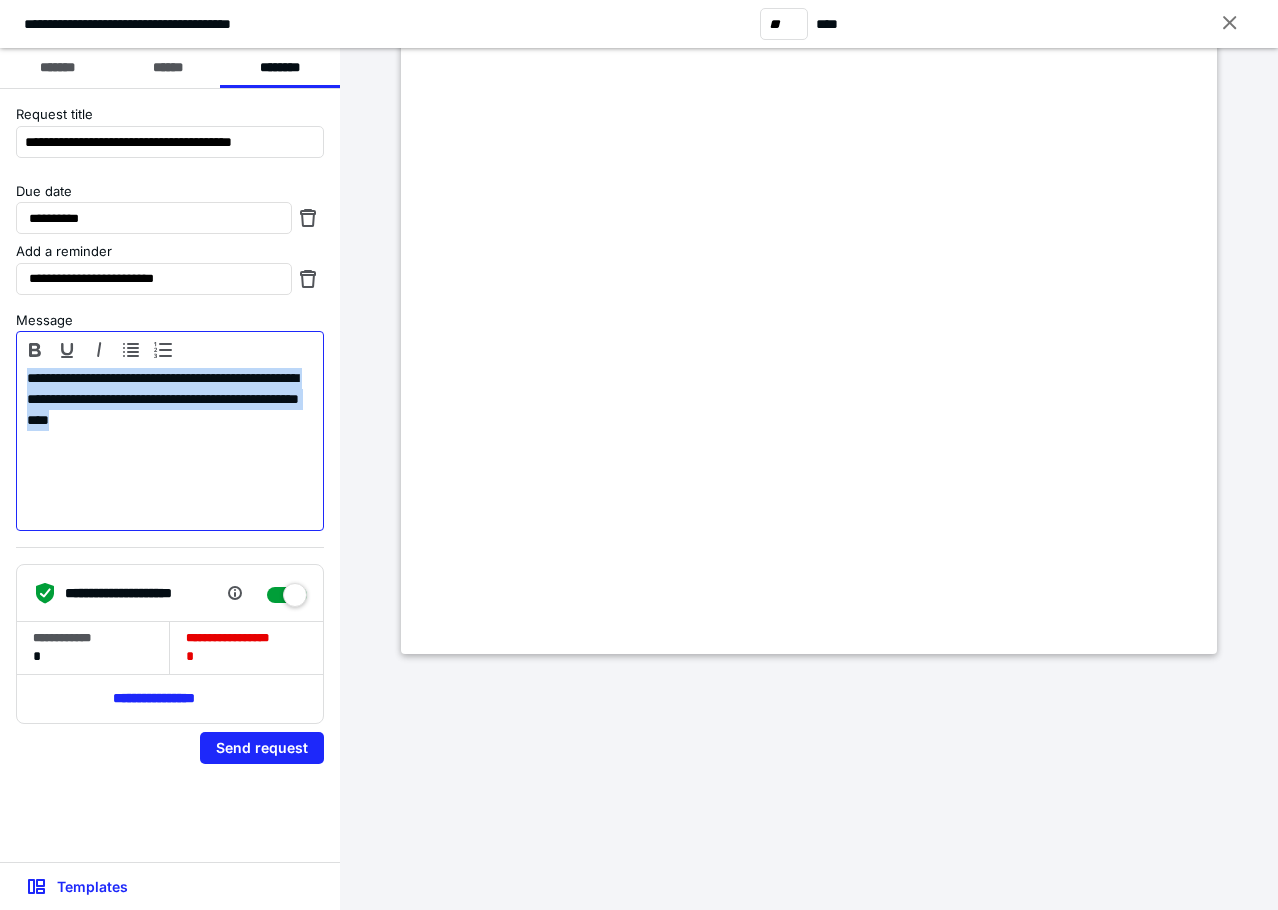 type 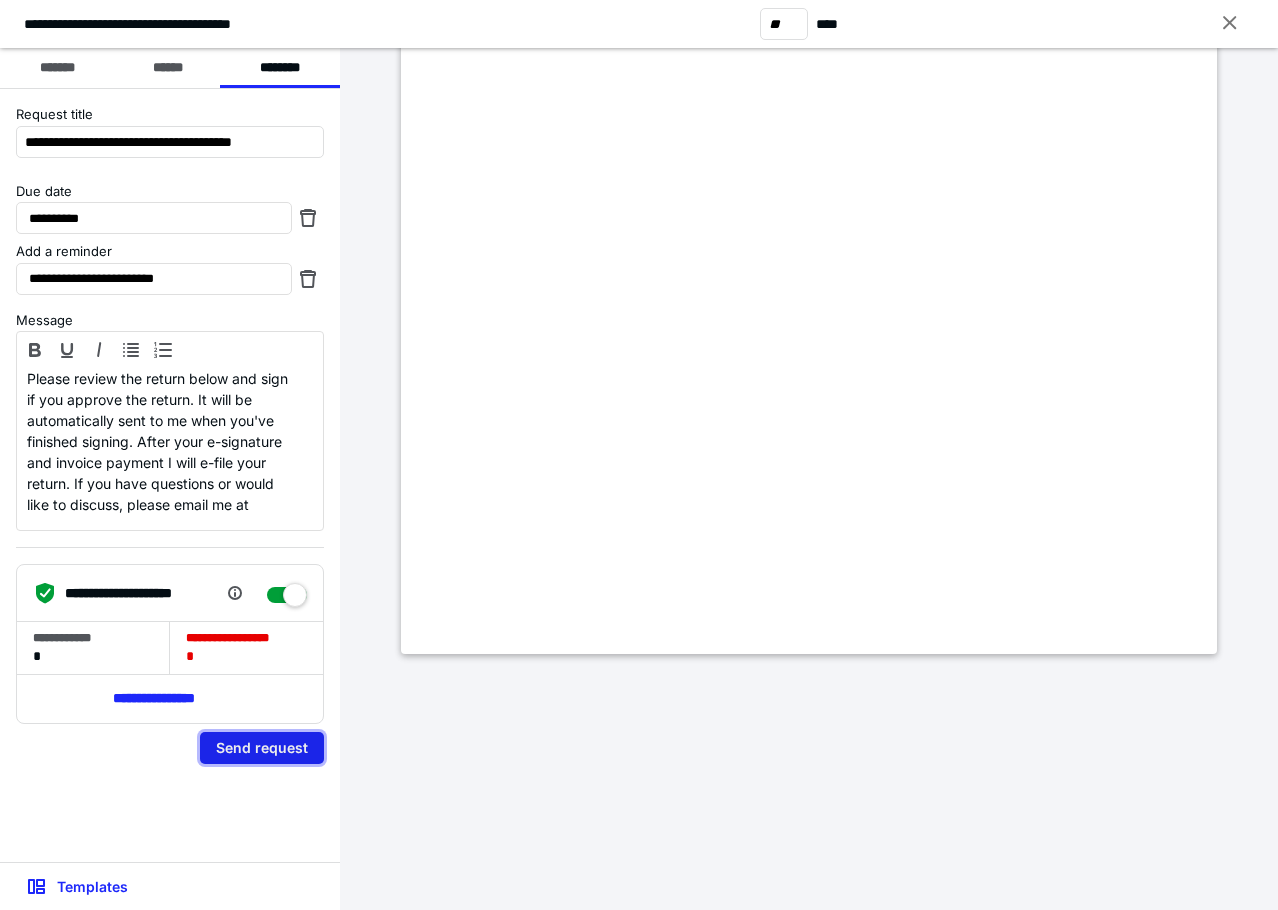 click on "Send request" at bounding box center [262, 748] 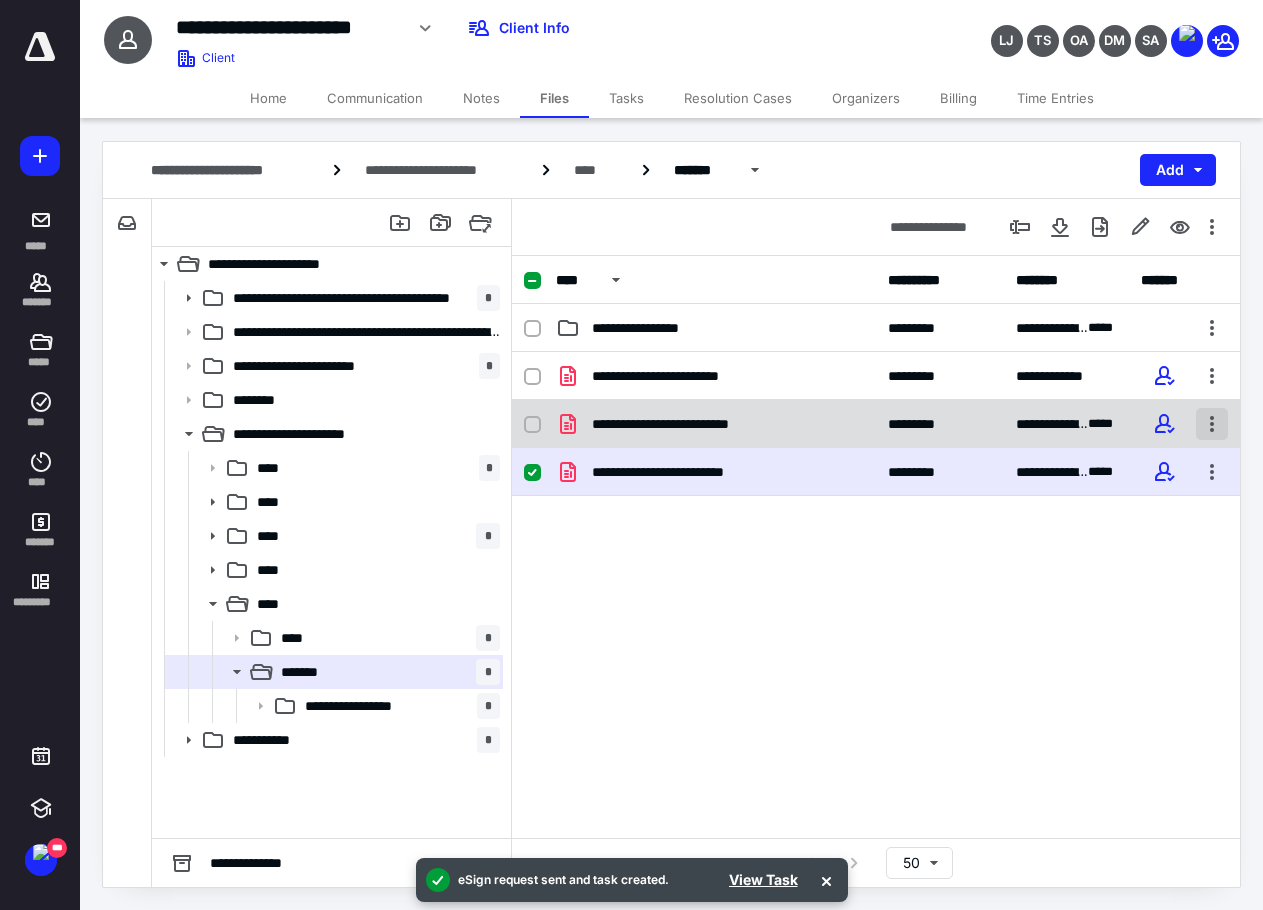 click at bounding box center [1212, 424] 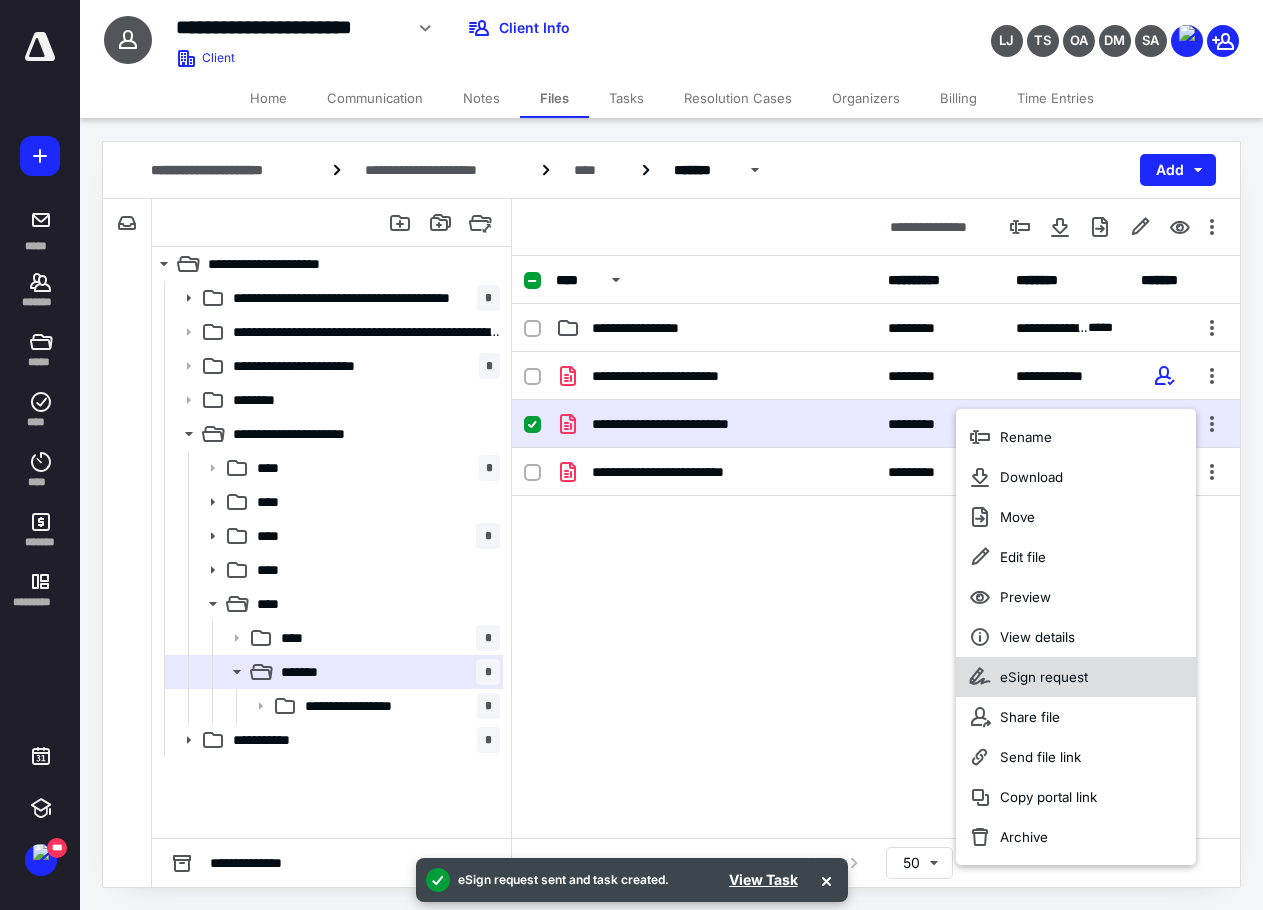 click on "eSign request" at bounding box center [1044, 677] 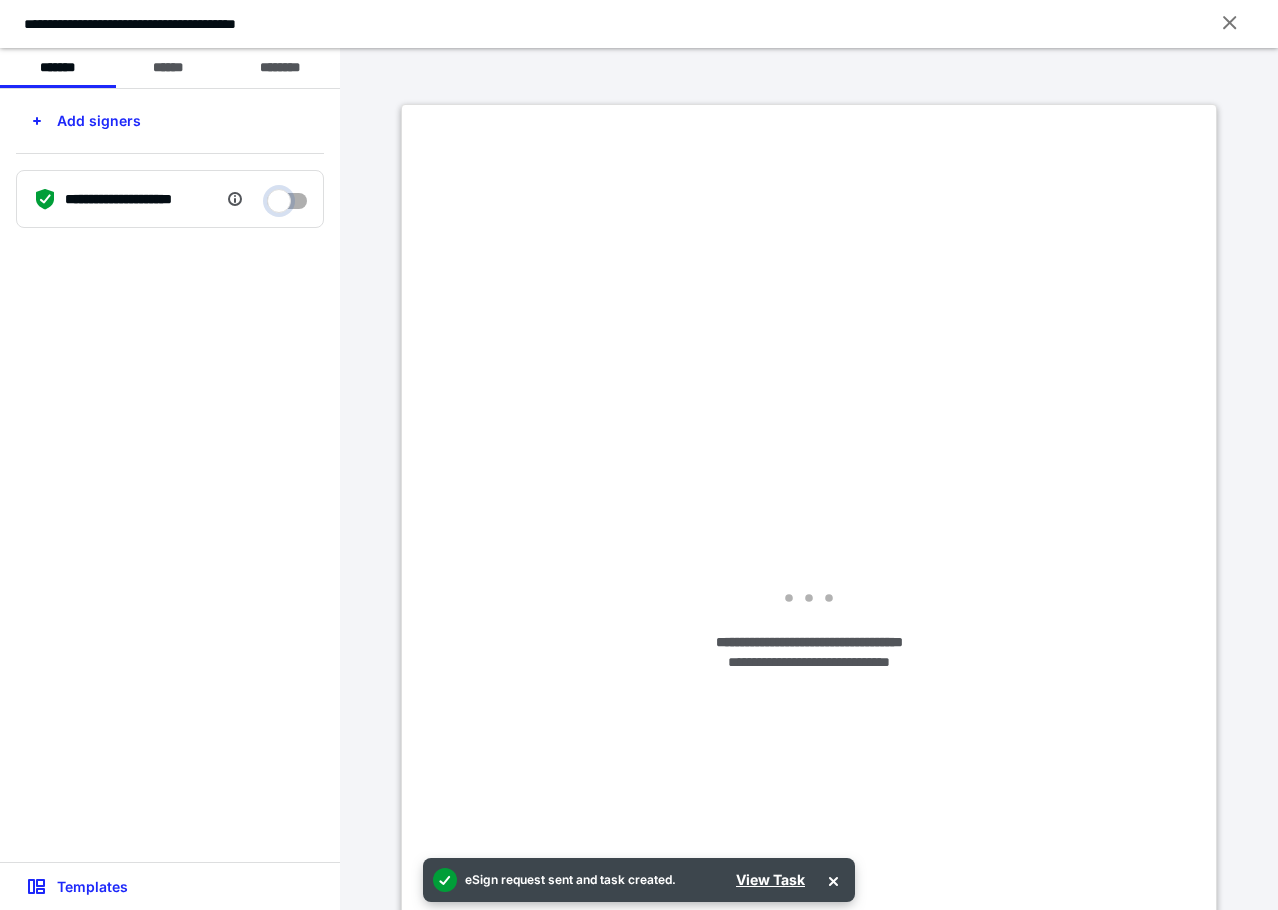 click at bounding box center [287, 196] 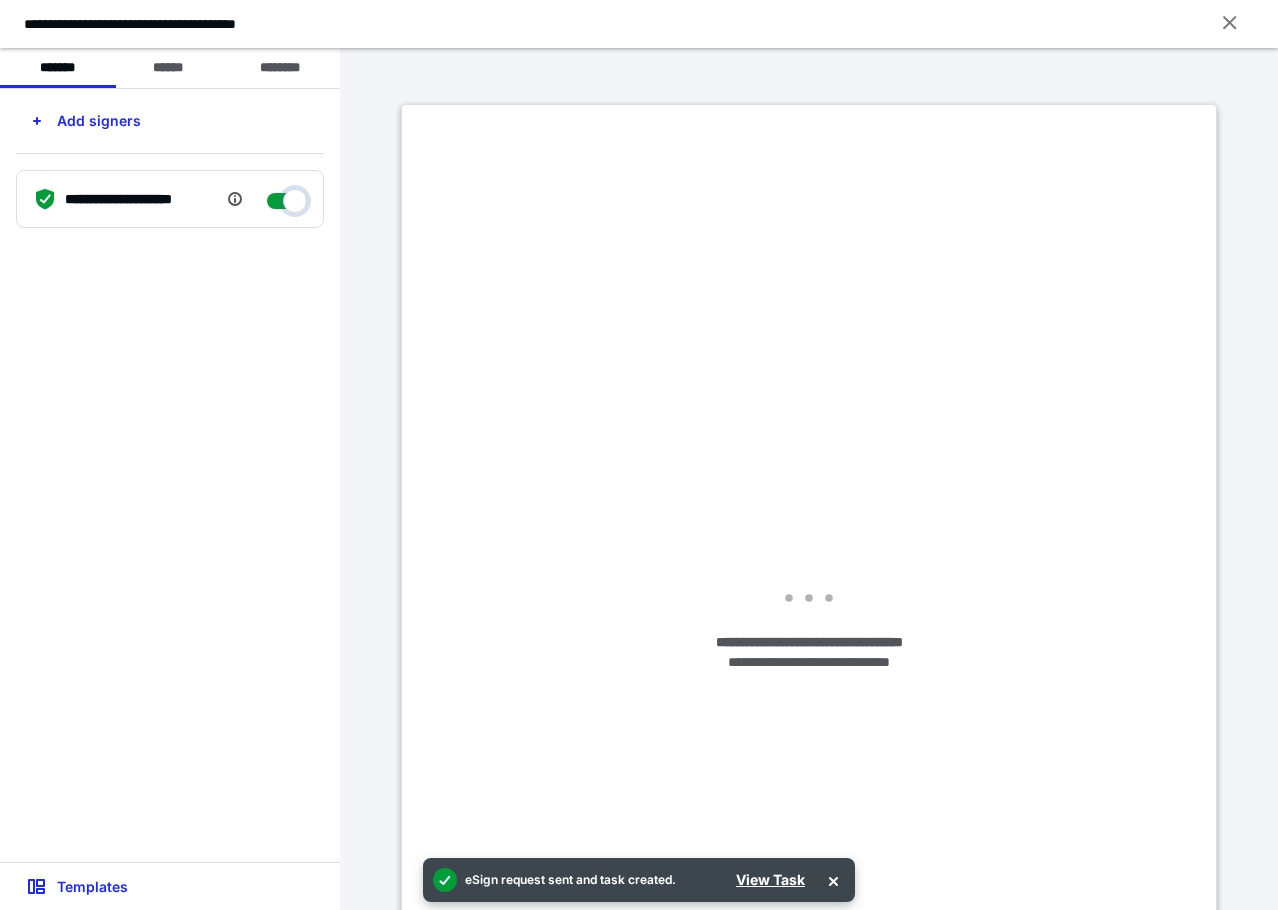 checkbox on "****" 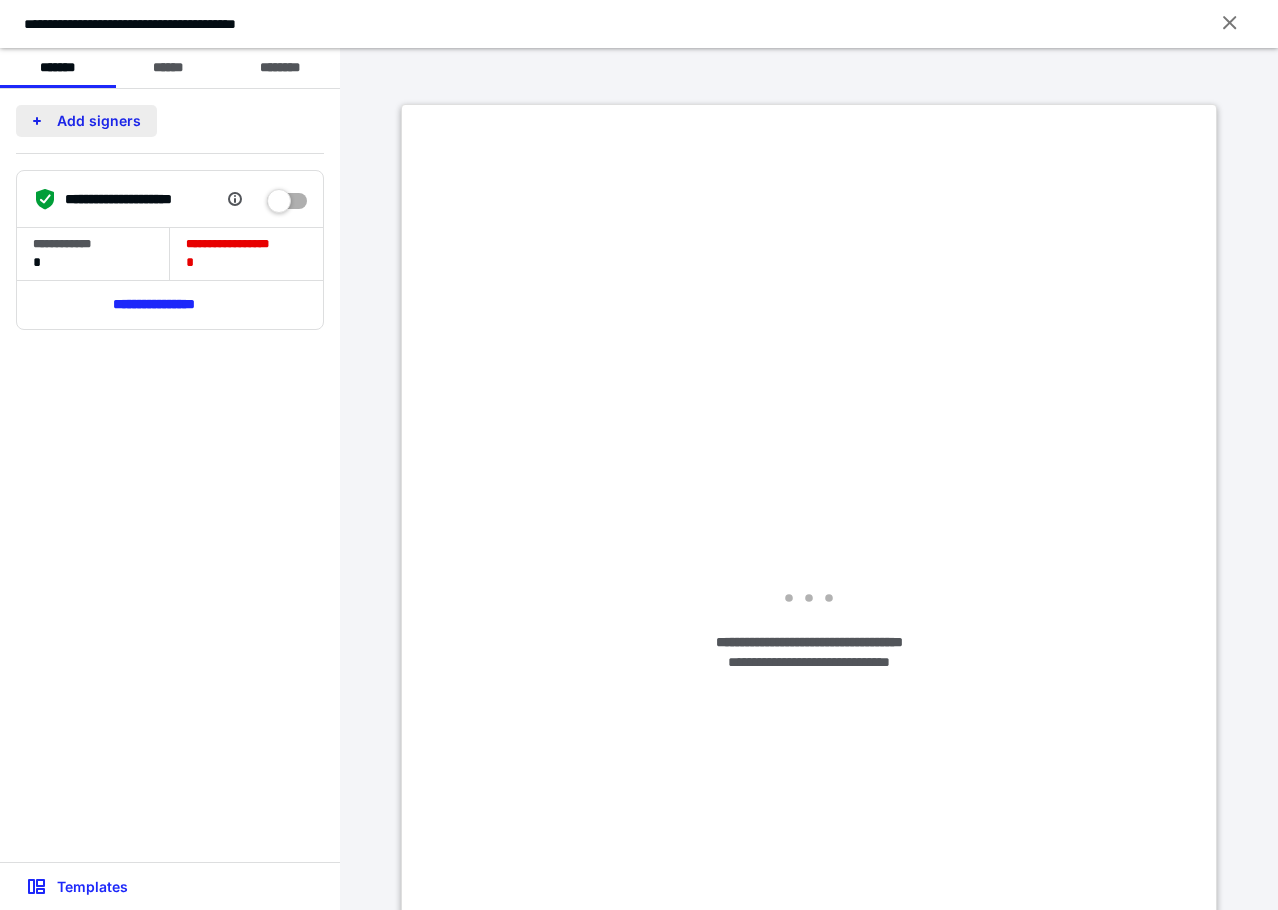 click on "Add signers" at bounding box center [86, 121] 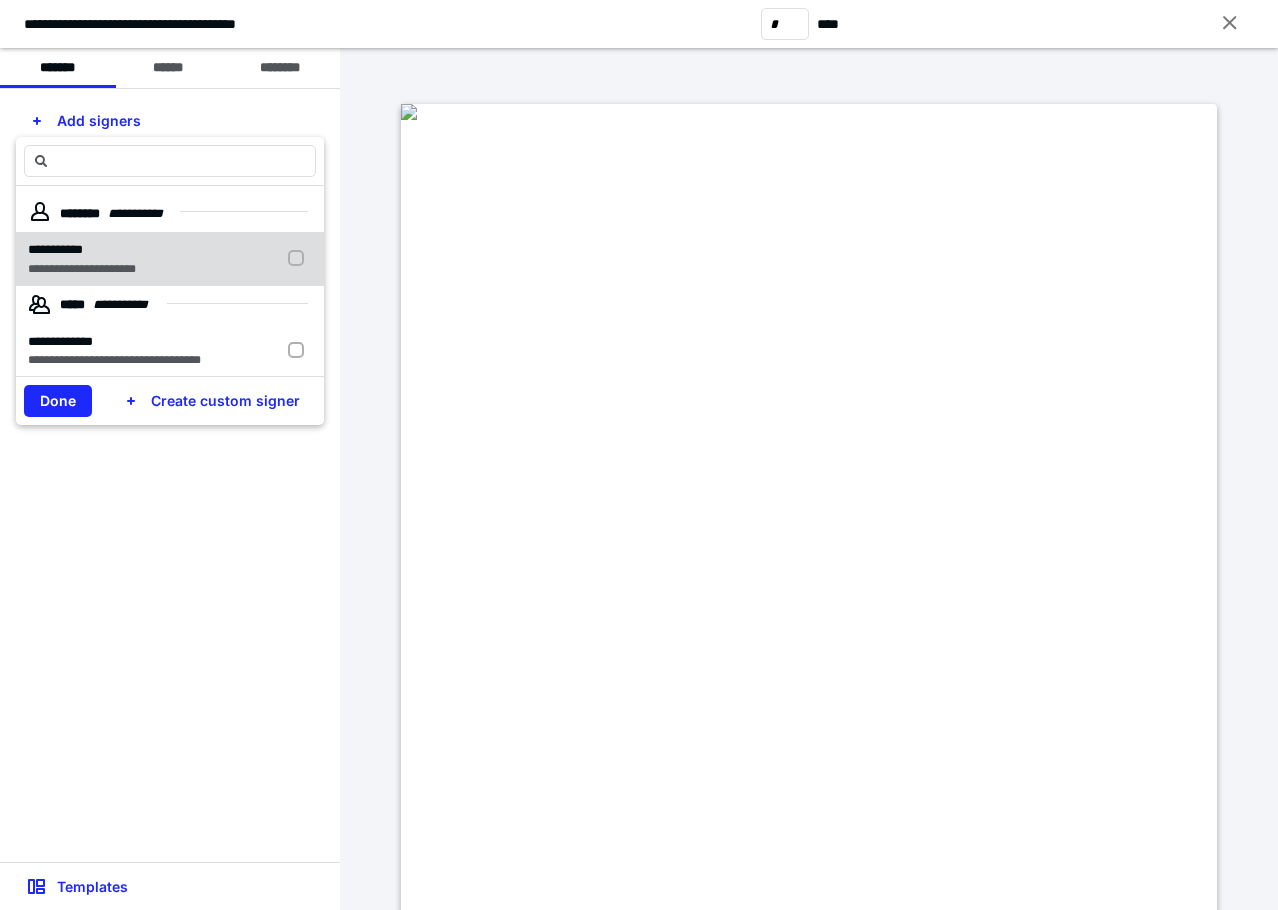 click at bounding box center [300, 259] 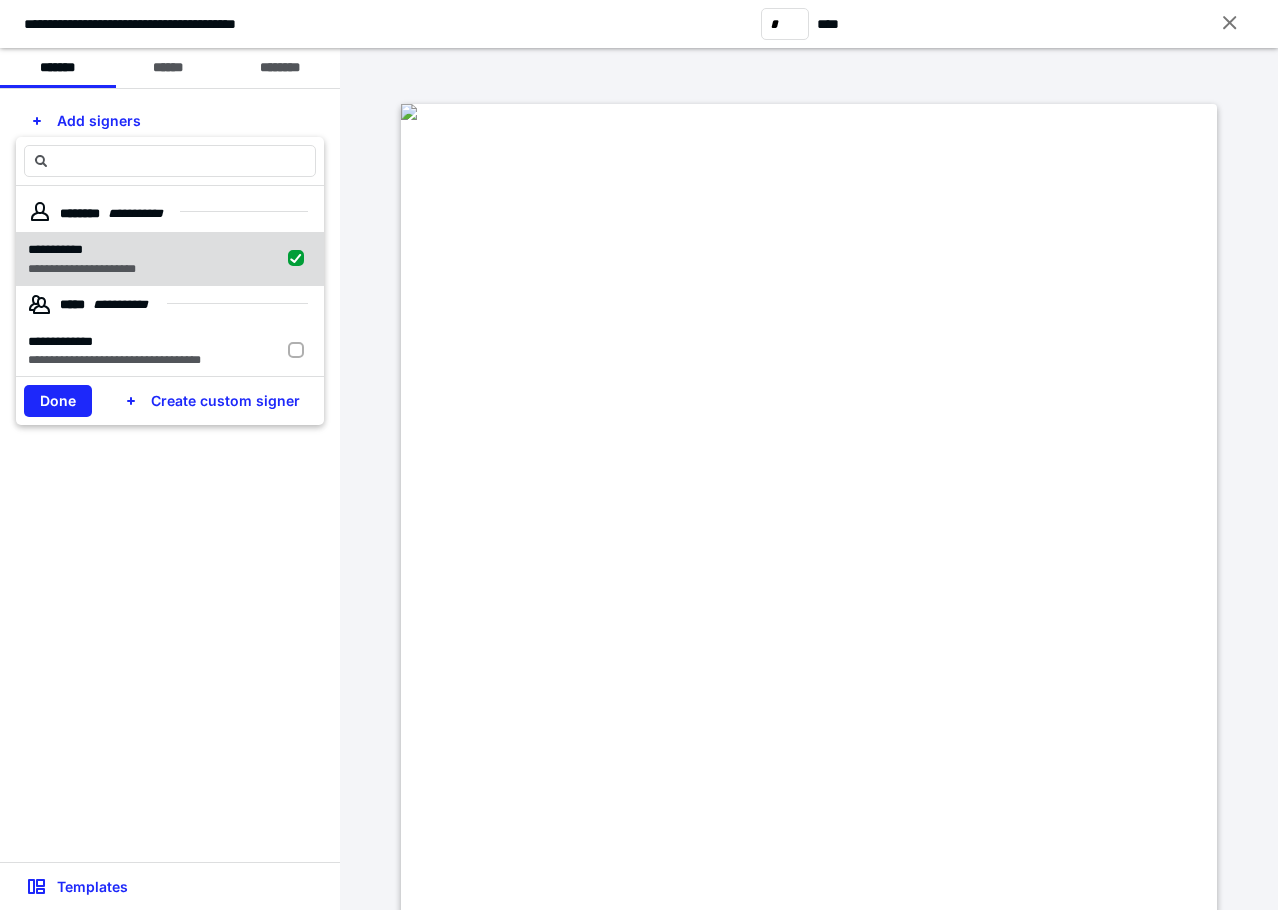 checkbox on "true" 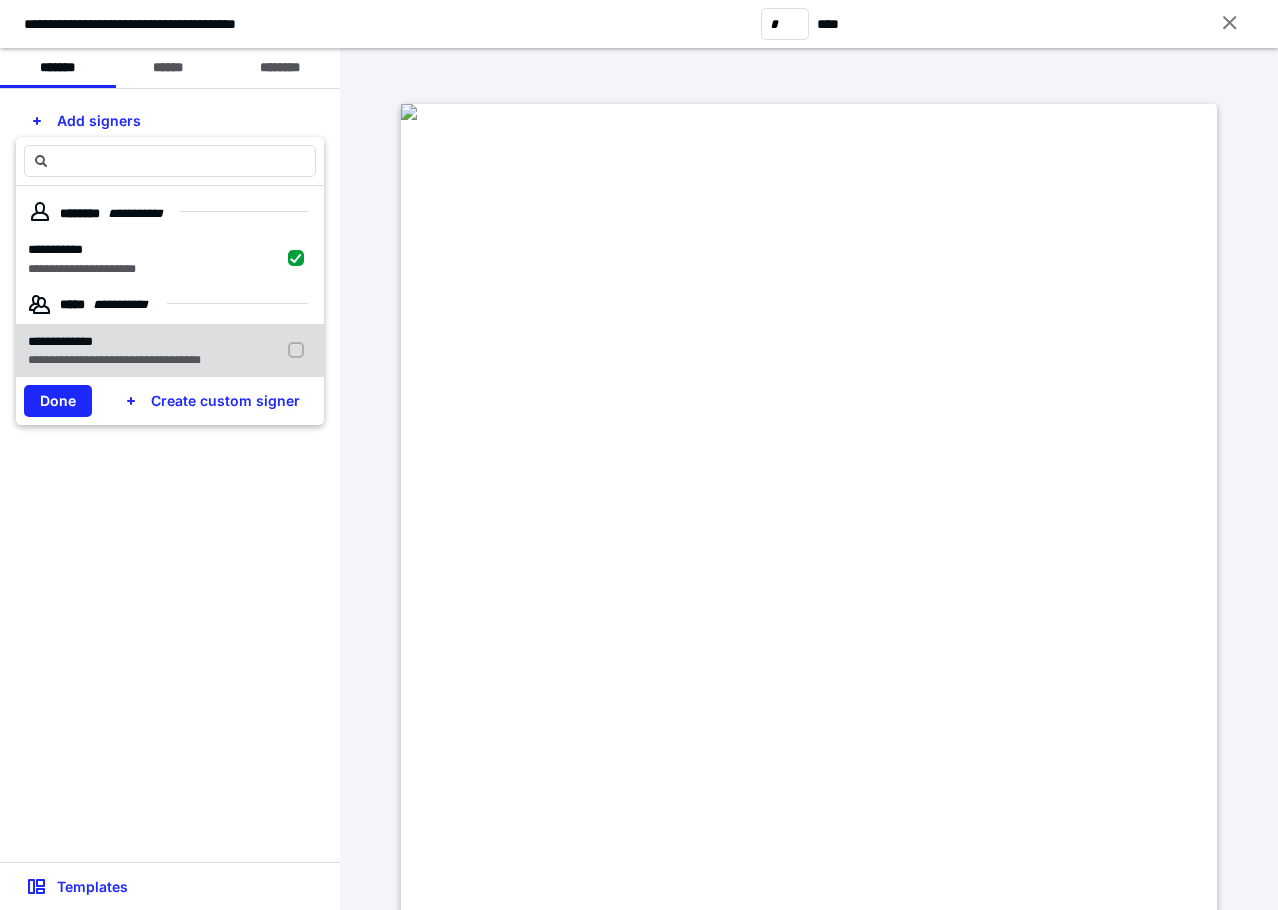 click on "Done" at bounding box center (58, 401) 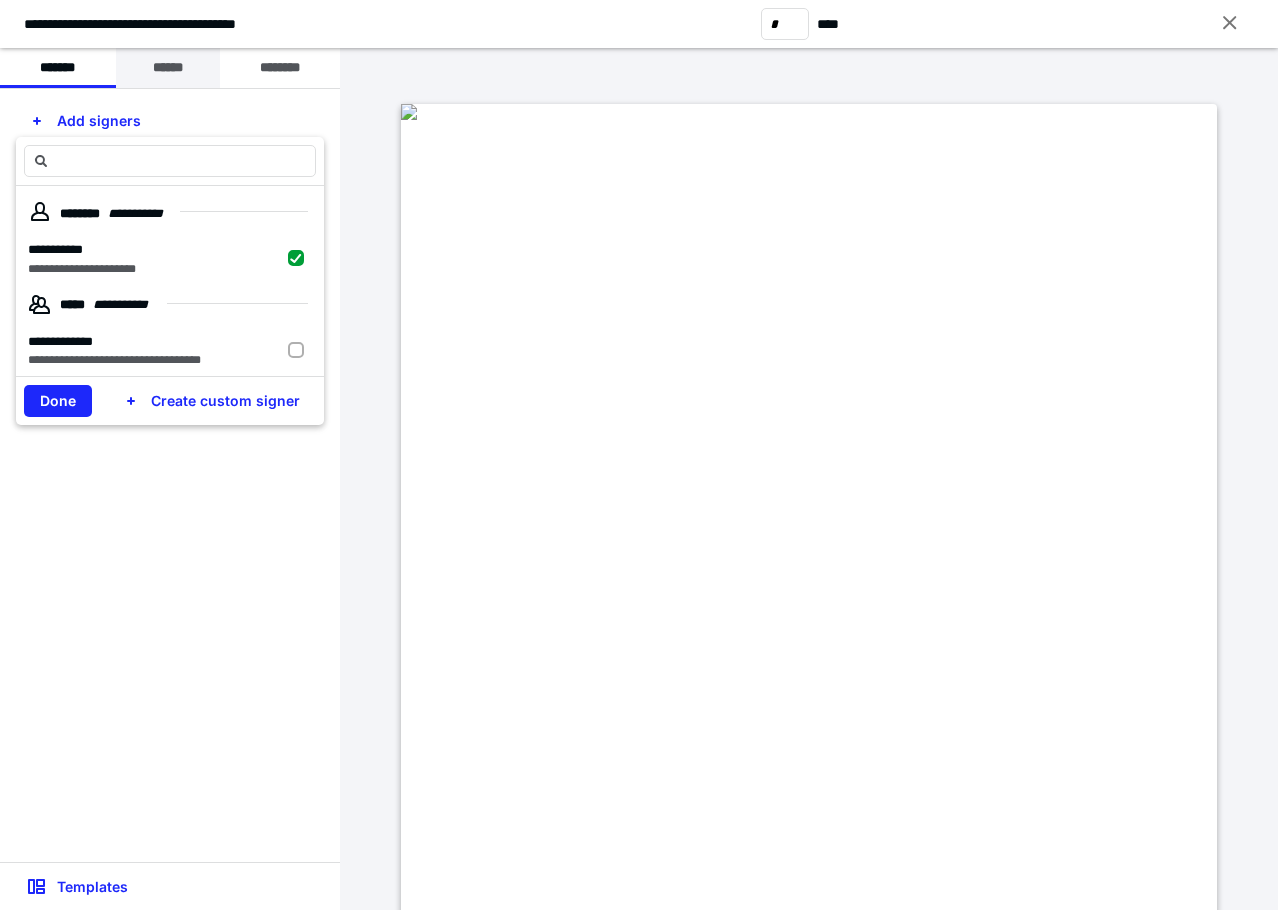 click on "******" at bounding box center (168, 68) 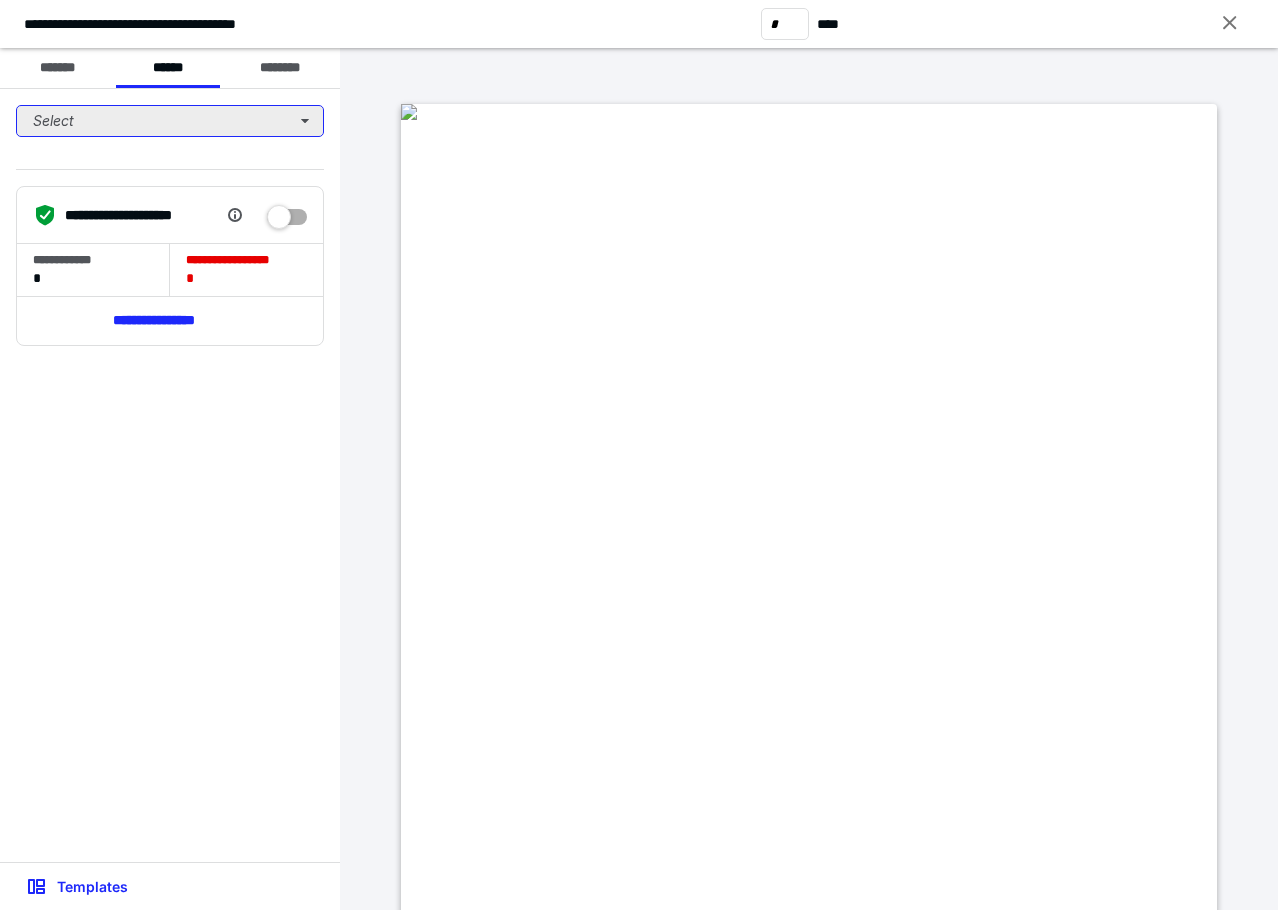click on "Select" at bounding box center [170, 121] 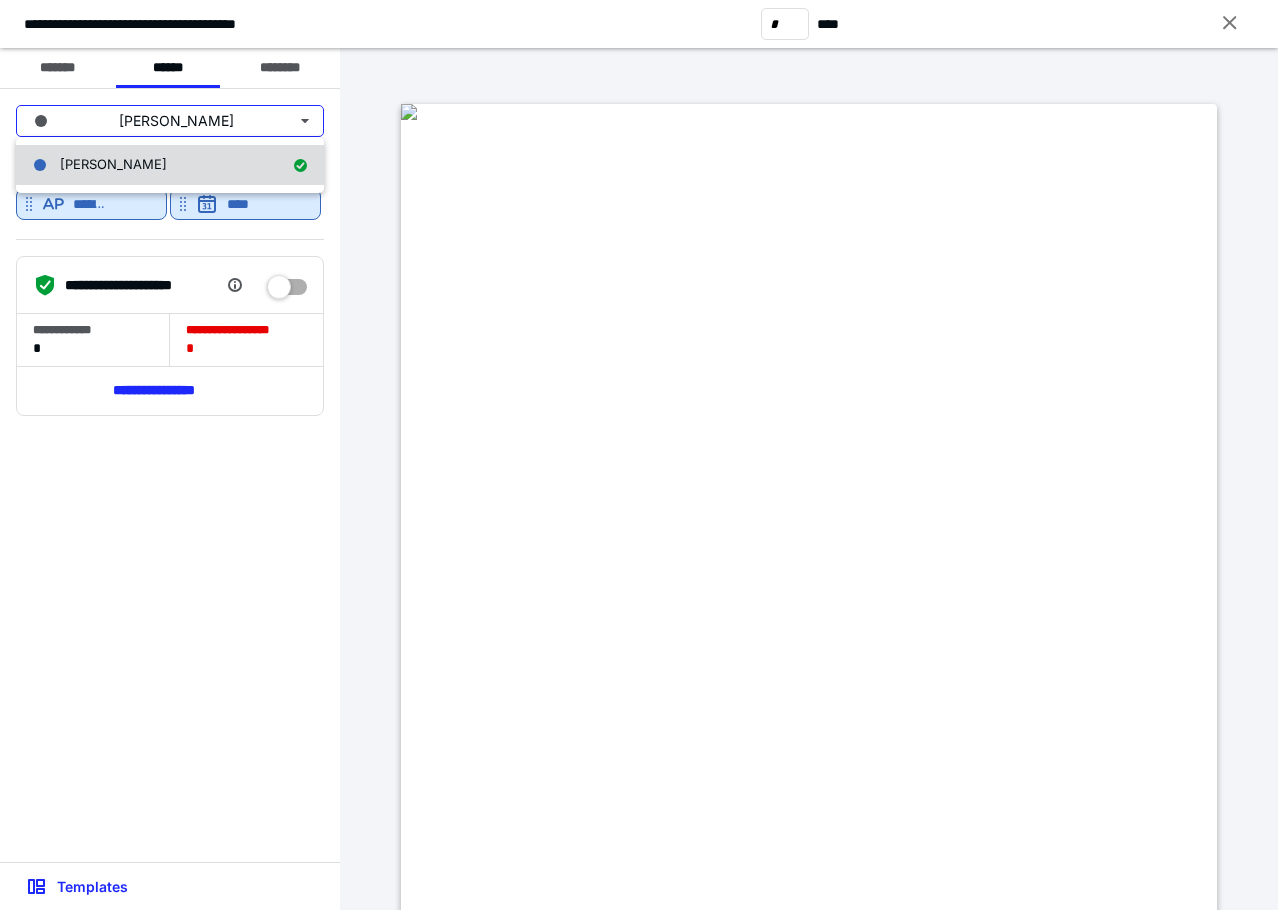 click on "[PERSON_NAME]" at bounding box center [170, 165] 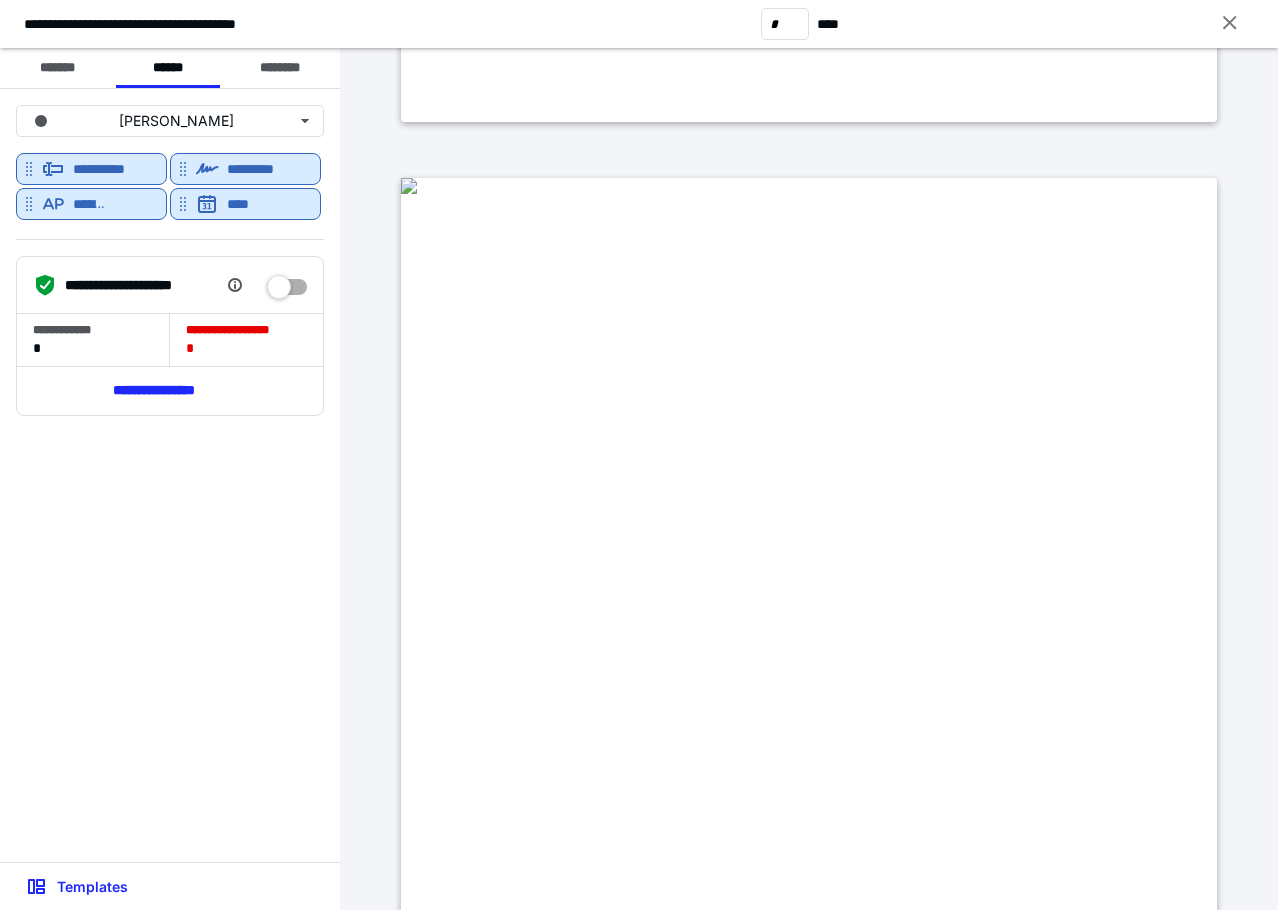 scroll, scrollTop: 5800, scrollLeft: 0, axis: vertical 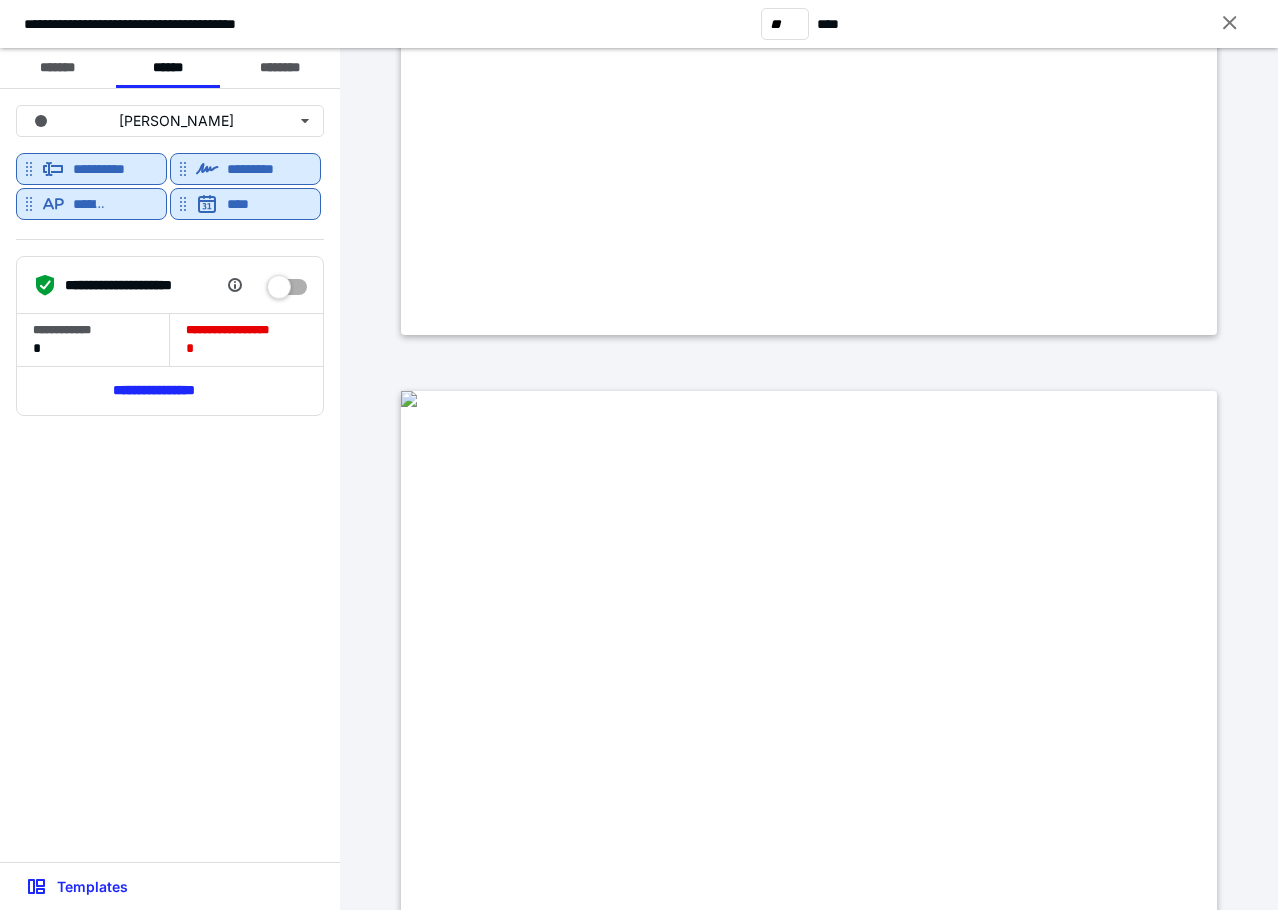type on "**" 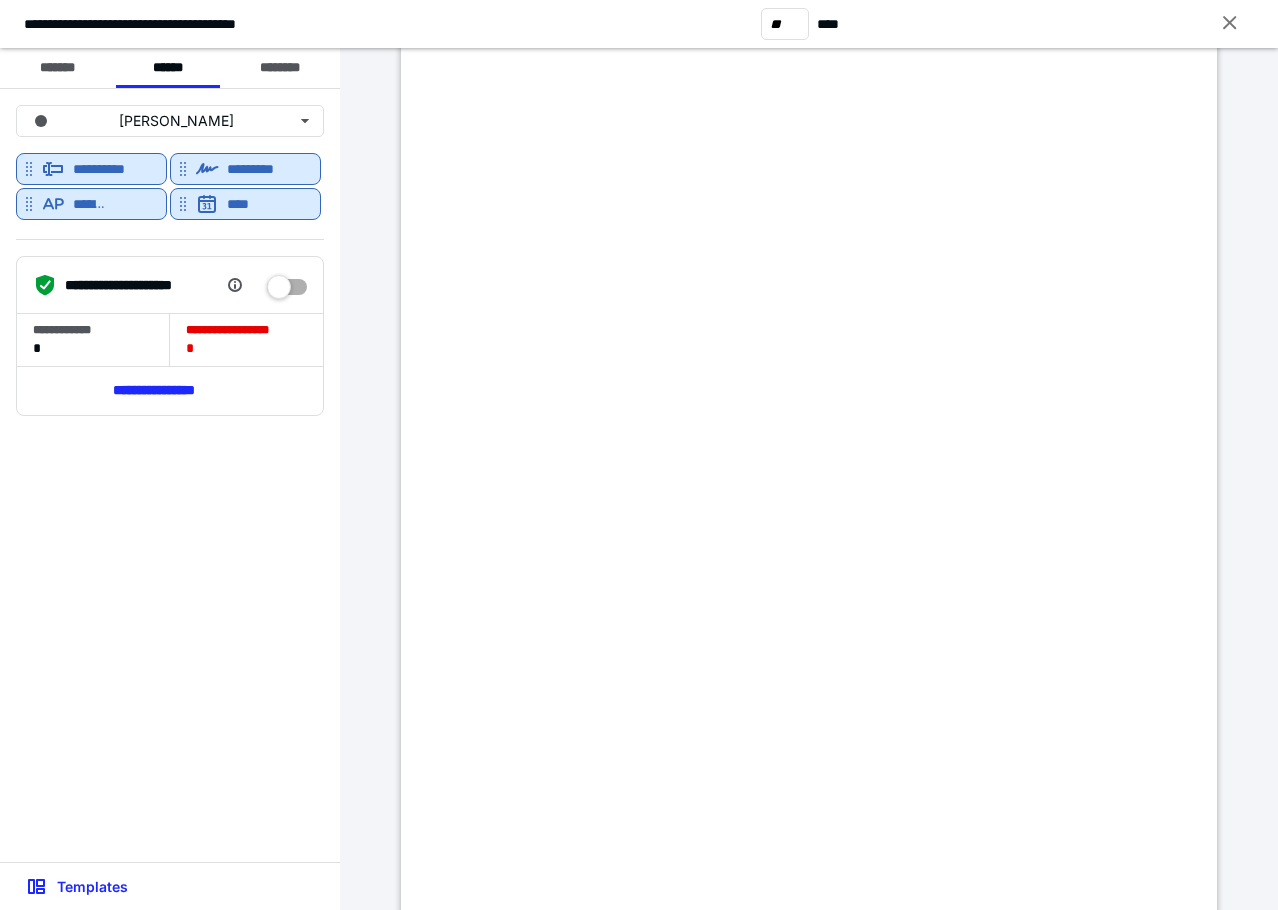 scroll, scrollTop: 36800, scrollLeft: 0, axis: vertical 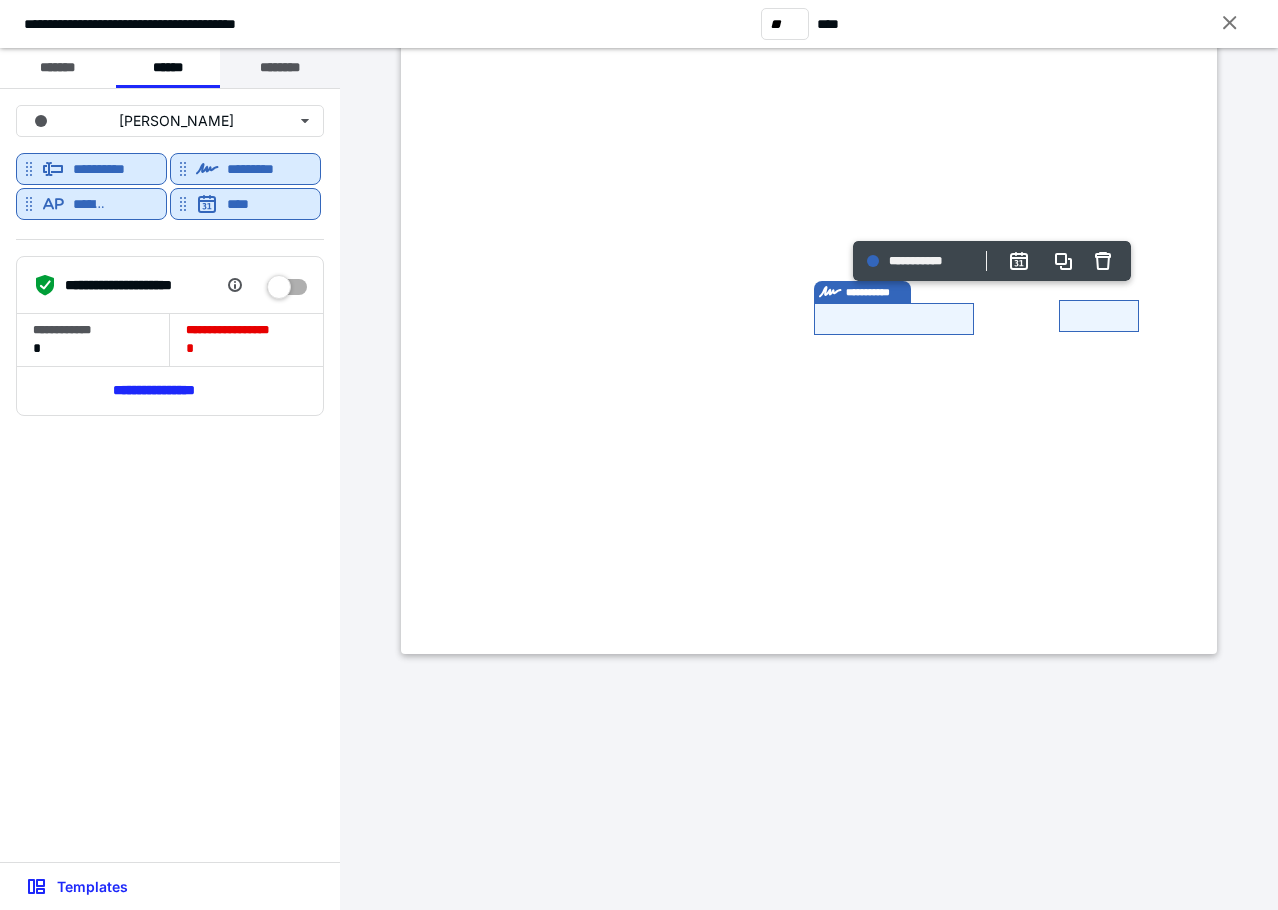 click on "********" at bounding box center [280, 68] 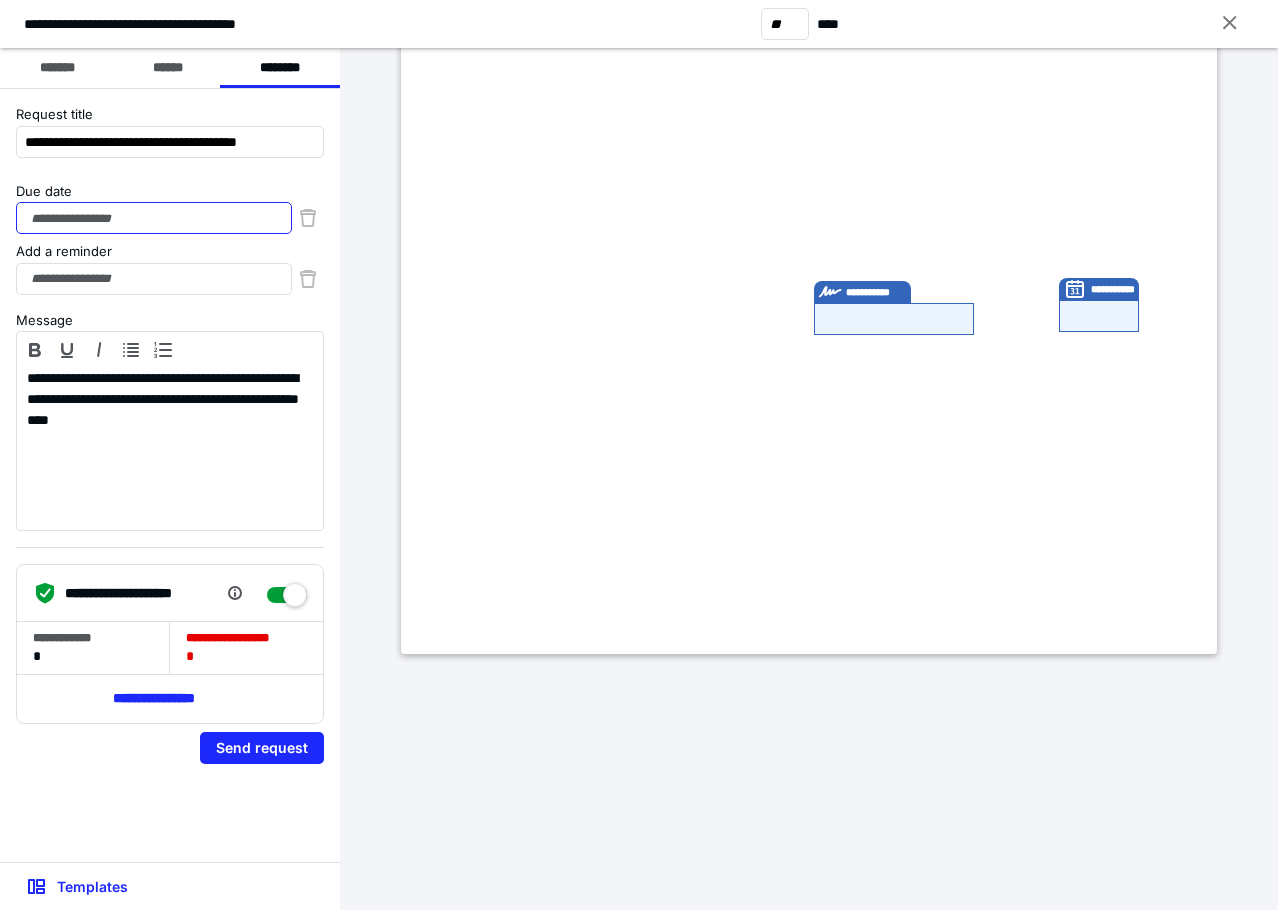 click on "Due date" at bounding box center (154, 218) 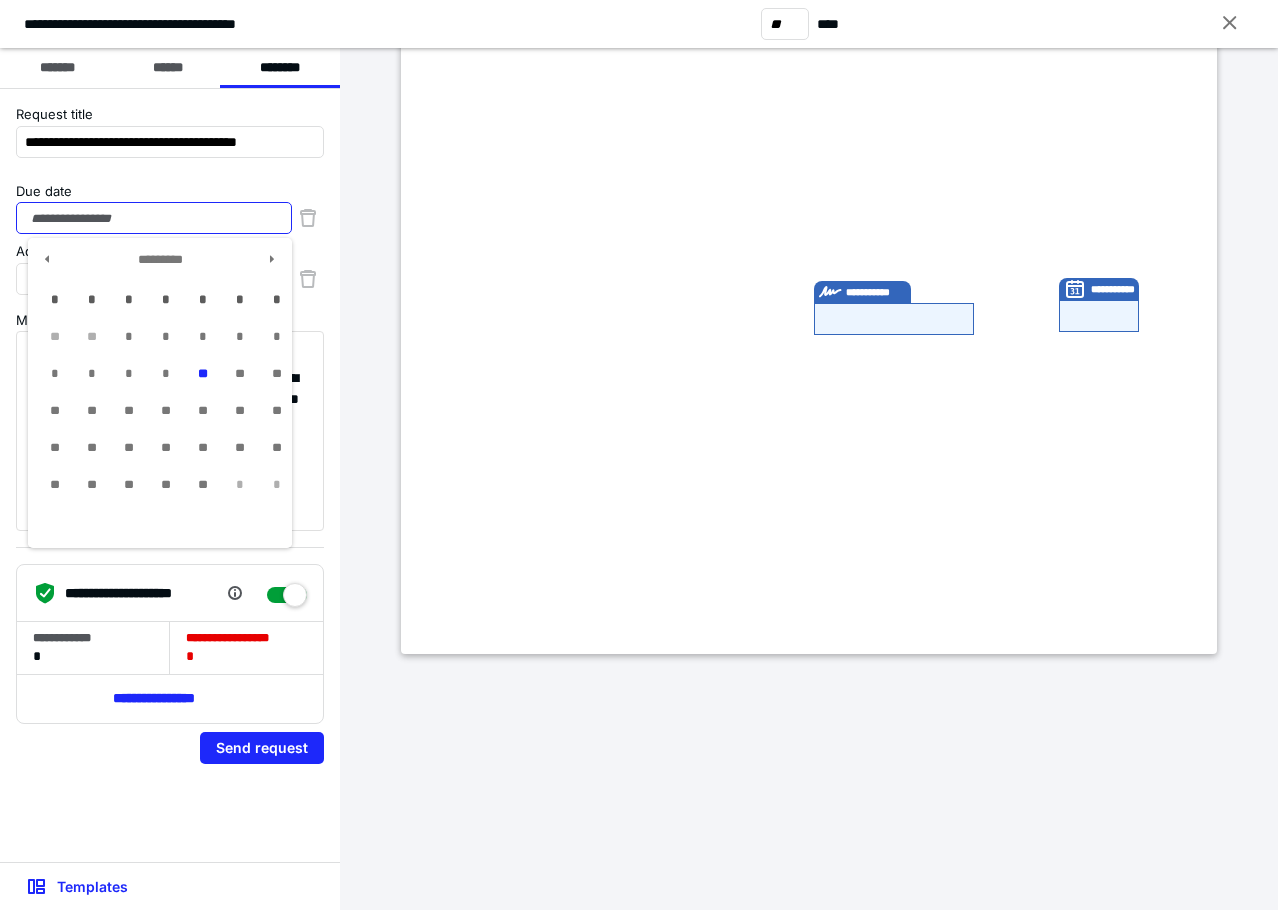 click on "**" at bounding box center (202, 485) 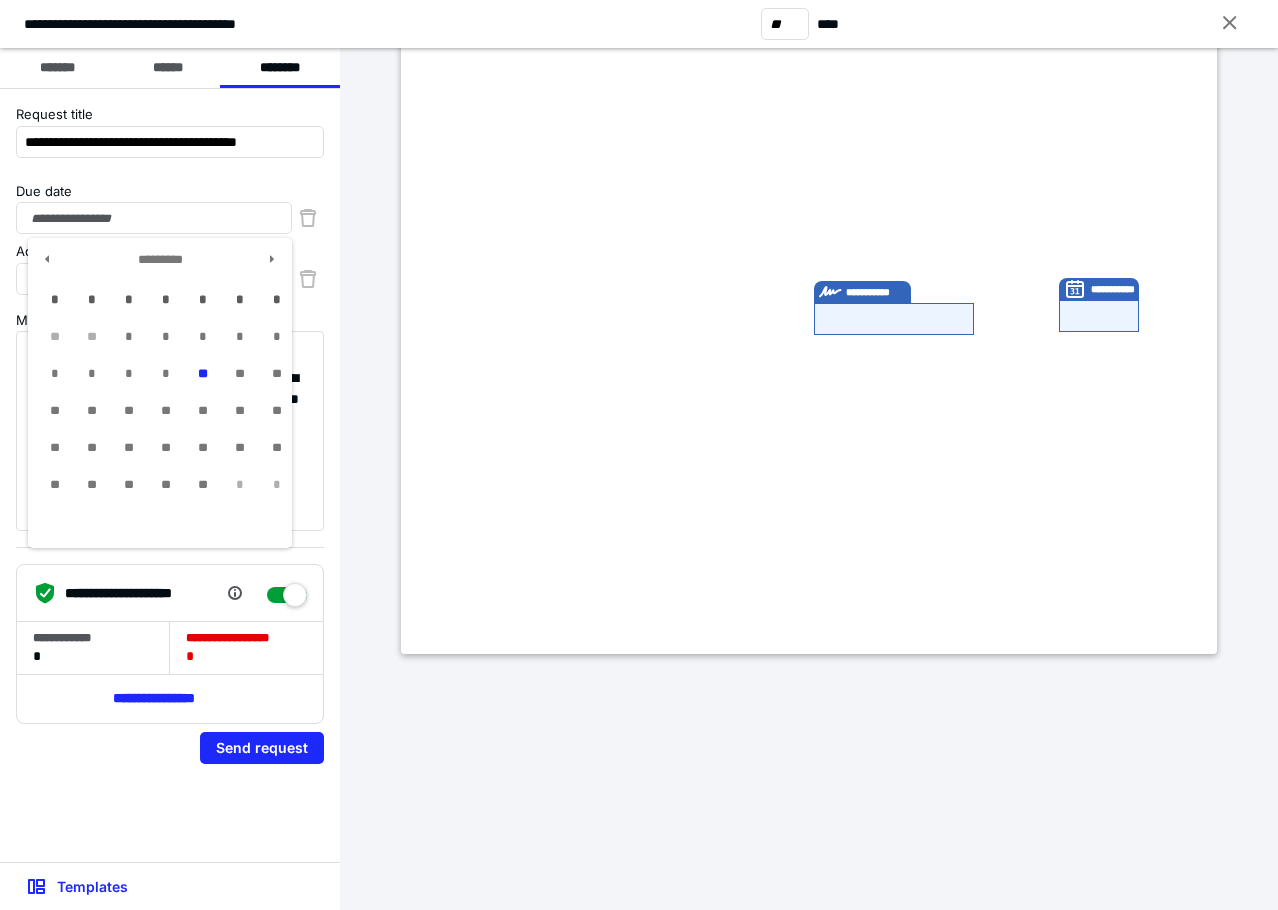 type on "**********" 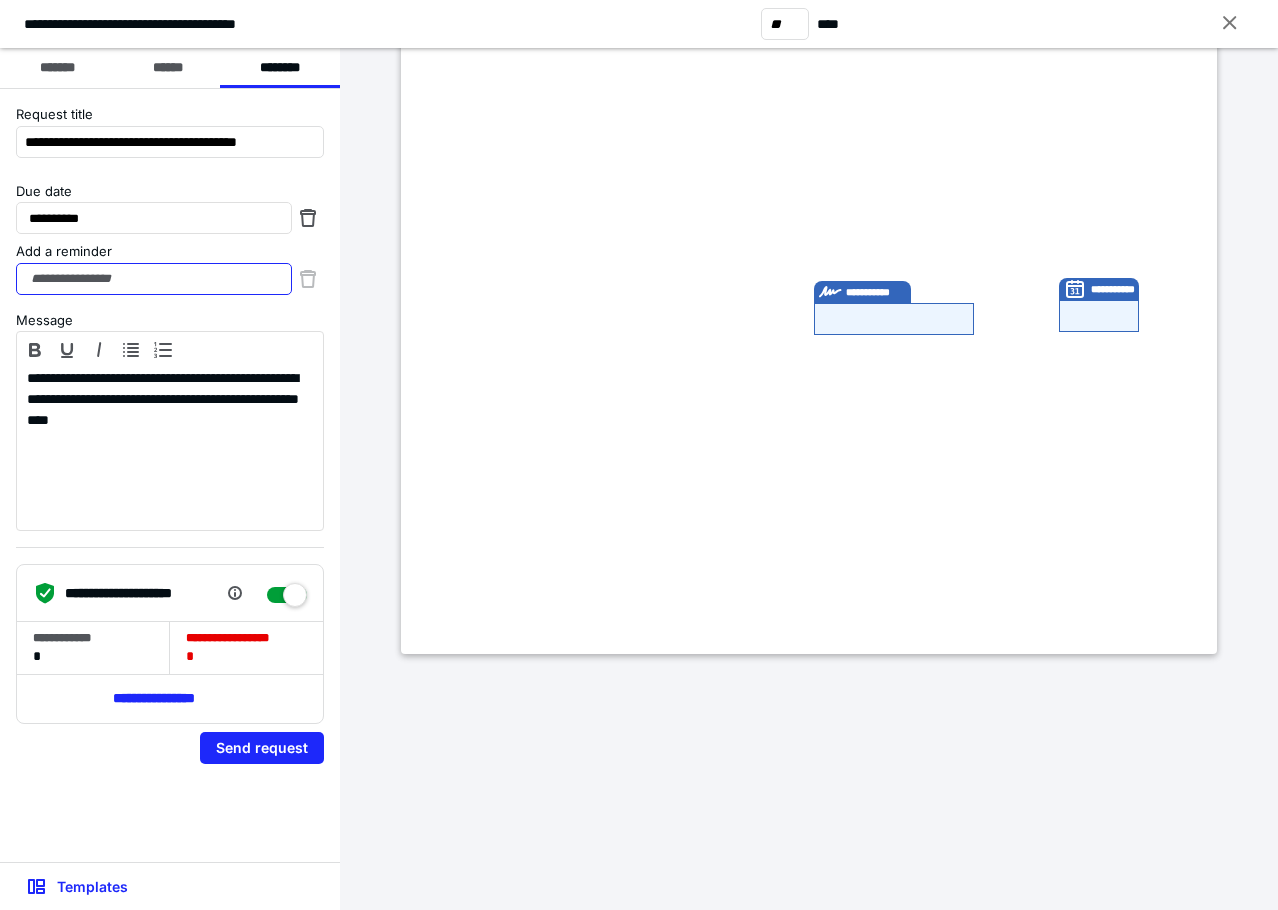 click on "Add a reminder" at bounding box center (154, 279) 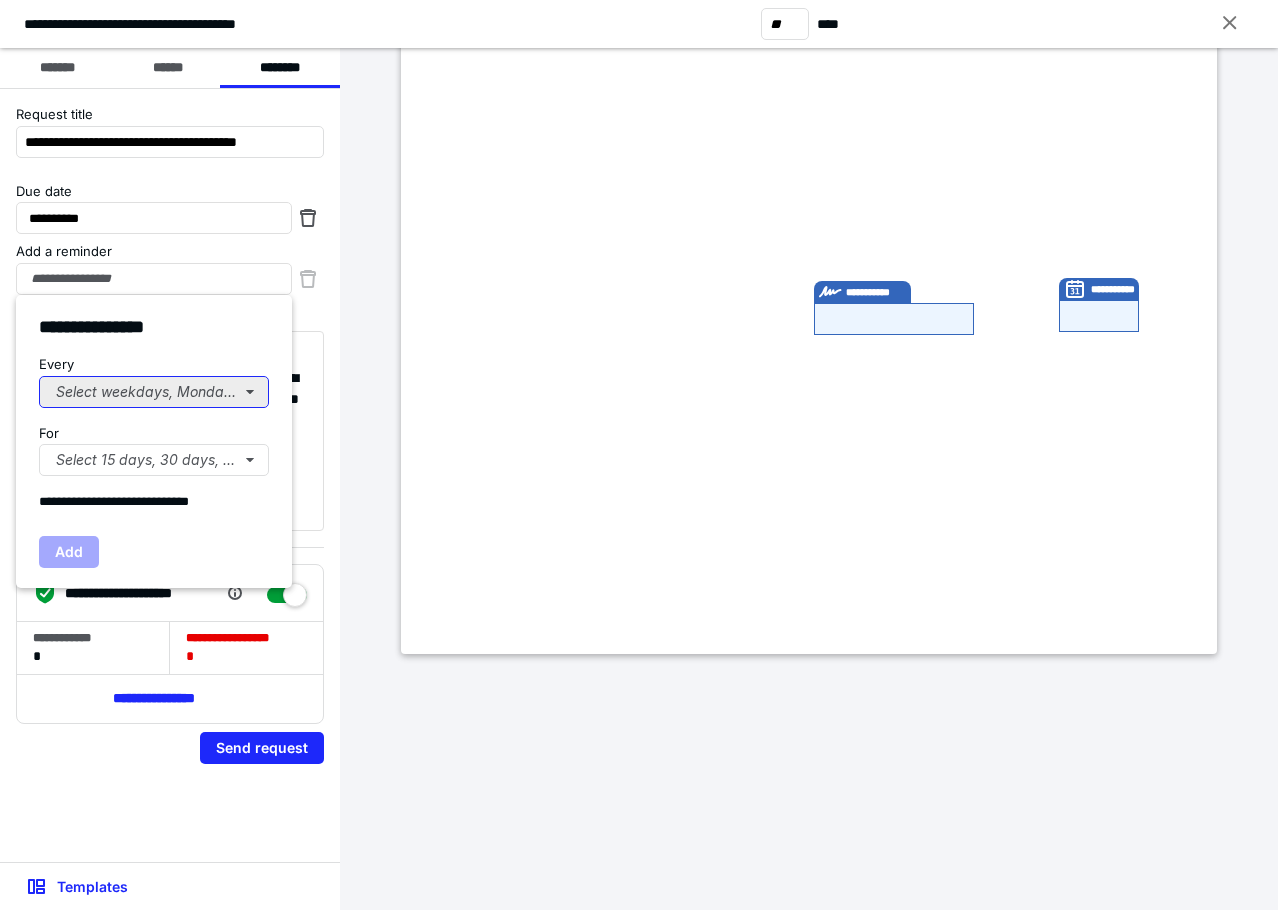 click on "Select weekdays, Mondays, or Tues..." at bounding box center (154, 392) 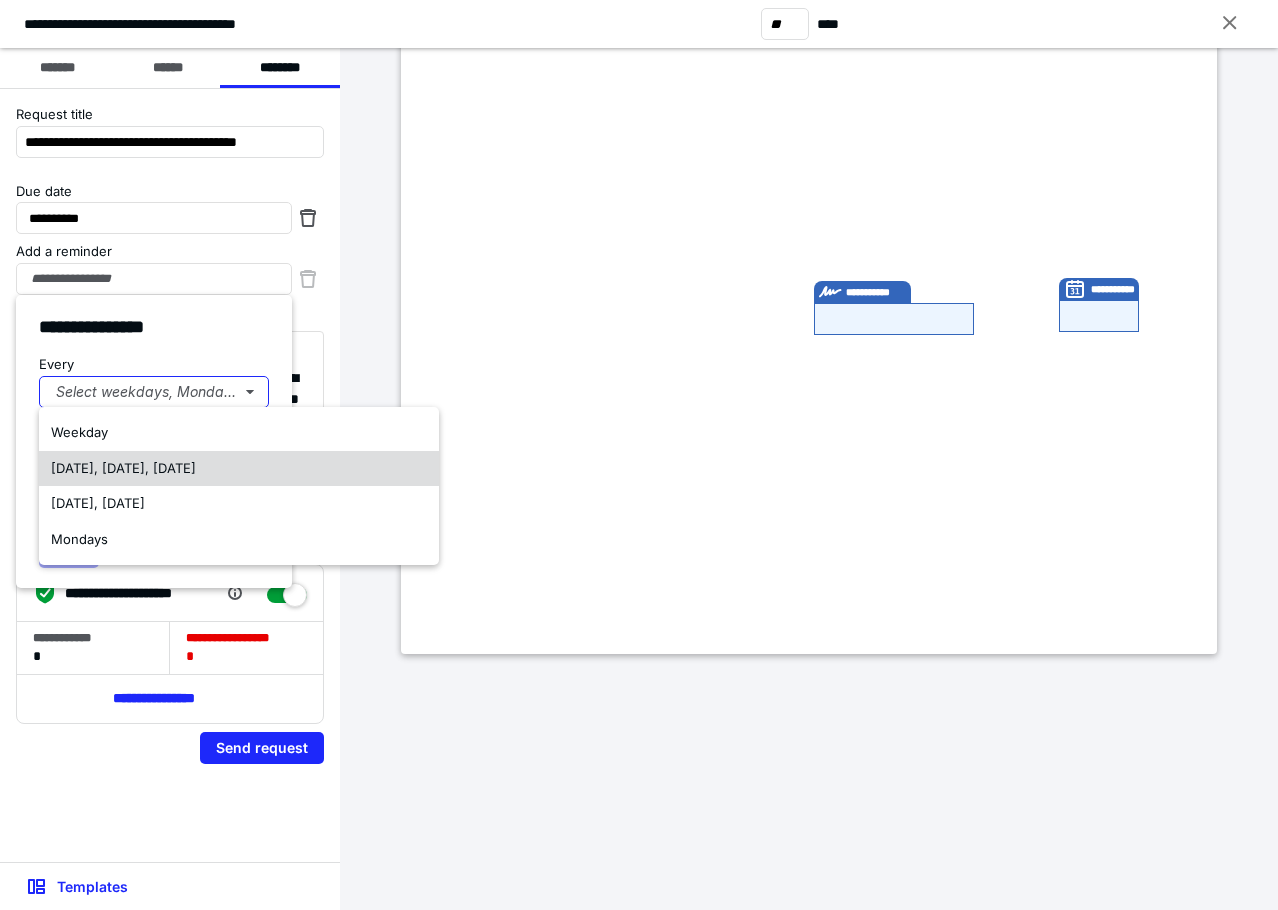 click on "[DATE], [DATE], [DATE]" at bounding box center (123, 468) 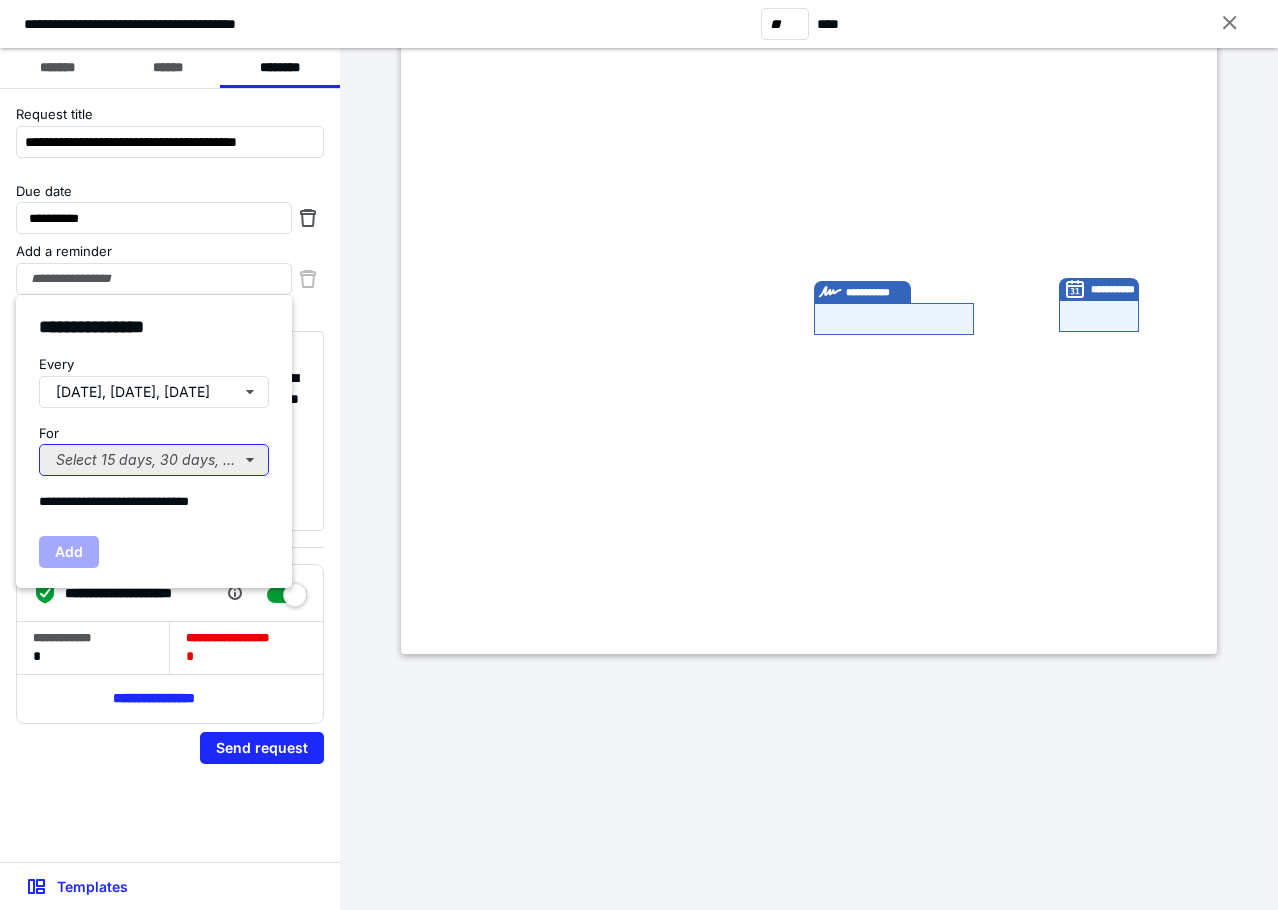 click on "Select 15 days, 30 days, or 45 days..." at bounding box center (154, 460) 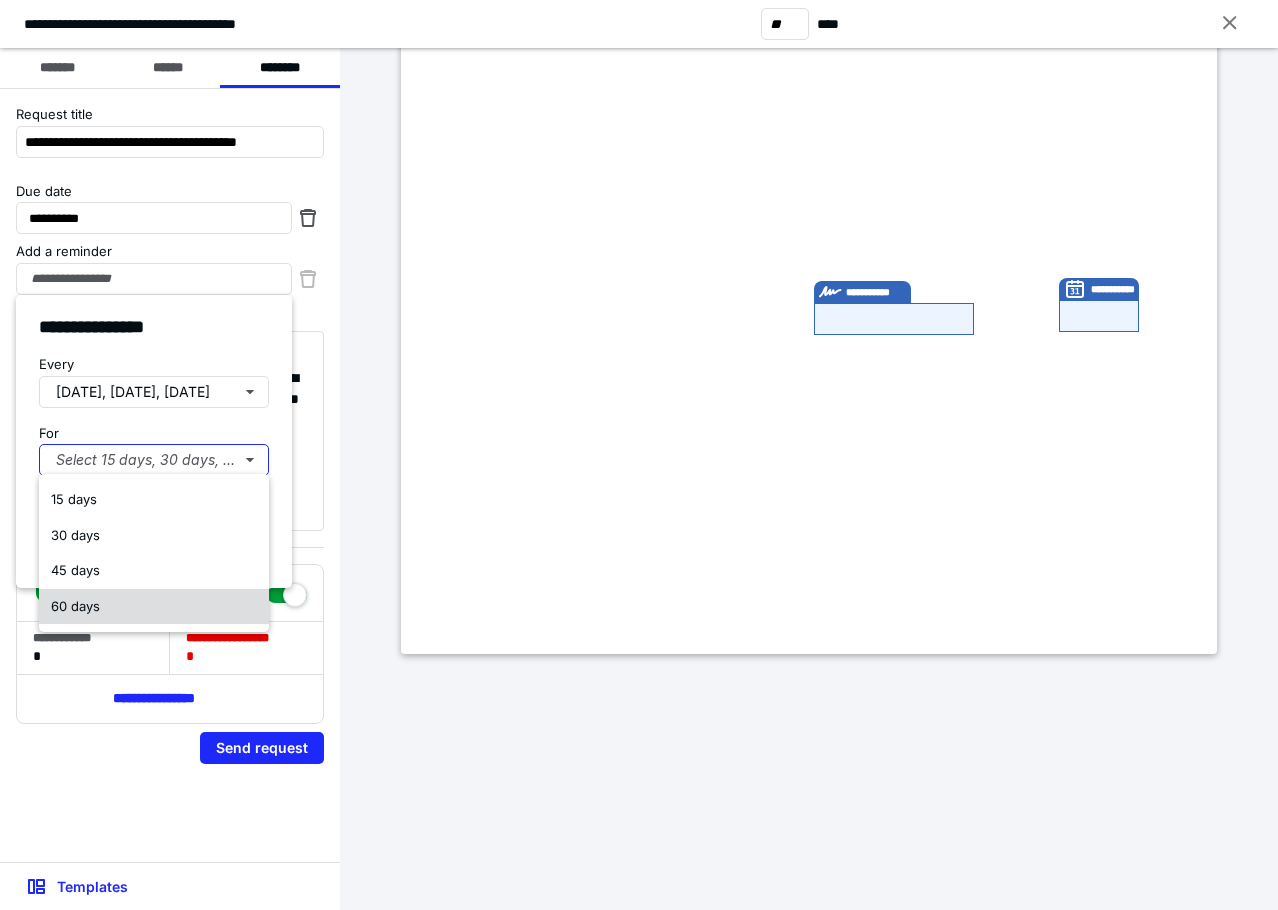click on "60 days" at bounding box center (75, 606) 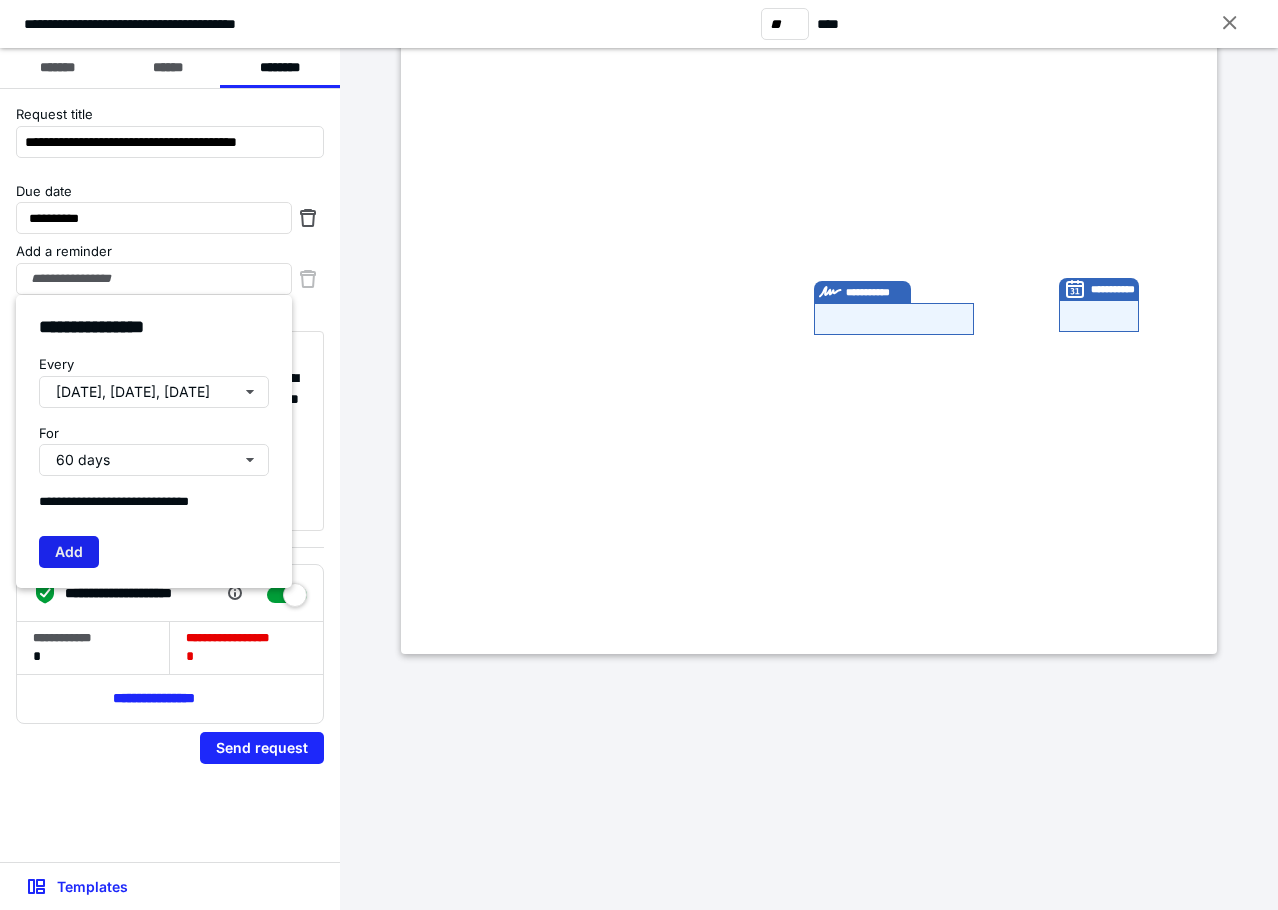 click on "Add" at bounding box center (69, 552) 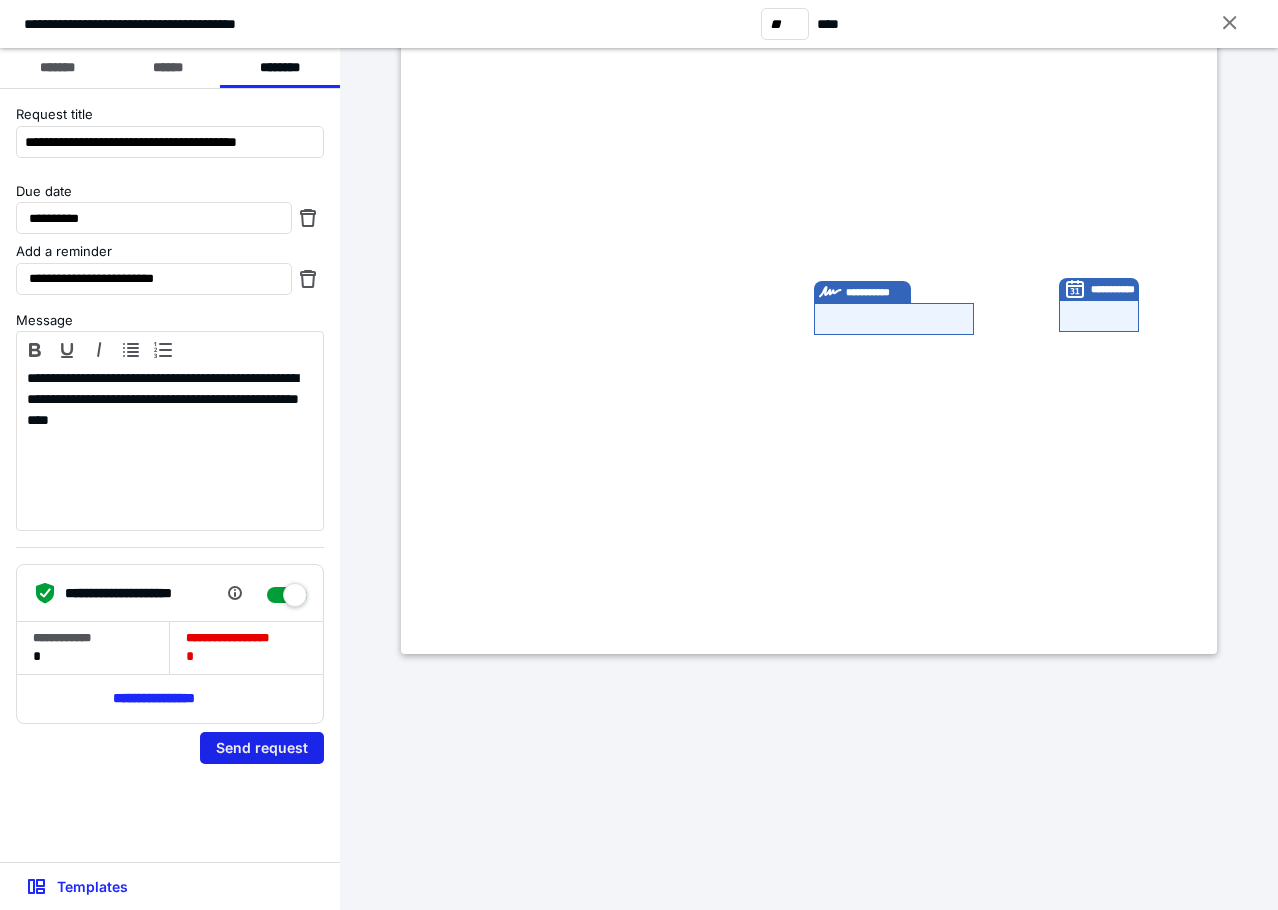 click on "Send request" at bounding box center [262, 748] 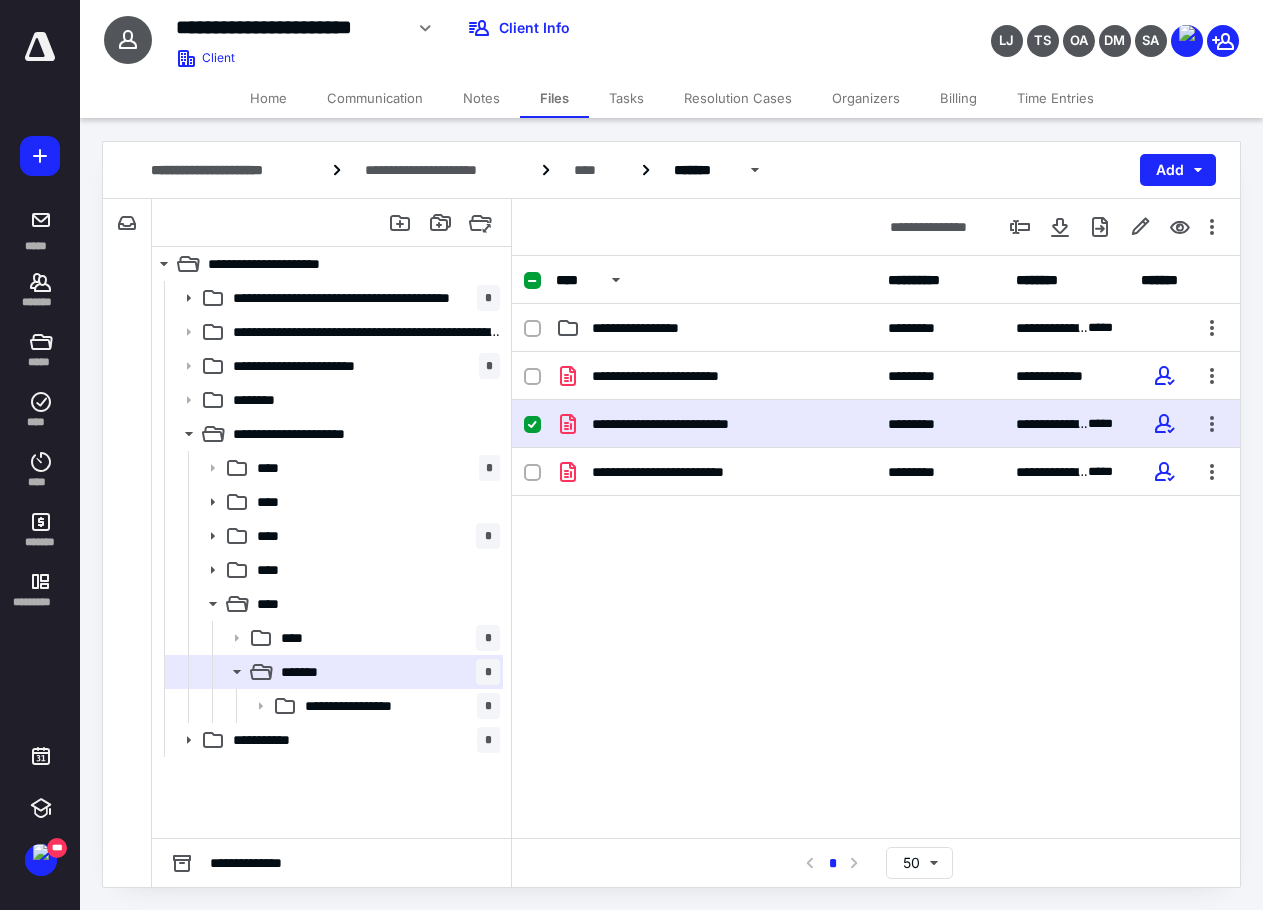 click on "Home" at bounding box center (268, 98) 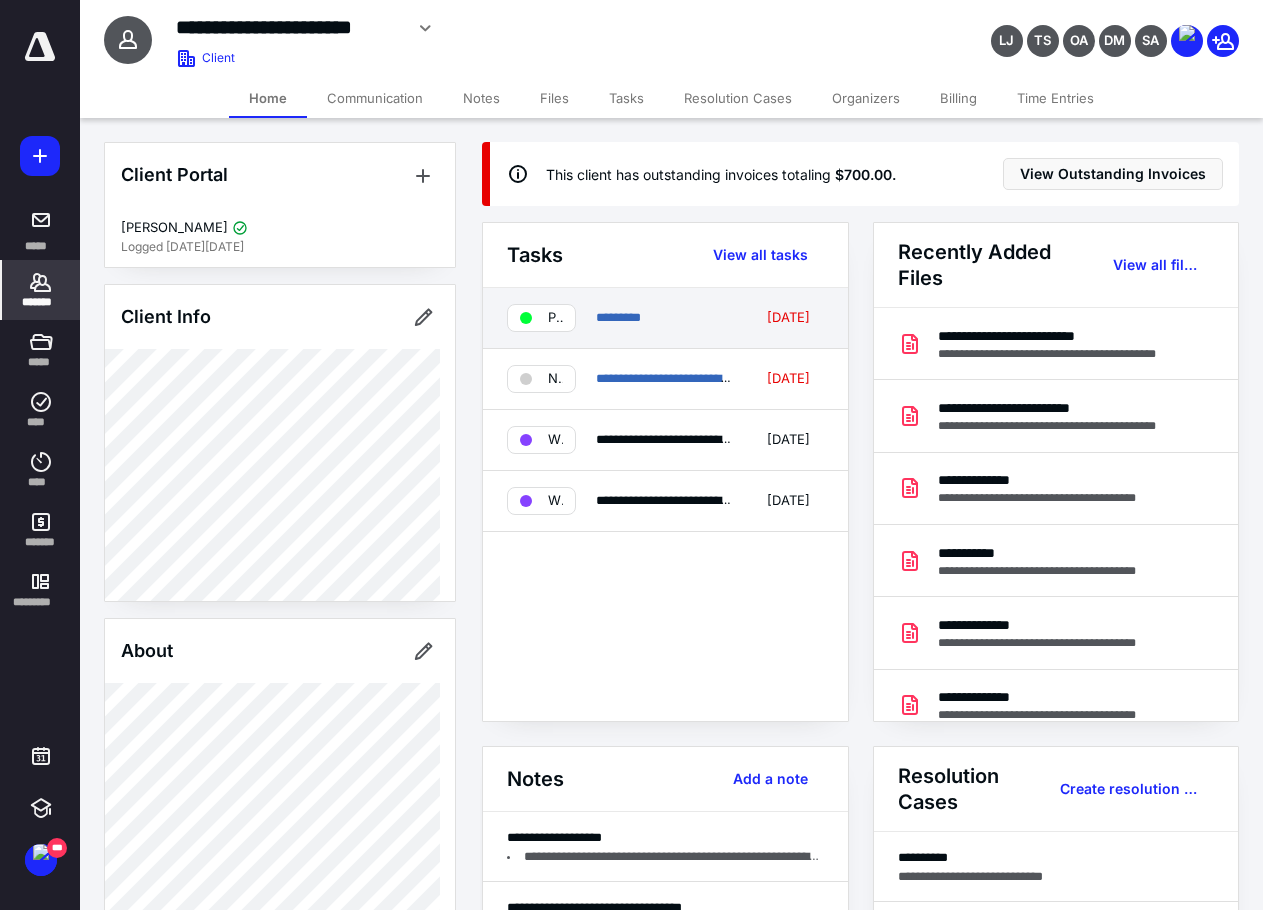 click on "Paper Extension Filed" at bounding box center [555, 318] 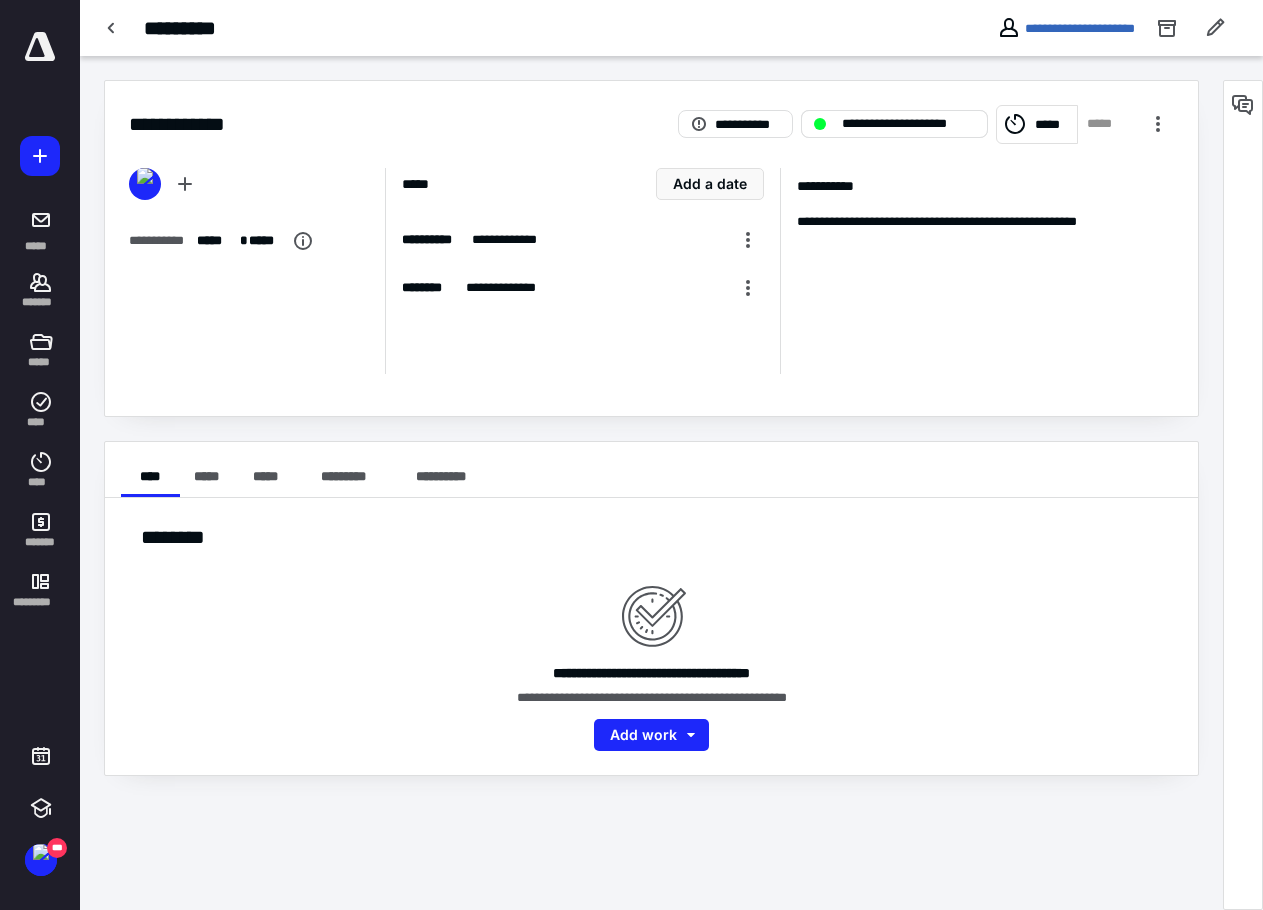 click on "**********" at bounding box center (908, 124) 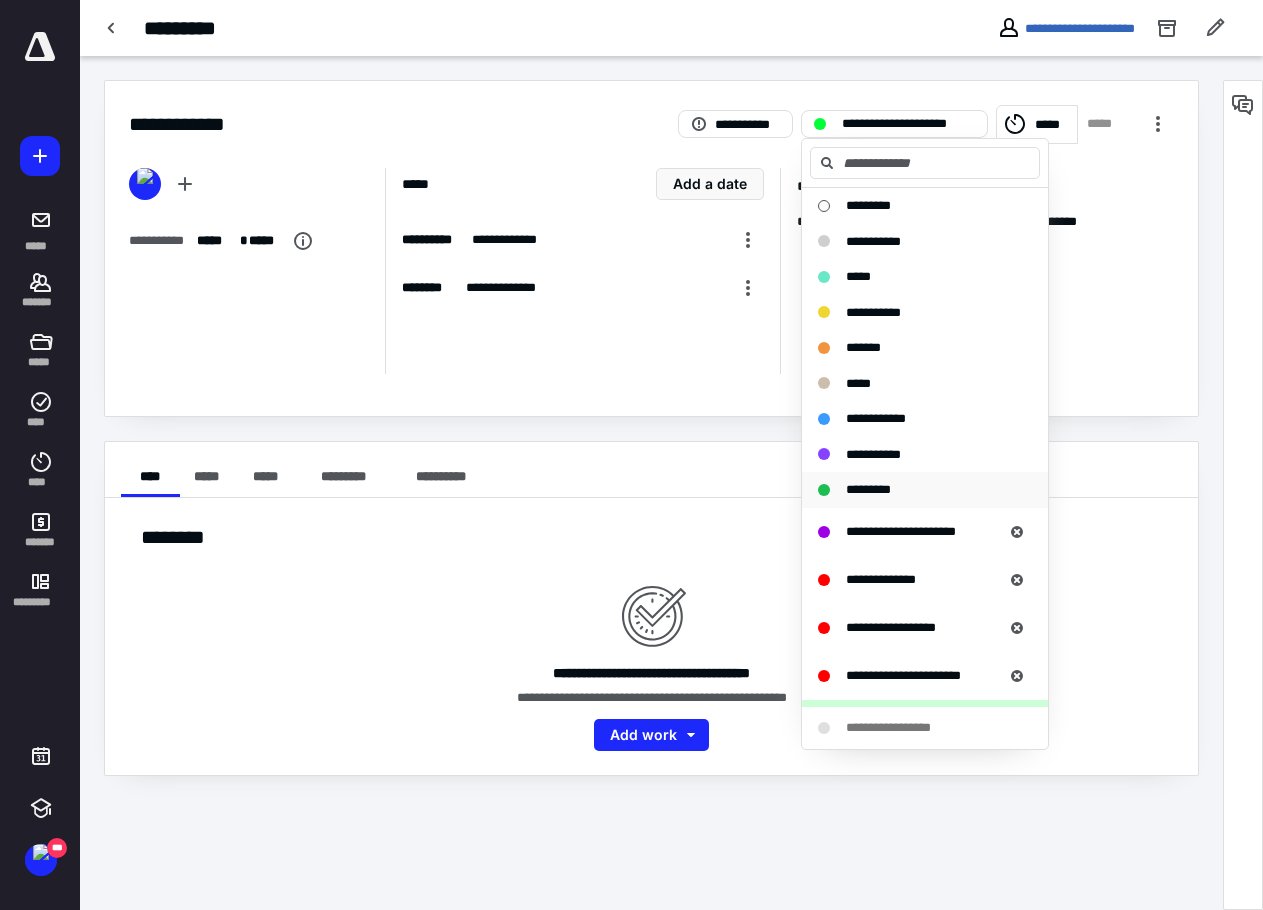 click on "*********" at bounding box center [868, 489] 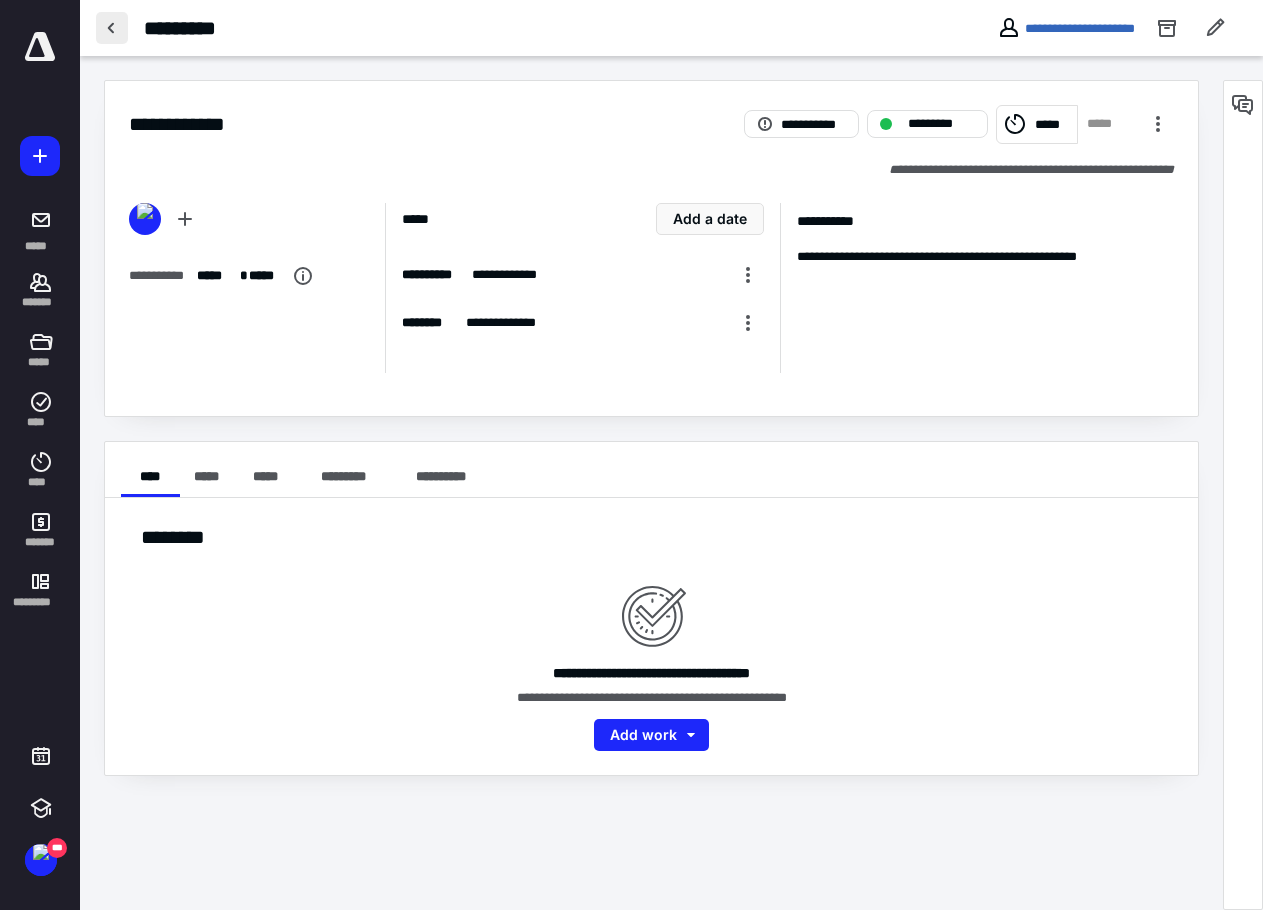 click at bounding box center (112, 28) 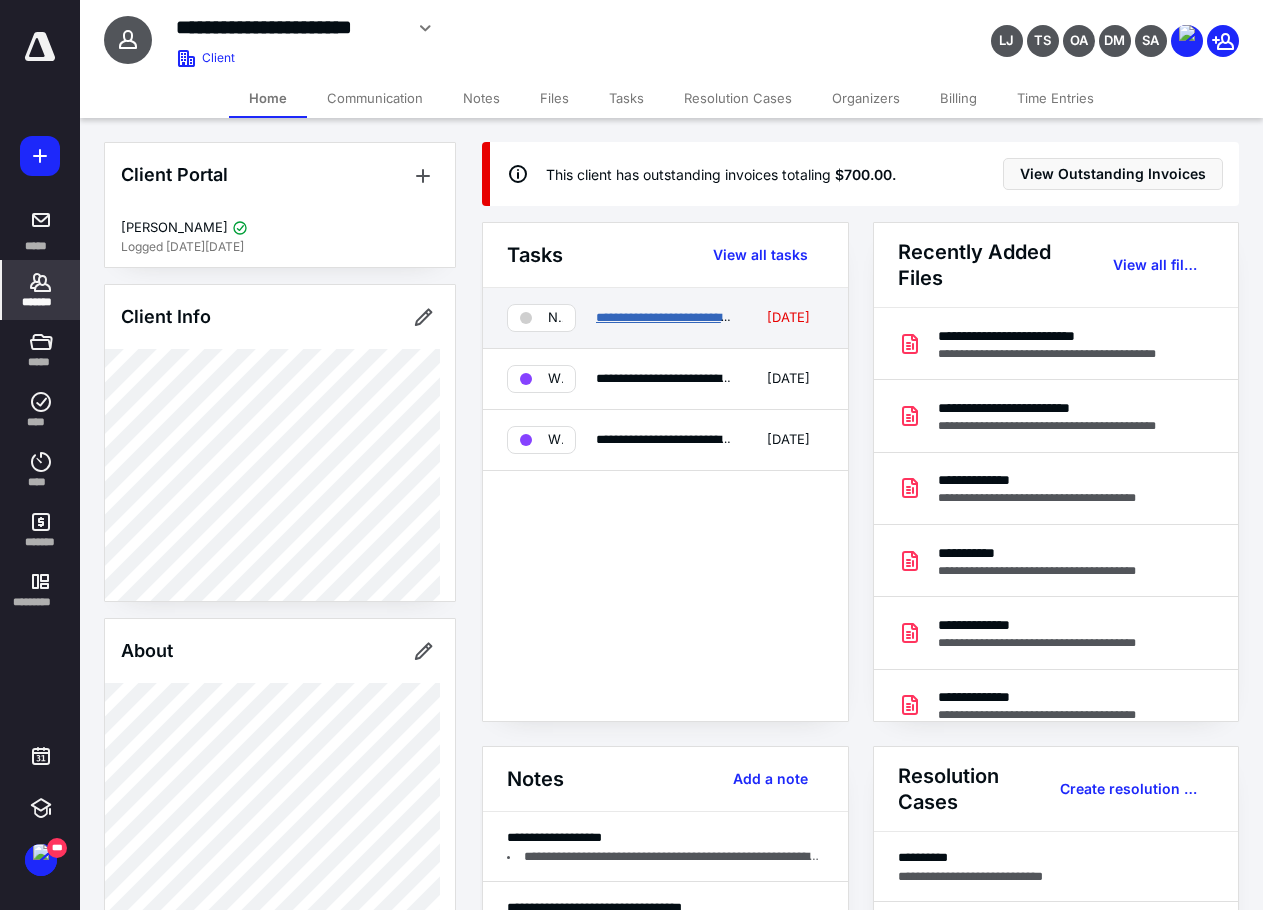 click on "**********" at bounding box center [678, 317] 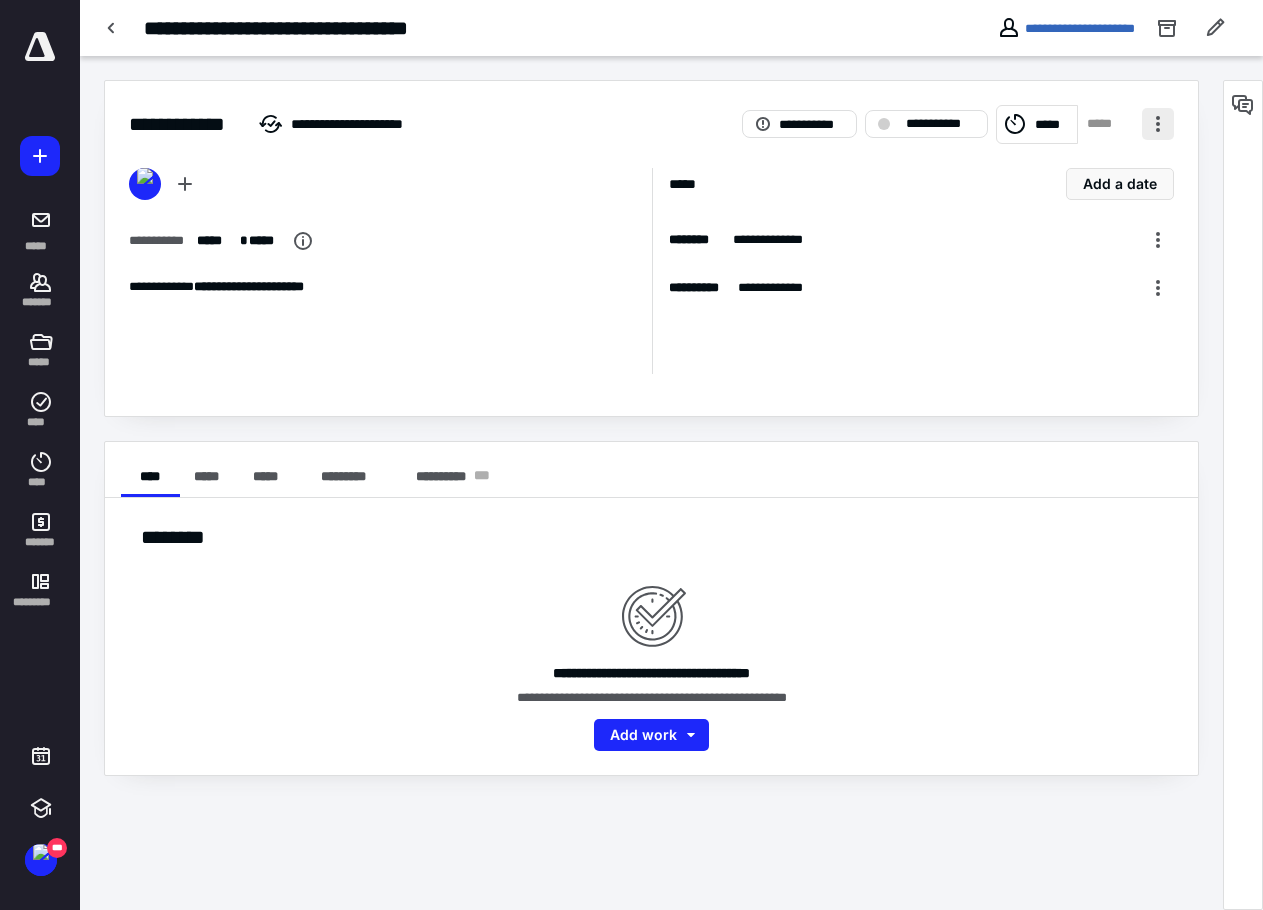 click at bounding box center (1158, 124) 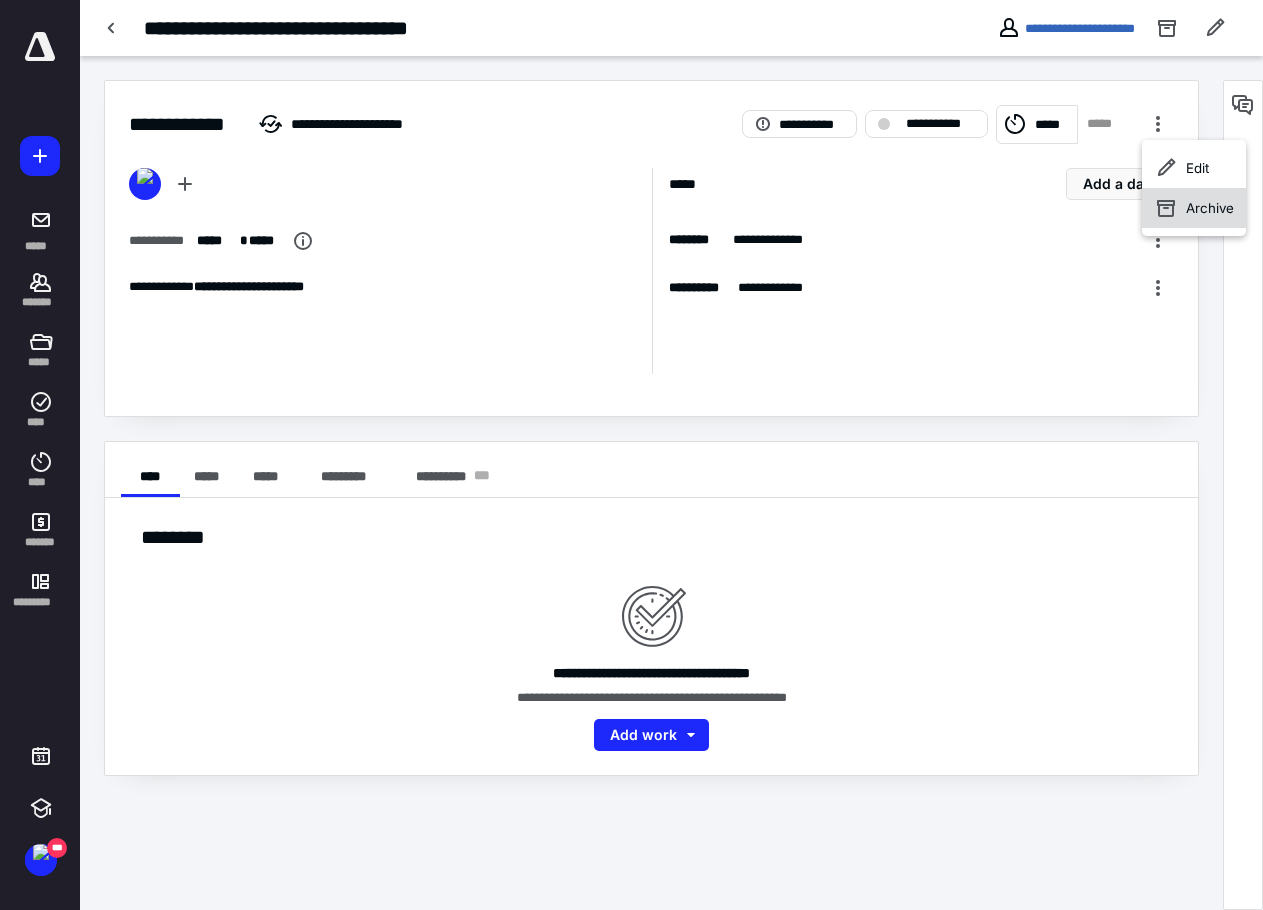 click on "Archive" at bounding box center [1194, 208] 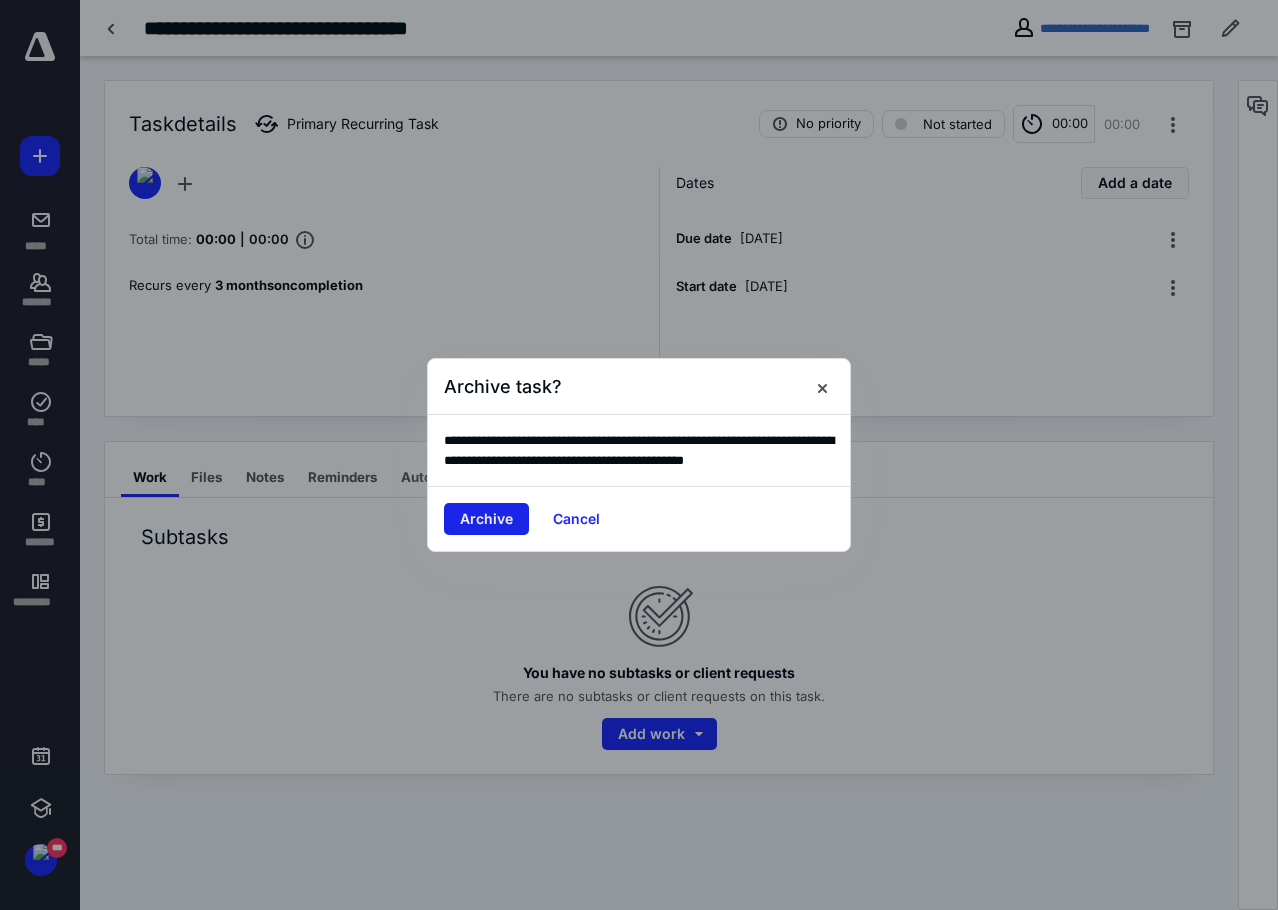 click on "Archive" at bounding box center [486, 519] 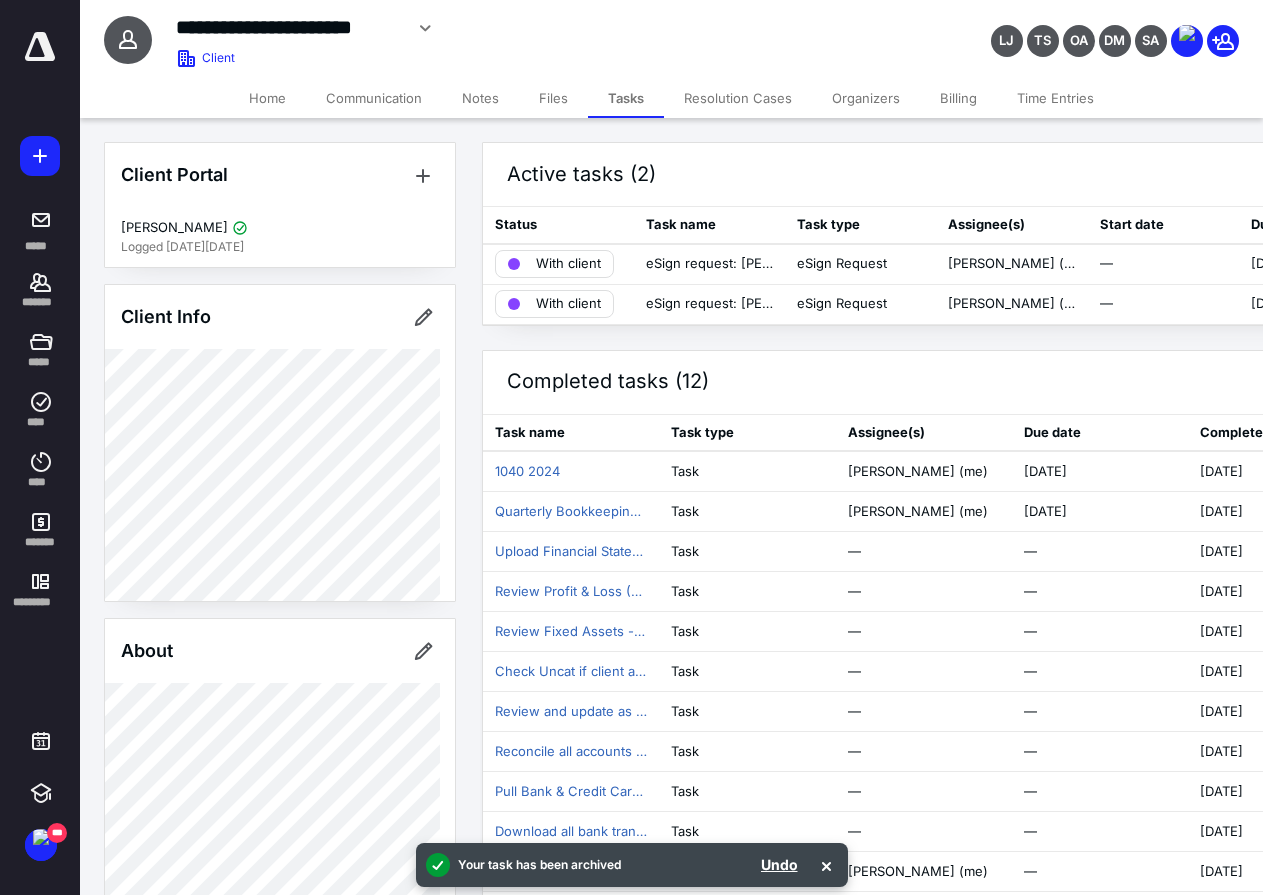 click on "Files" at bounding box center [553, 98] 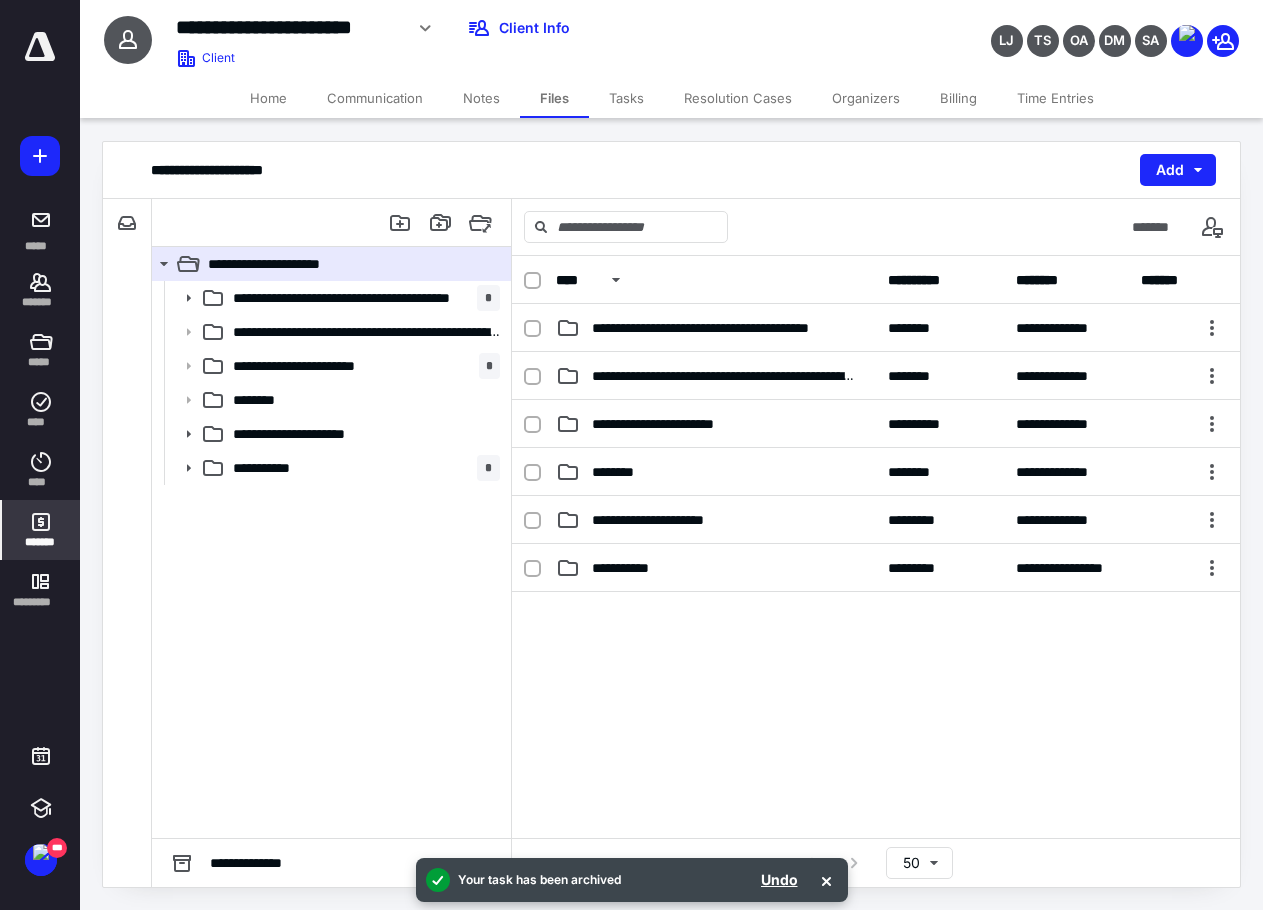 click 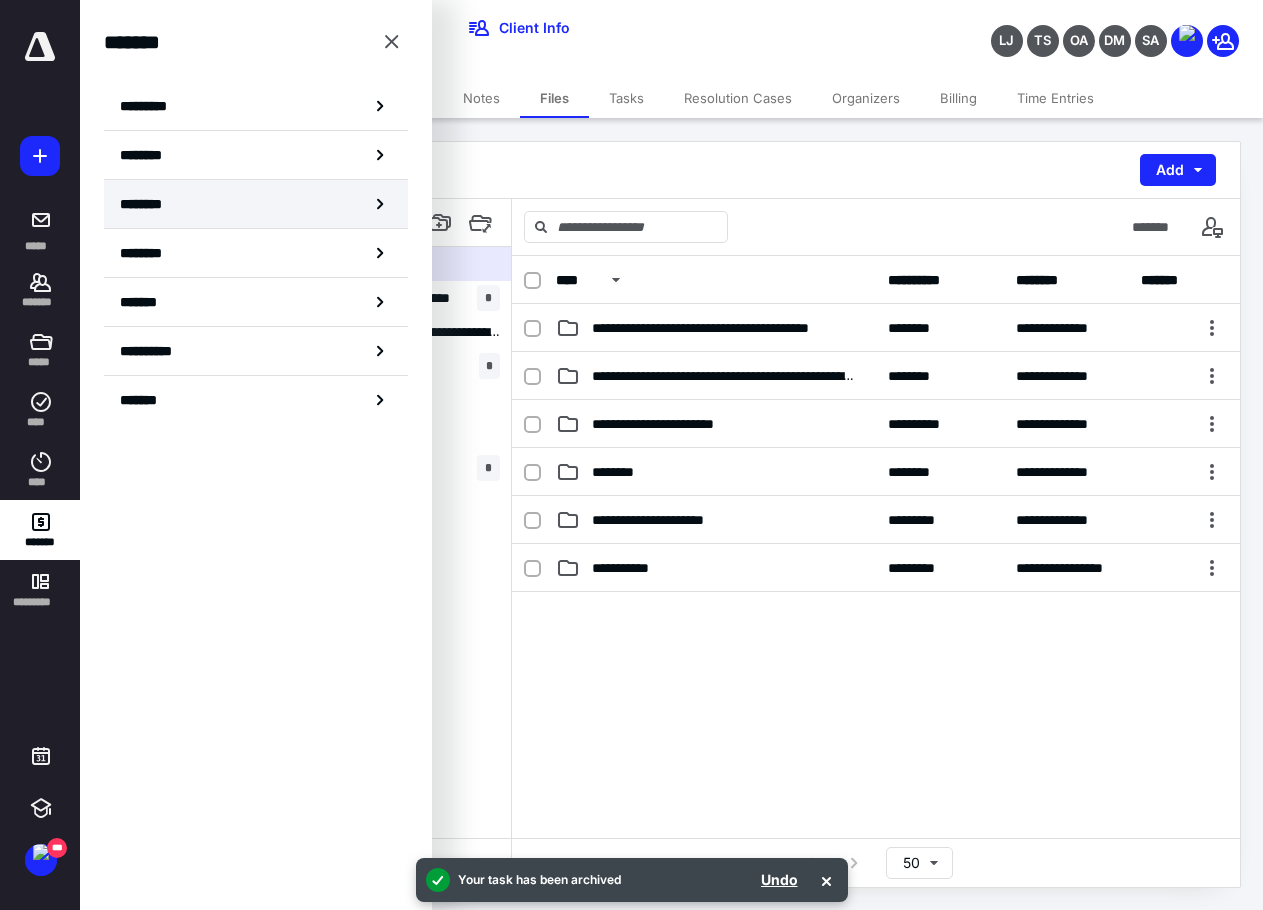 click on "********" at bounding box center [256, 204] 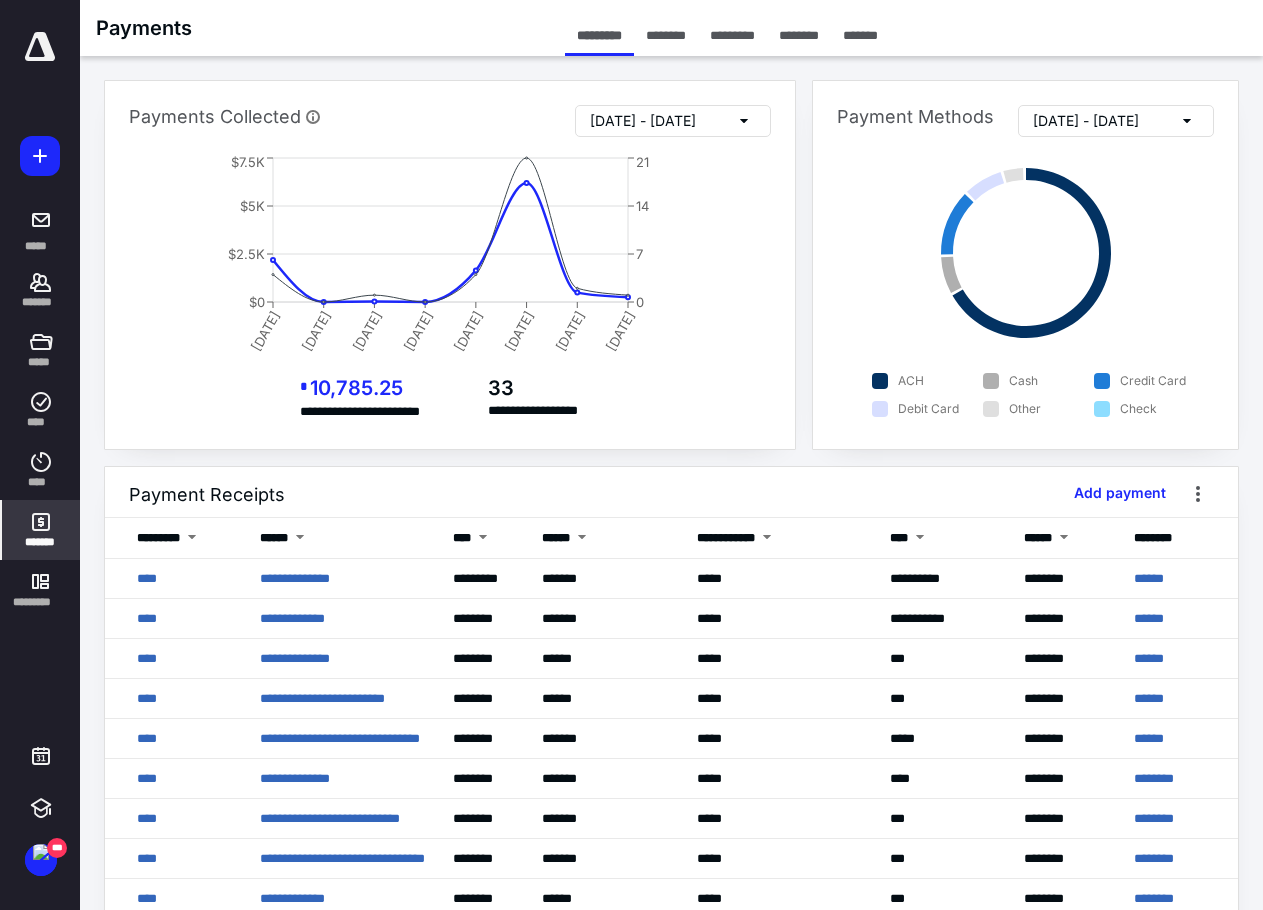 click on "********" at bounding box center [799, 35] 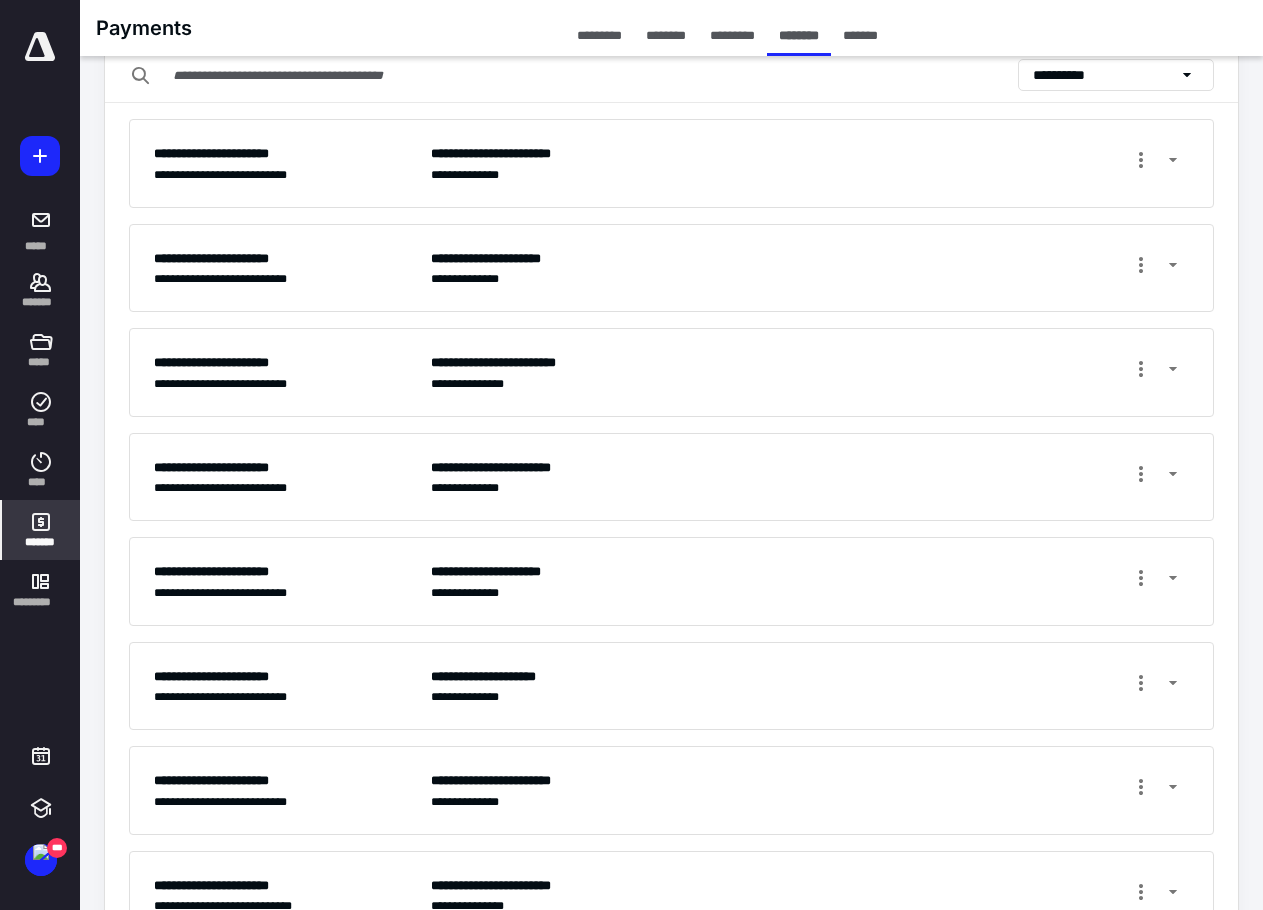 scroll, scrollTop: 0, scrollLeft: 0, axis: both 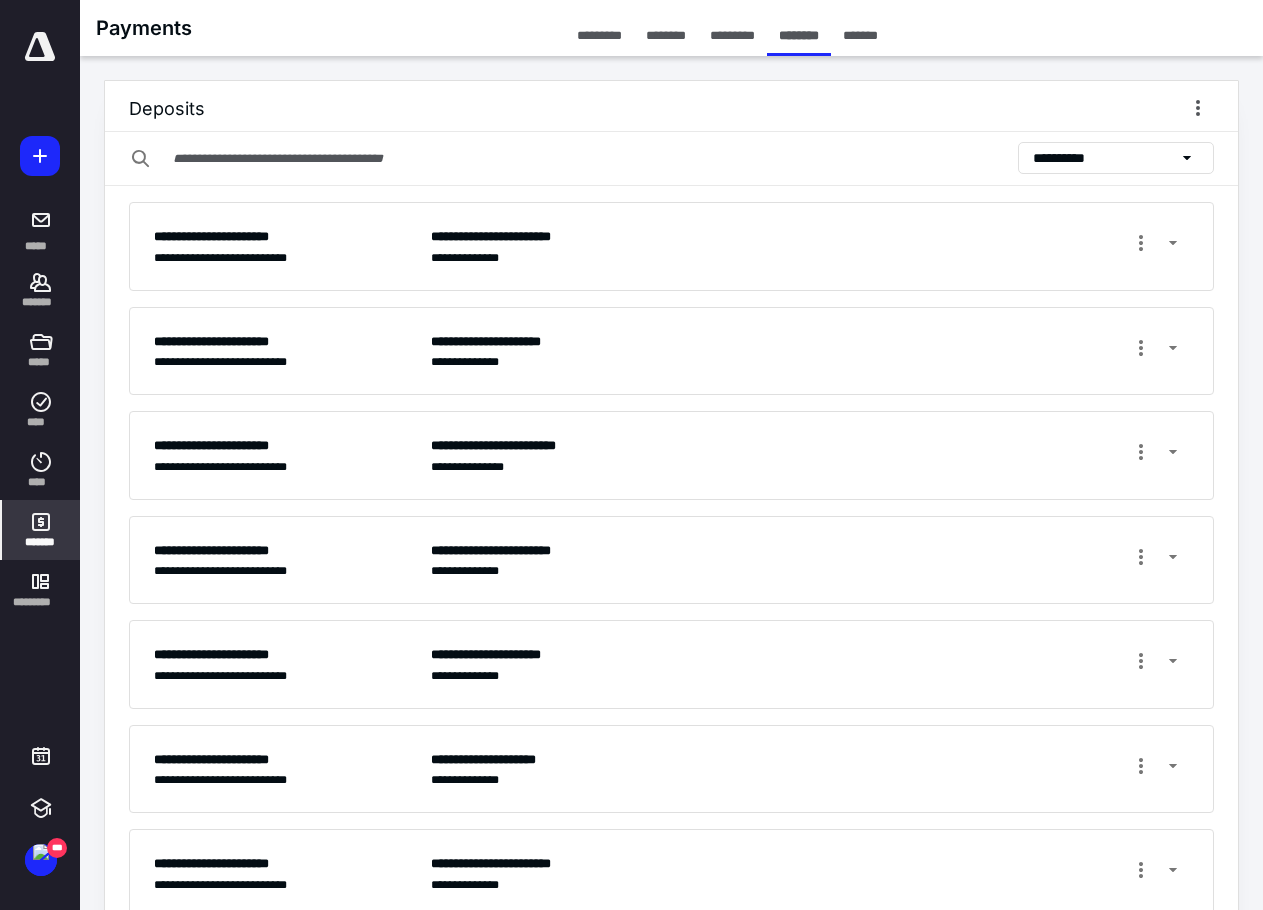 click on "*********" at bounding box center (599, 35) 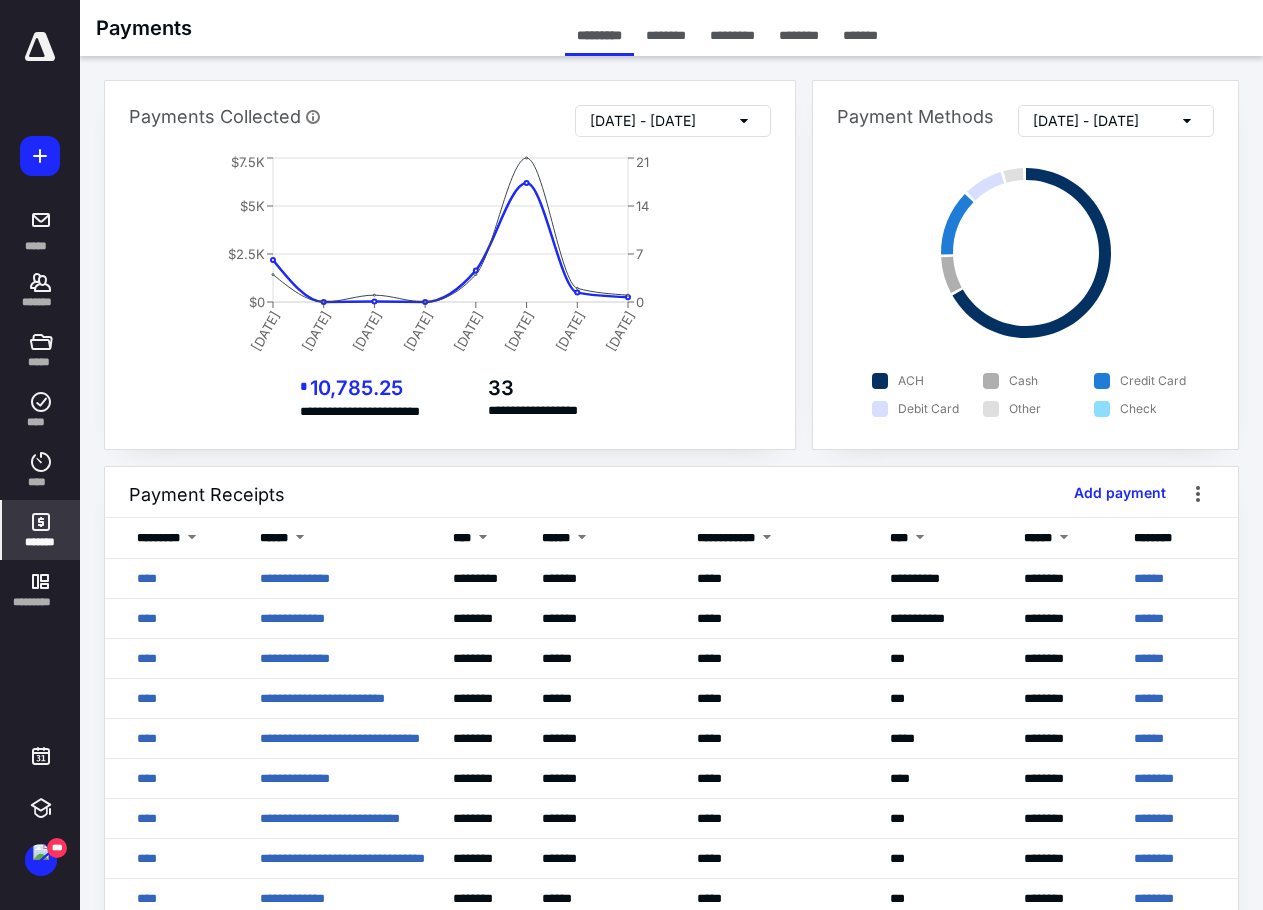 click on "*******" at bounding box center [860, 35] 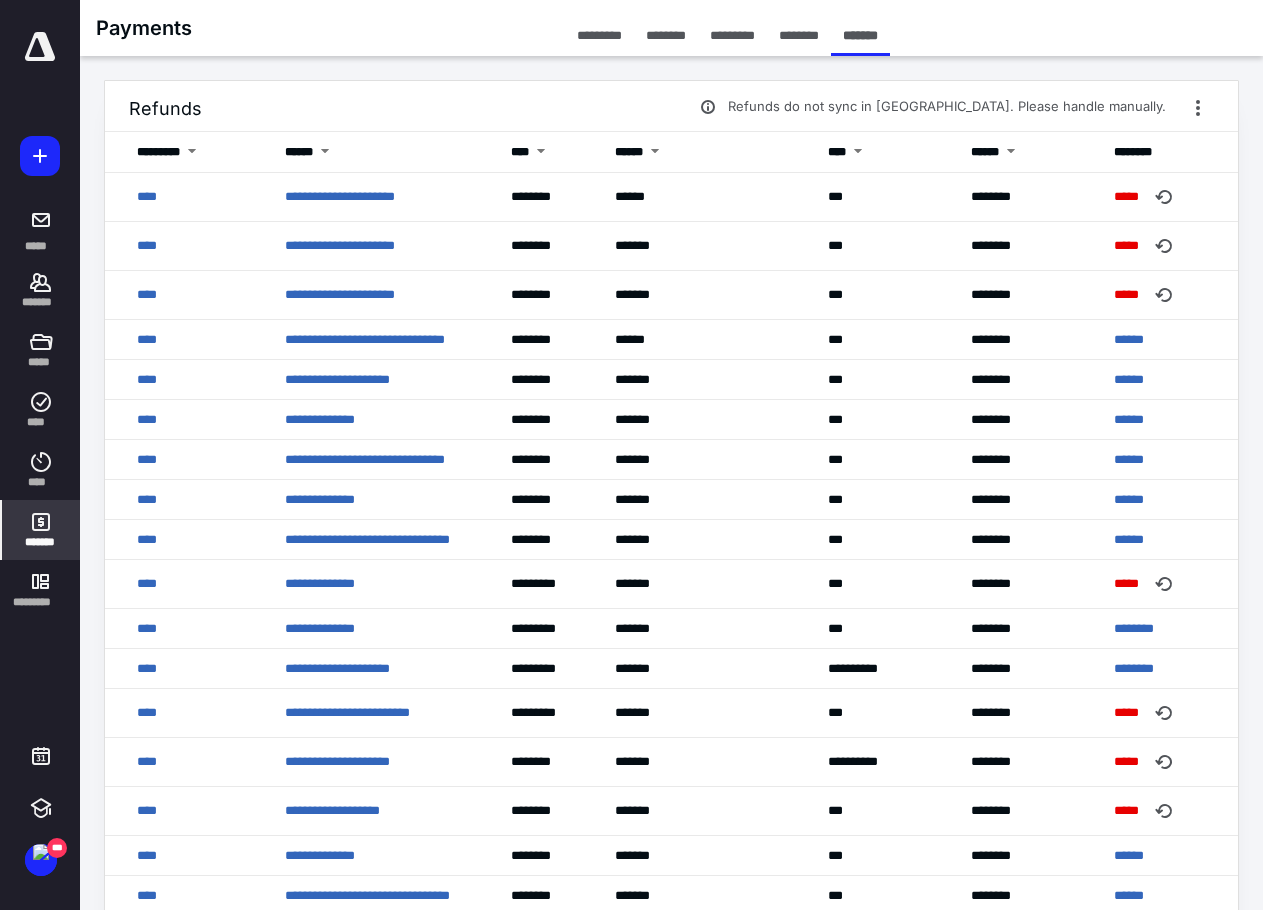 click on "*********" at bounding box center (599, 35) 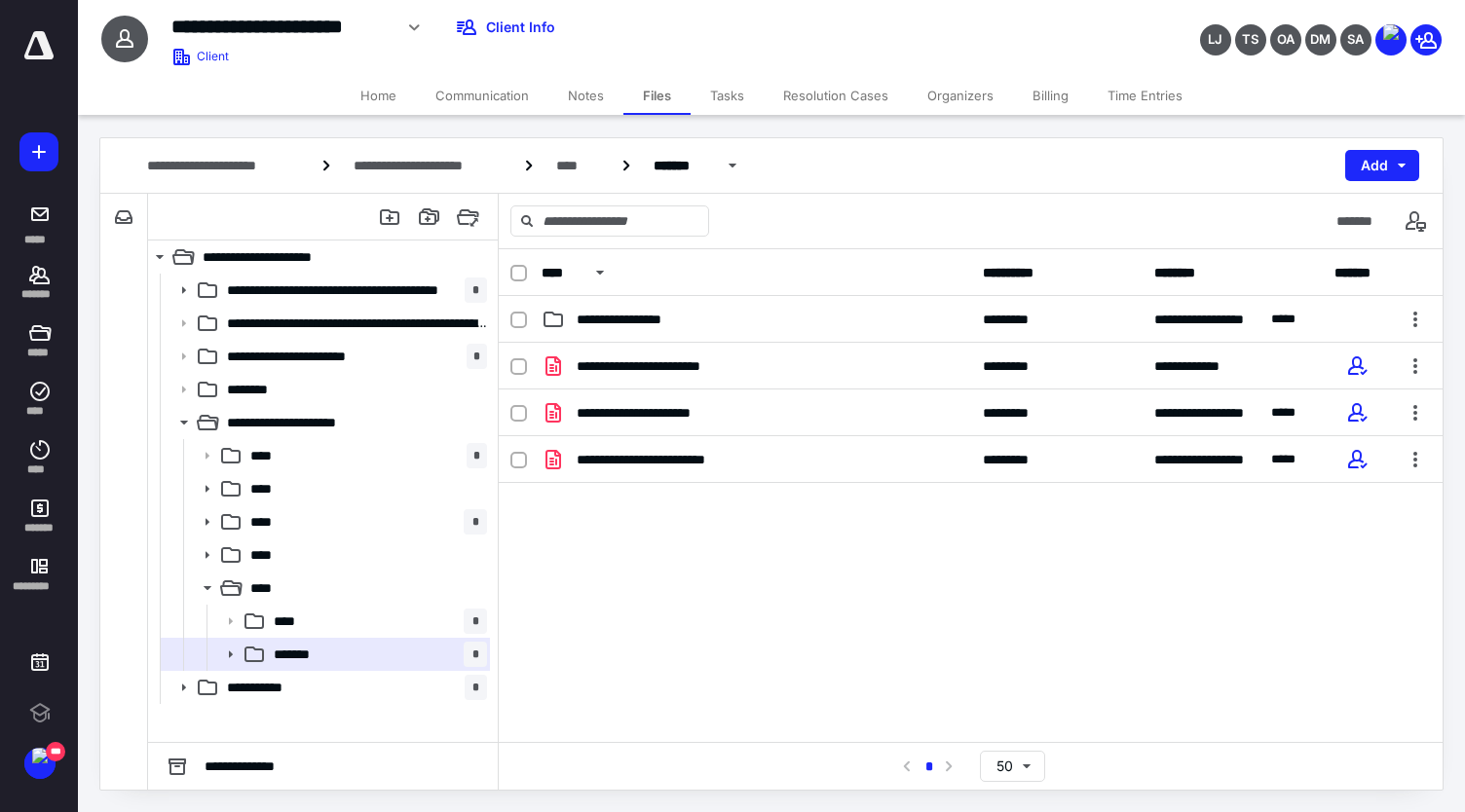 scroll, scrollTop: 0, scrollLeft: 0, axis: both 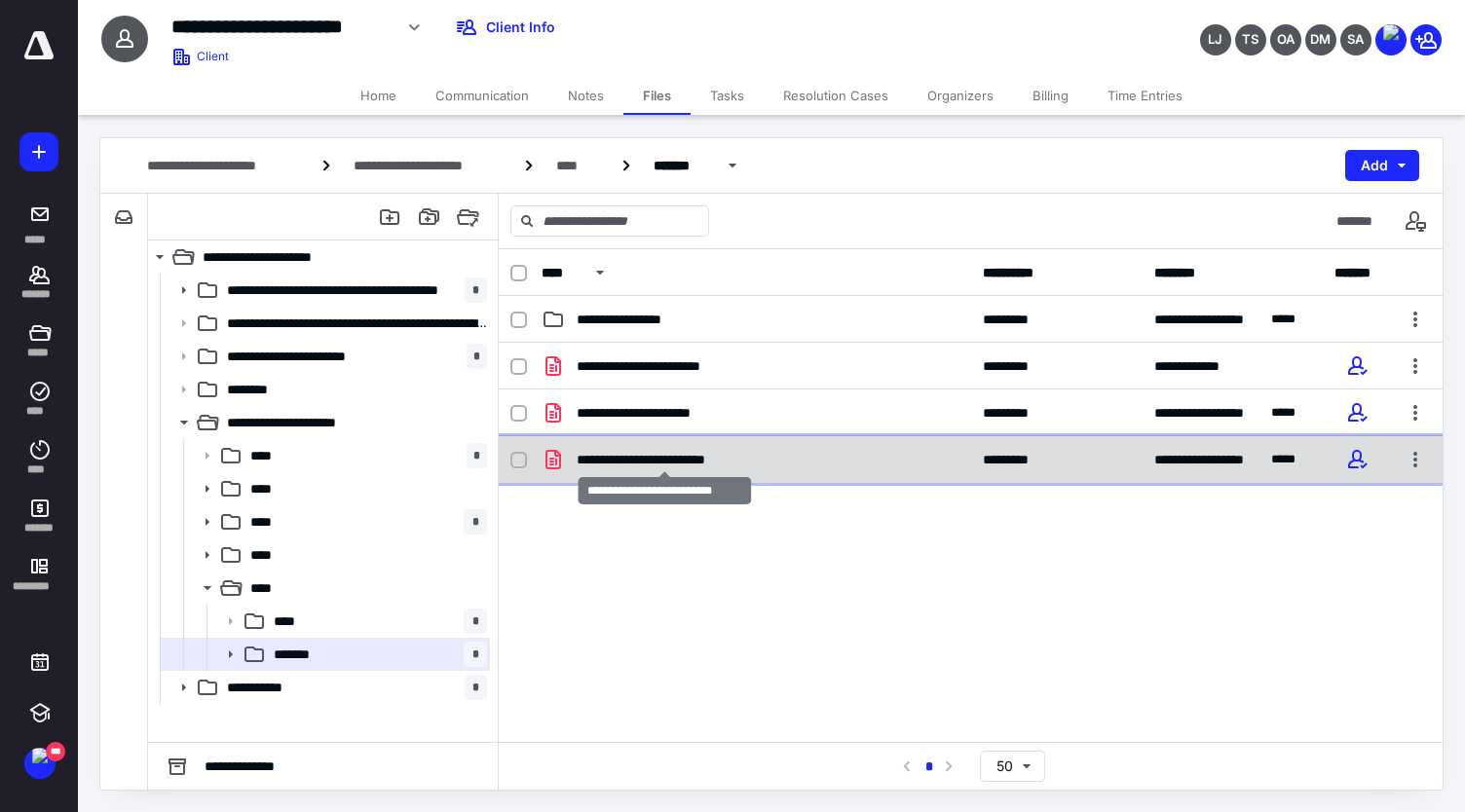 click on "**********" at bounding box center [665, 460] 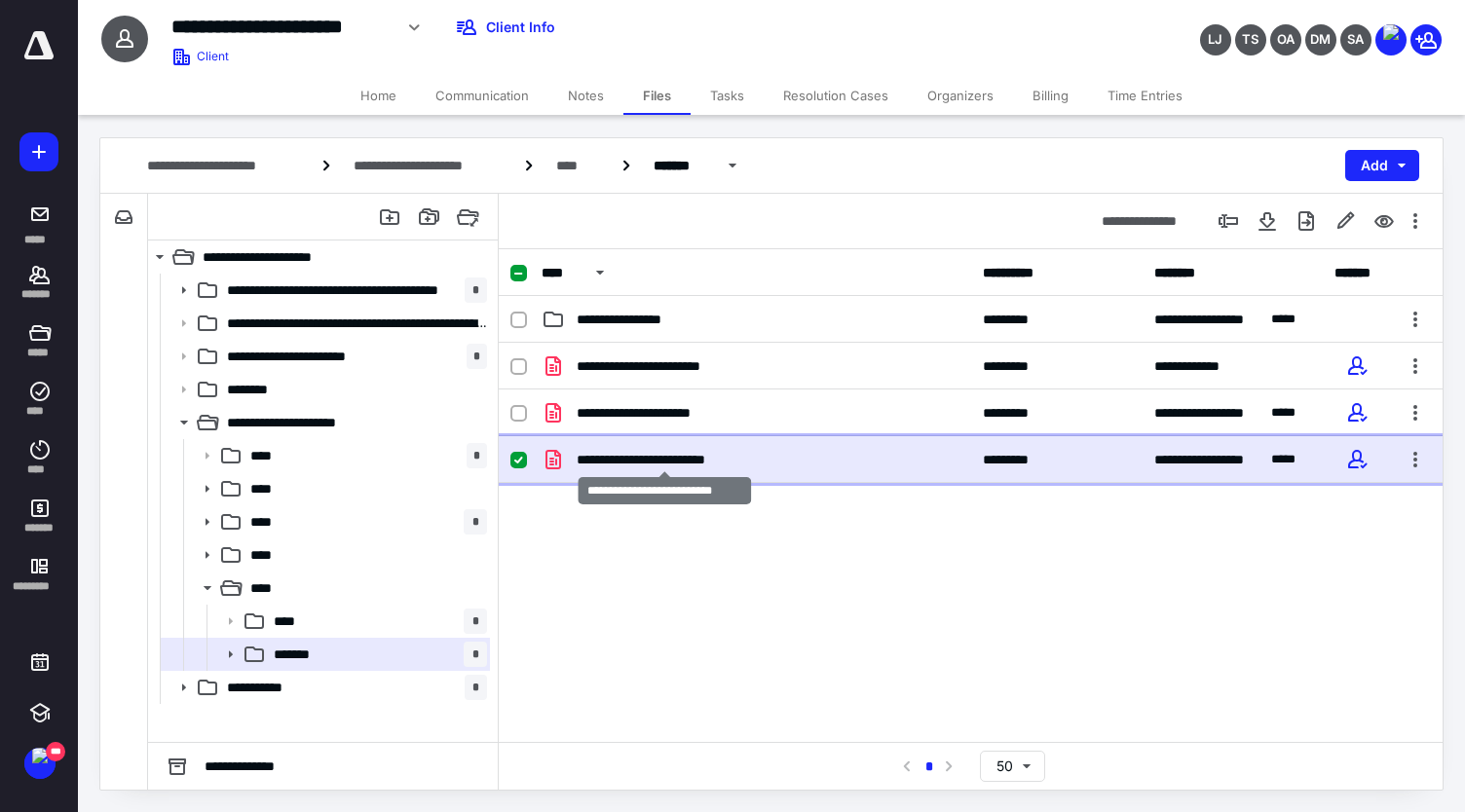 click on "**********" at bounding box center [665, 460] 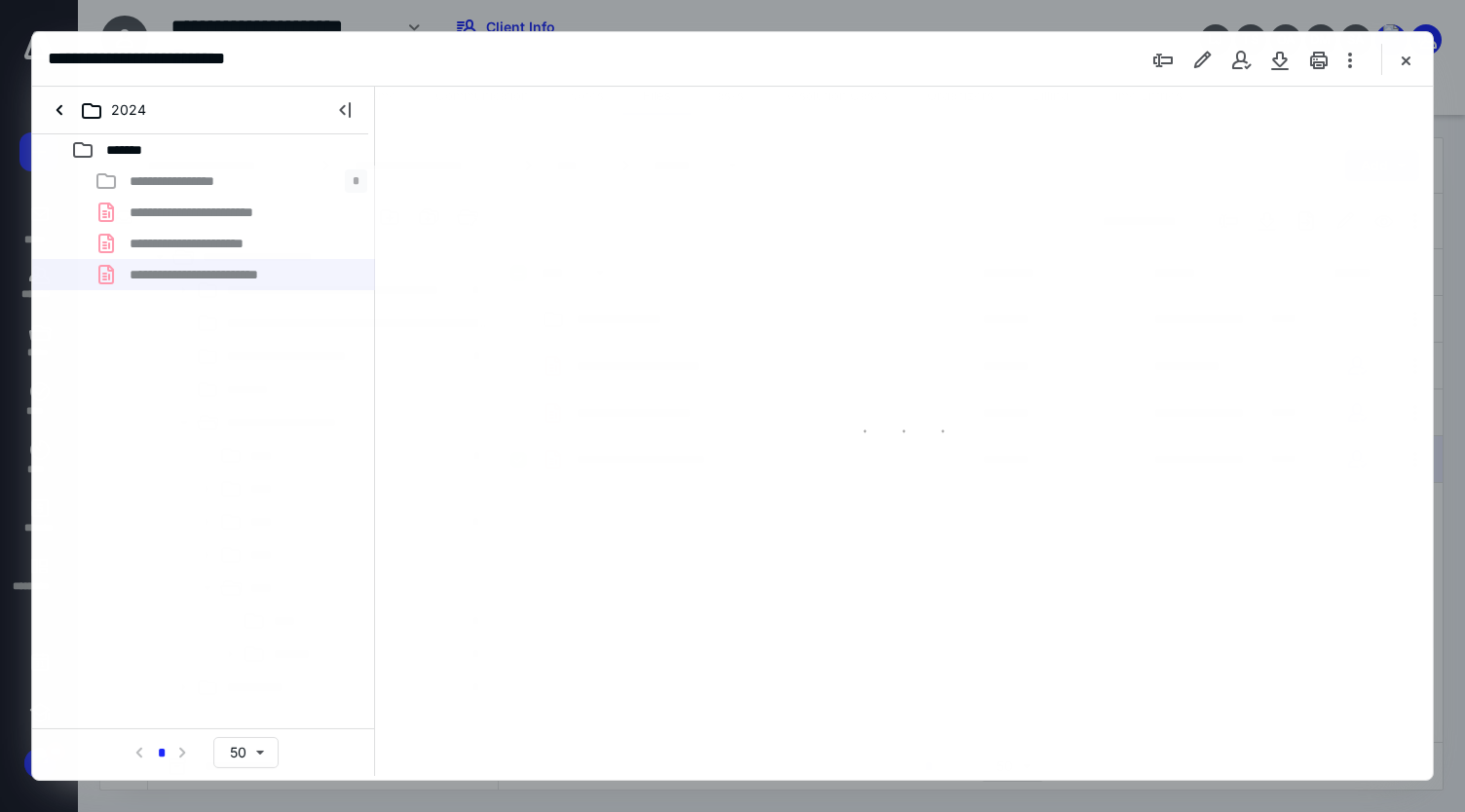 scroll, scrollTop: 0, scrollLeft: 0, axis: both 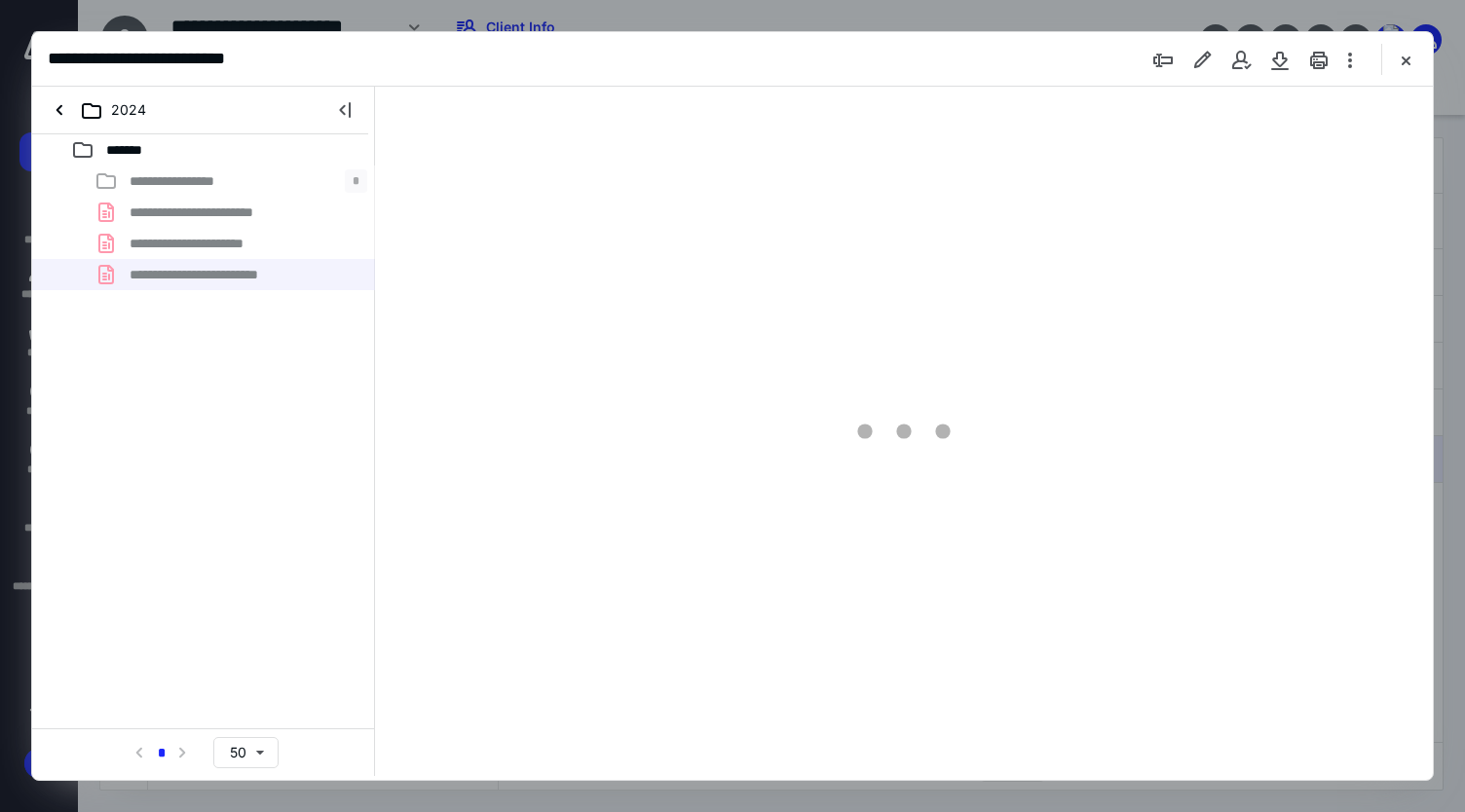 type on "80" 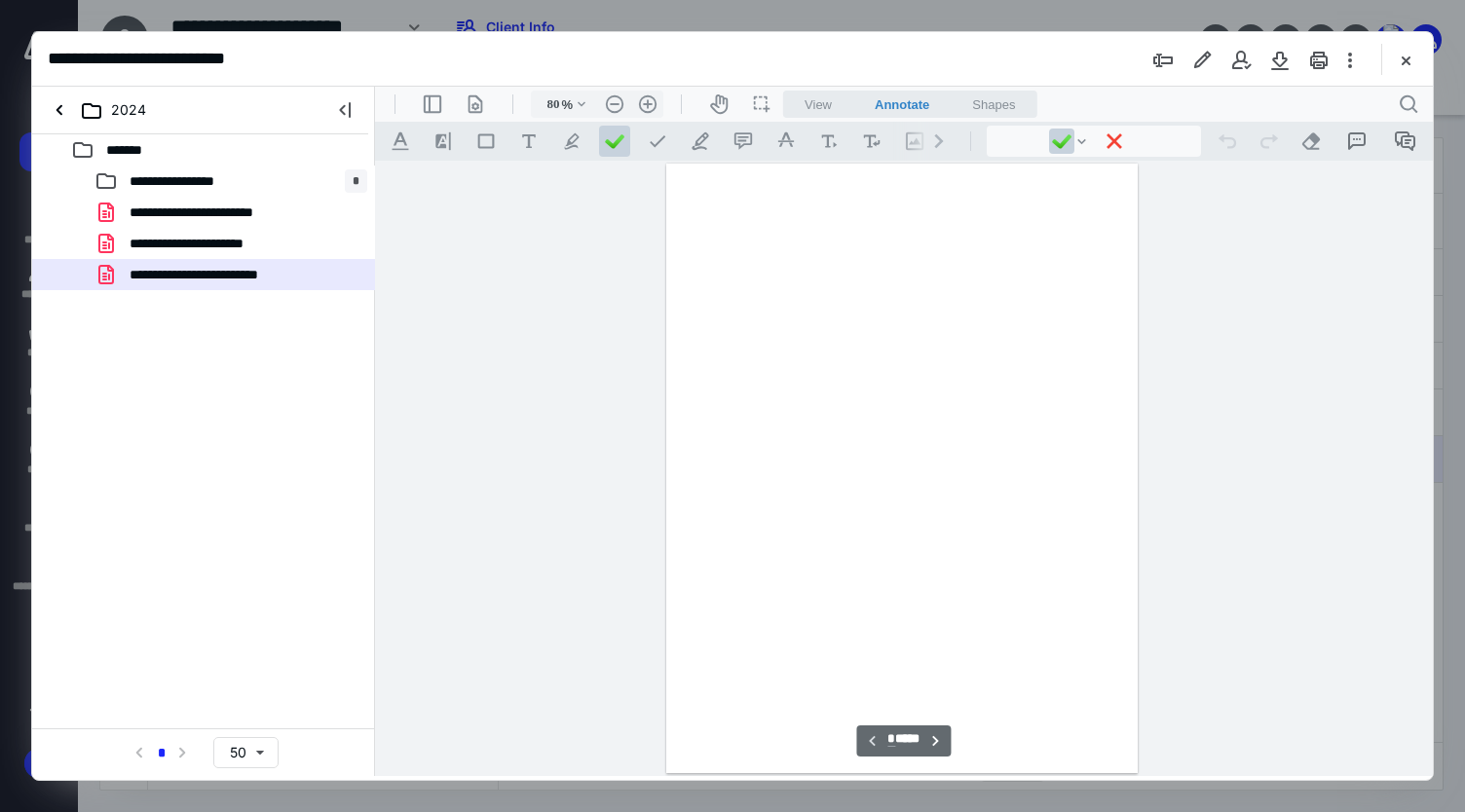 scroll, scrollTop: 77, scrollLeft: 0, axis: vertical 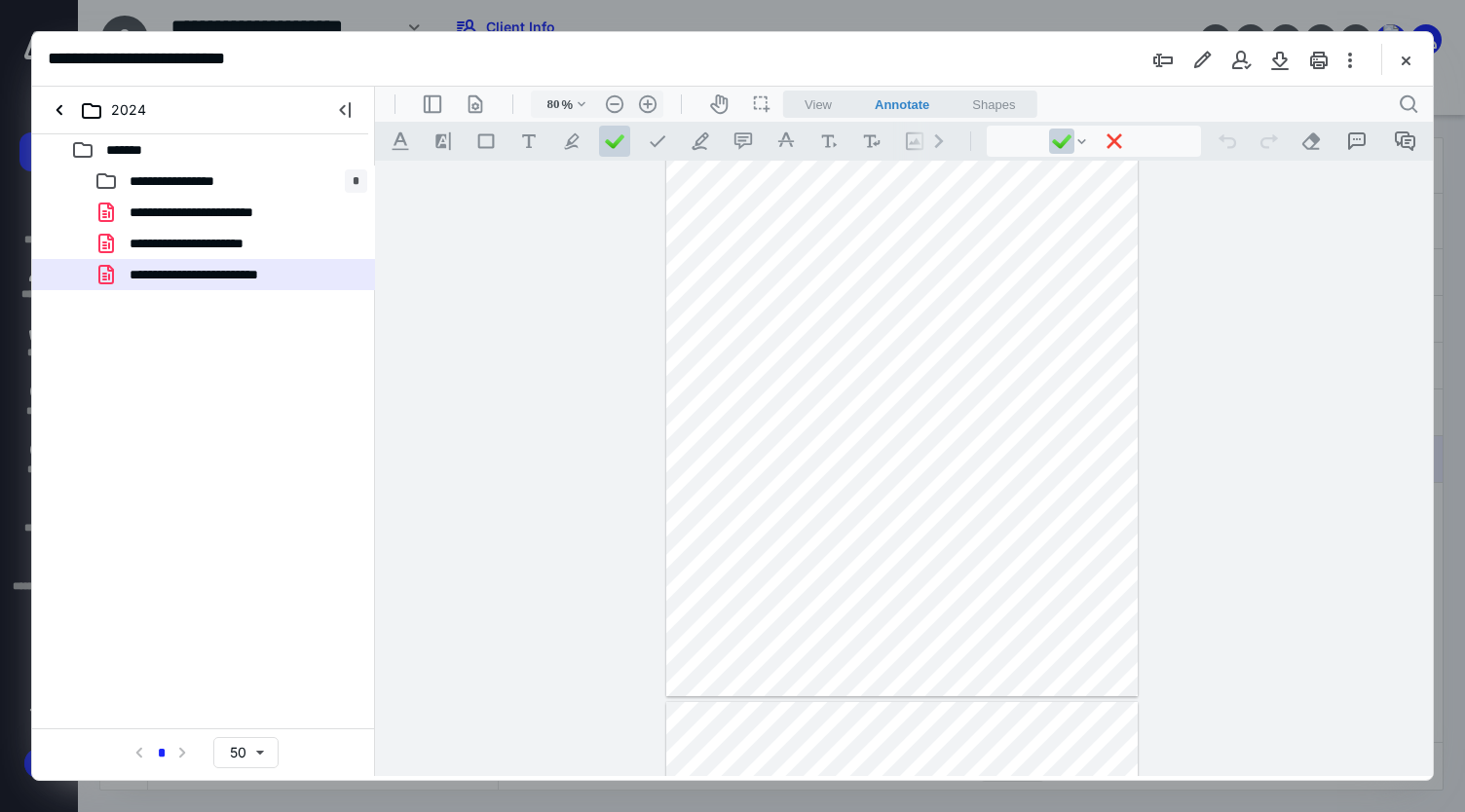 click at bounding box center (902, 391) 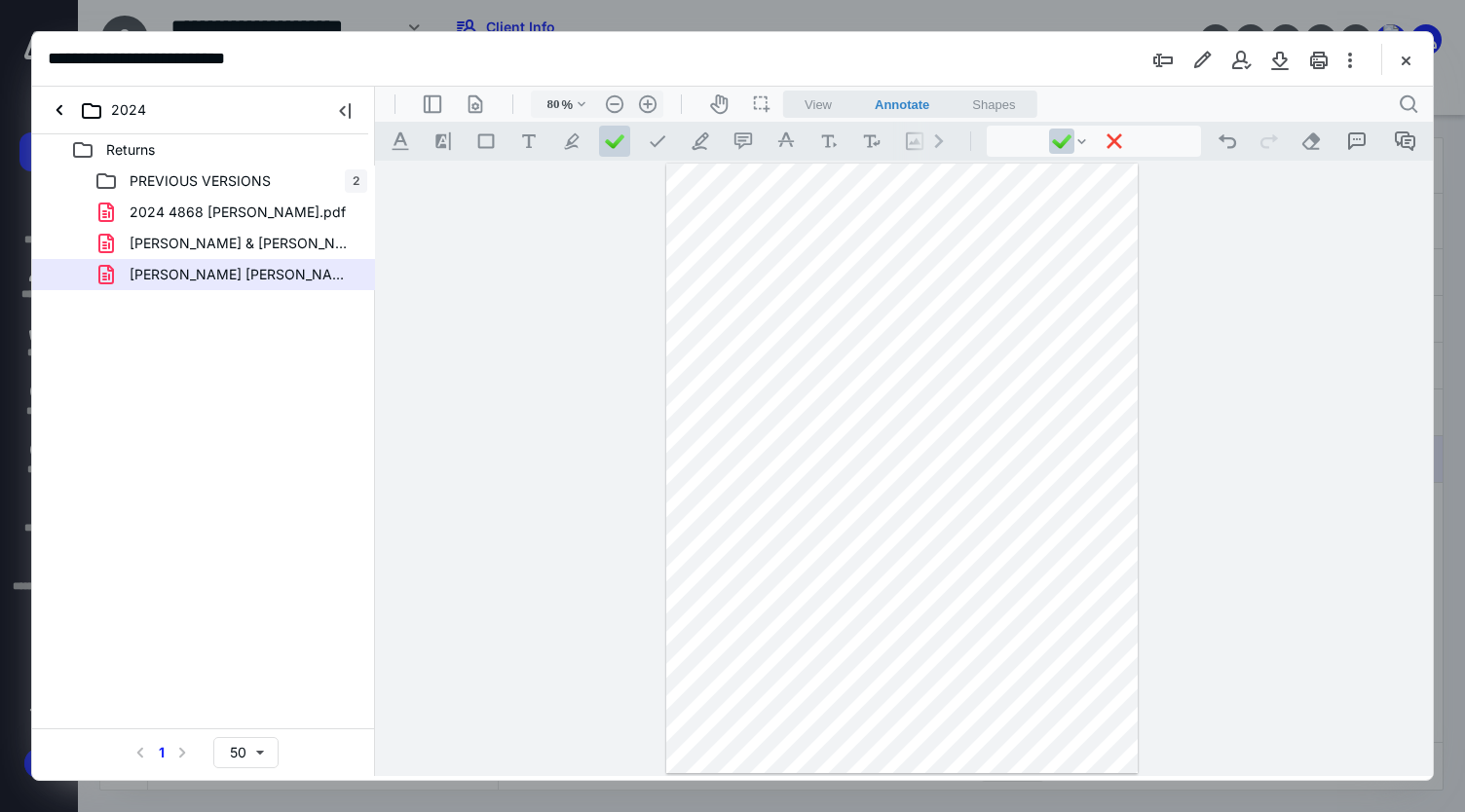 scroll, scrollTop: 0, scrollLeft: 0, axis: both 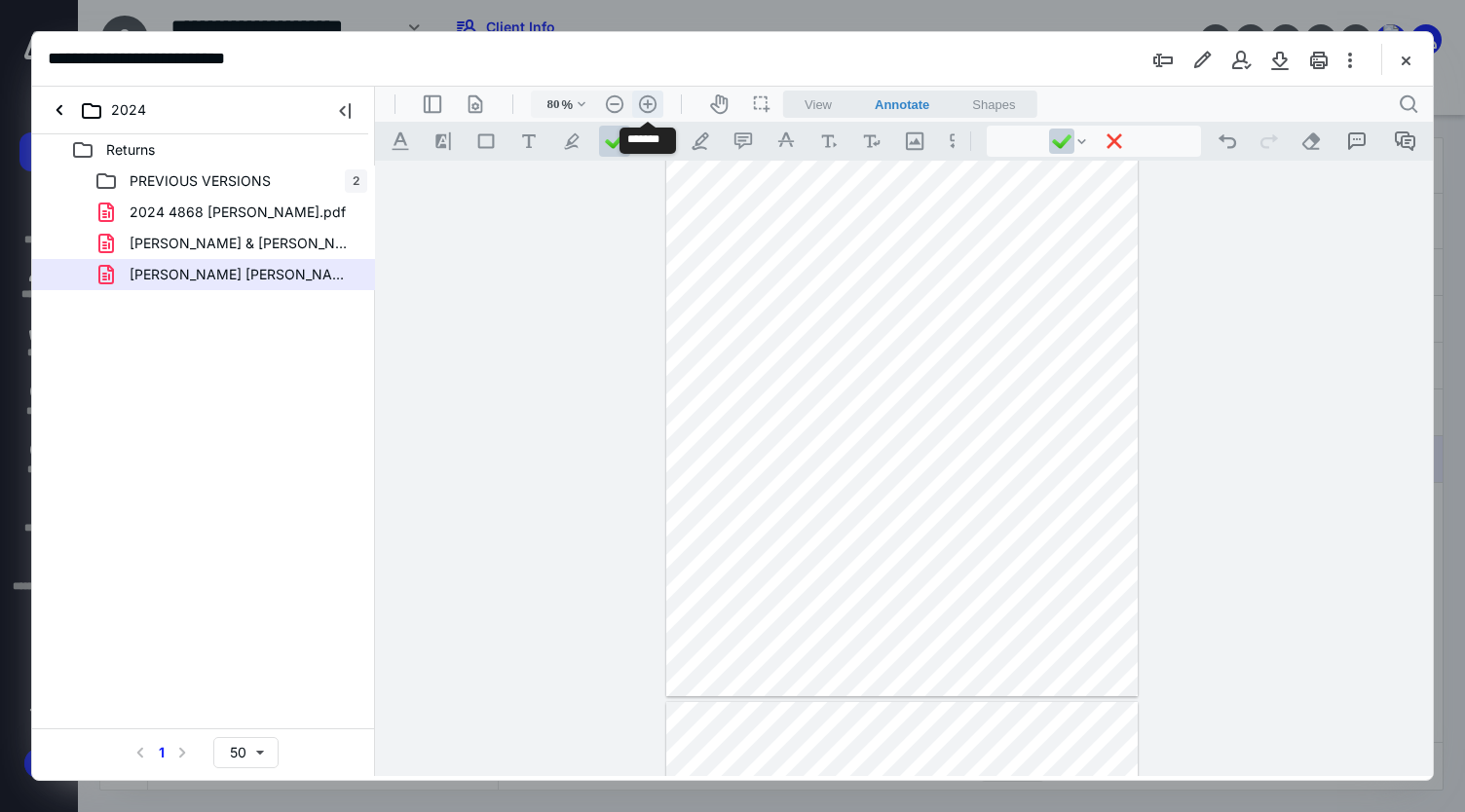 click on ".cls-1{fill:#abb0c4;} icon - header - zoom - in - line" at bounding box center (648, 104) 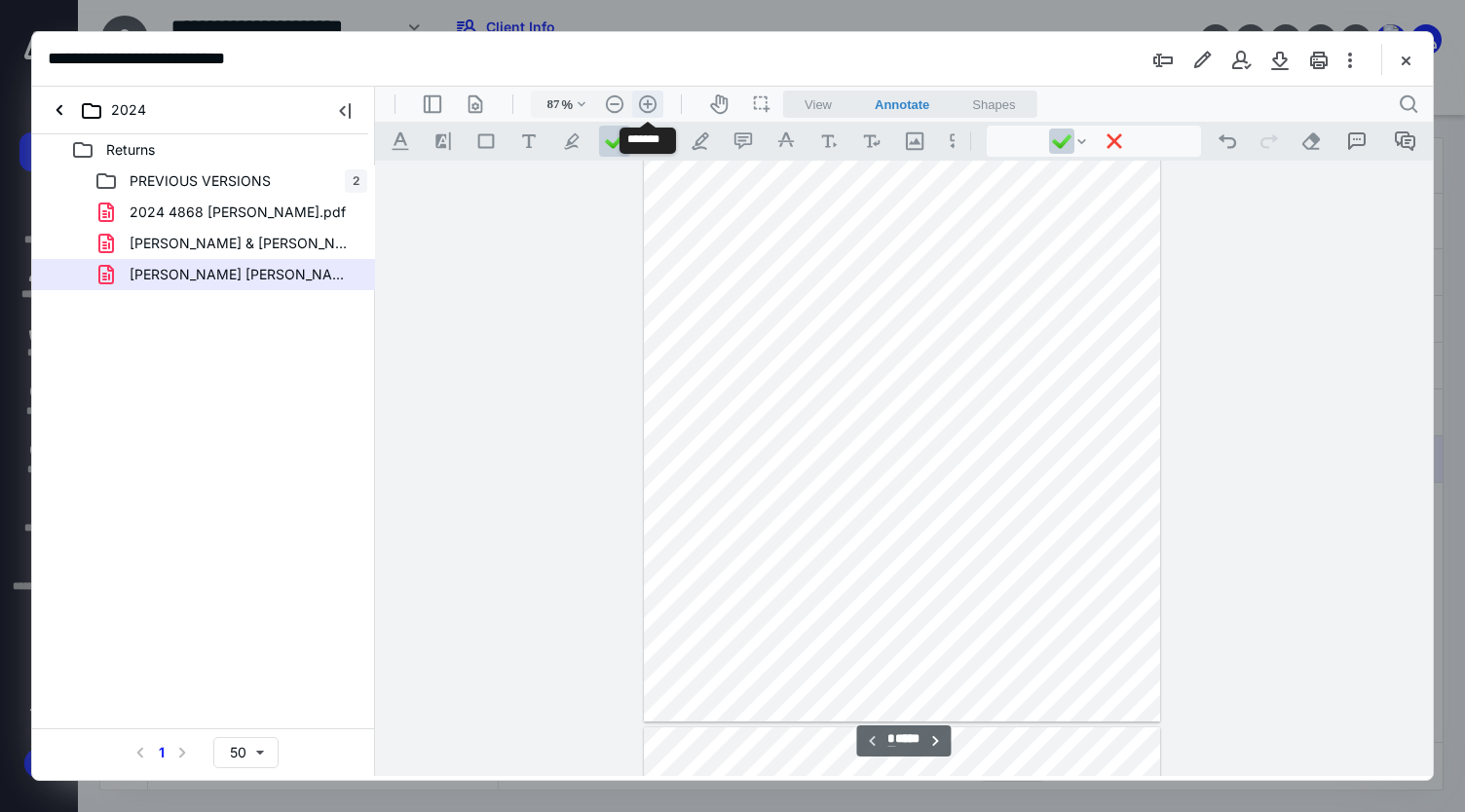 click on ".cls-1{fill:#abb0c4;} icon - header - zoom - in - line" at bounding box center [648, 104] 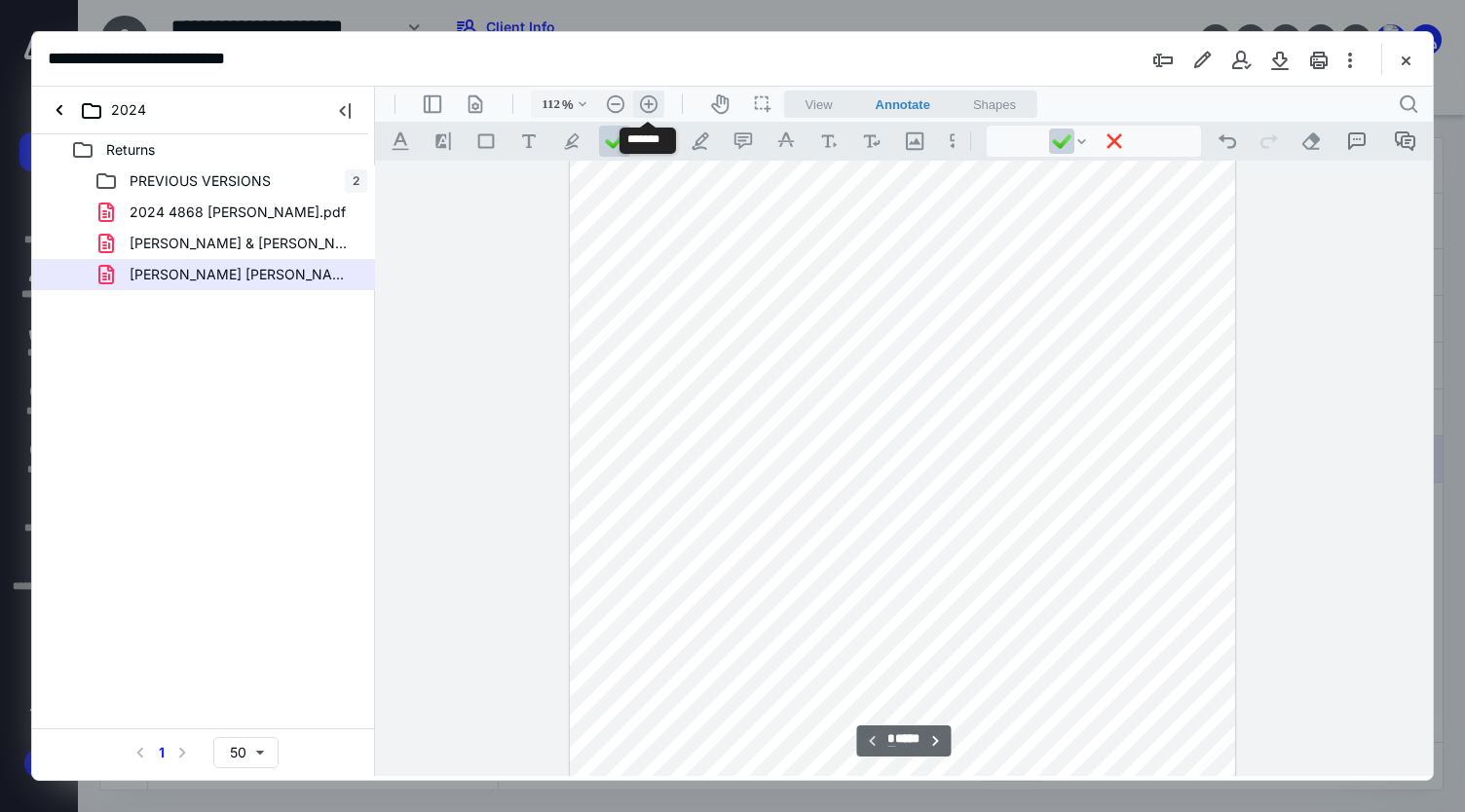 scroll, scrollTop: 220, scrollLeft: 0, axis: vertical 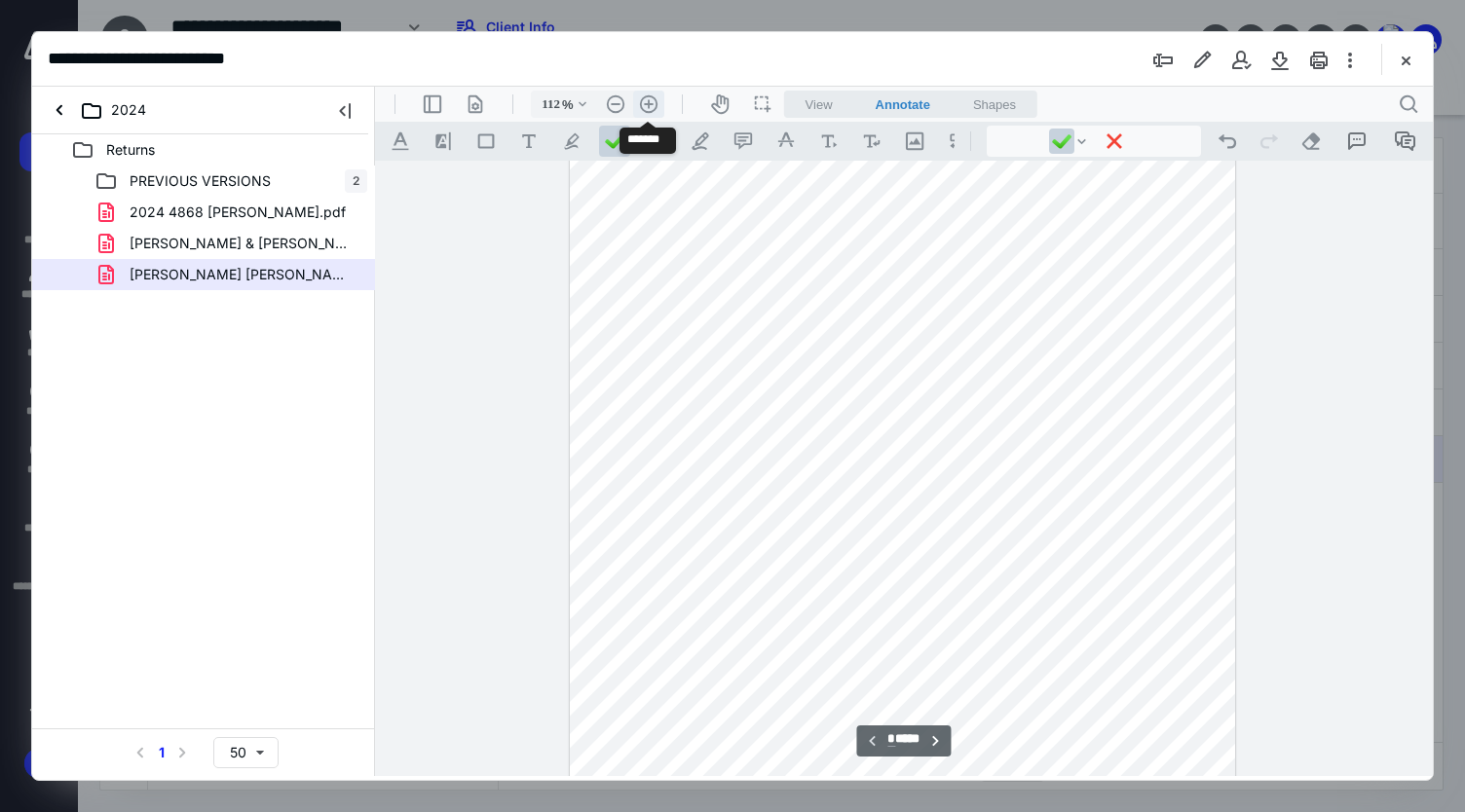 click on ".cls-1{fill:#abb0c4;} icon - header - zoom - in - line" at bounding box center (649, 104) 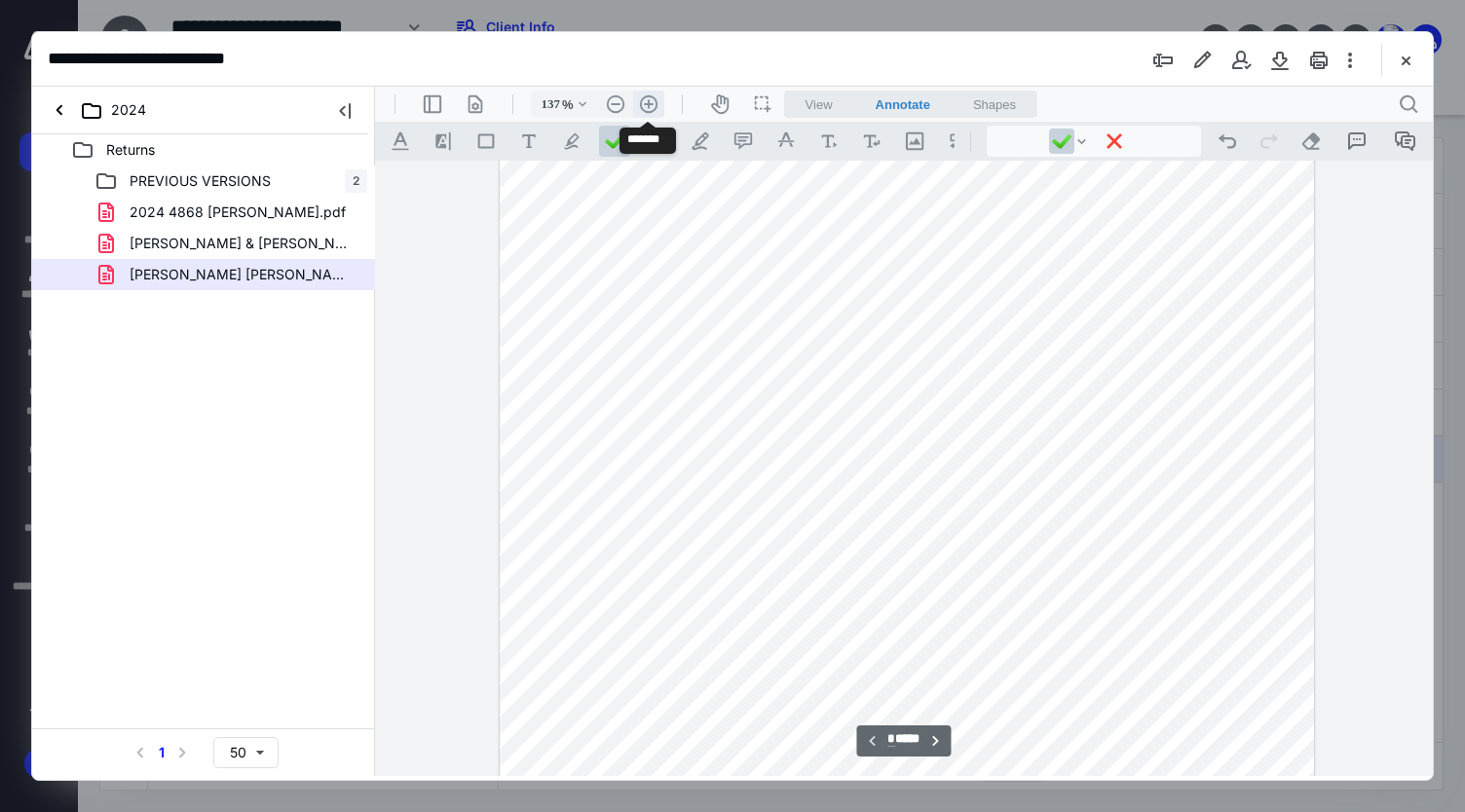 scroll, scrollTop: 331, scrollLeft: 9, axis: both 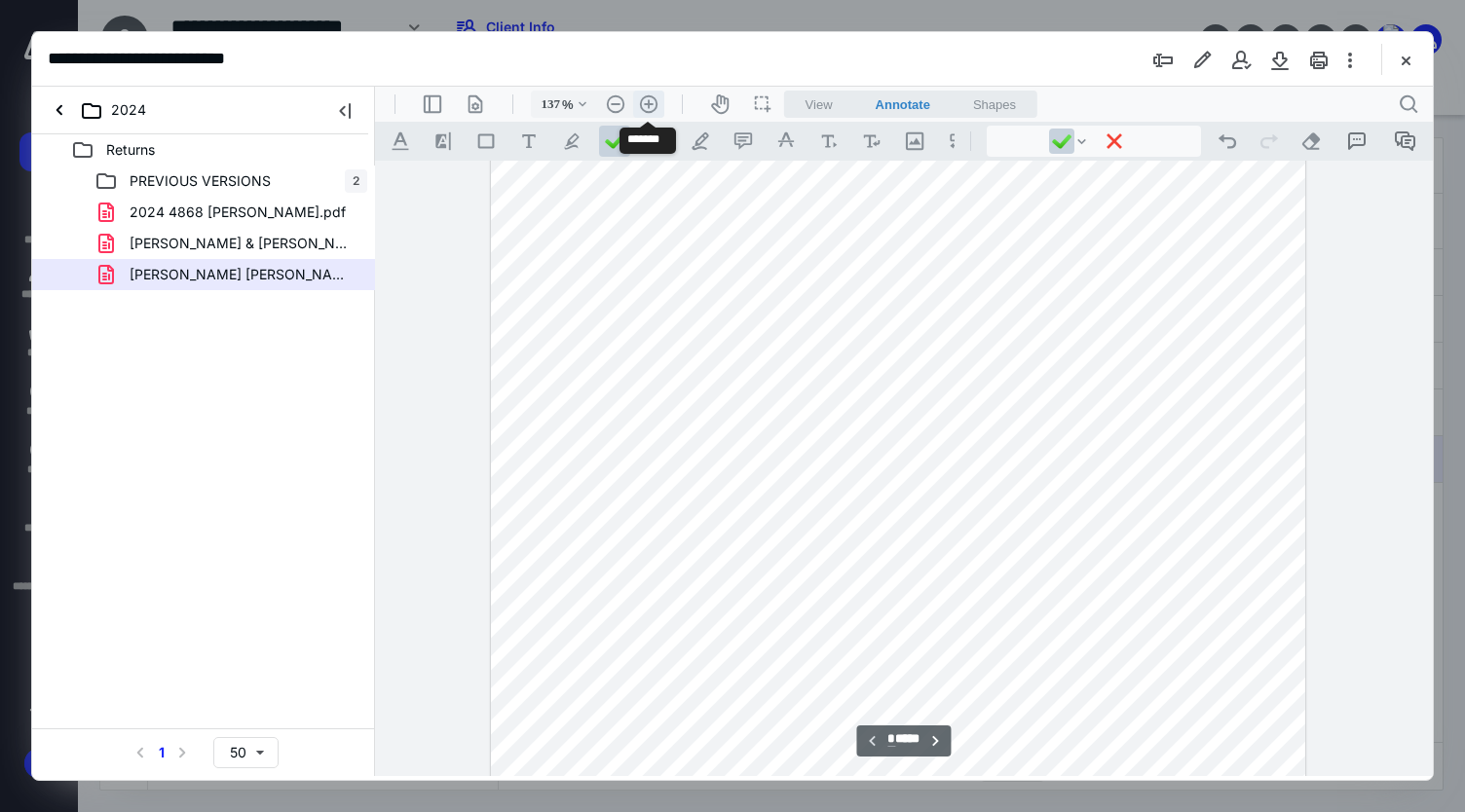 click on ".cls-1{fill:#abb0c4;} icon - header - zoom - in - line" at bounding box center [649, 104] 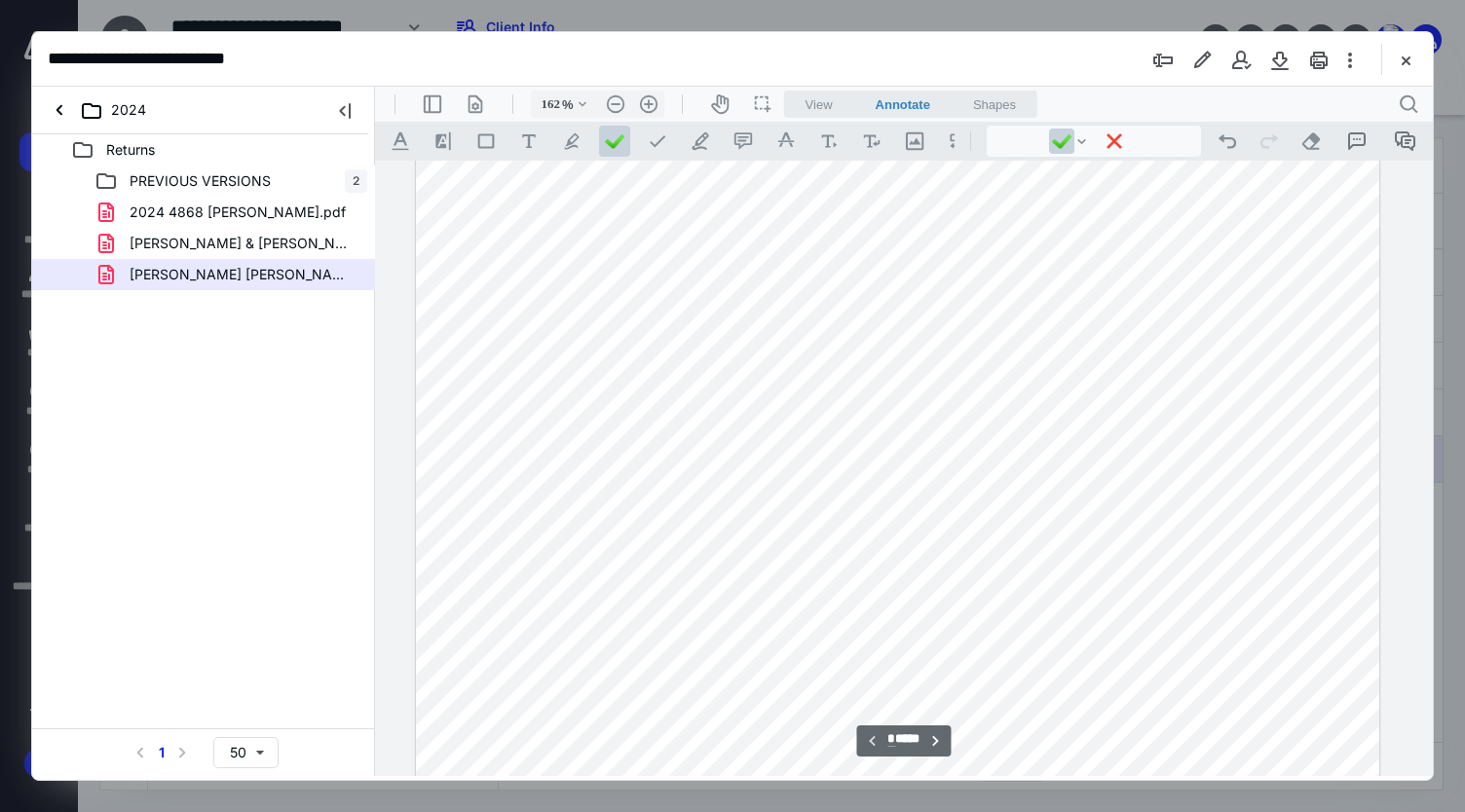 scroll, scrollTop: 52, scrollLeft: 107, axis: both 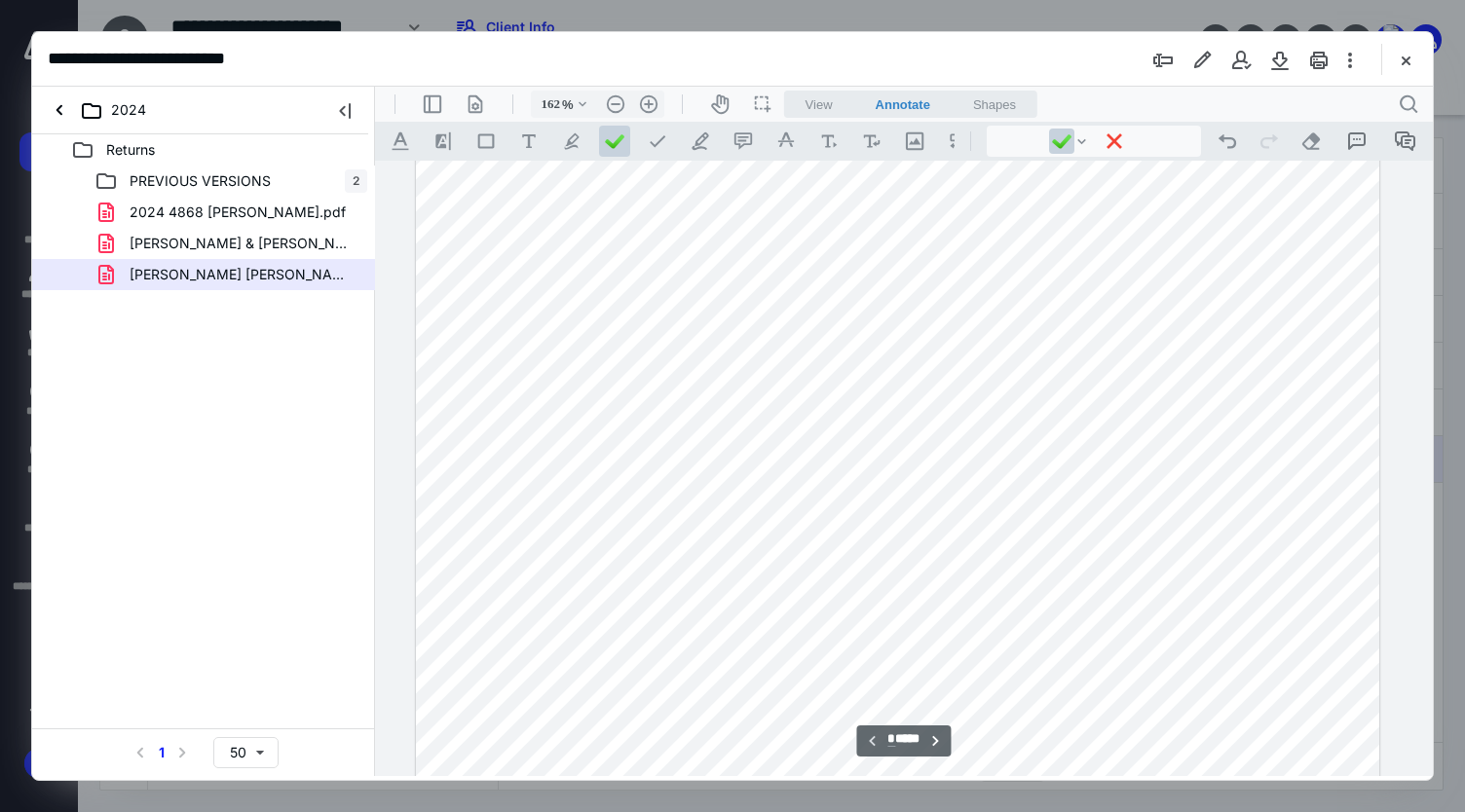 click at bounding box center (897, 738) 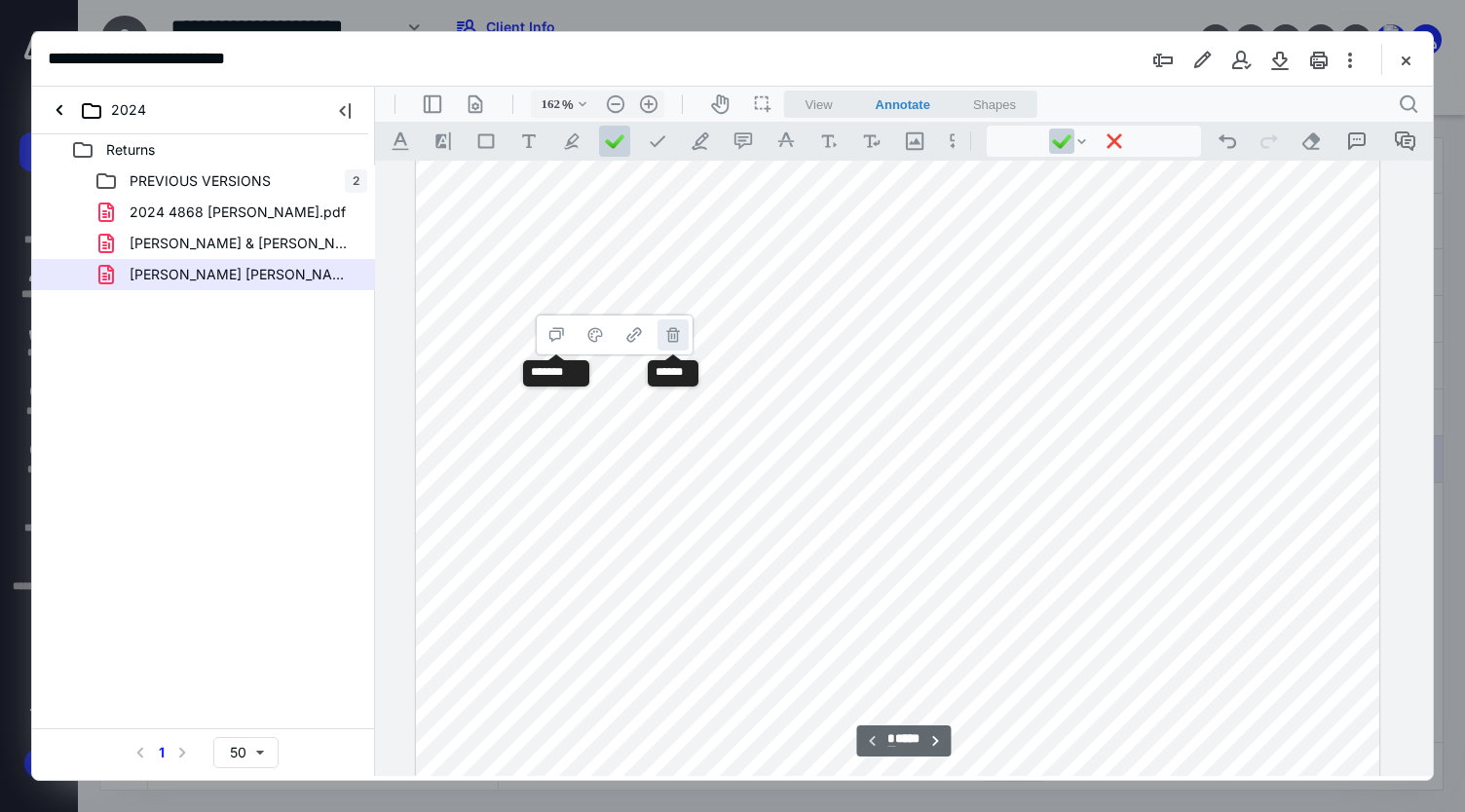 click on "**********" at bounding box center [673, 335] 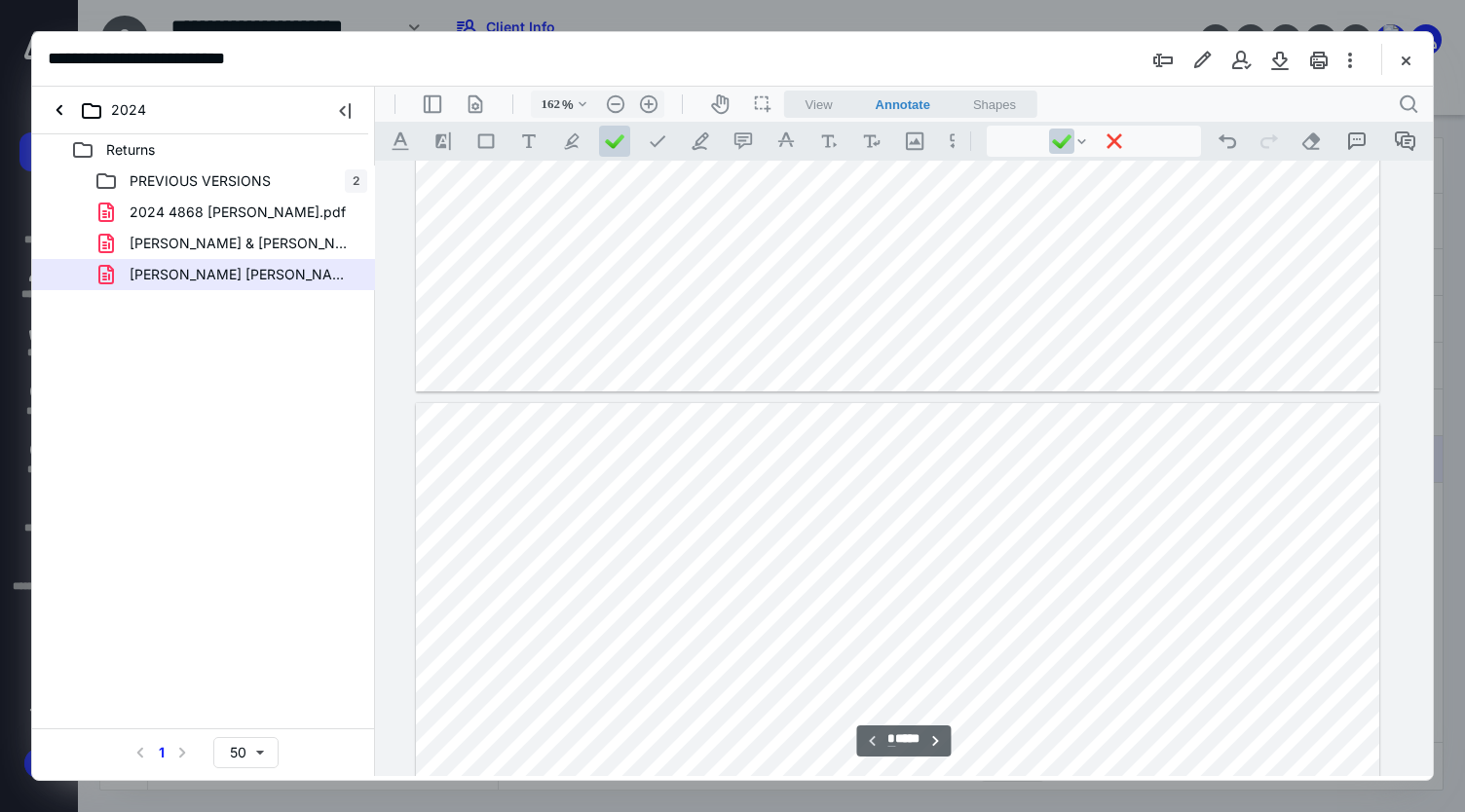 type on "*" 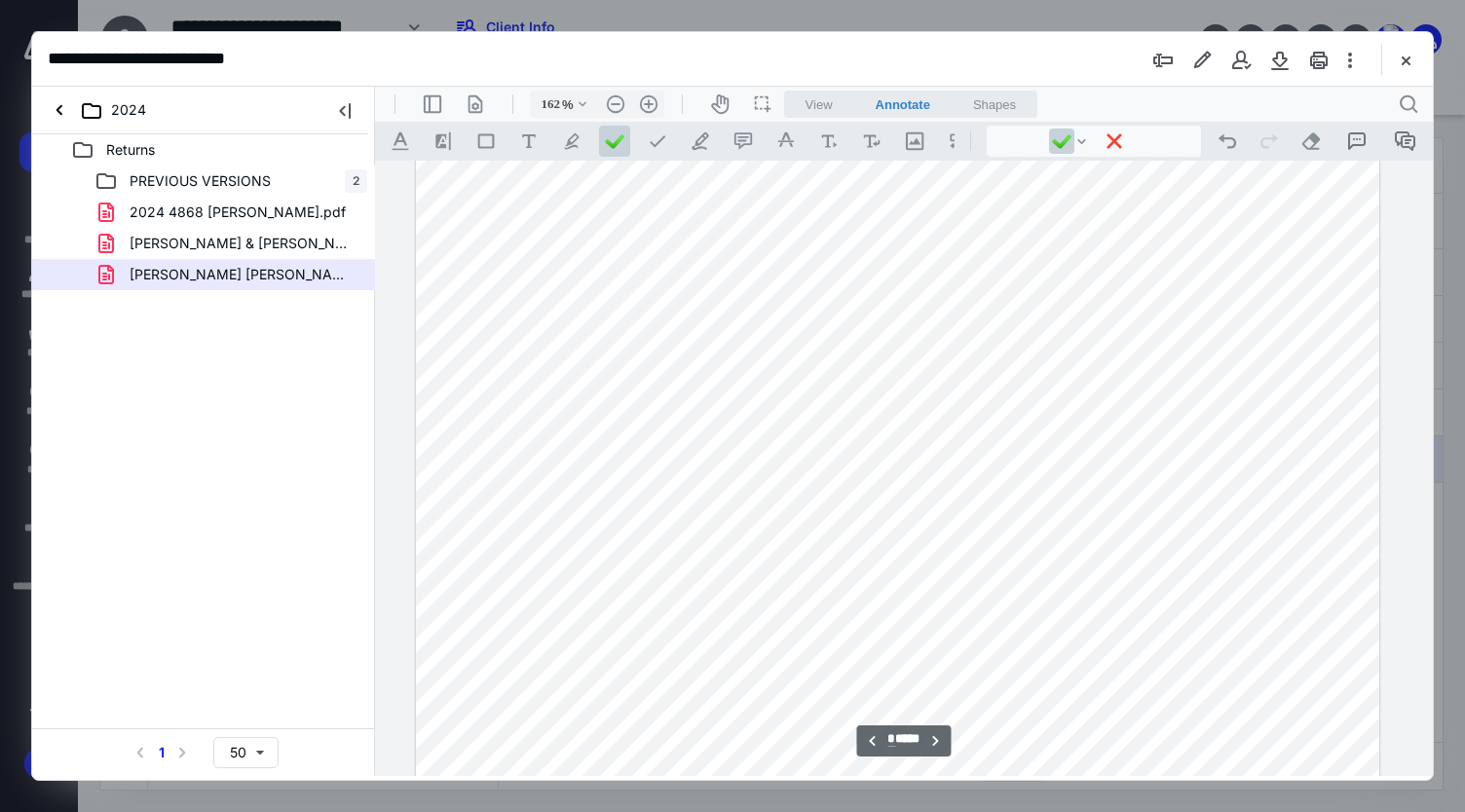 scroll, scrollTop: 1512, scrollLeft: 107, axis: both 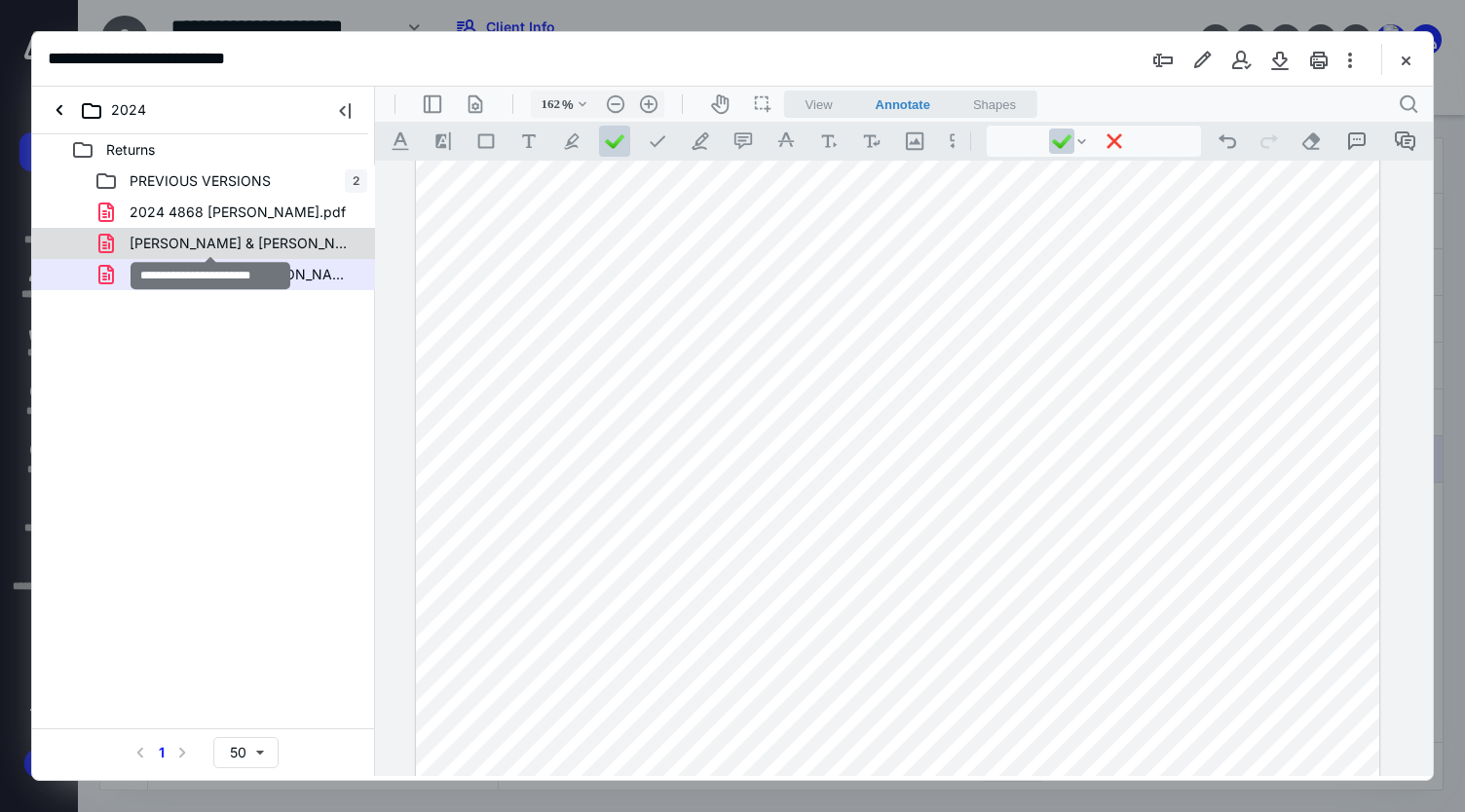 click on "[PERSON_NAME] & [PERSON_NAME].pdf" at bounding box center (243, 243) 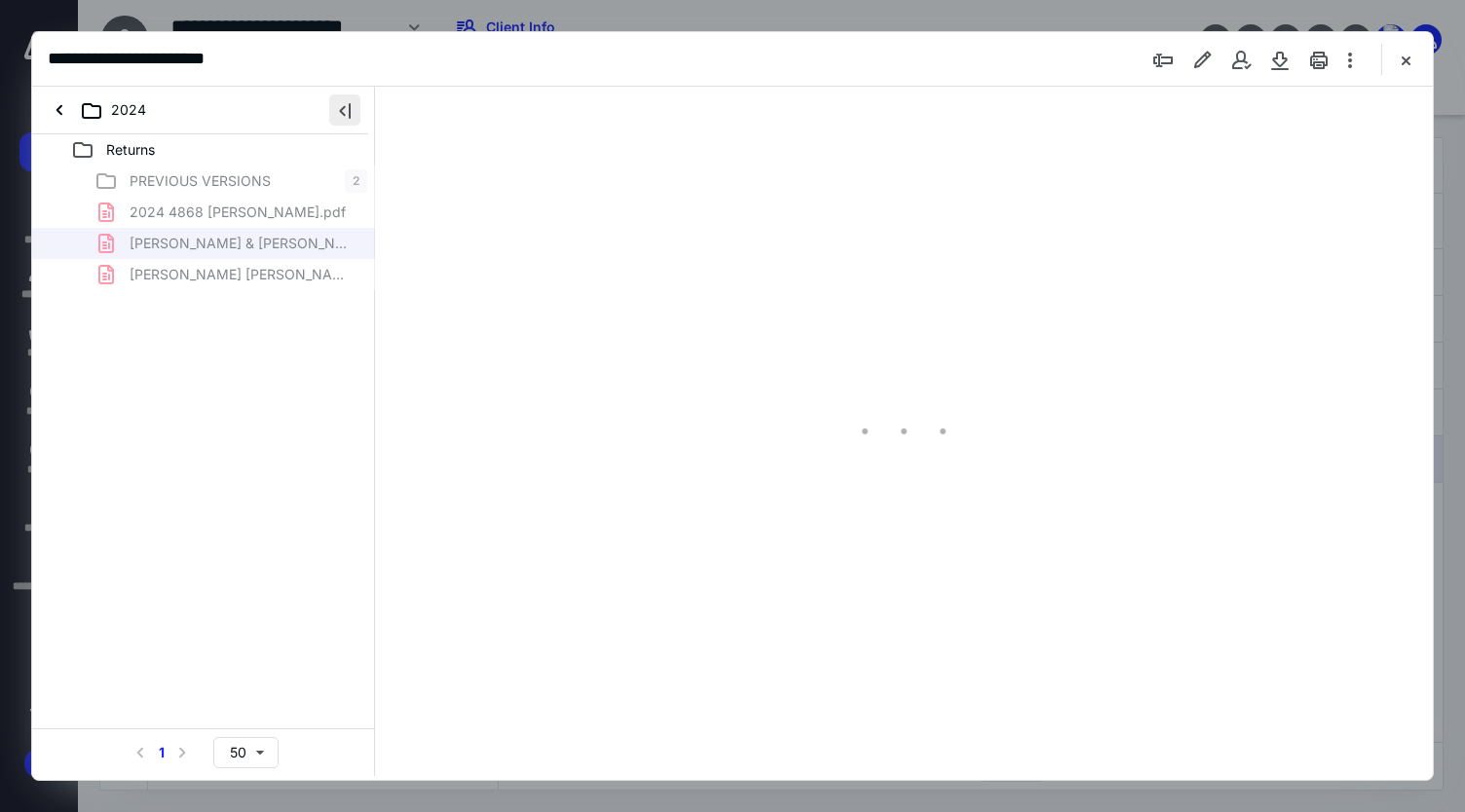 scroll, scrollTop: 77, scrollLeft: 0, axis: vertical 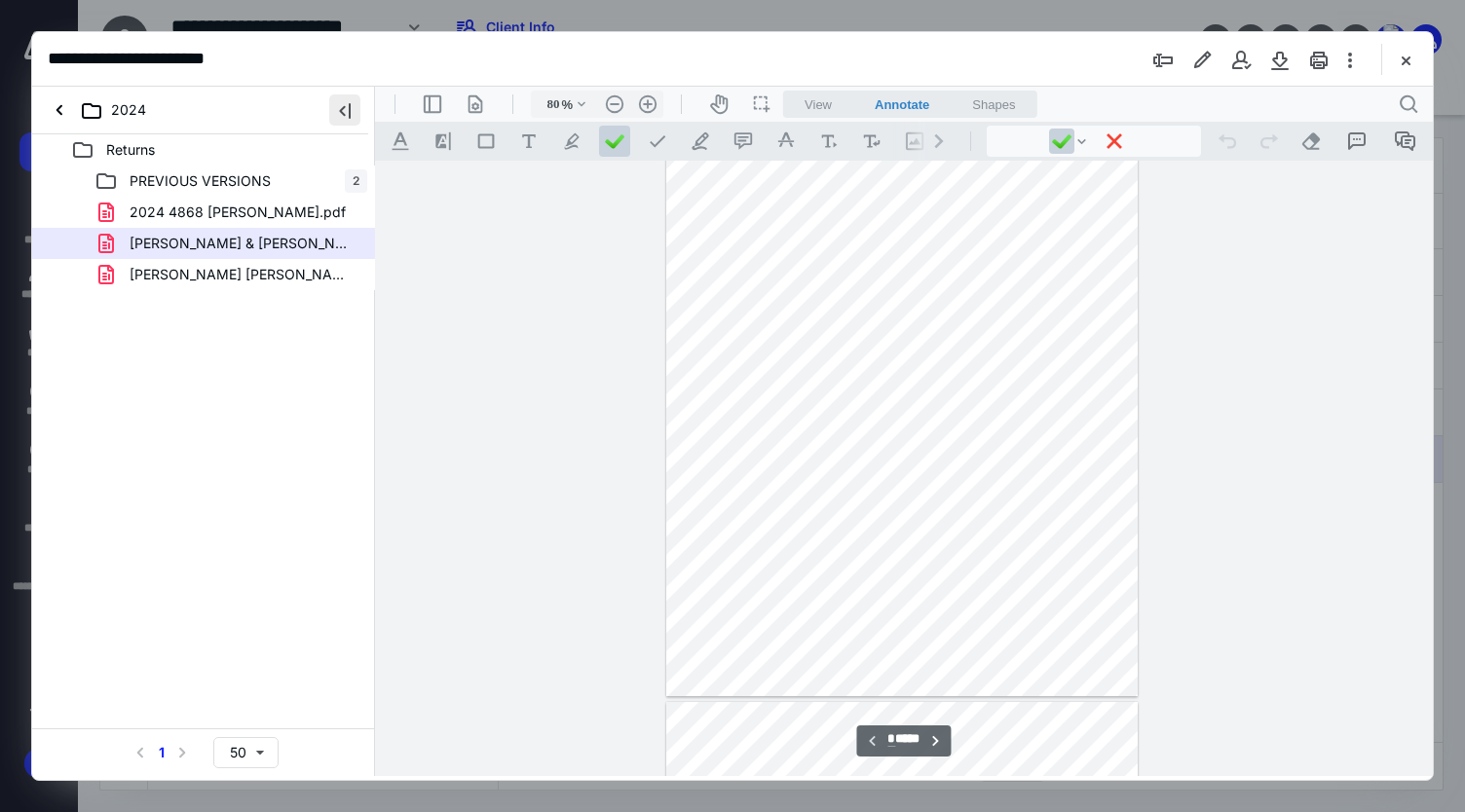 click at bounding box center [345, 110] 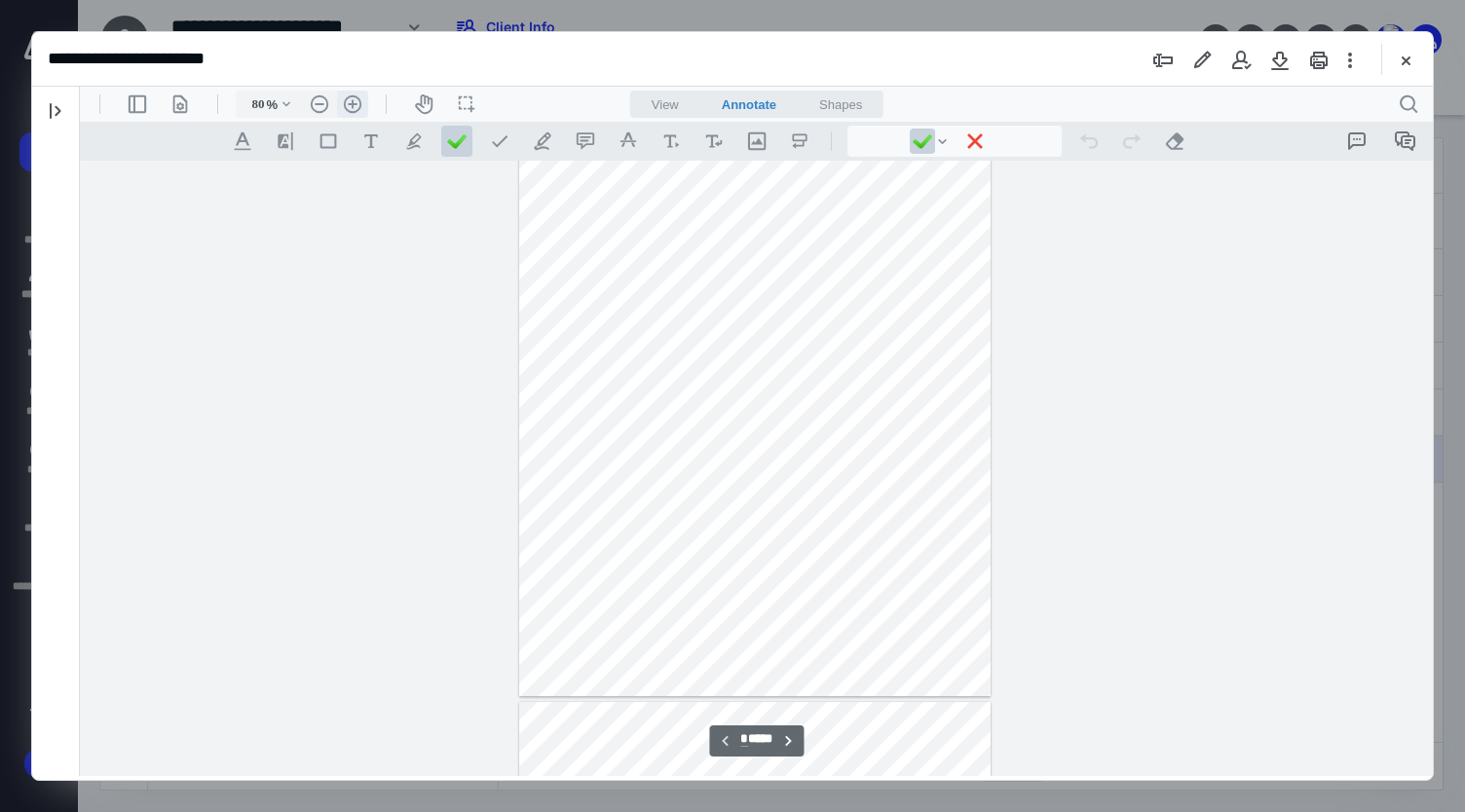 click on ".cls-1{fill:#abb0c4;} icon - header - zoom - in - line" at bounding box center [353, 104] 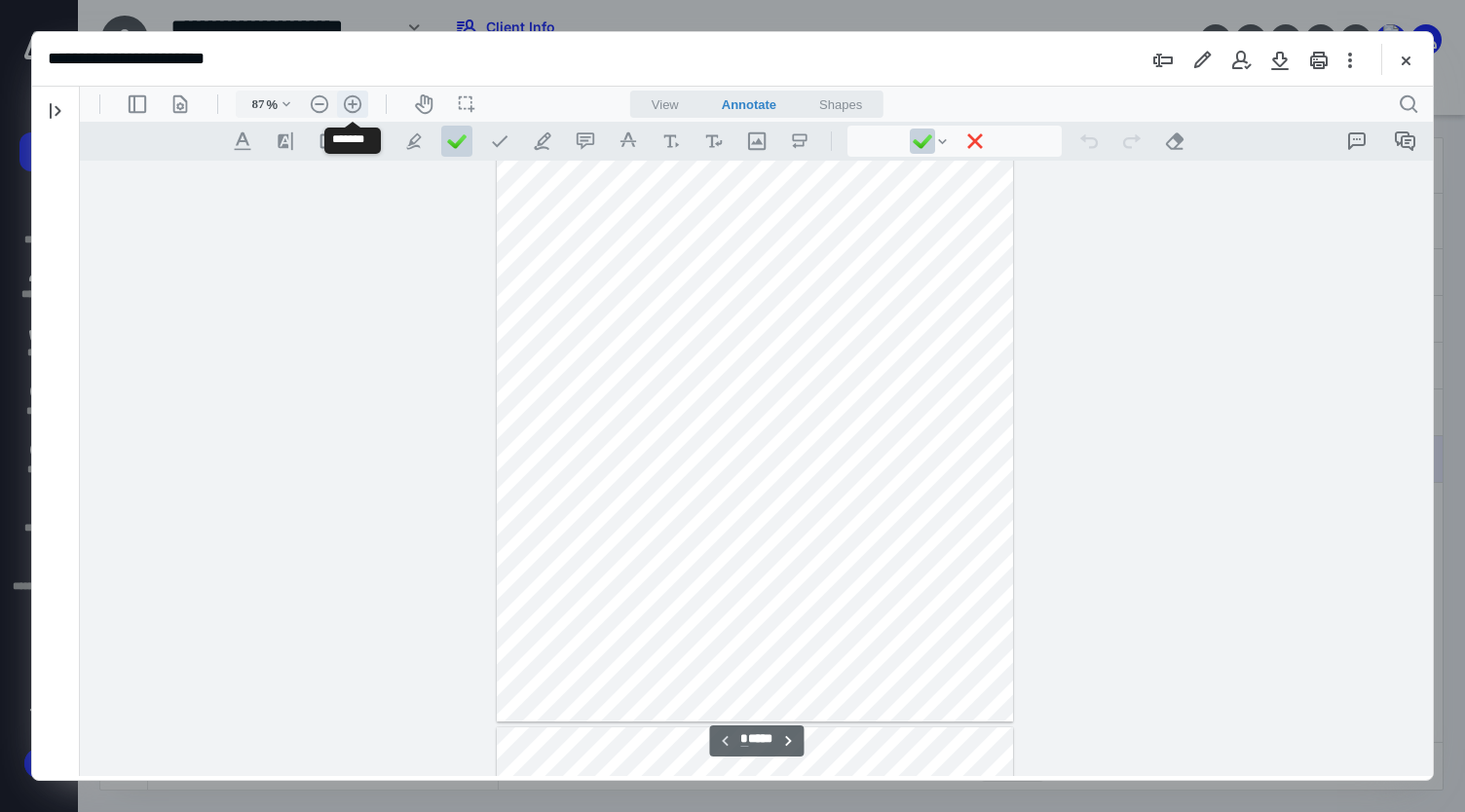 click on ".cls-1{fill:#abb0c4;} icon - header - zoom - in - line" at bounding box center (353, 104) 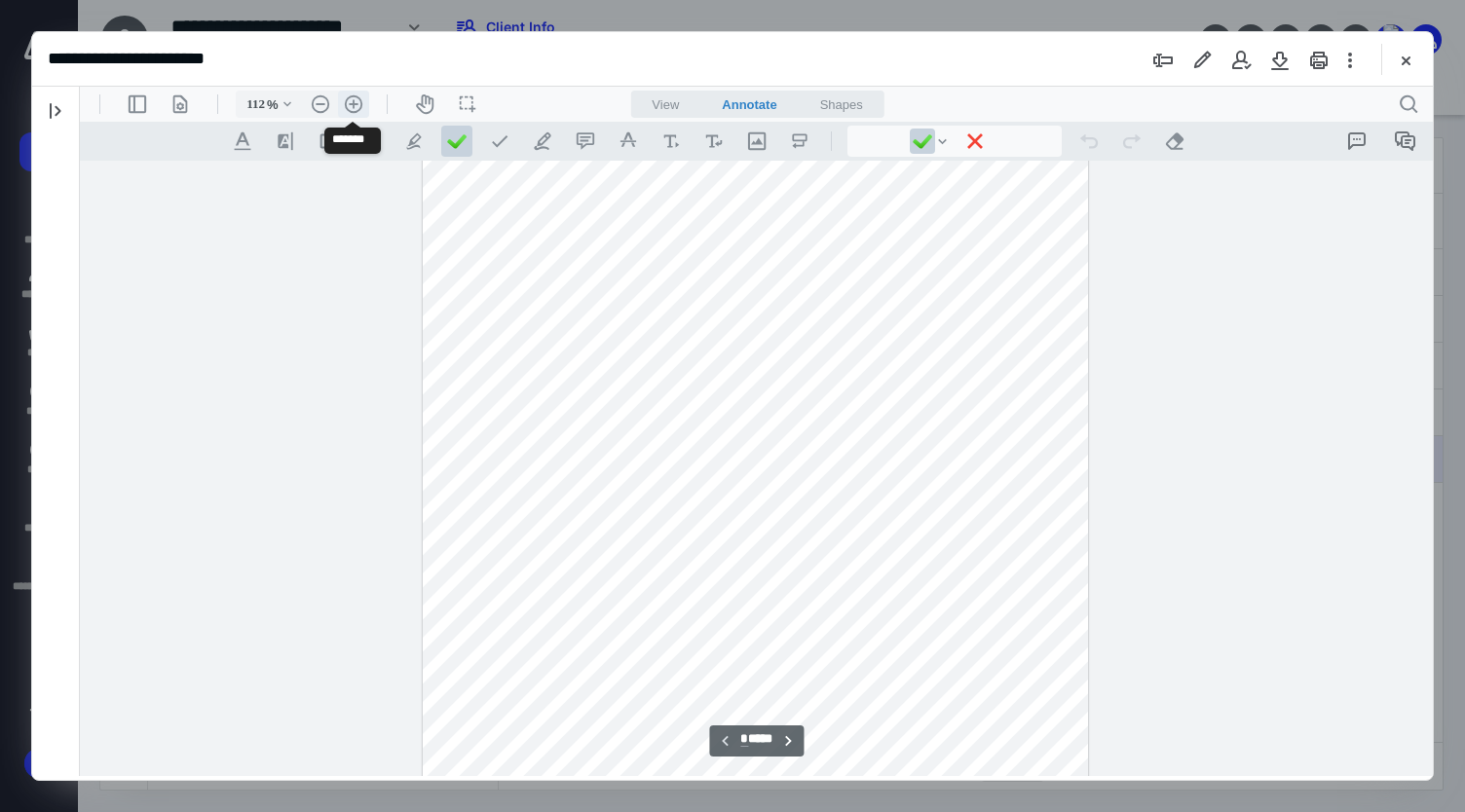 click on ".cls-1{fill:#abb0c4;} icon - header - zoom - in - line" at bounding box center (354, 104) 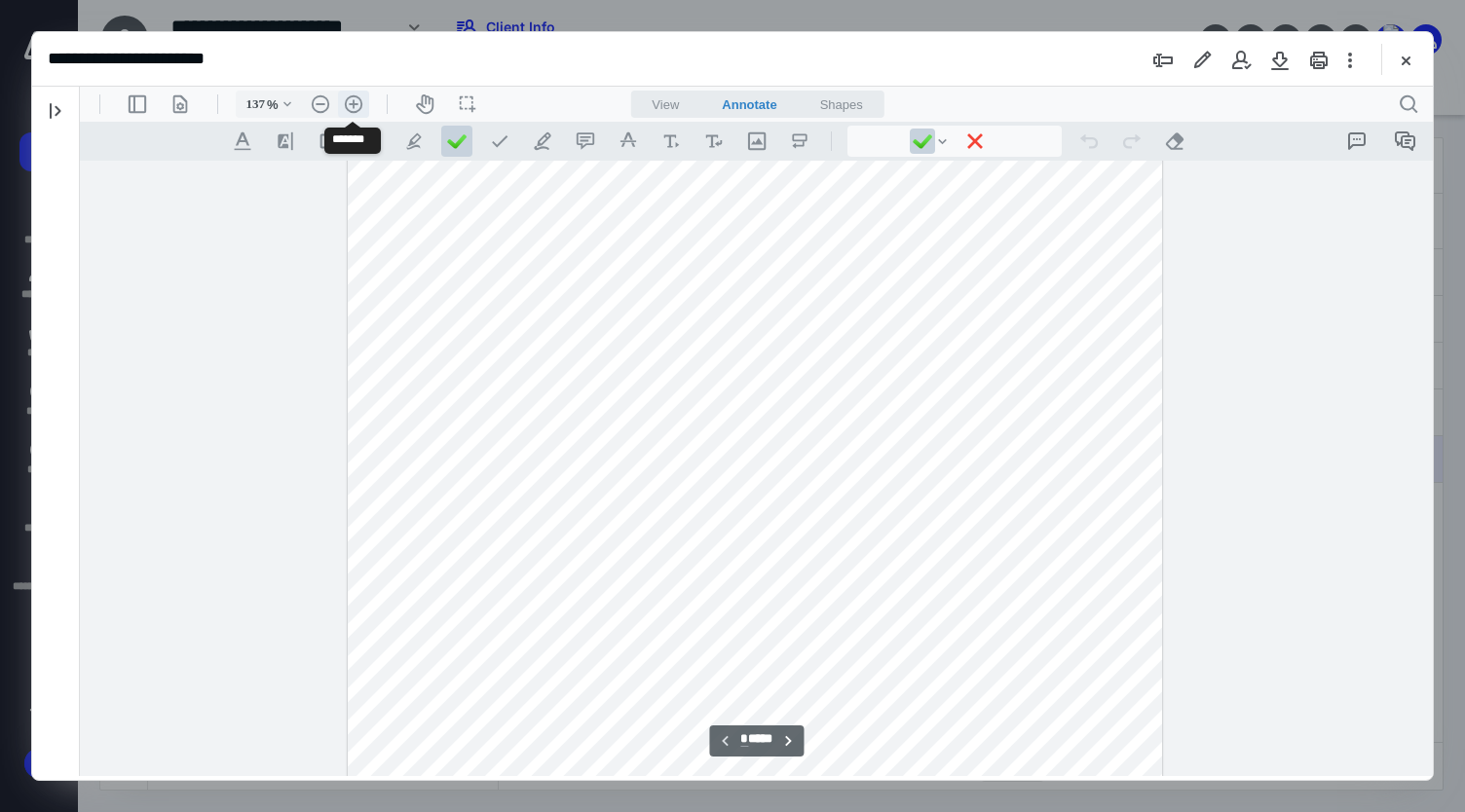 click on ".cls-1{fill:#abb0c4;} icon - header - zoom - in - line" at bounding box center (354, 104) 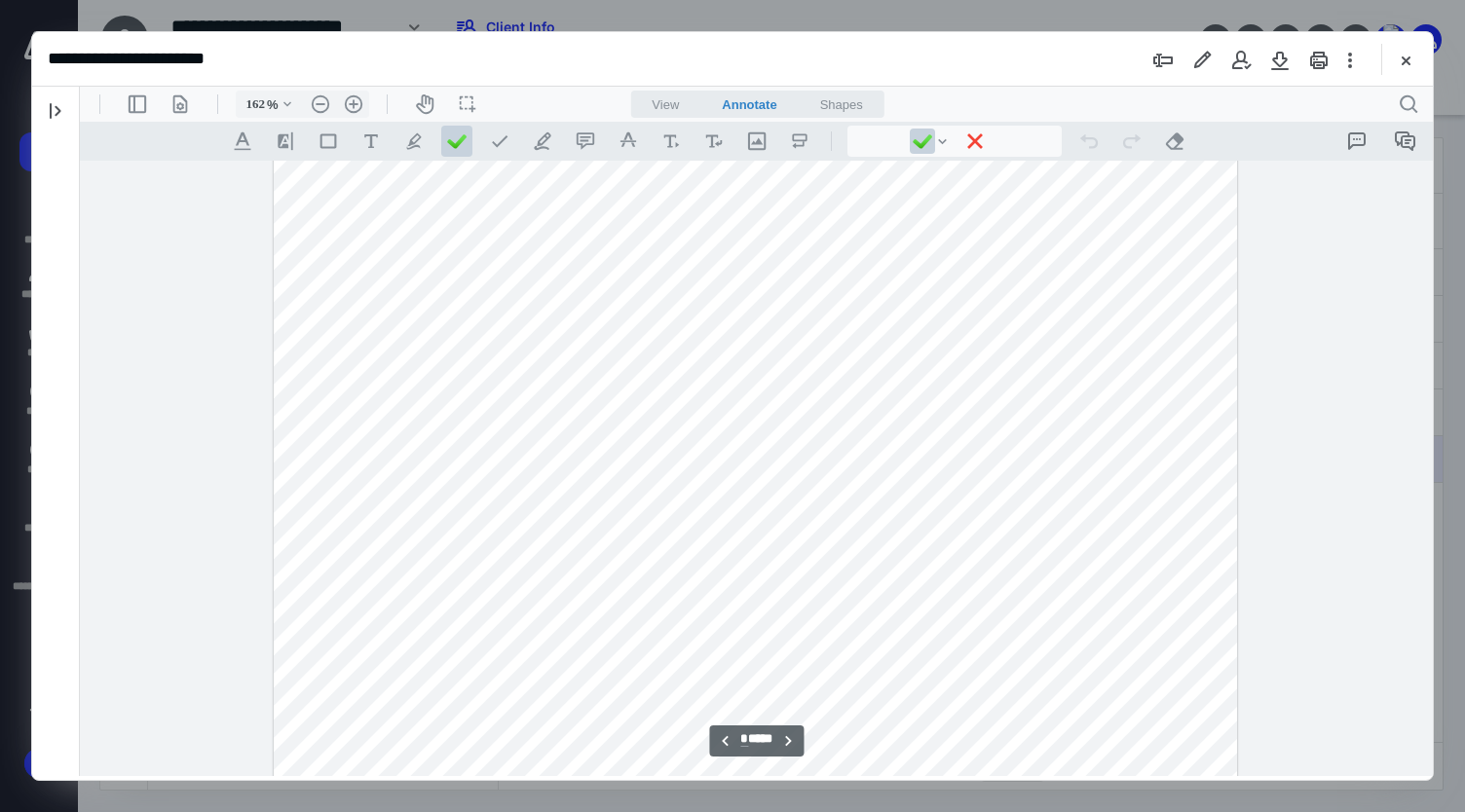 scroll, scrollTop: 1415, scrollLeft: 0, axis: vertical 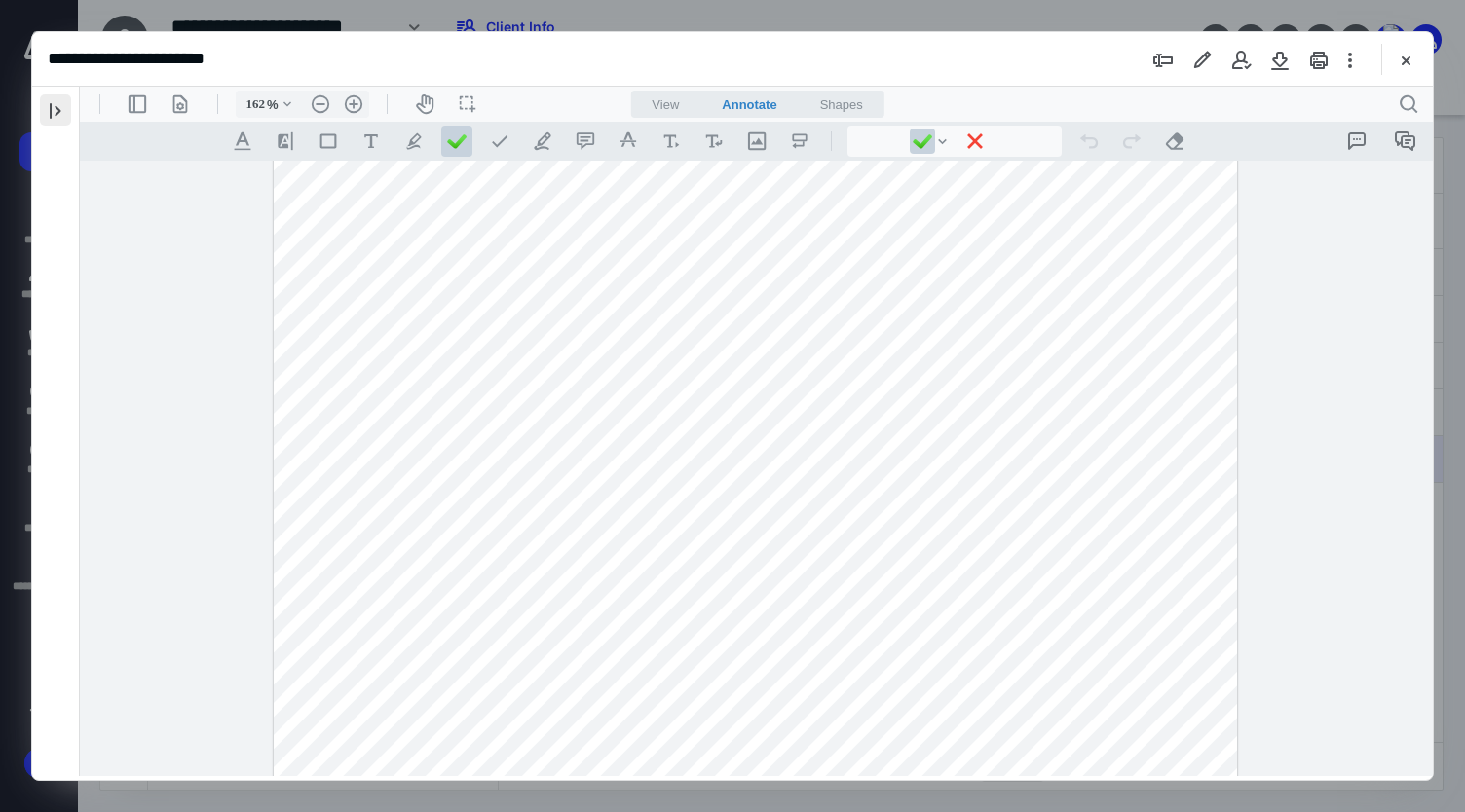 click at bounding box center [56, 110] 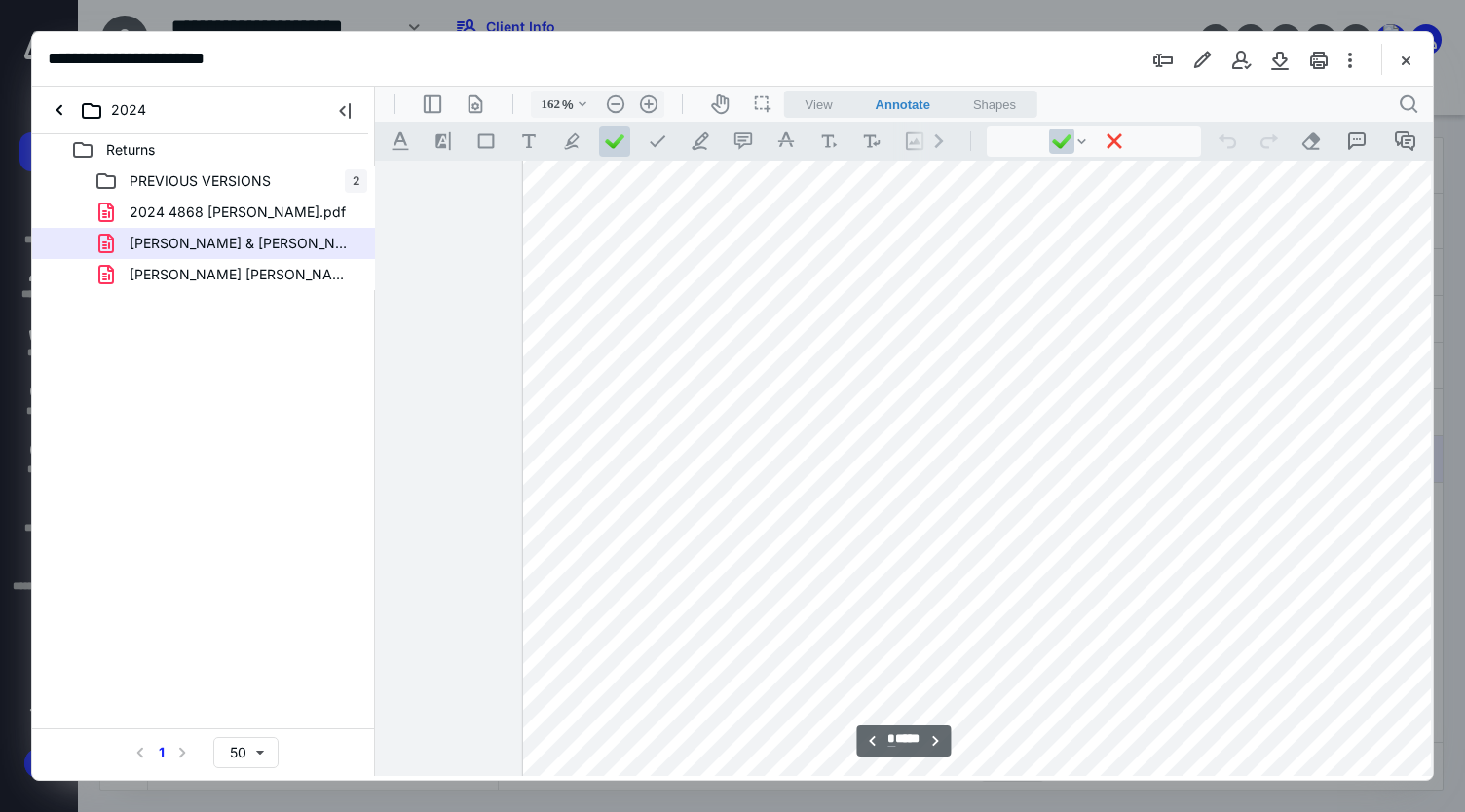scroll, scrollTop: 2680, scrollLeft: 0, axis: vertical 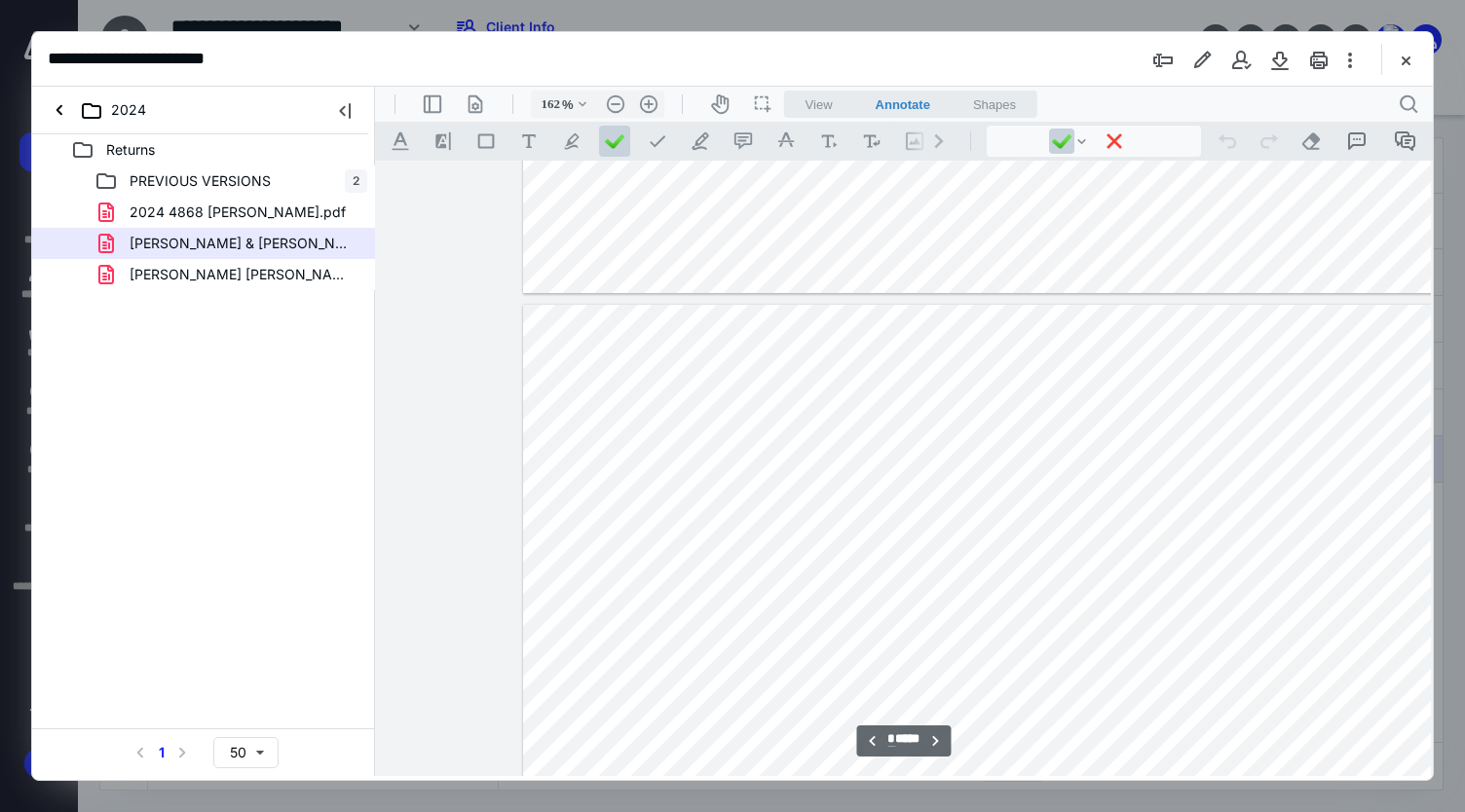 type on "*" 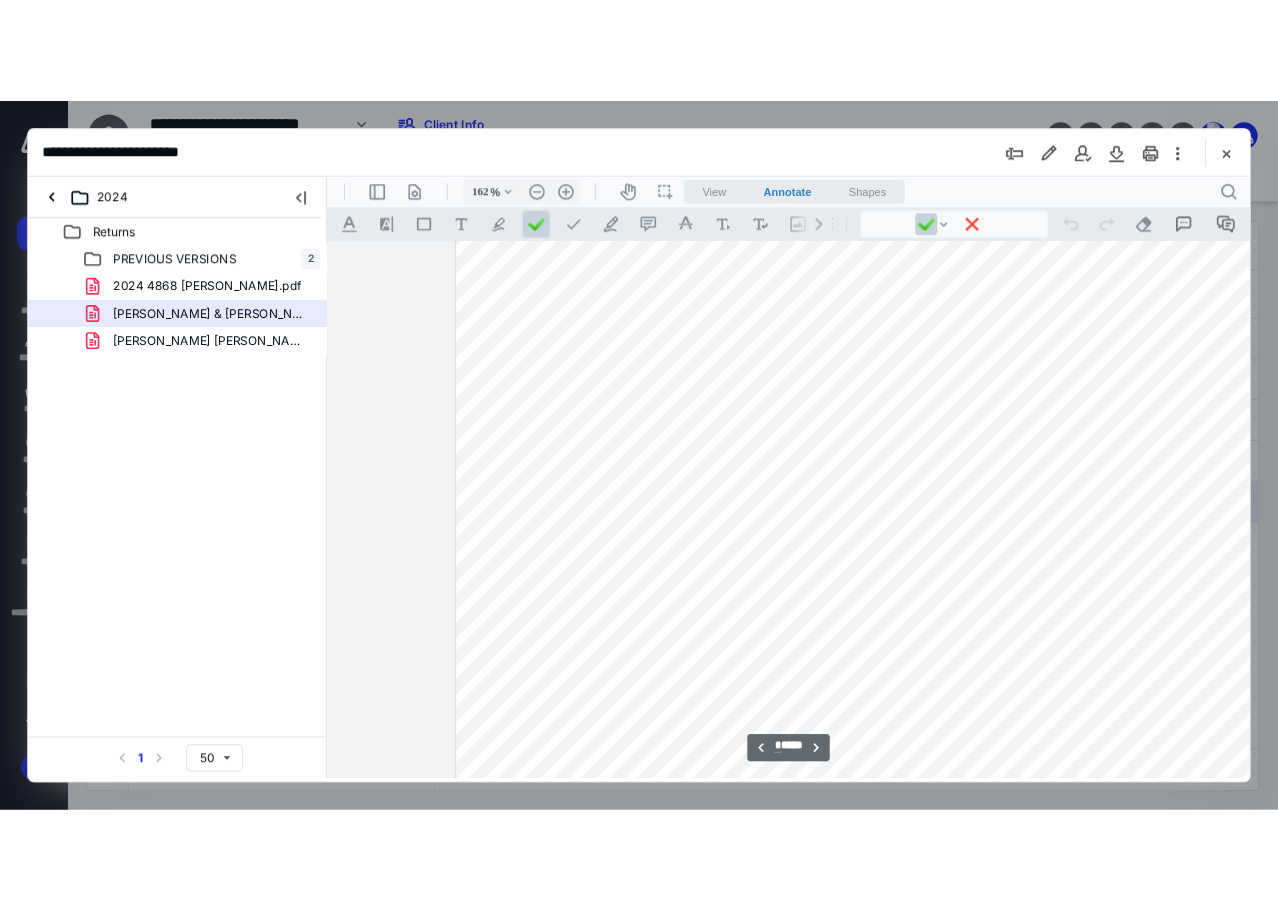 scroll, scrollTop: 1653, scrollLeft: 0, axis: vertical 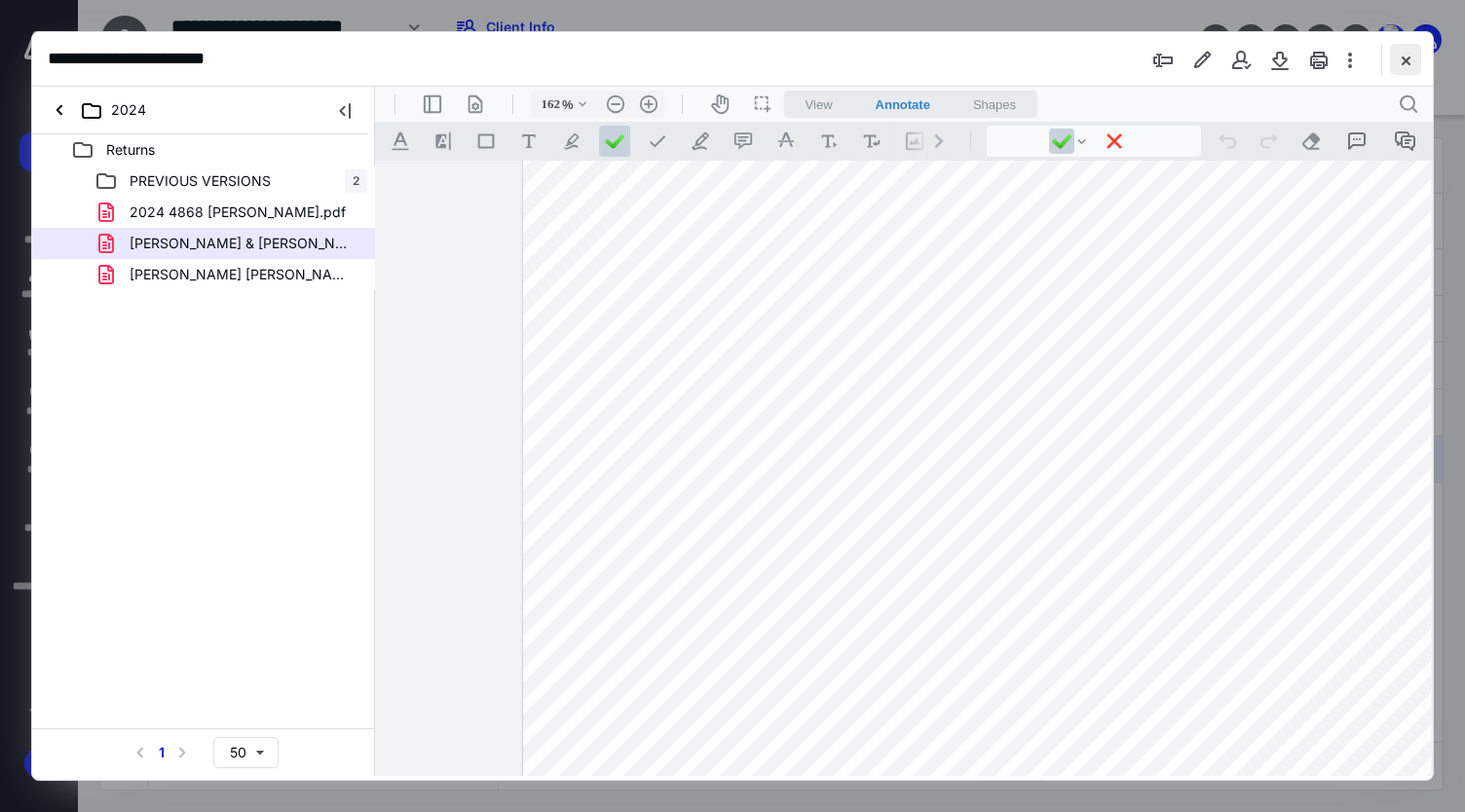 click at bounding box center [1406, 59] 